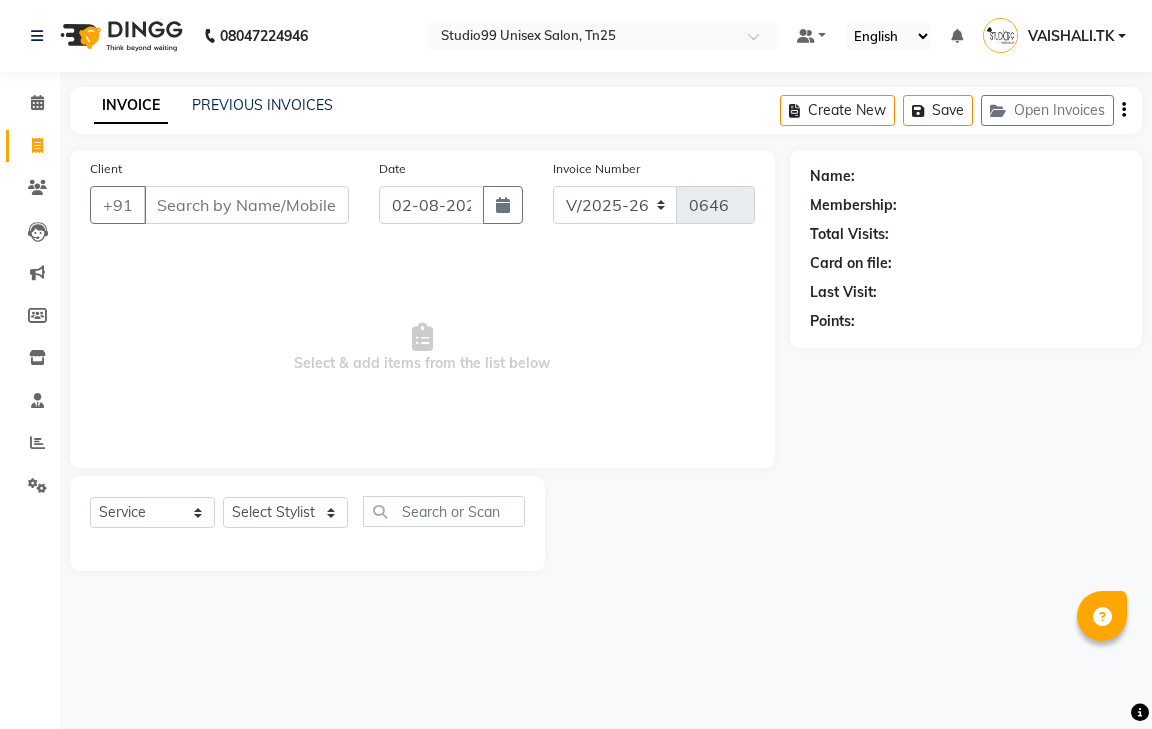 select on "8331" 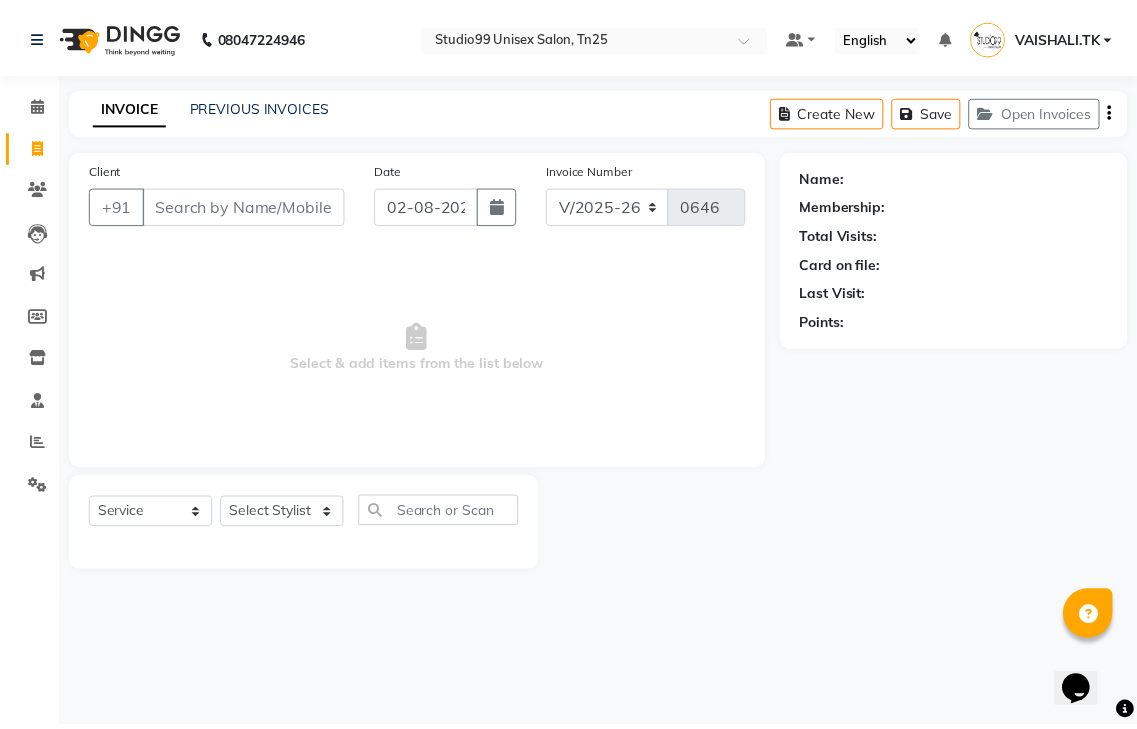 scroll, scrollTop: 0, scrollLeft: 0, axis: both 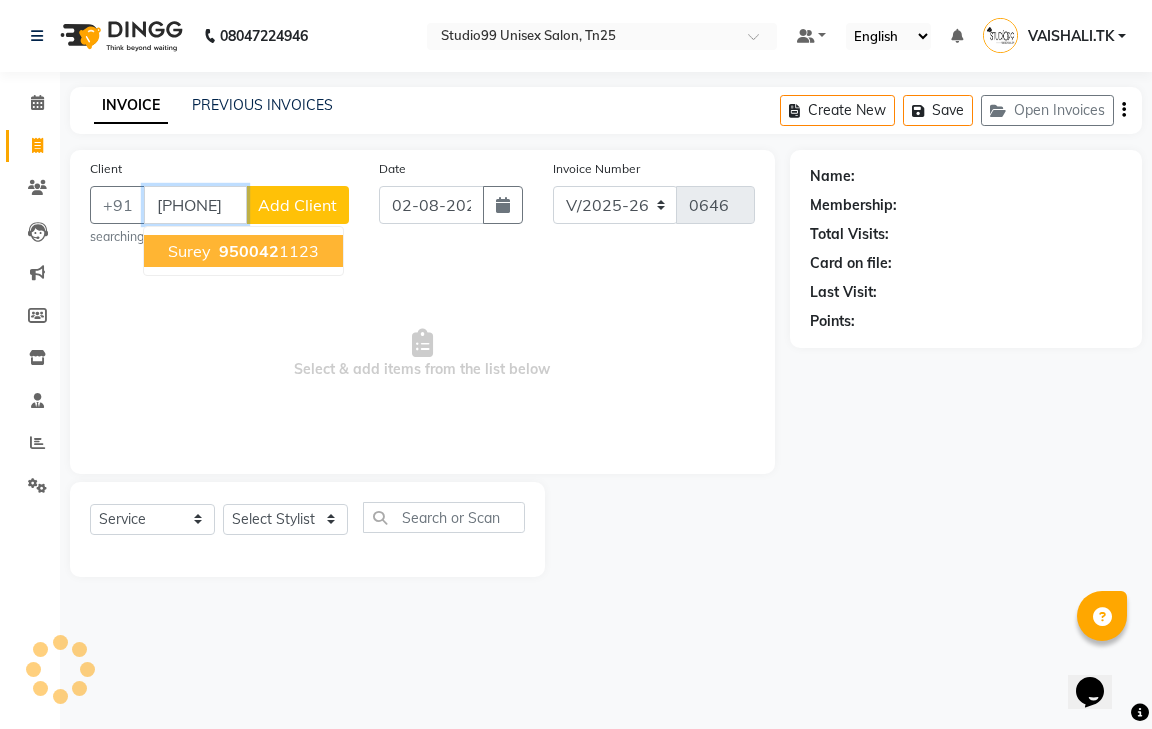 type on "[PHONE]" 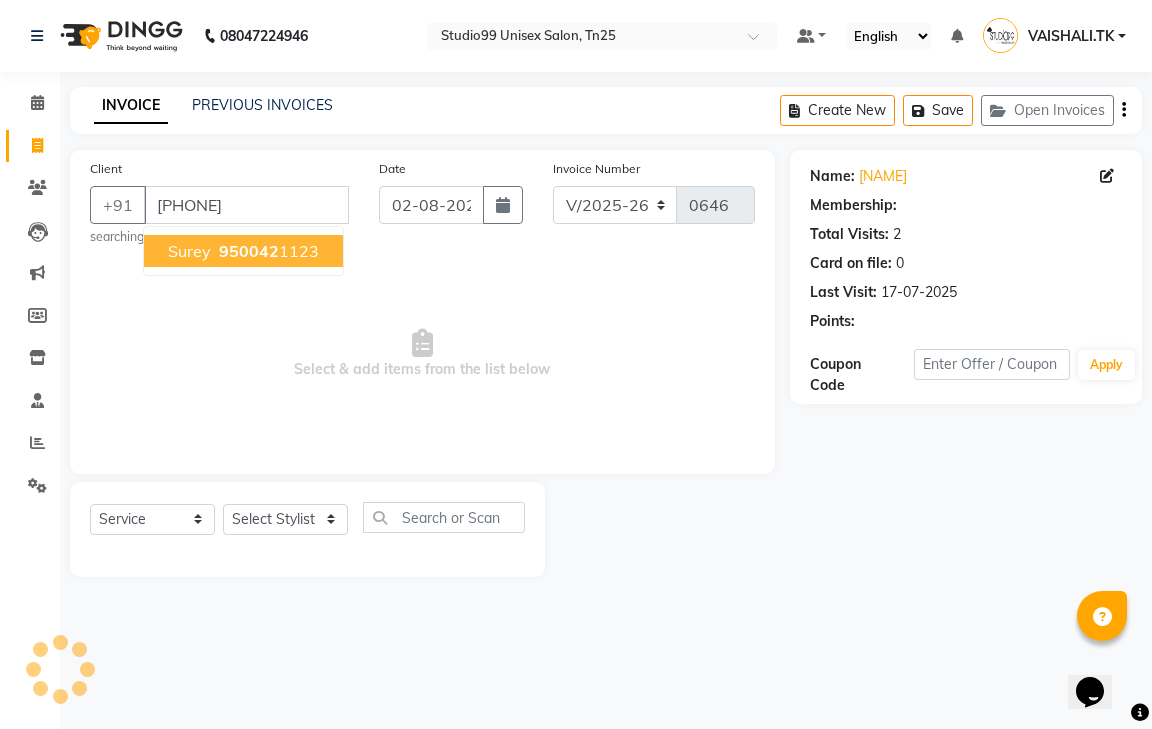 select on "1: Object" 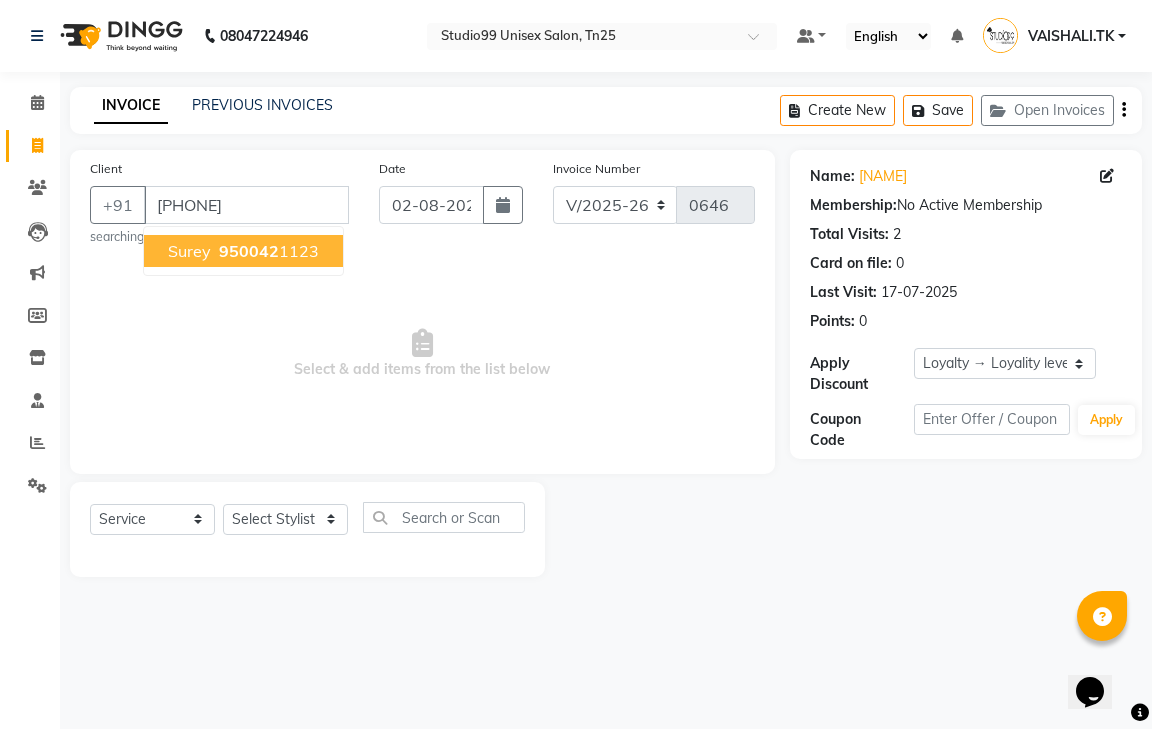 click on "[PHONE]" at bounding box center (267, 251) 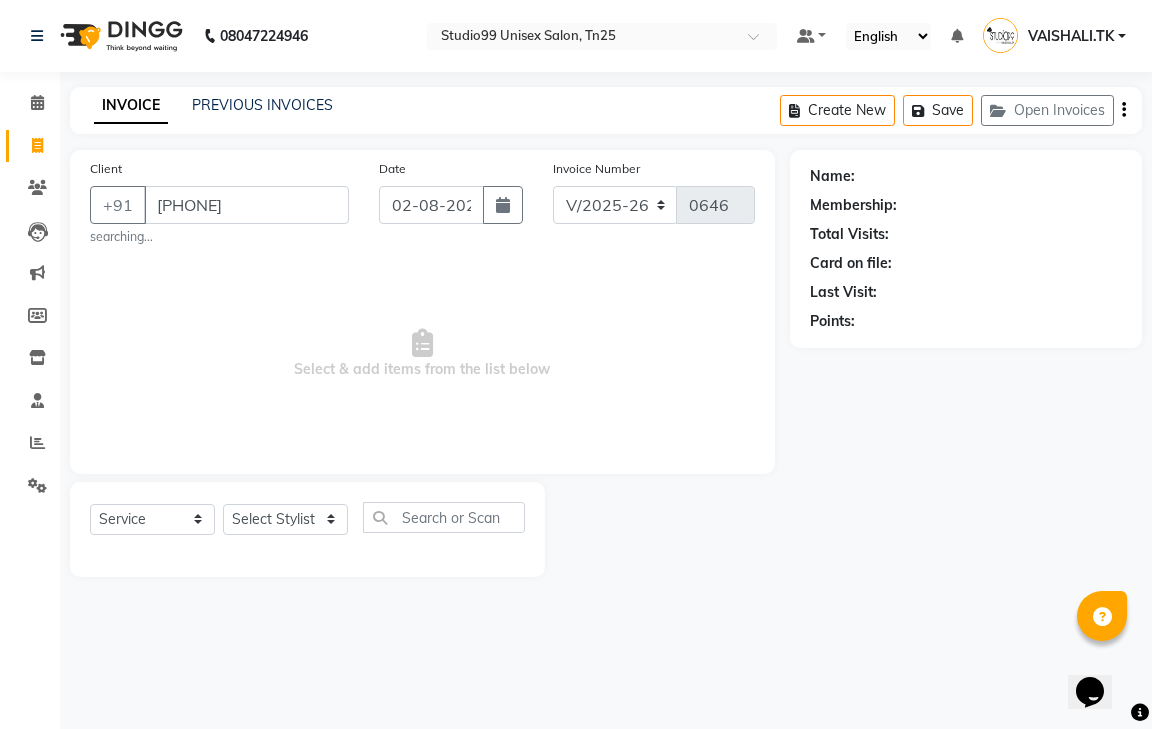 select on "1: Object" 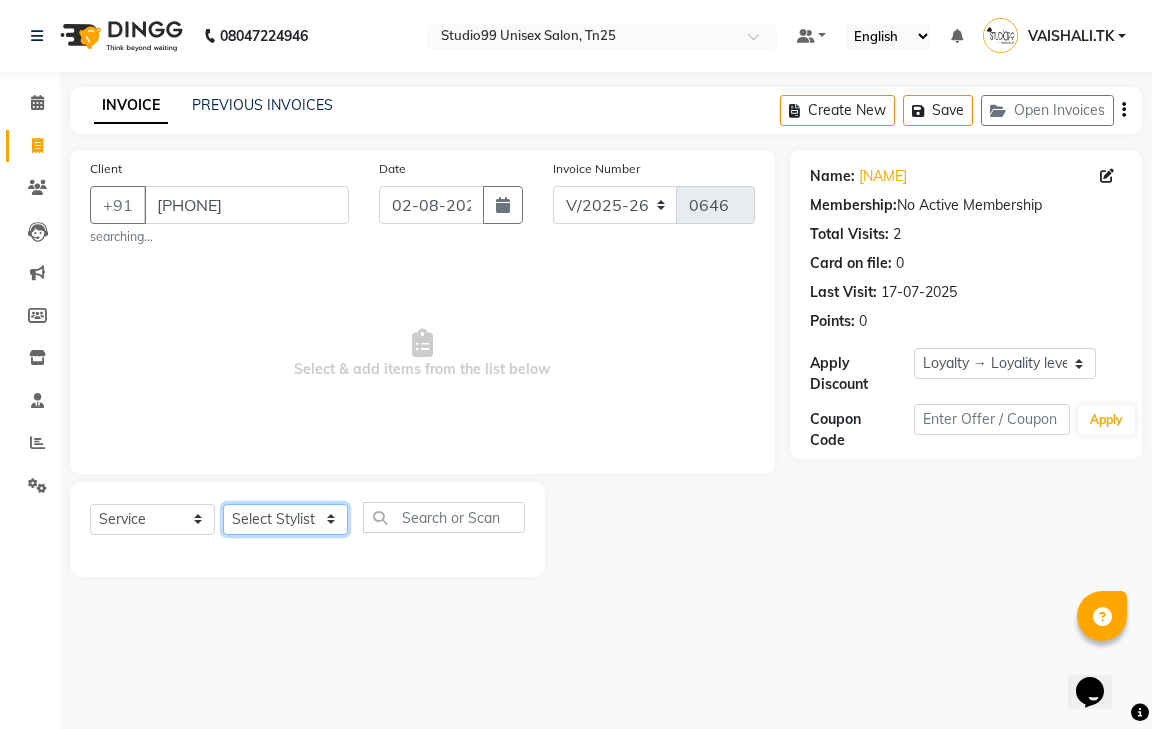 click on "Select Stylist gendral giri-ja  jaya priya kothai TK raja sanjay santhosh VAISHALI.TK" 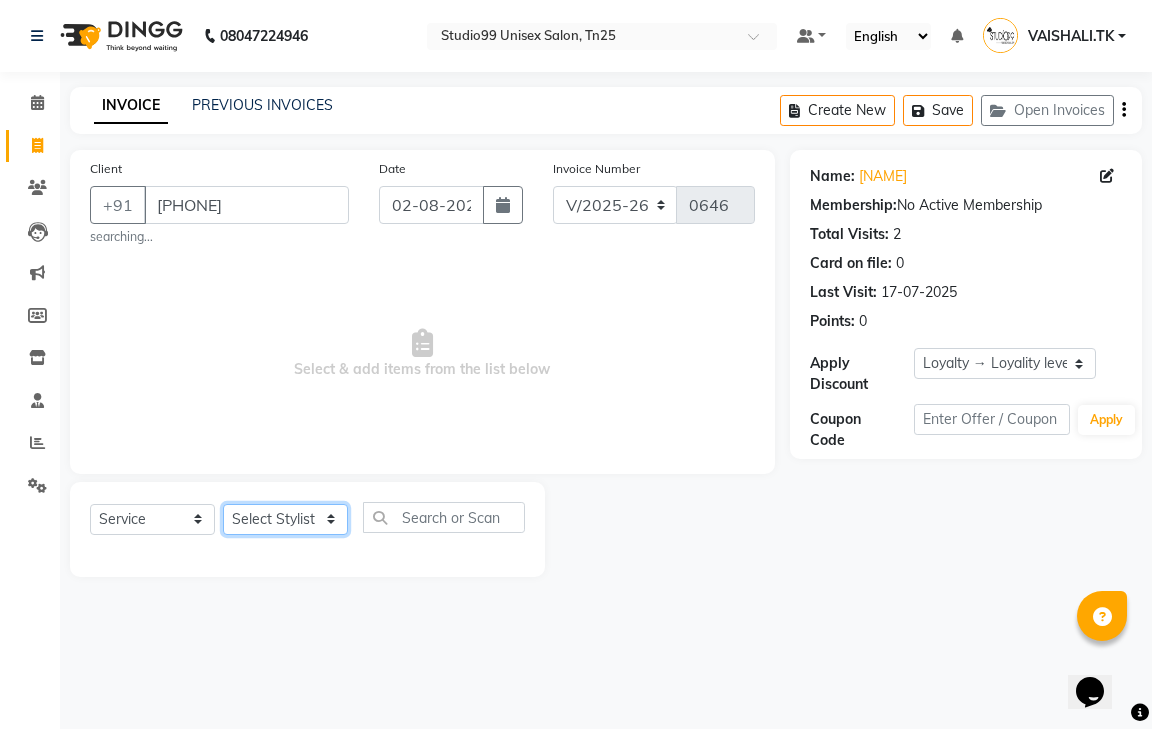select on "80757" 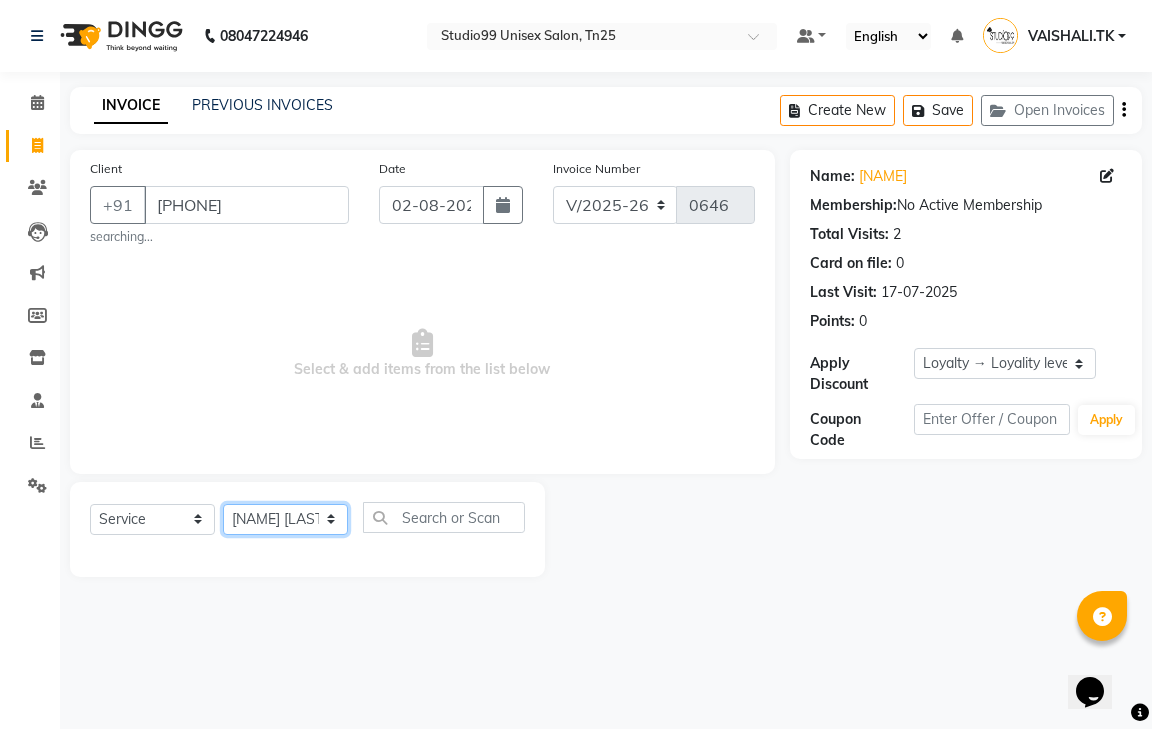 click on "Select Stylist gendral giri-ja  jaya priya kothai TK raja sanjay santhosh VAISHALI.TK" 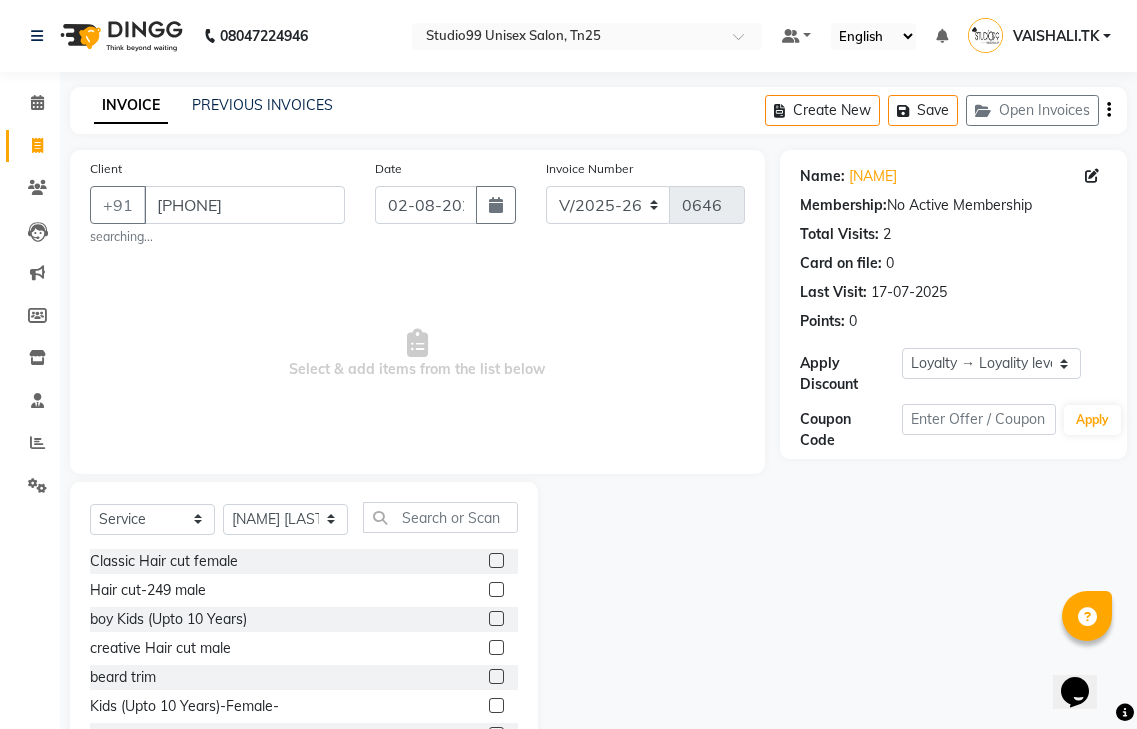 click on "Select  Service  Product  Membership  Package Voucher Prepaid Gift Card  Select Stylist gendral giri-ja  [NAME] [LAST] kothai TK raja sanjay santhosh VAISHALI.TK Classic Hair cut female  Hair cut-249 male  boy Kids (Upto 10 Years)  creative Hair cut male  beard trim  Kids (Upto 10 Years)-Female-  creative Hair cut-Female  classic shave  beard spa   creative layers  kids creative cut -female  Hair bangs  Moustache colour  Root Touch-up male  Root Touch-up without Ammonia male  Beard Color  Fashion Color male  Root Touch-up-Female-1199  Root Touch-up without Ammonia-Female-1299  Global-Female-2999  Global color without Ammonia-Female  Fashion Color-Female-3999  Streaks (Per Streak)-Female  Root Touch-up-Male  Root Touch-up without Ammonia-Male  Beard Color-Male  Fashion Color-Male  Streaks (Per Streak)-Male  Root Touch-up-Female  Root Touch-up without Ammonia-Female  Global-Female  Global Color without Ammonia-Female  Fashion Color-Female  Coconut-499 male  Almond /Olive Oil / Mythic Oil male  Coconut female  Oil" 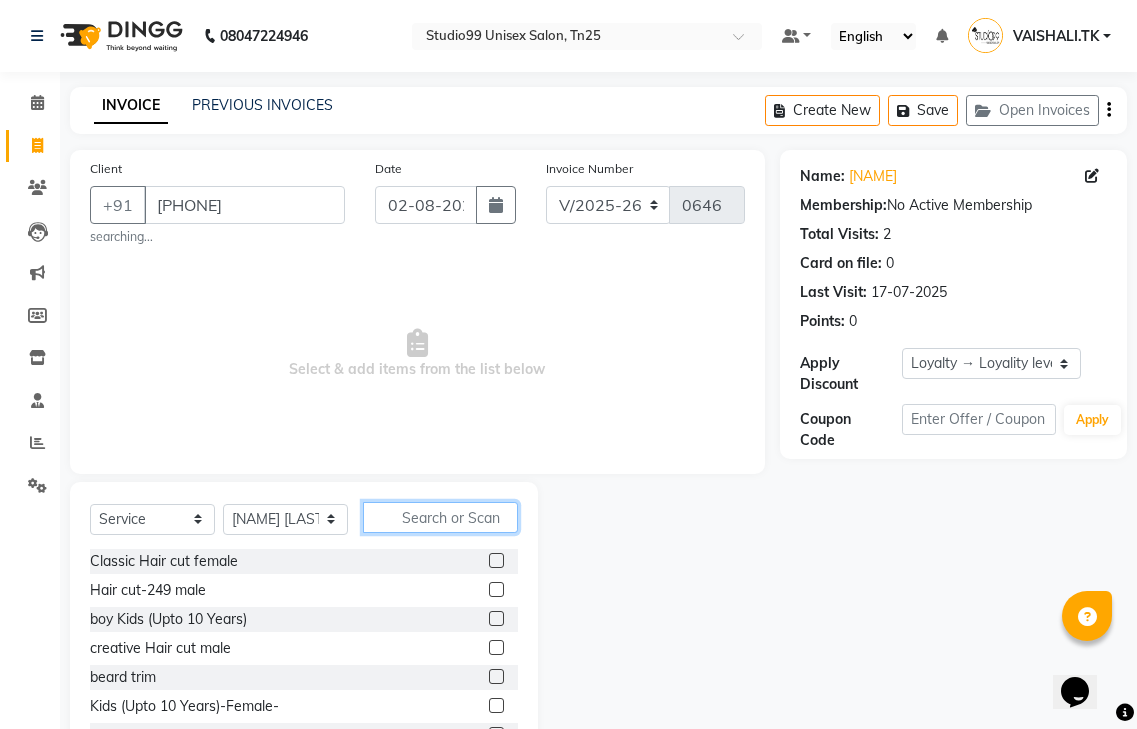 click 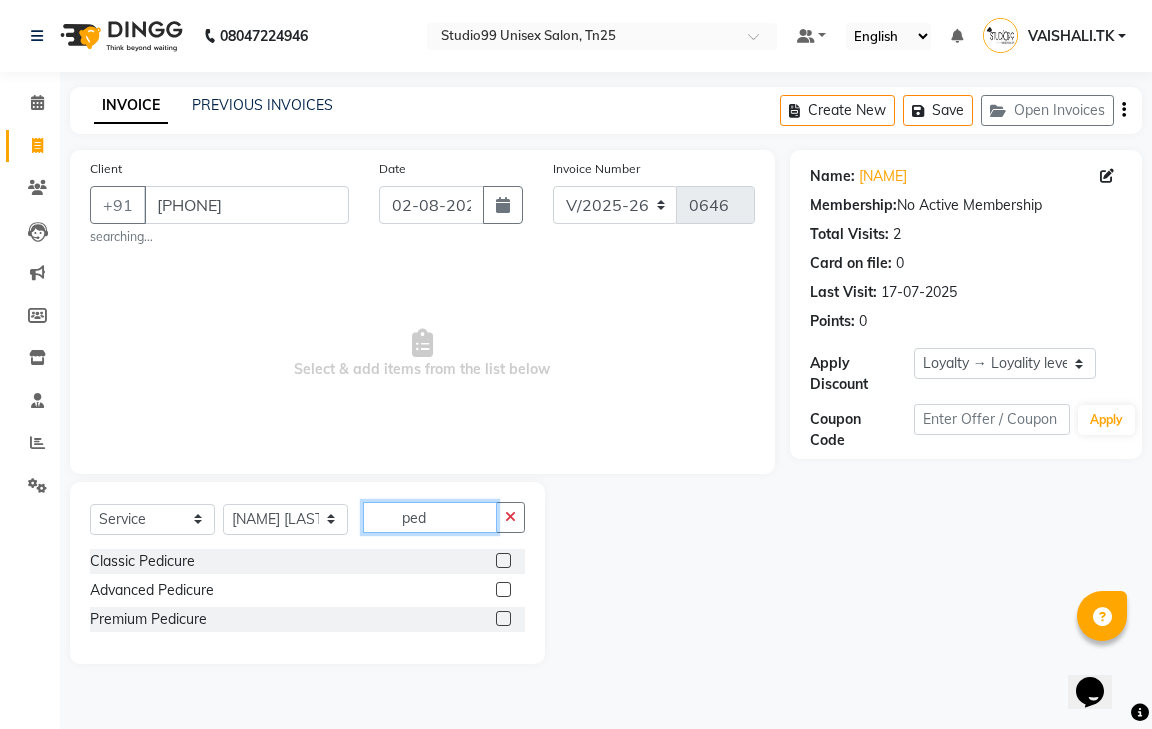 type on "ped" 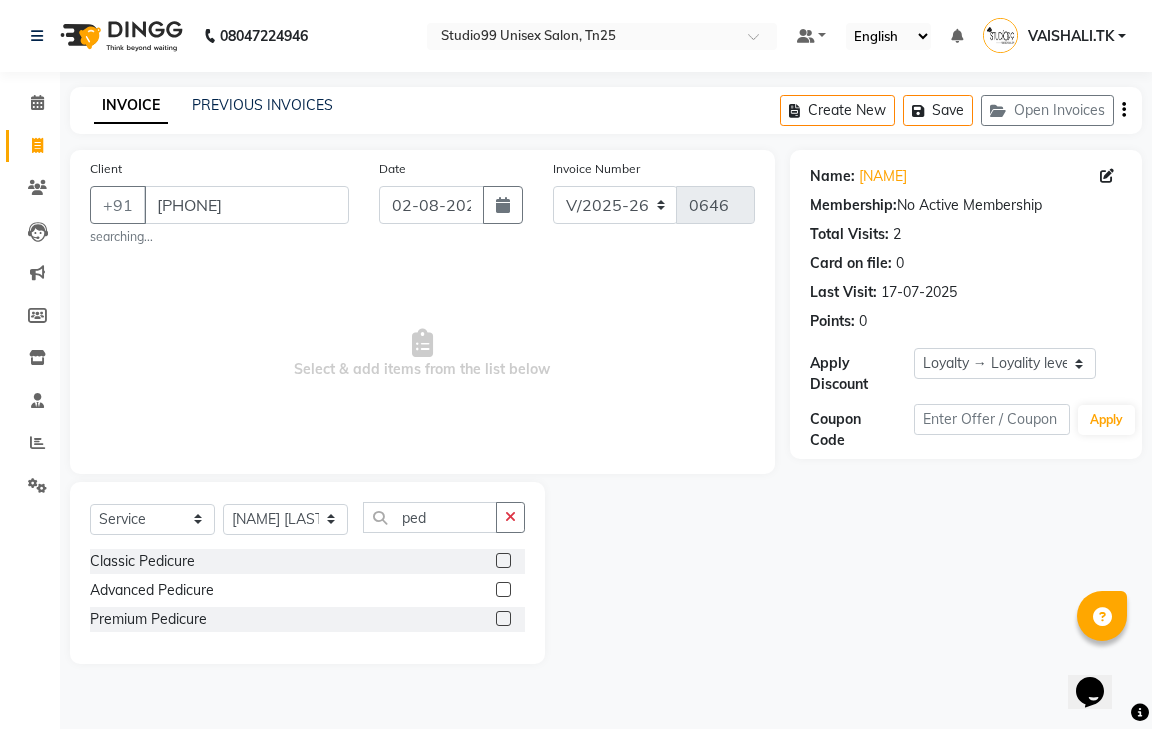 click 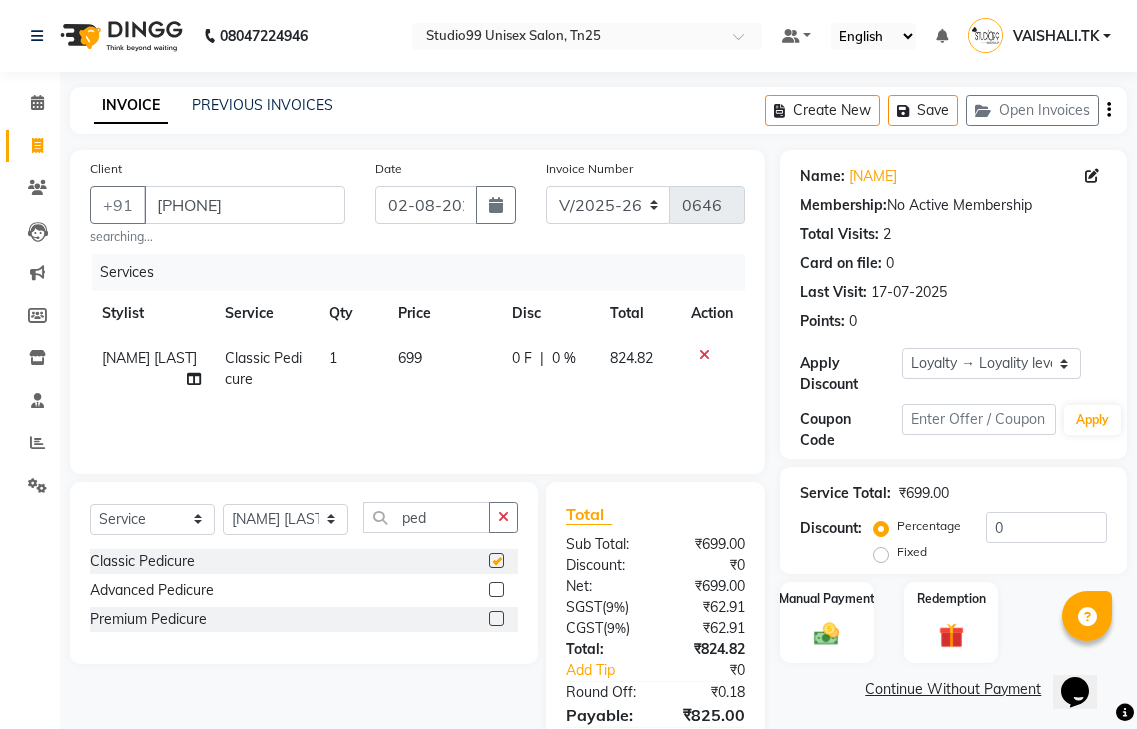 checkbox on "false" 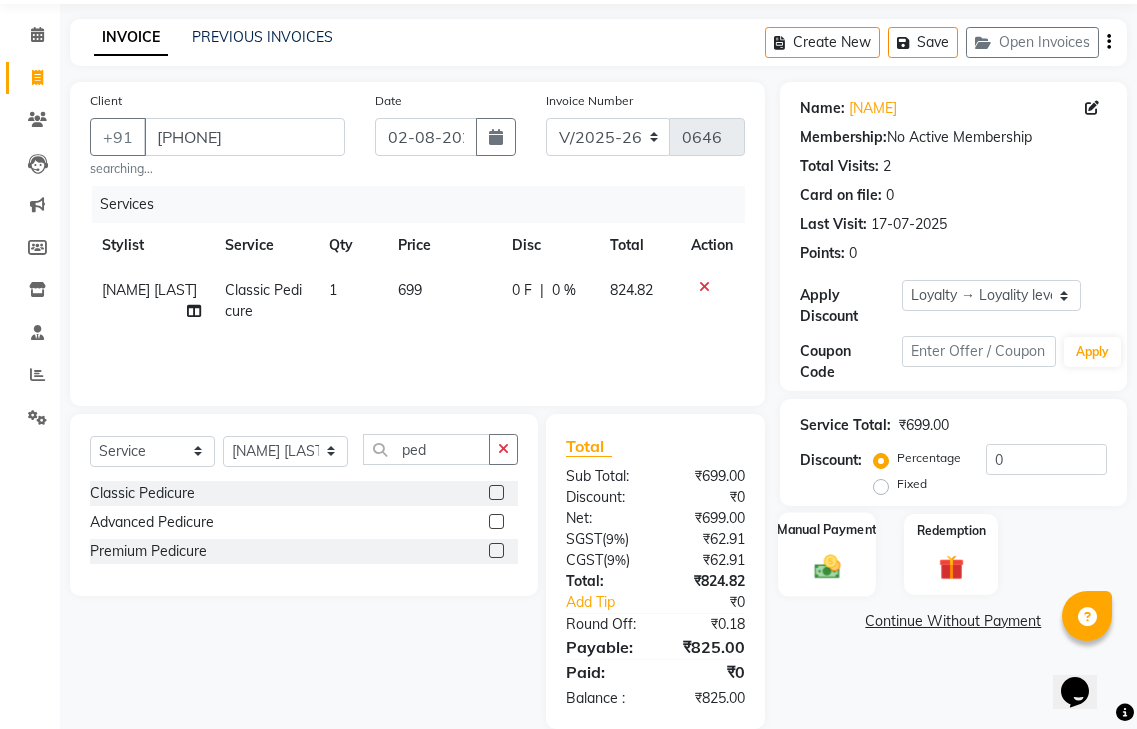 scroll, scrollTop: 98, scrollLeft: 0, axis: vertical 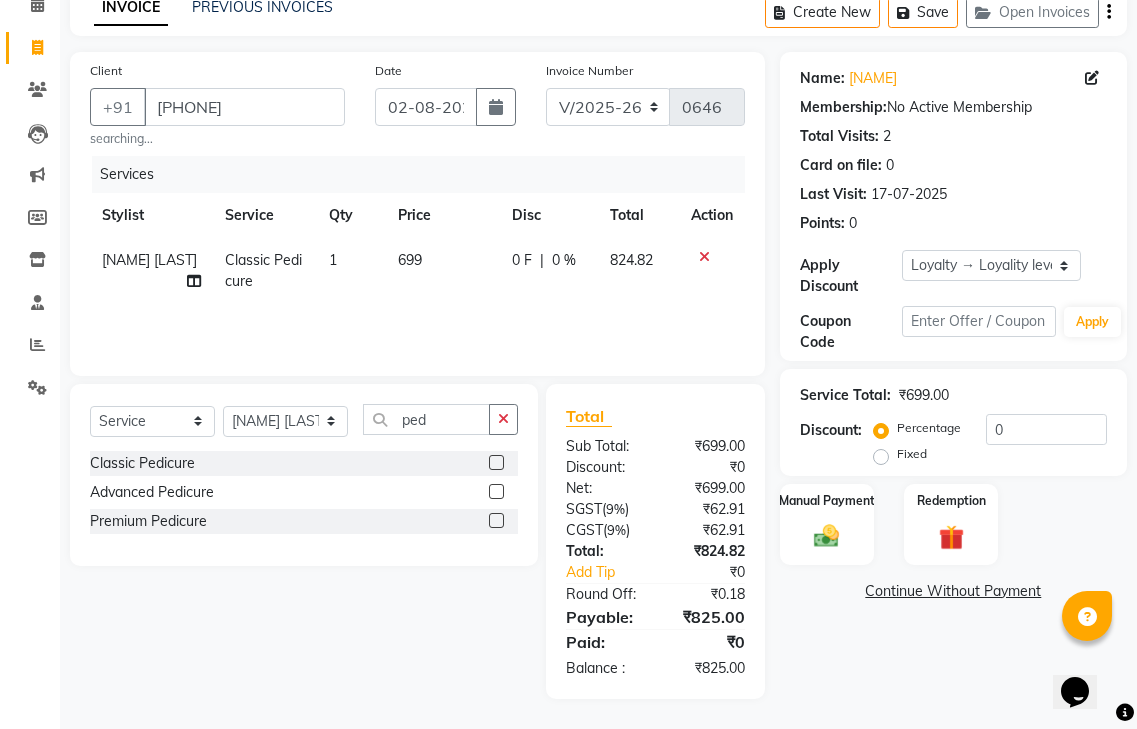 click on "Fixed" 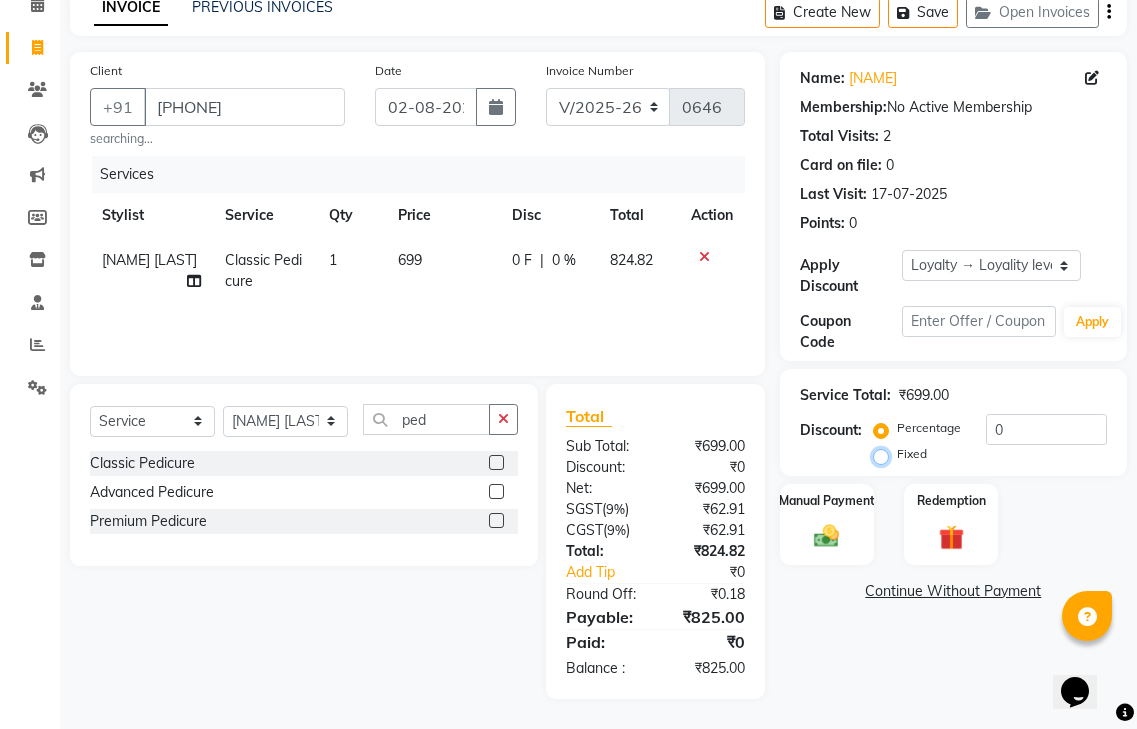 click on "Fixed" at bounding box center (885, 454) 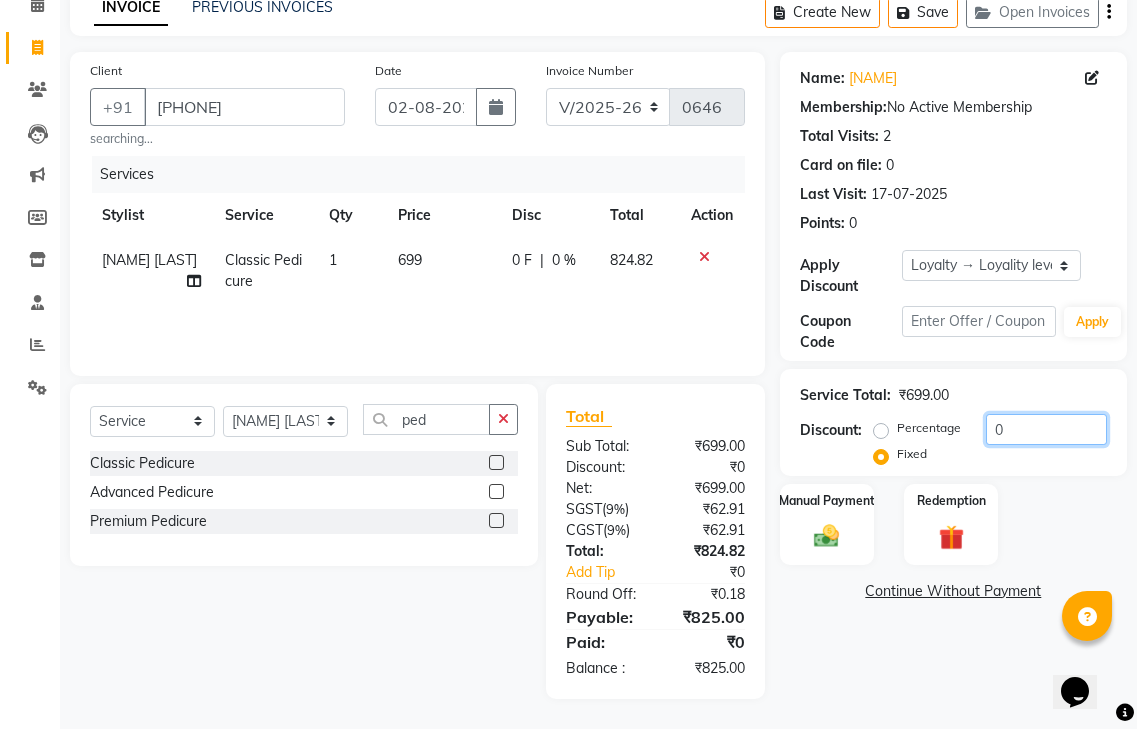click on "0" 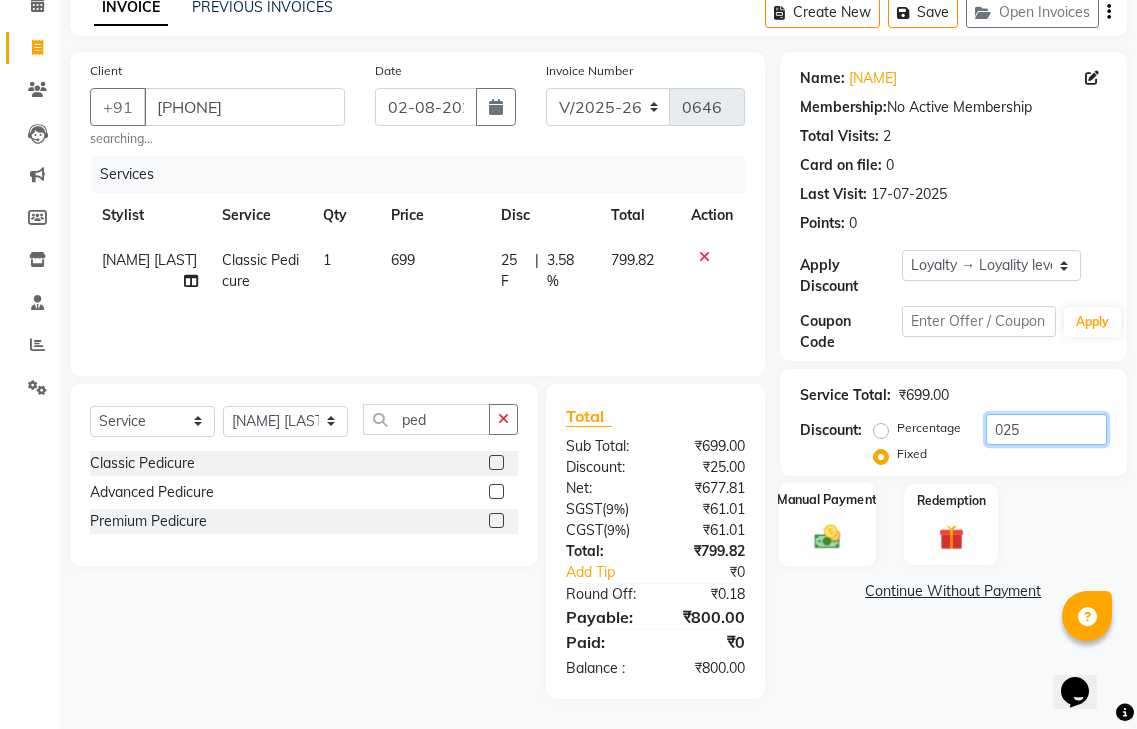type on "025" 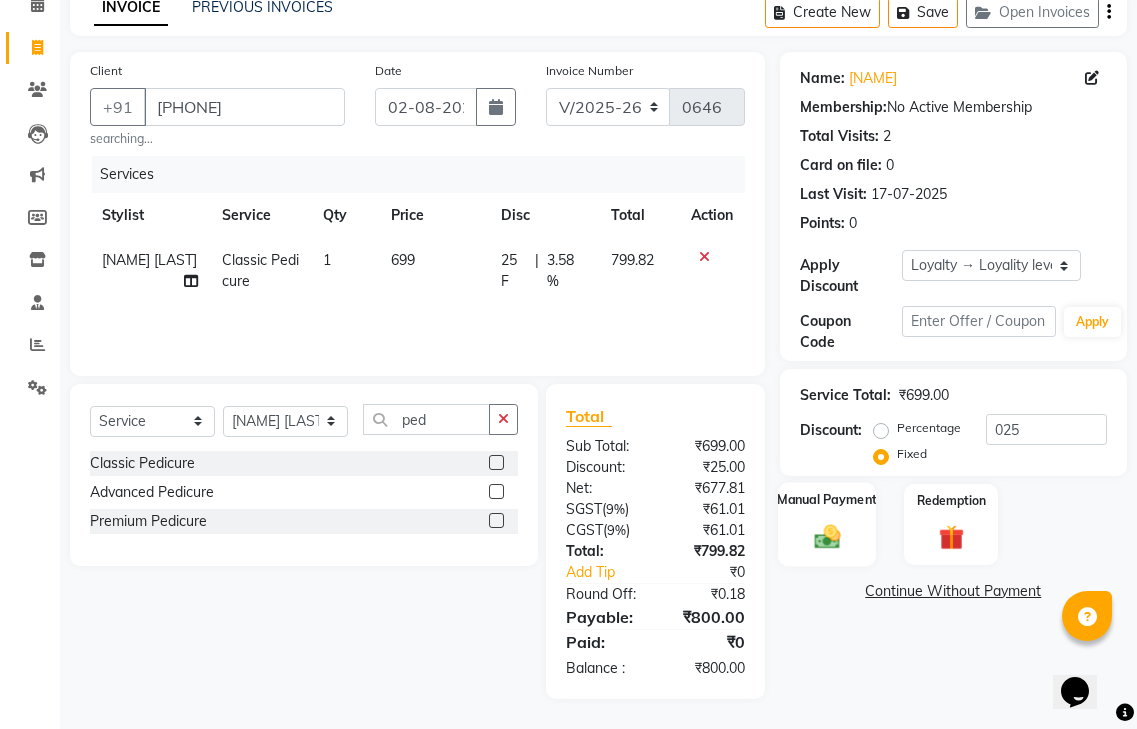 click 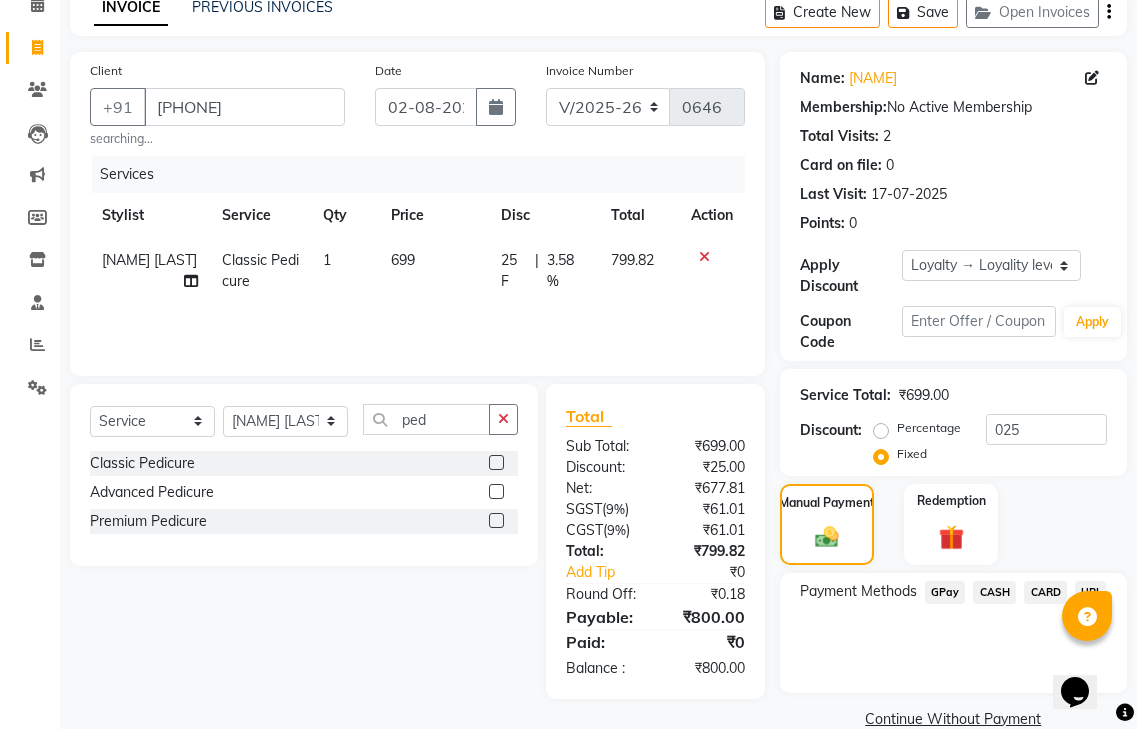 click on "GPay" 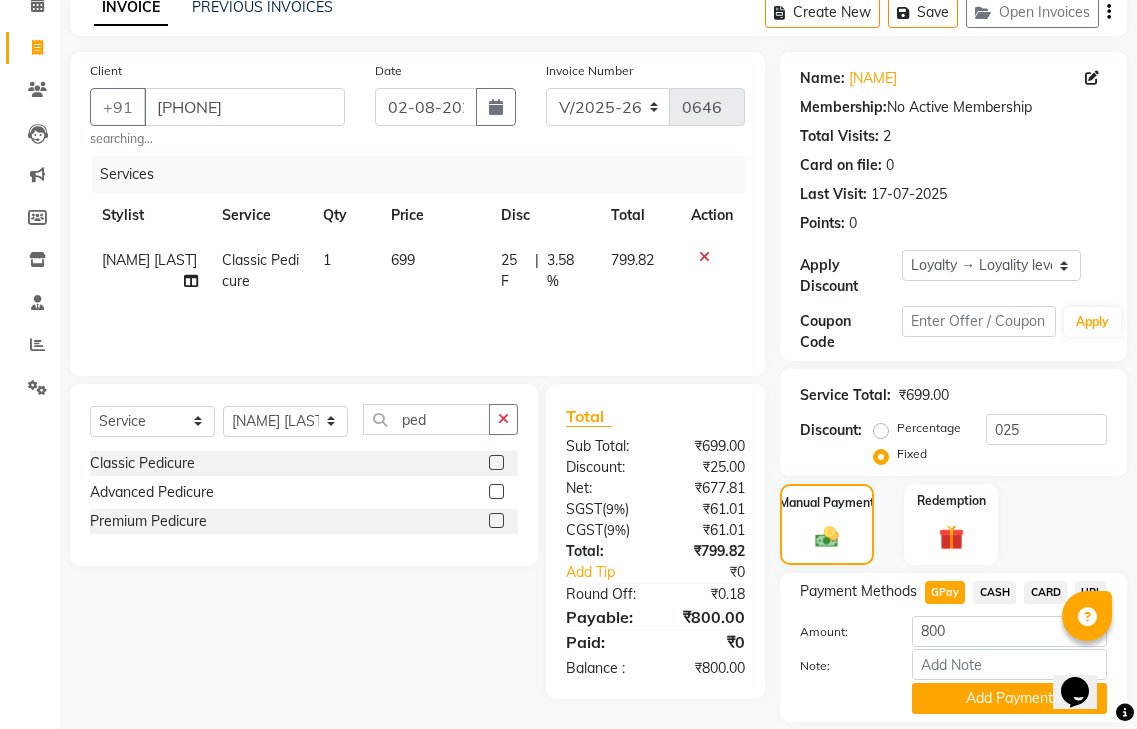 drag, startPoint x: 972, startPoint y: 692, endPoint x: 878, endPoint y: 671, distance: 96.317184 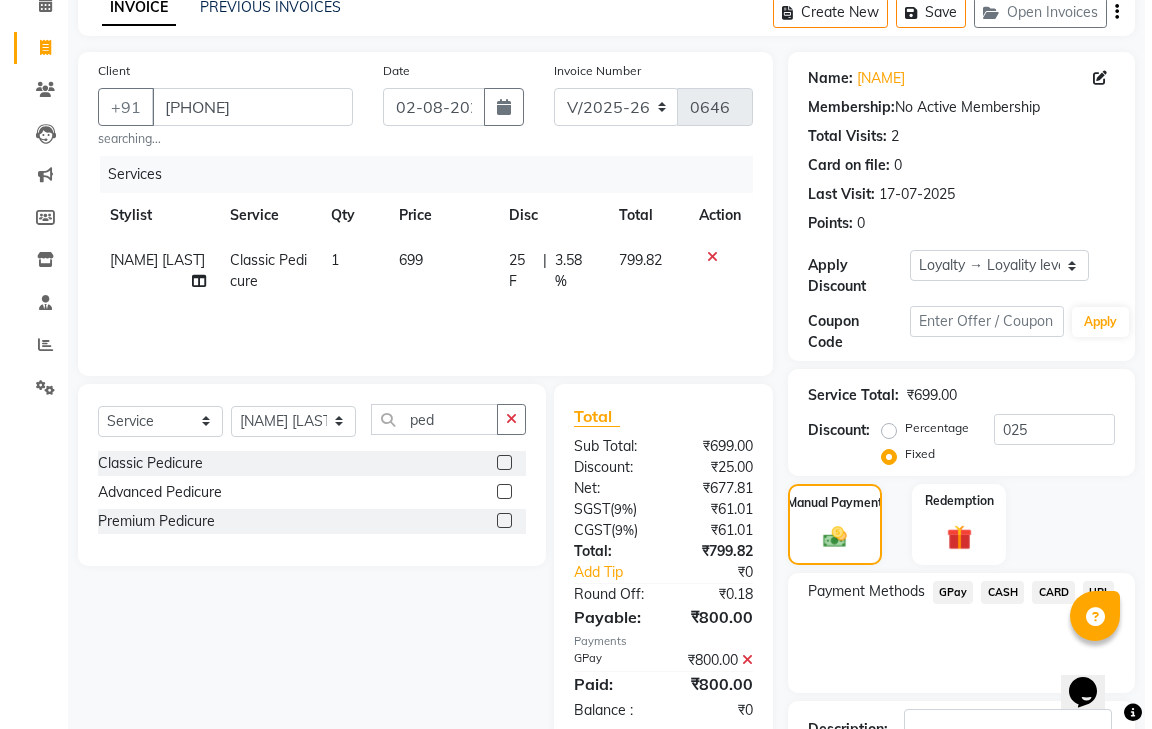 scroll, scrollTop: 301, scrollLeft: 0, axis: vertical 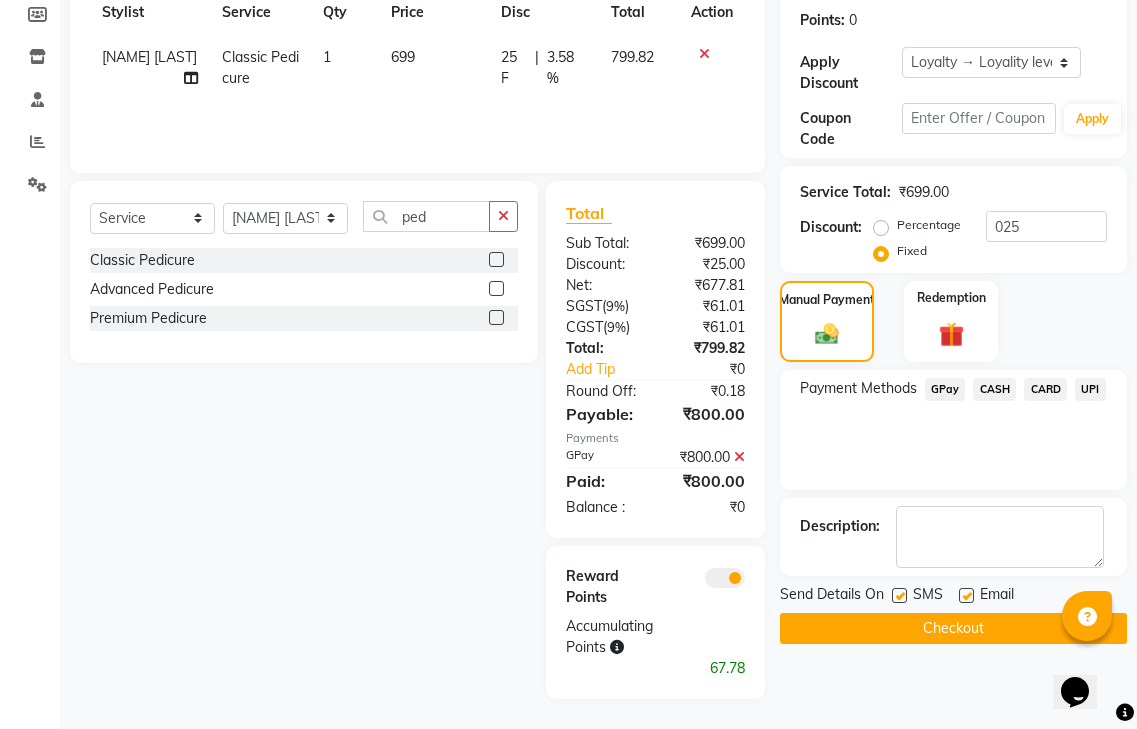 click 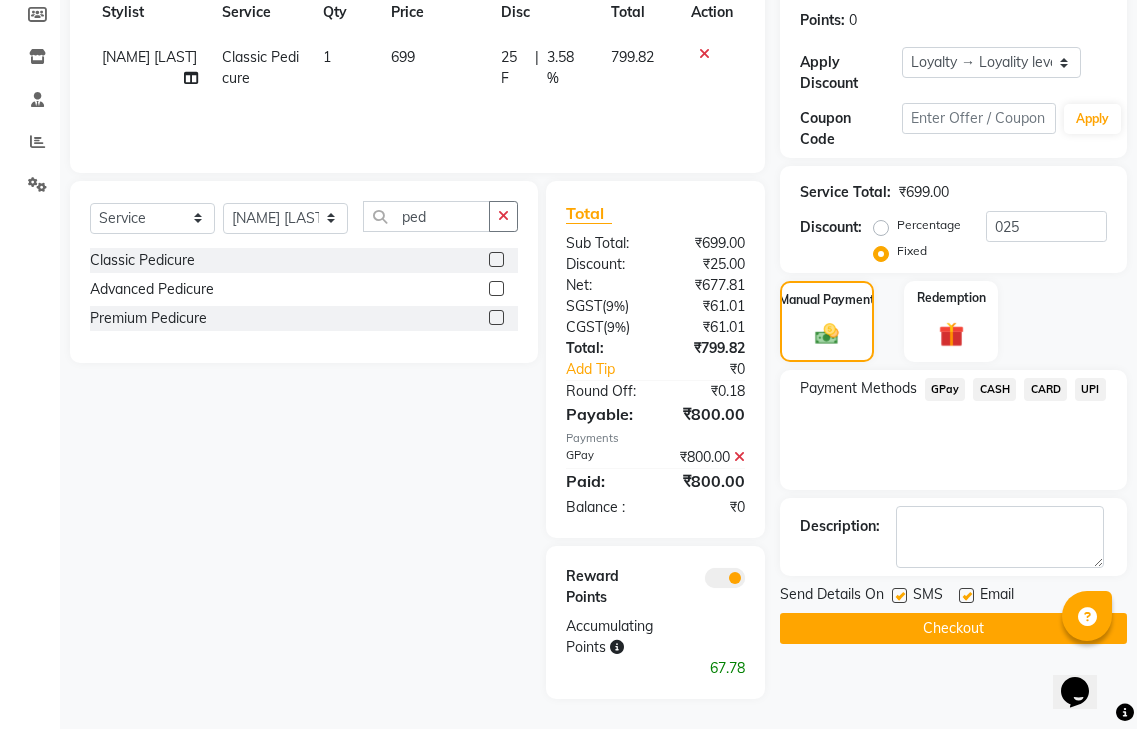 click 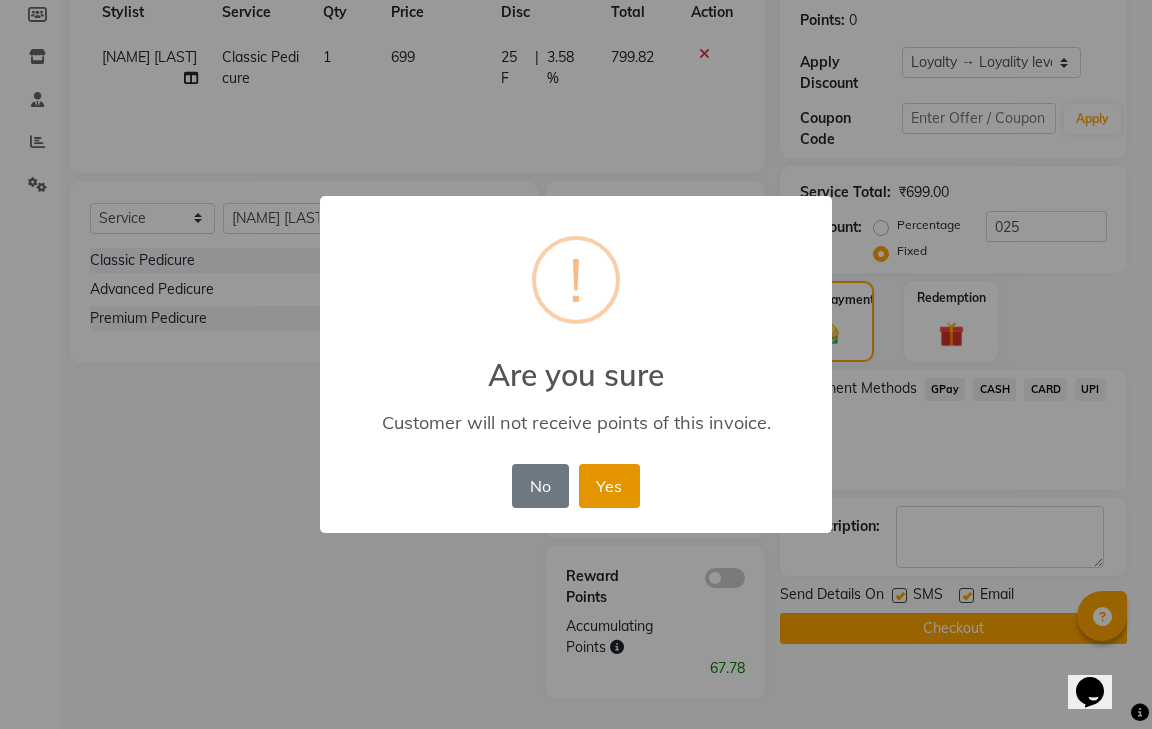 click on "Yes" at bounding box center (609, 486) 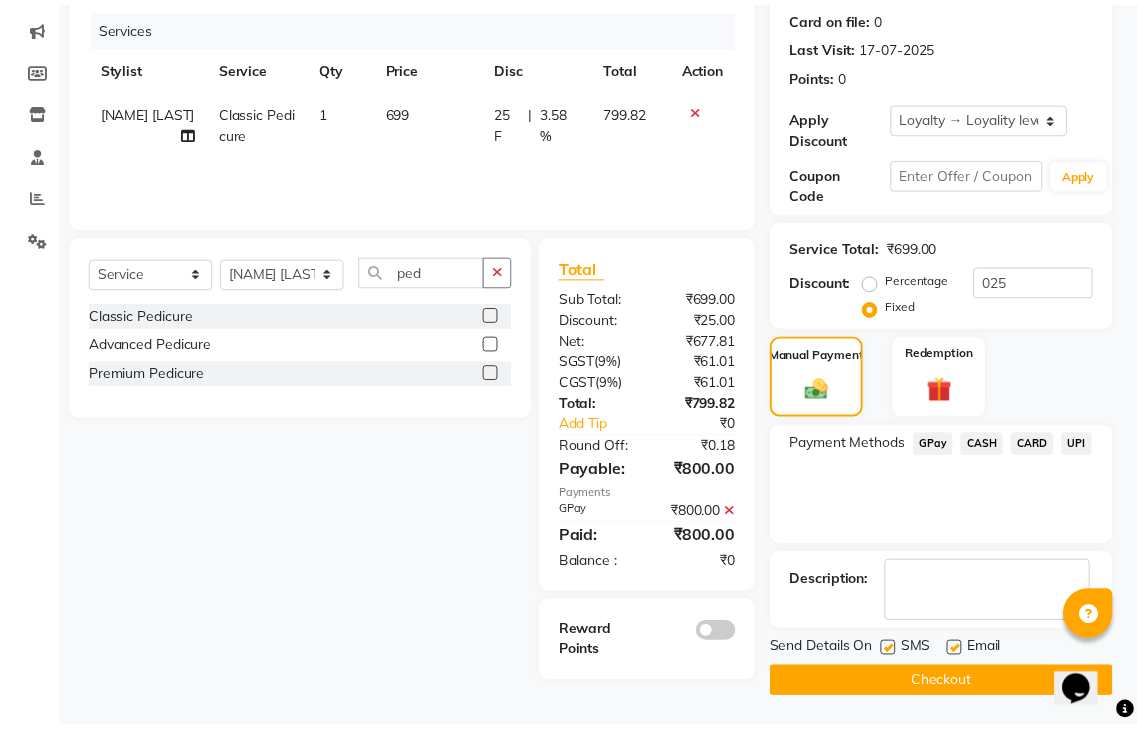 scroll, scrollTop: 246, scrollLeft: 0, axis: vertical 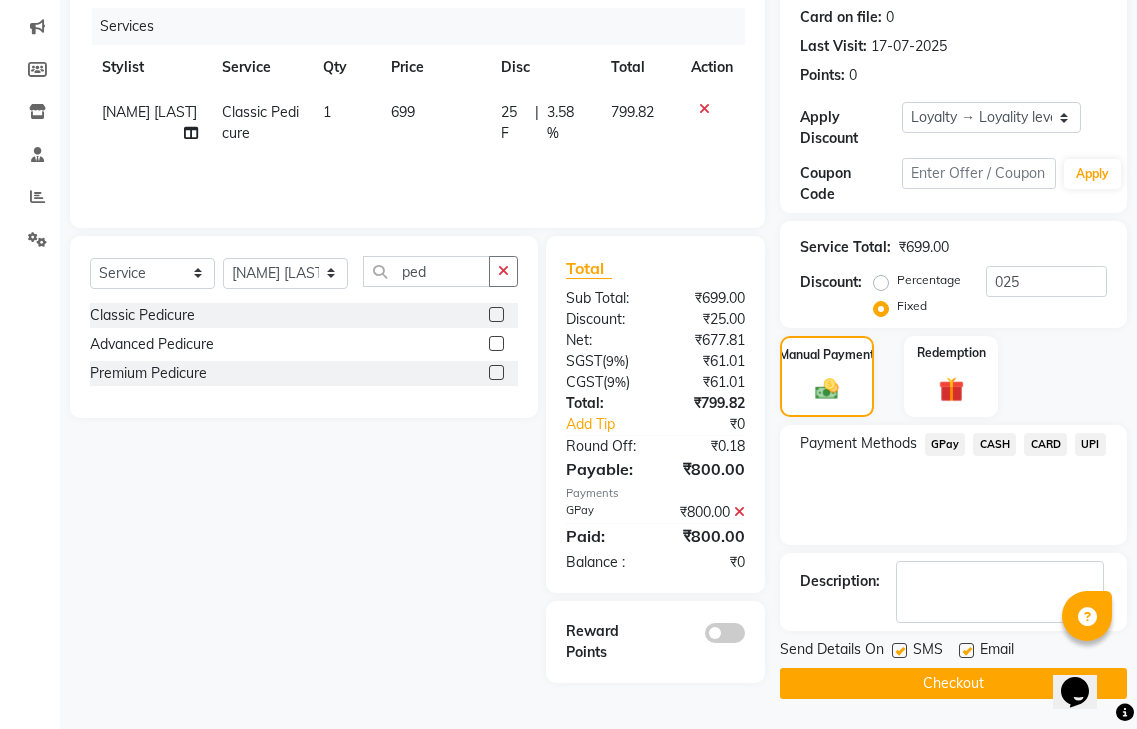 click on "Checkout" 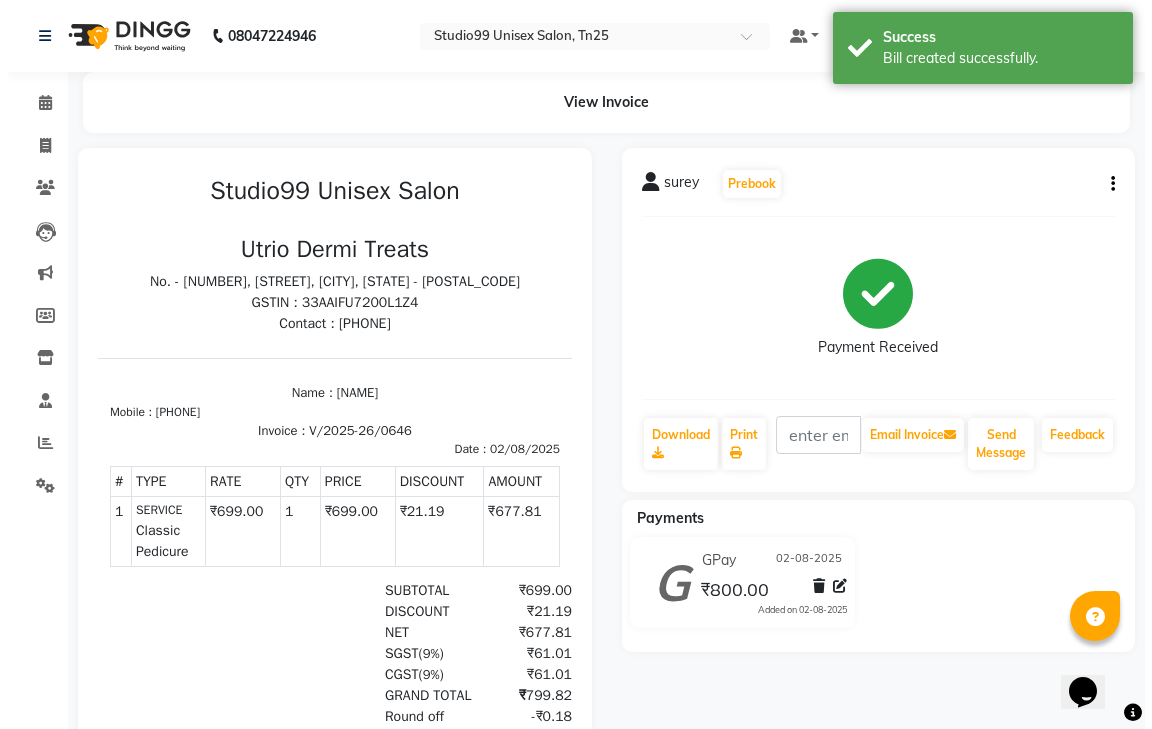 scroll, scrollTop: 0, scrollLeft: 0, axis: both 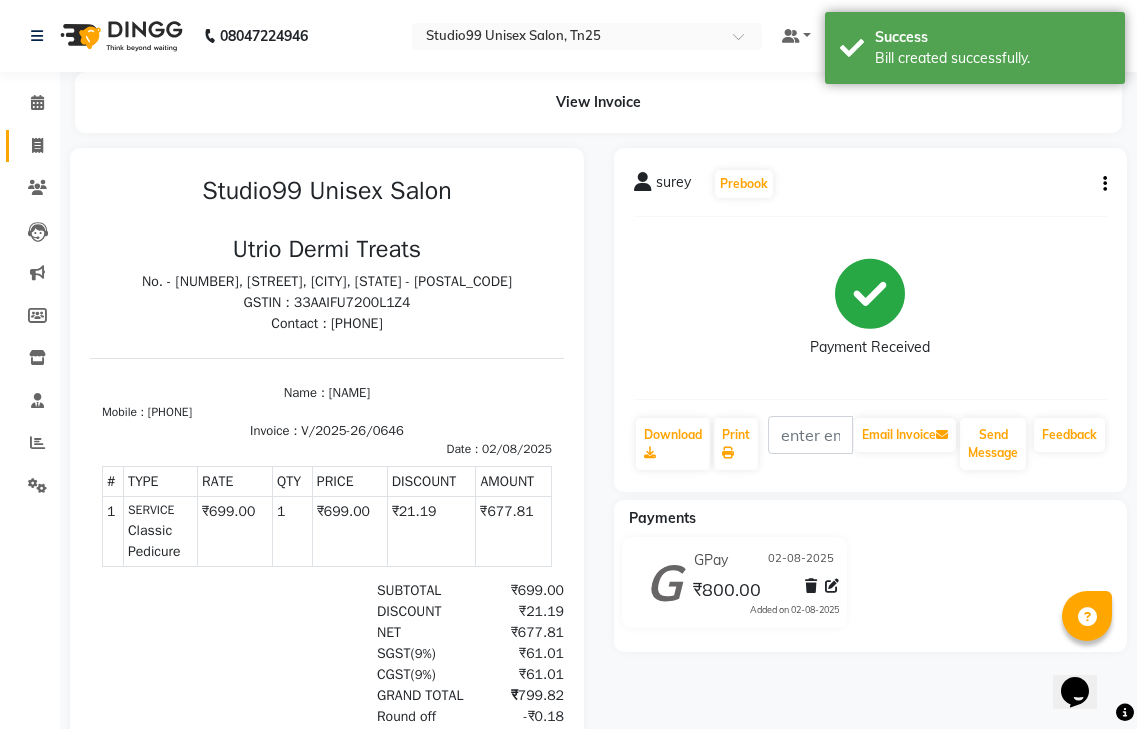 click 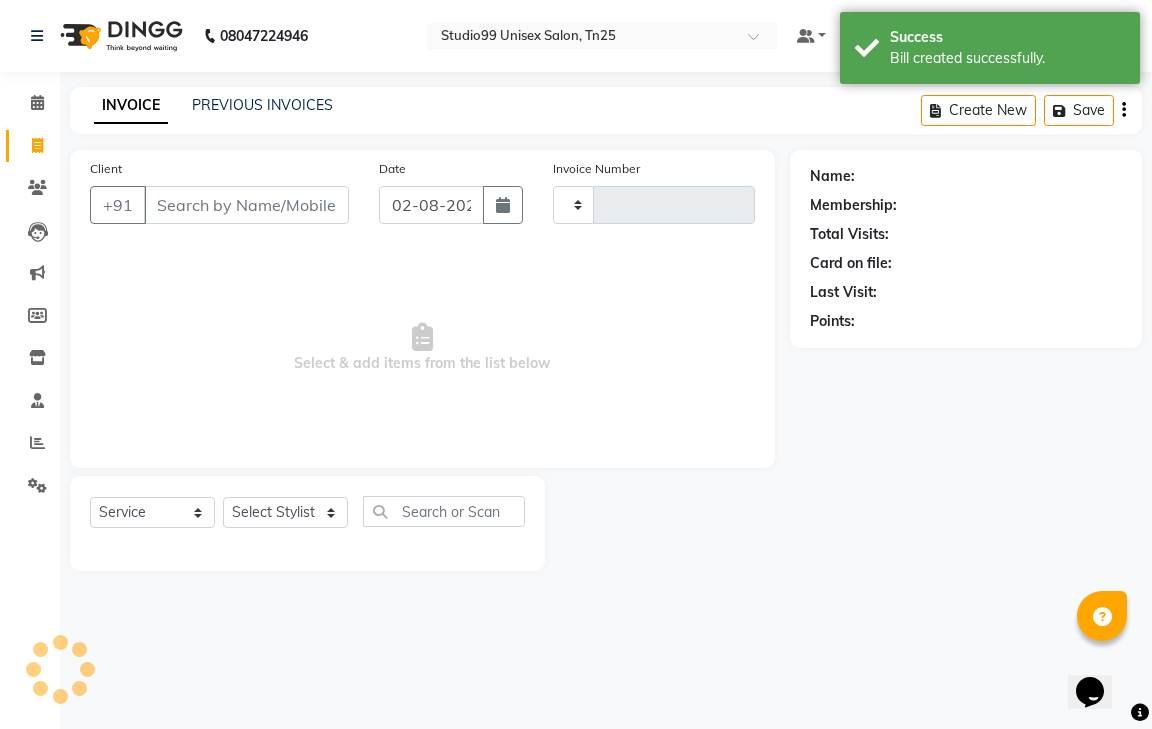 type on "0647" 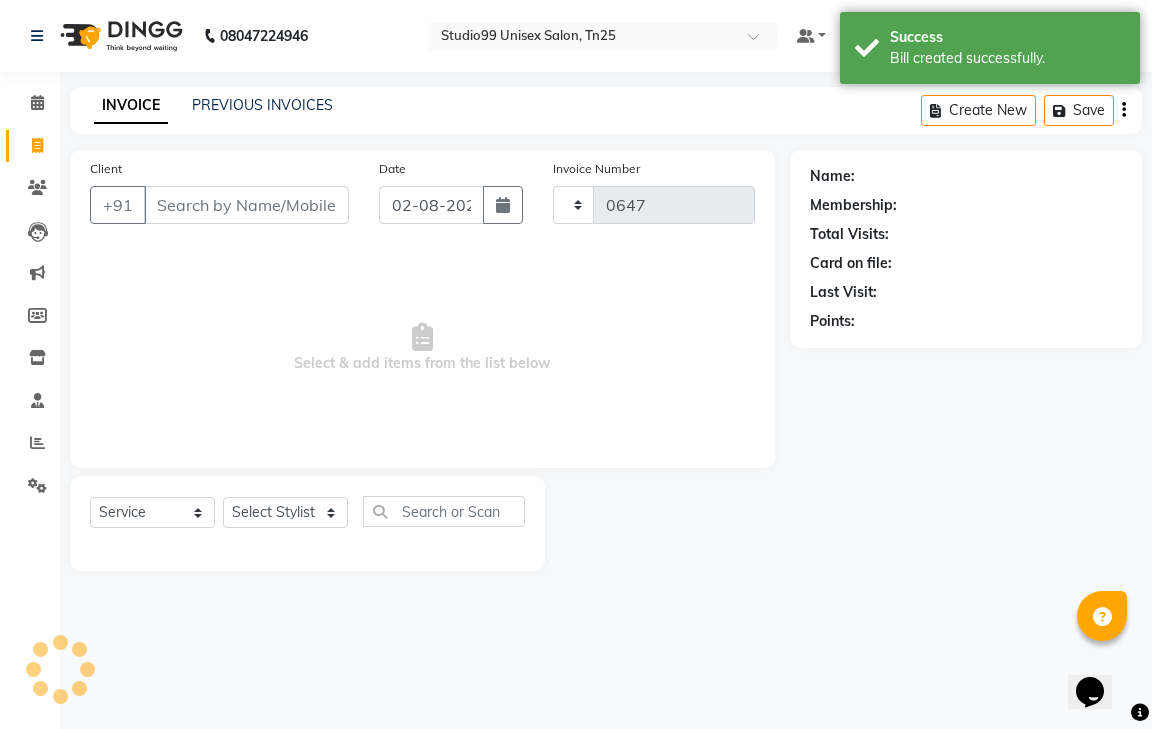 select on "8331" 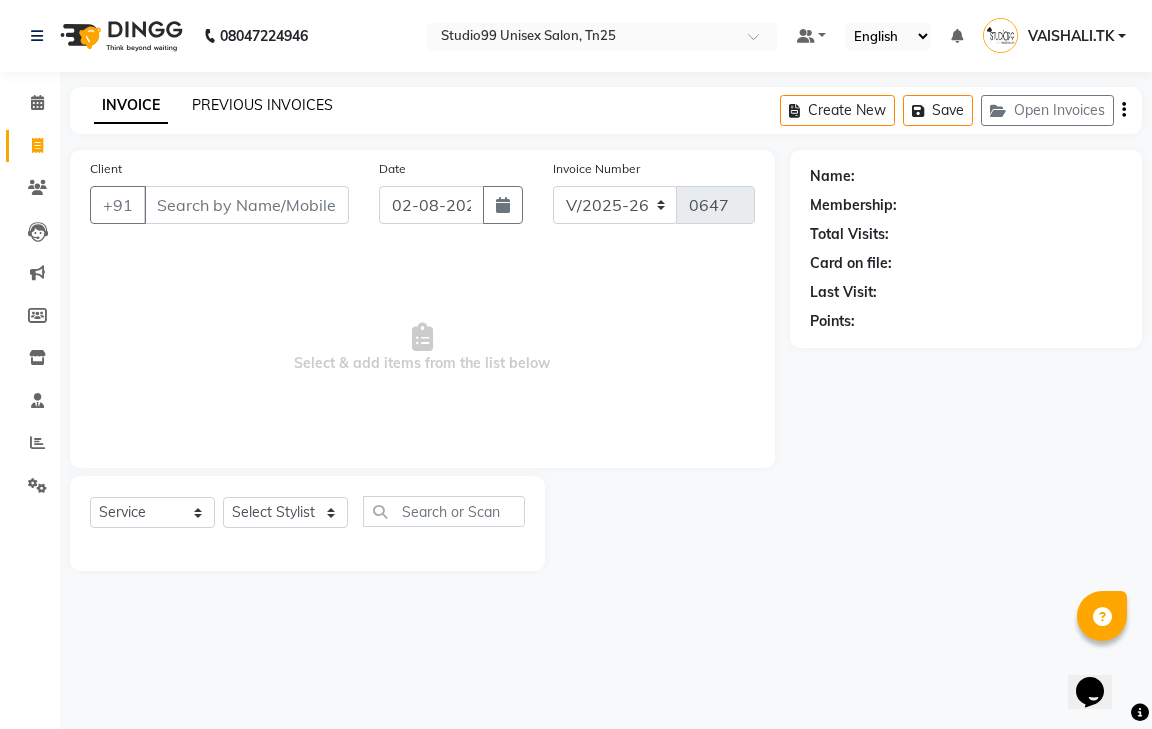 click on "PREVIOUS INVOICES" 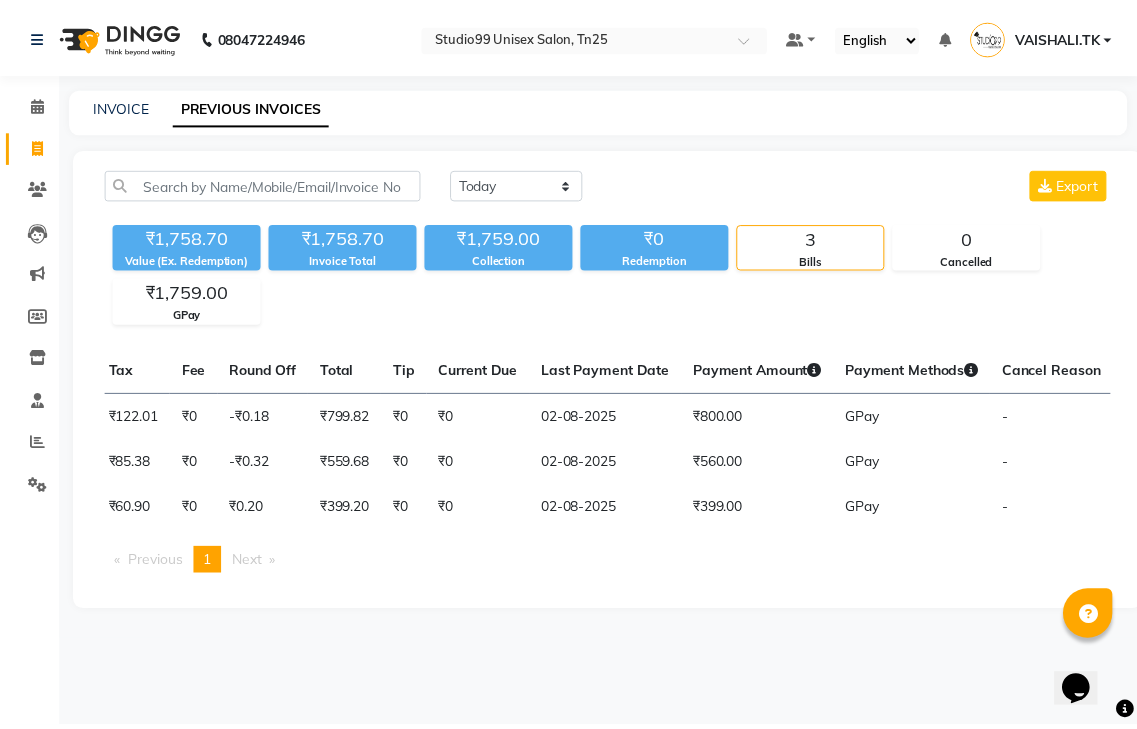 scroll, scrollTop: 0, scrollLeft: 602, axis: horizontal 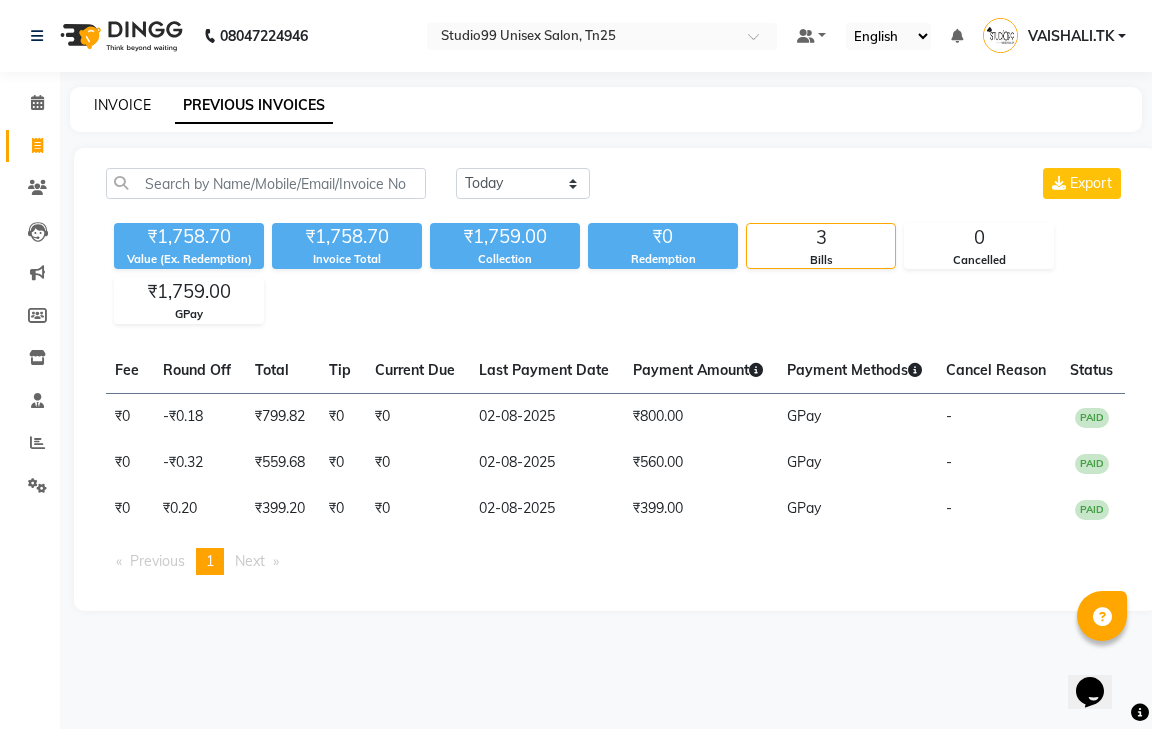 click on "INVOICE" 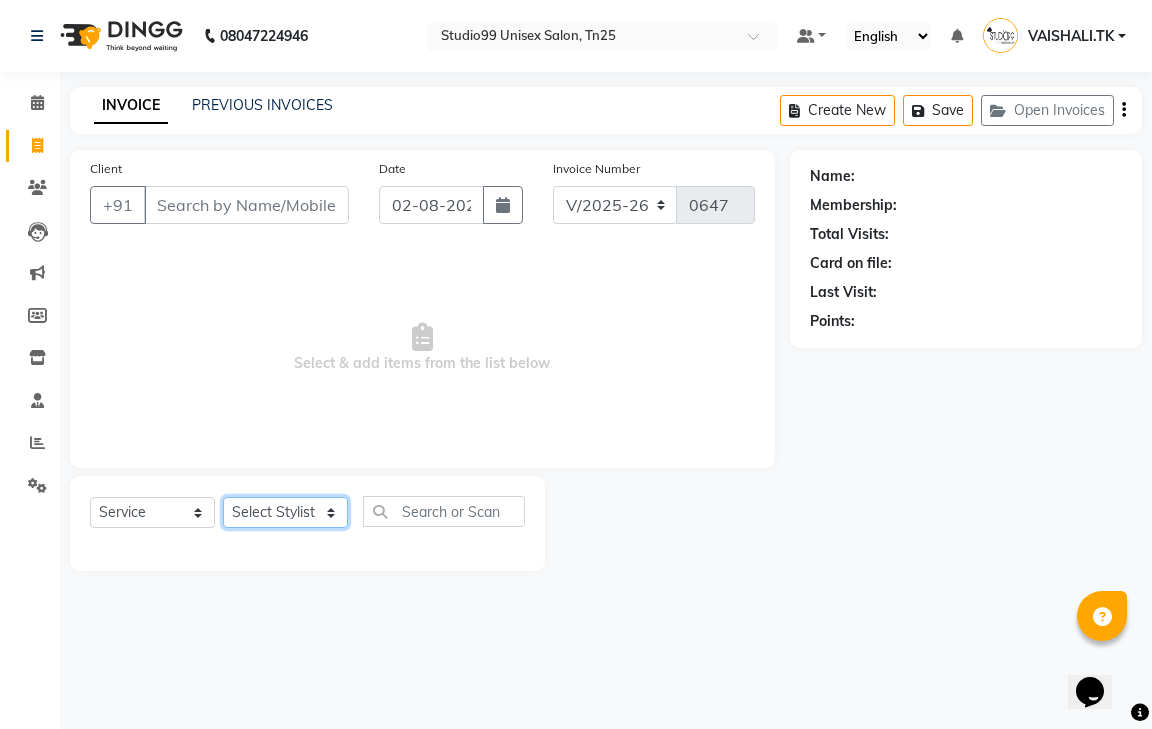 click on "Select Stylist gendral giri-ja  jaya priya kothai TK raja sanjay santhosh VAISHALI.TK" 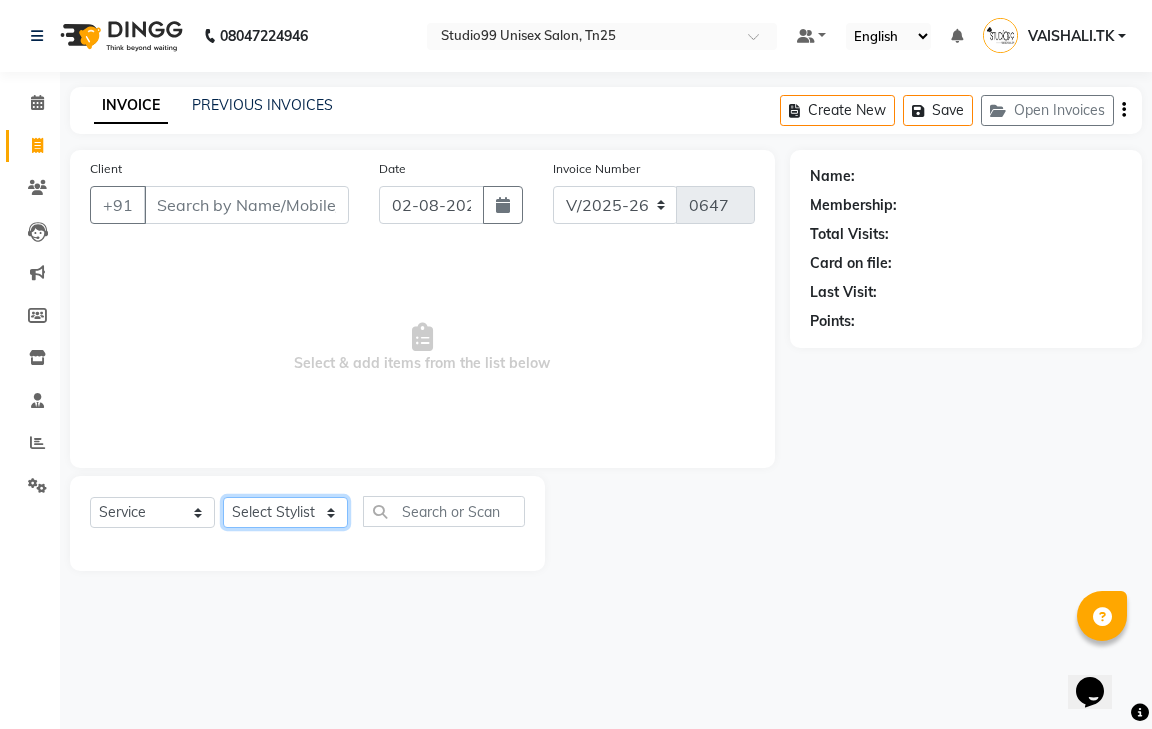 select on "80757" 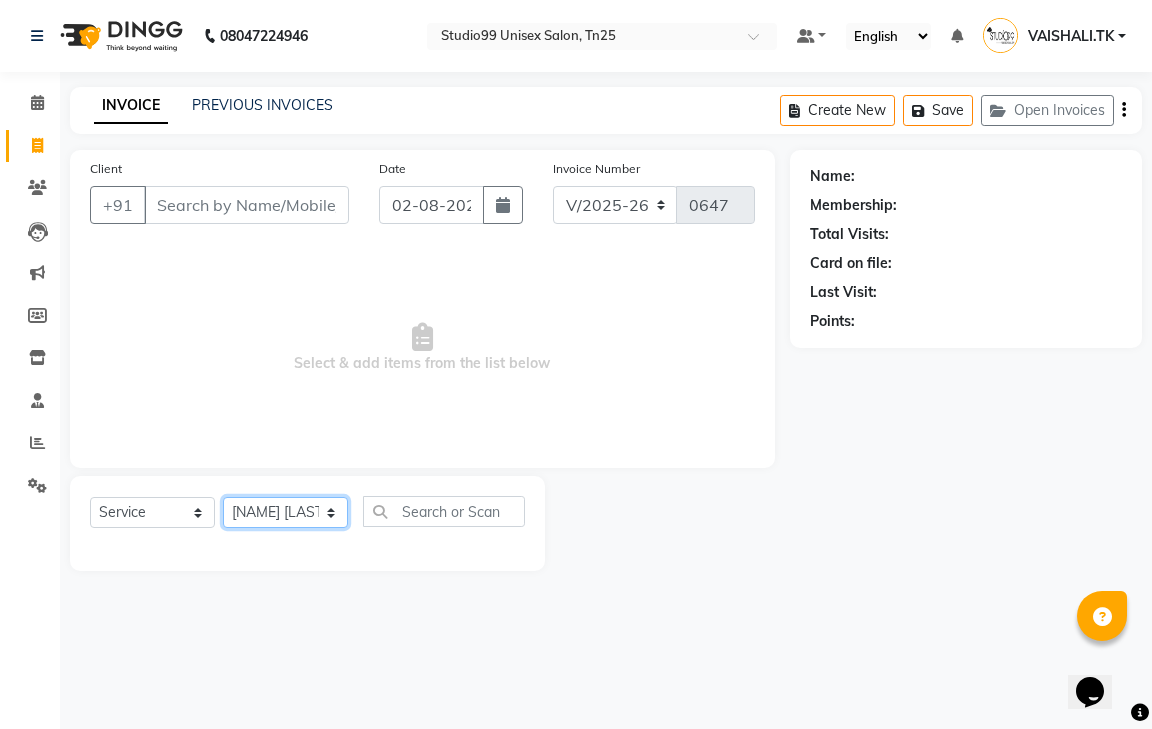 click on "Select Stylist gendral giri-ja  jaya priya kothai TK raja sanjay santhosh VAISHALI.TK" 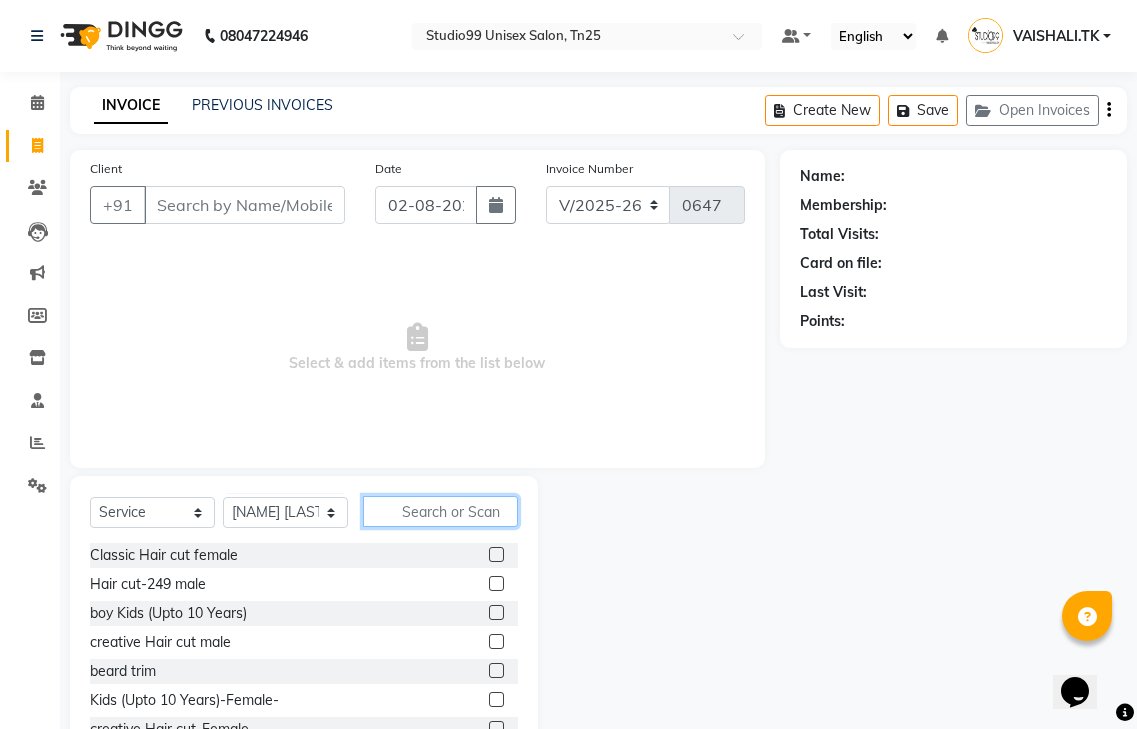 click 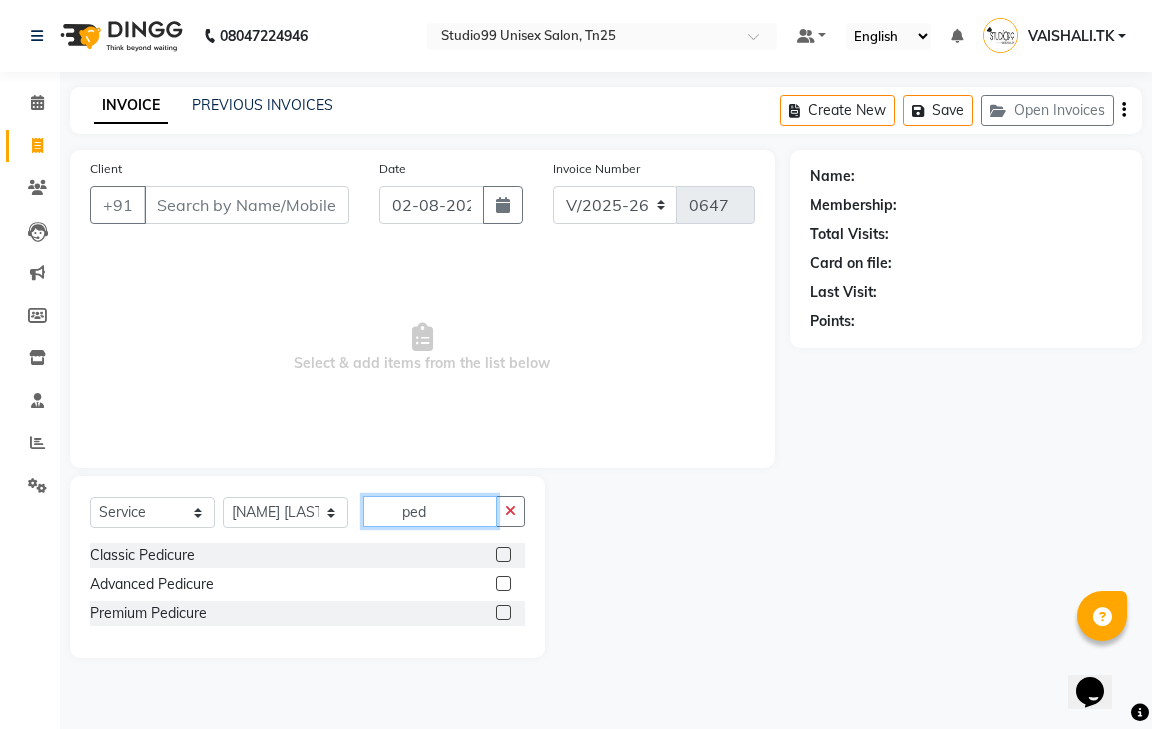 type on "ped" 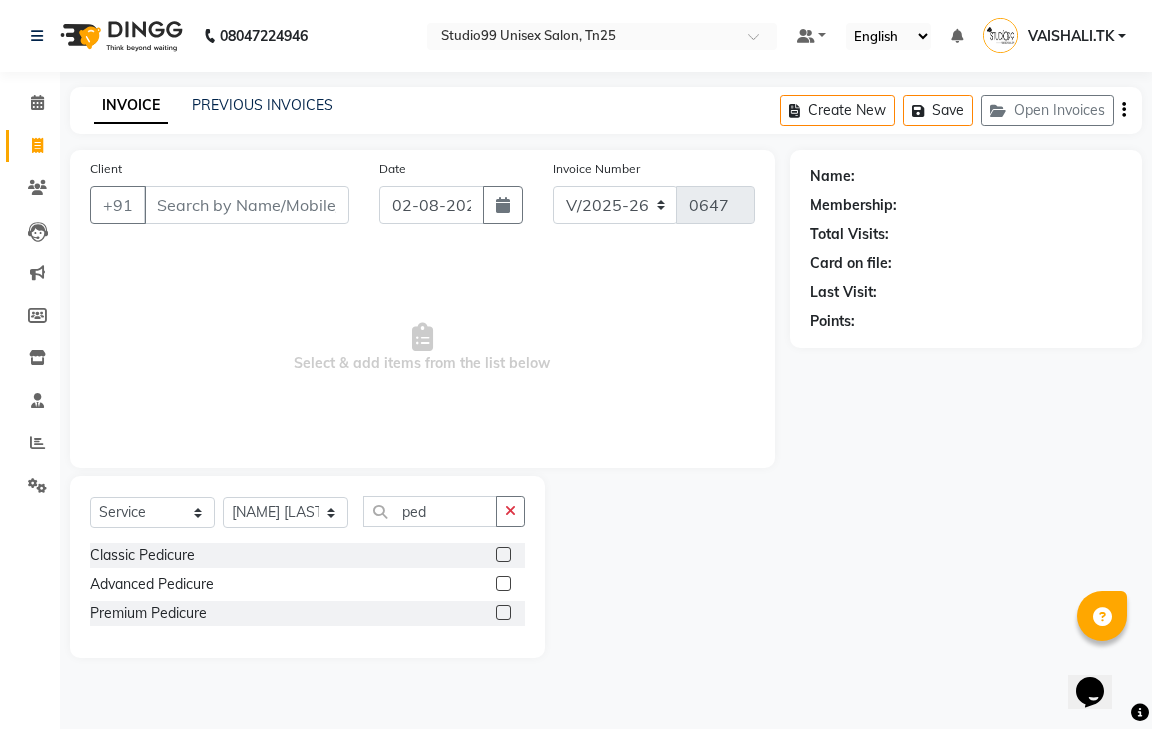 click 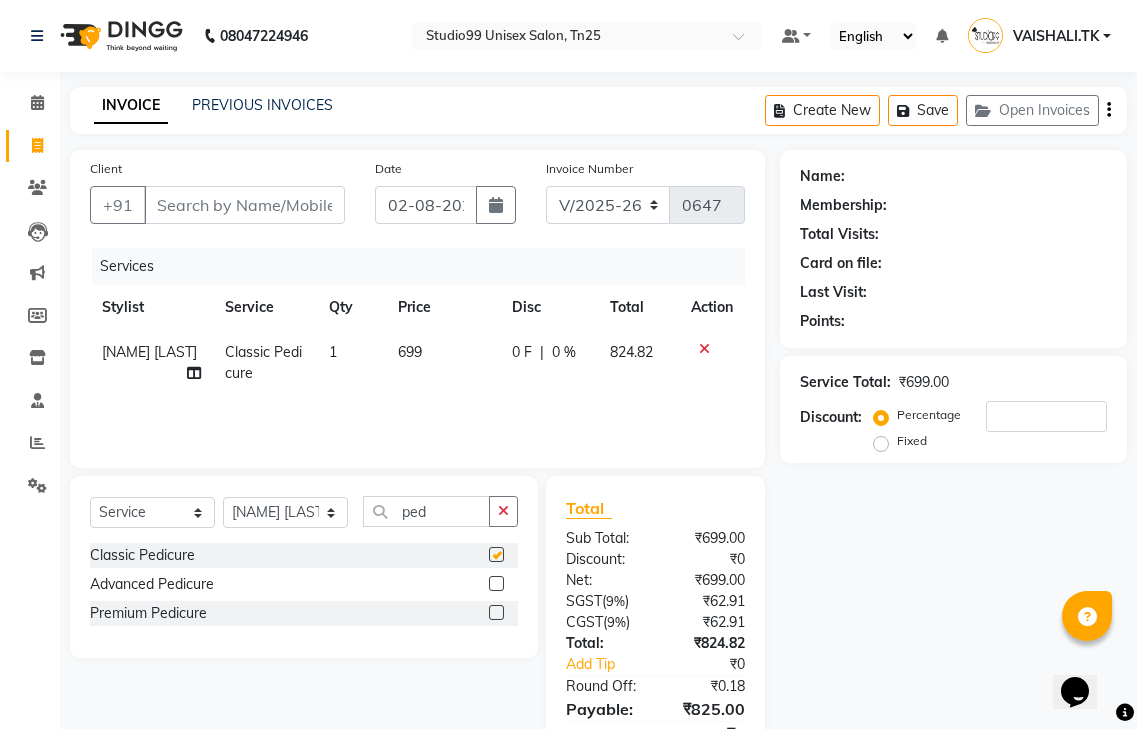 checkbox on "false" 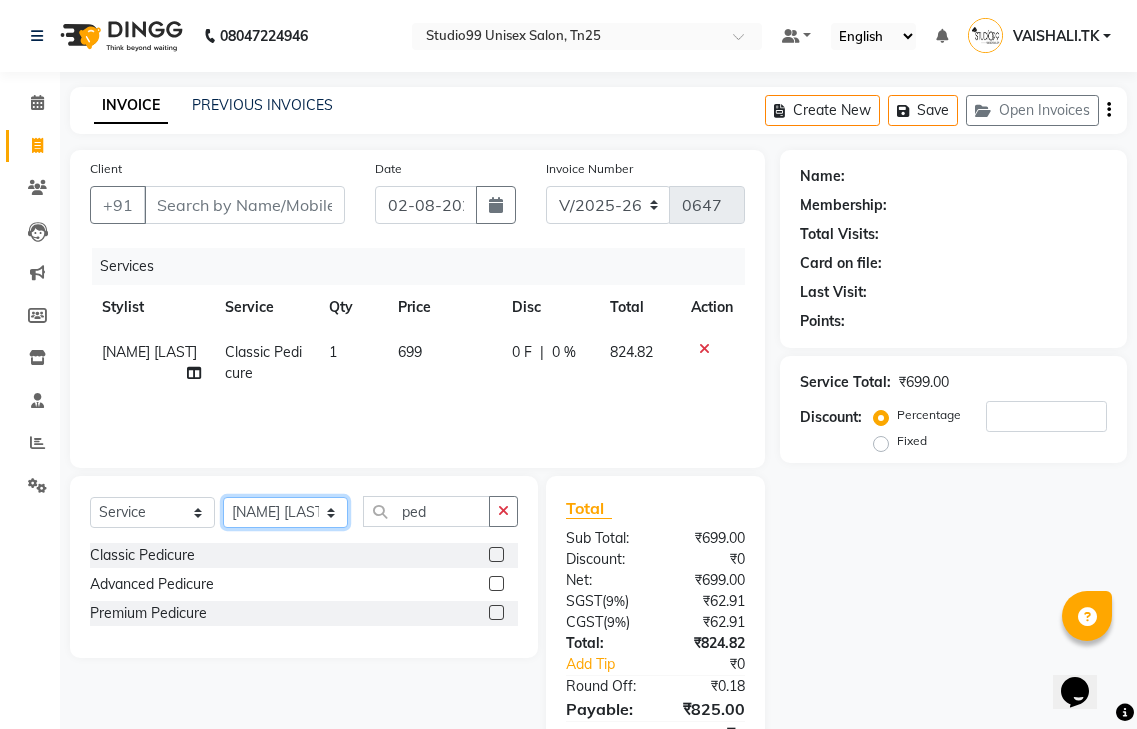 click on "Select Stylist gendral giri-ja  jaya priya kothai TK raja sanjay santhosh VAISHALI.TK" 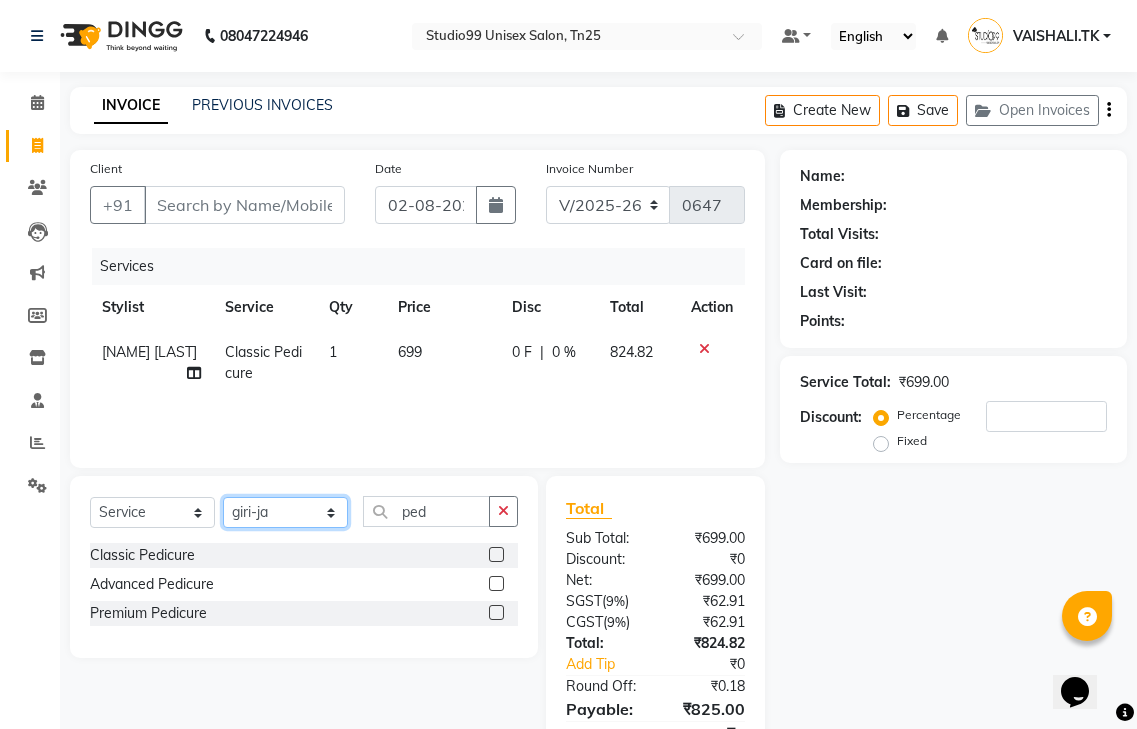 click on "Select Stylist gendral giri-ja  jaya priya kothai TK raja sanjay santhosh VAISHALI.TK" 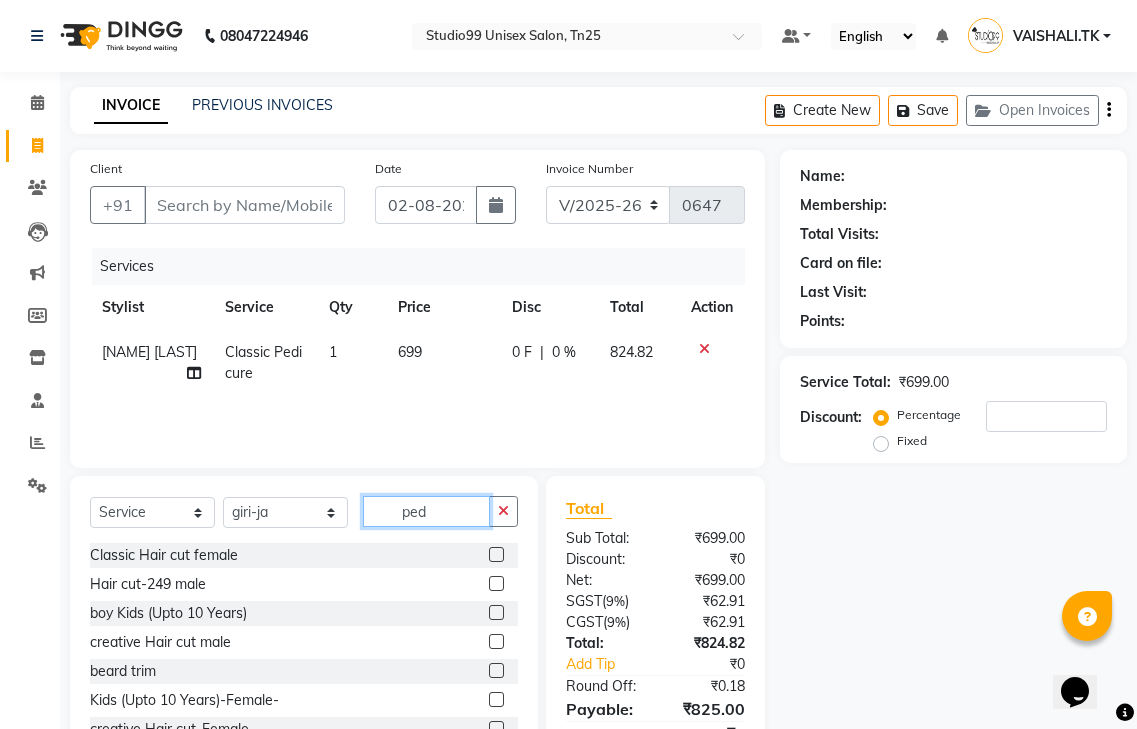 click on "ped" 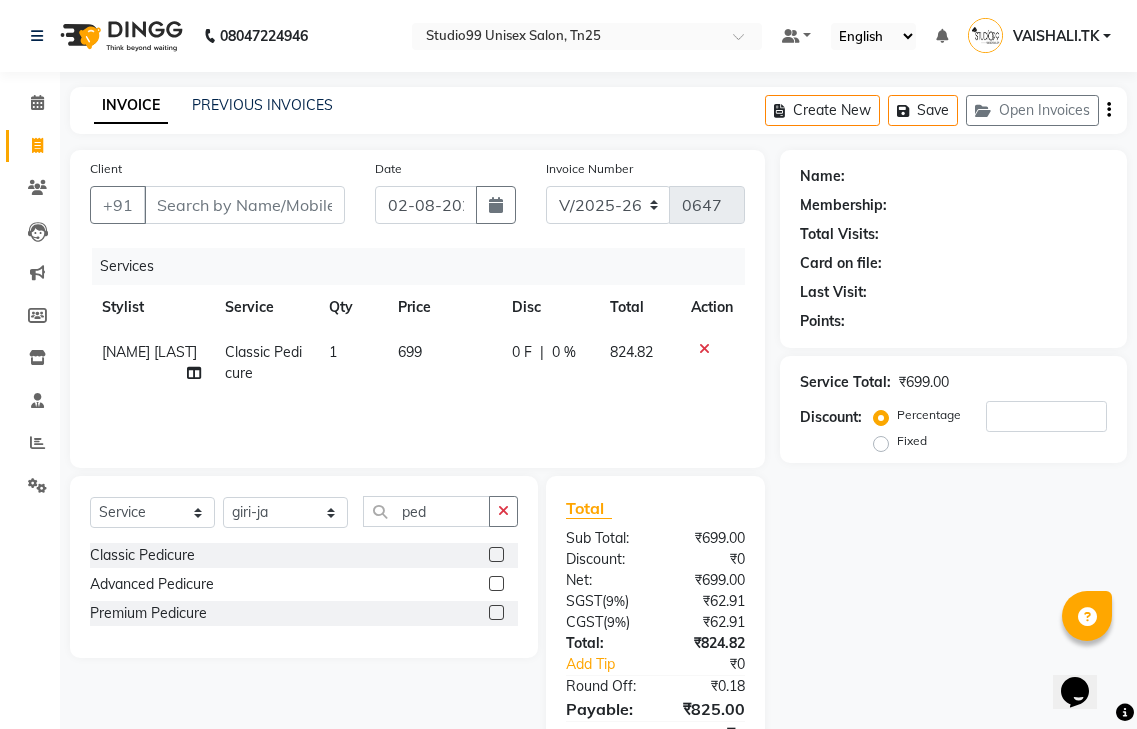 click 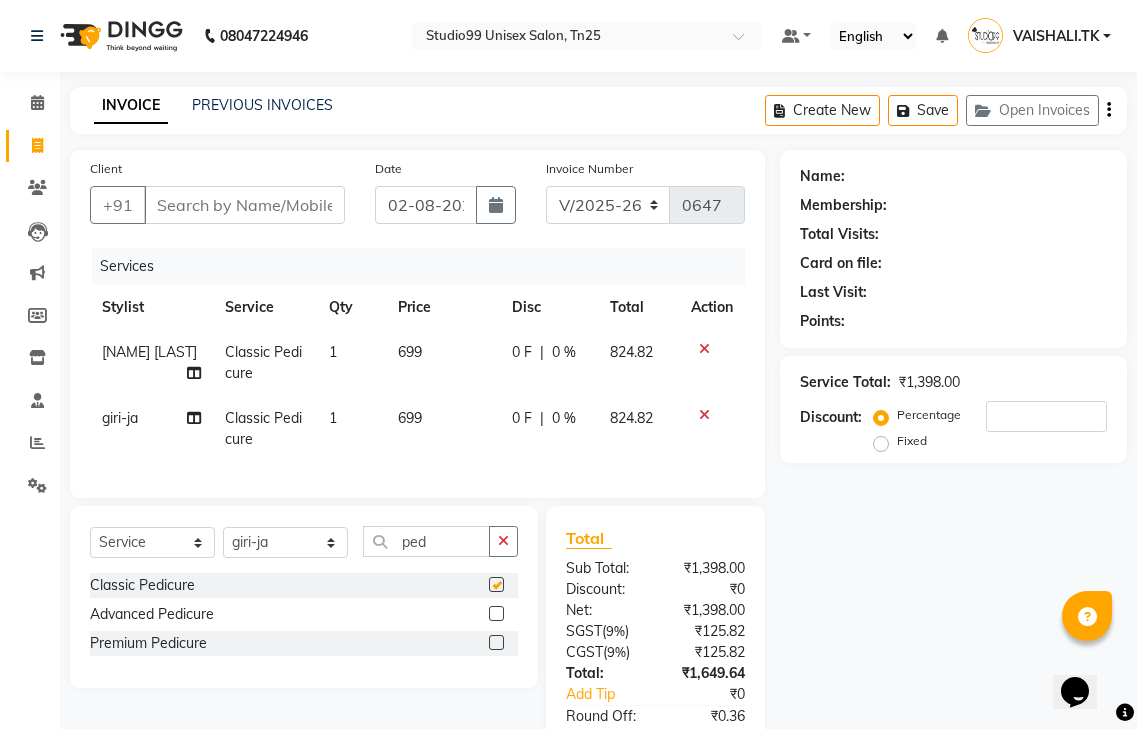 checkbox on "false" 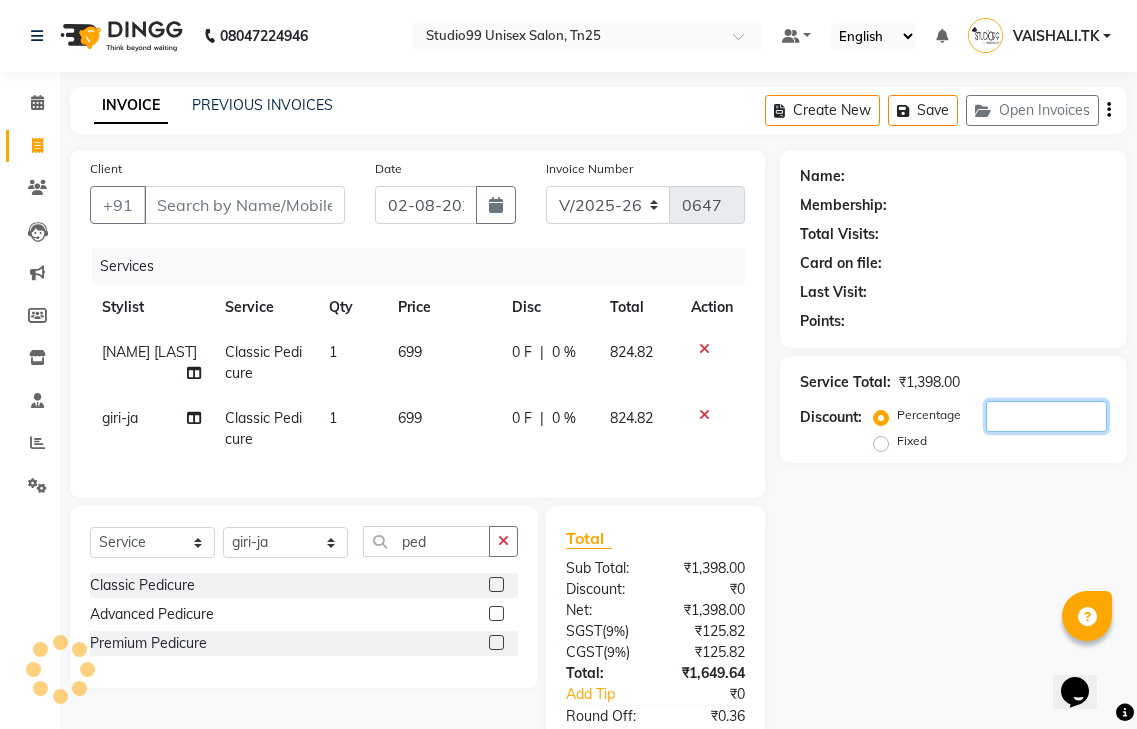 click 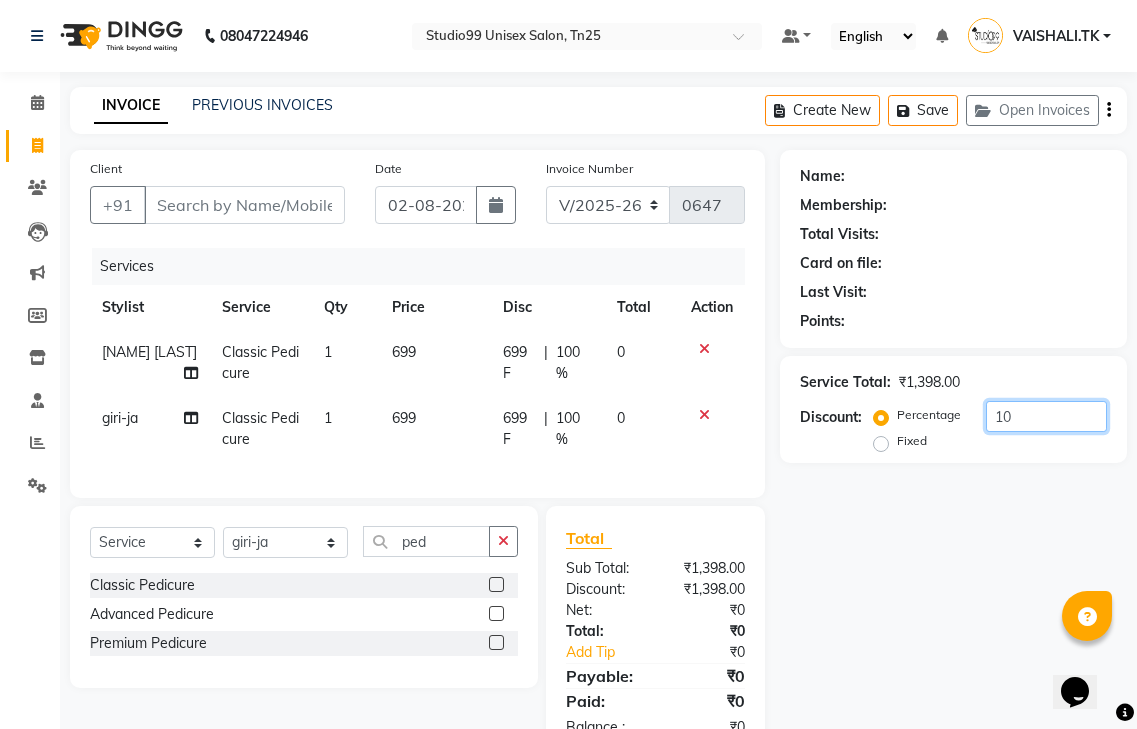type on "1" 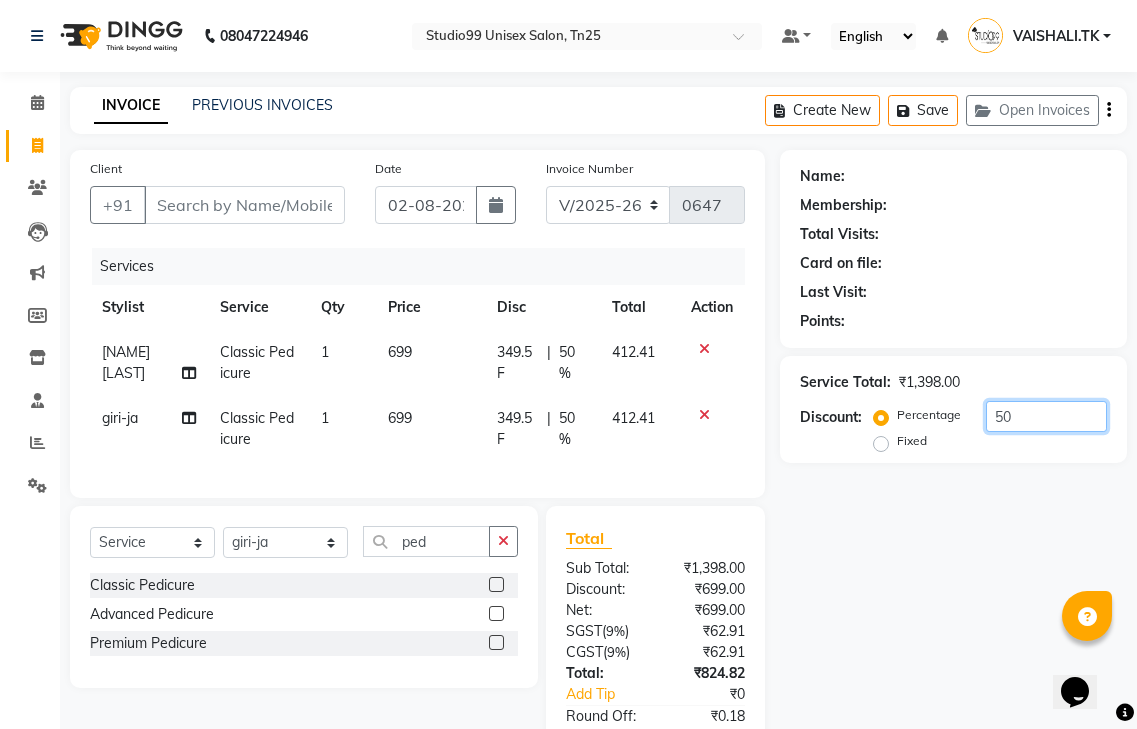 scroll, scrollTop: 137, scrollLeft: 0, axis: vertical 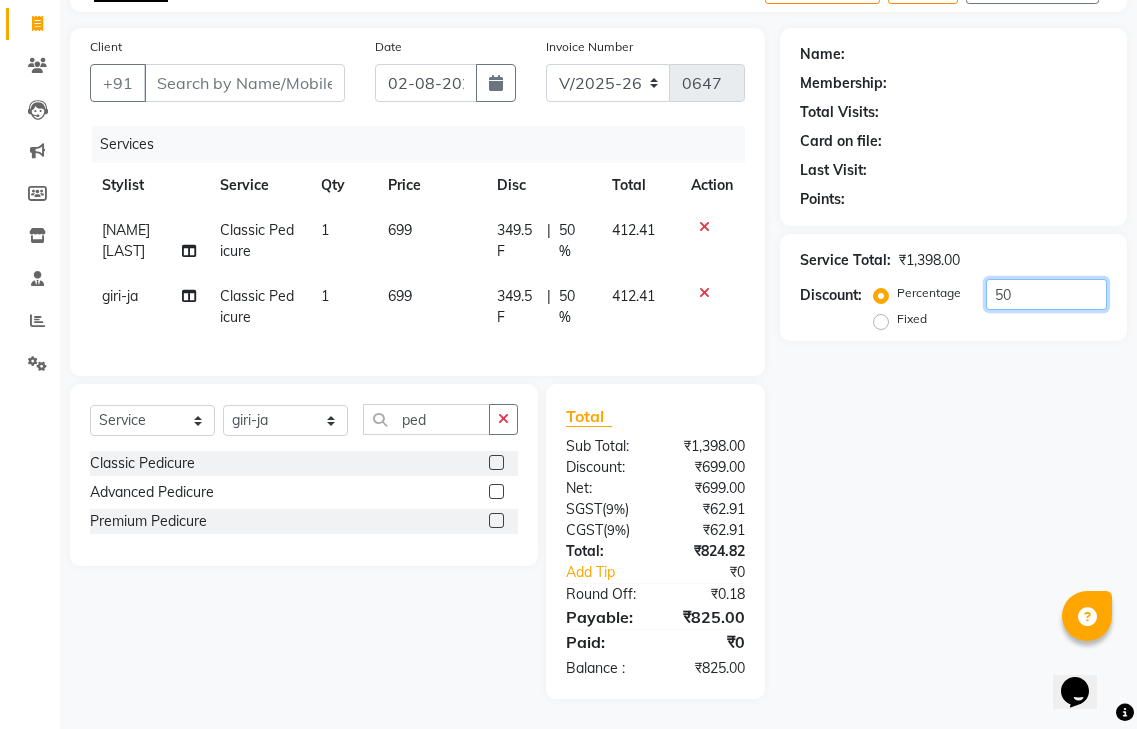 type on "5" 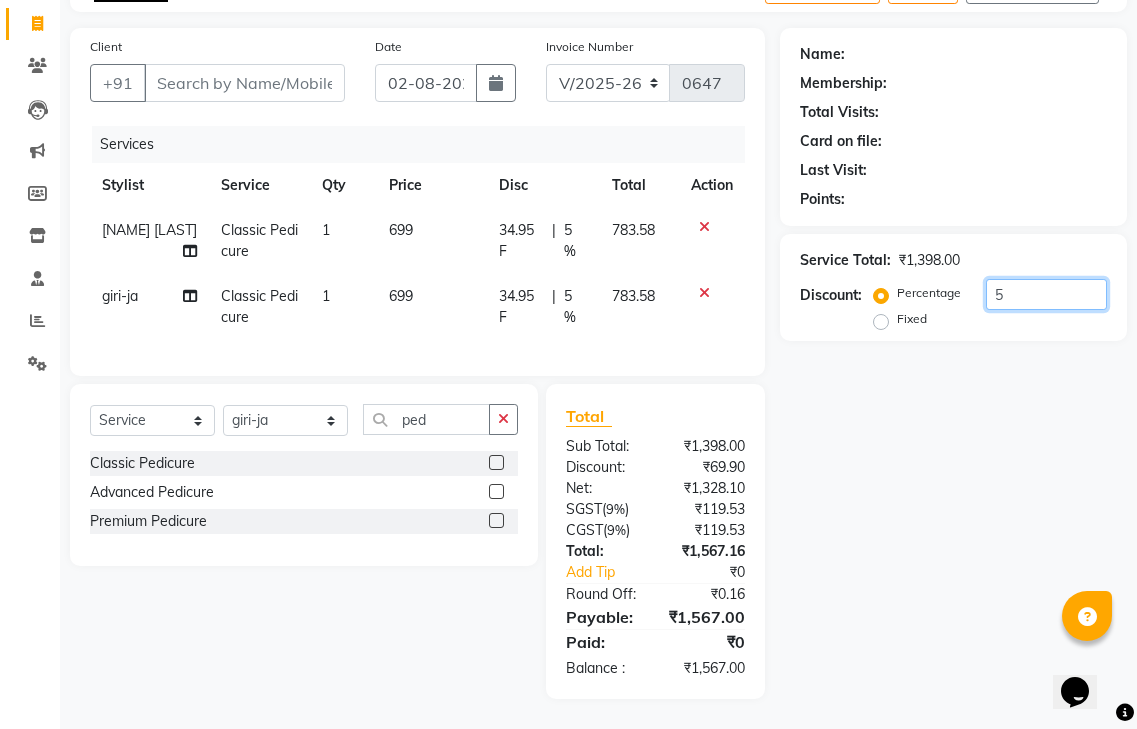 type 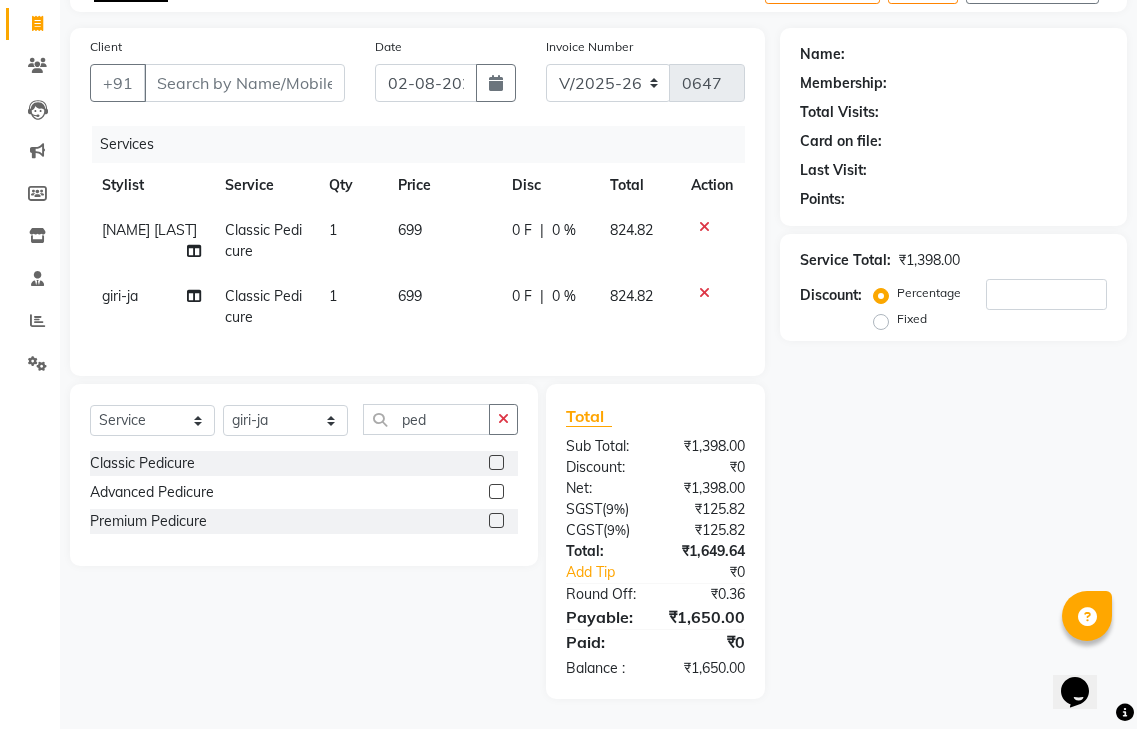 click on "Fixed" 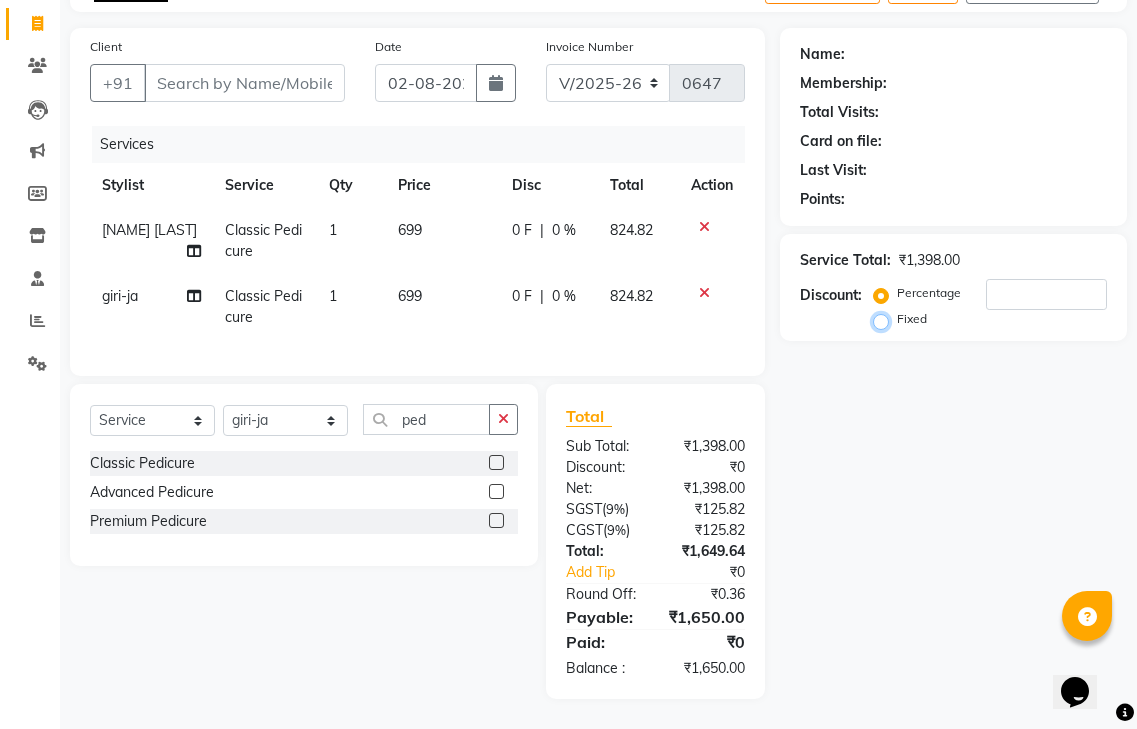 click on "Fixed" at bounding box center [885, 319] 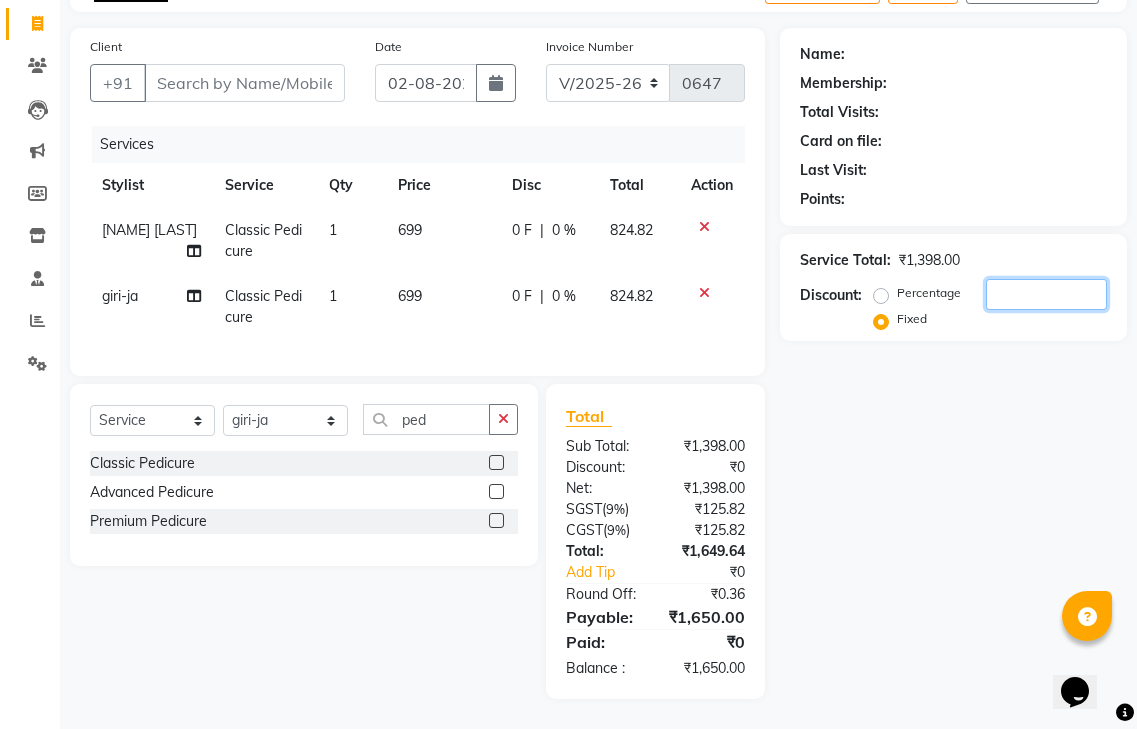 click 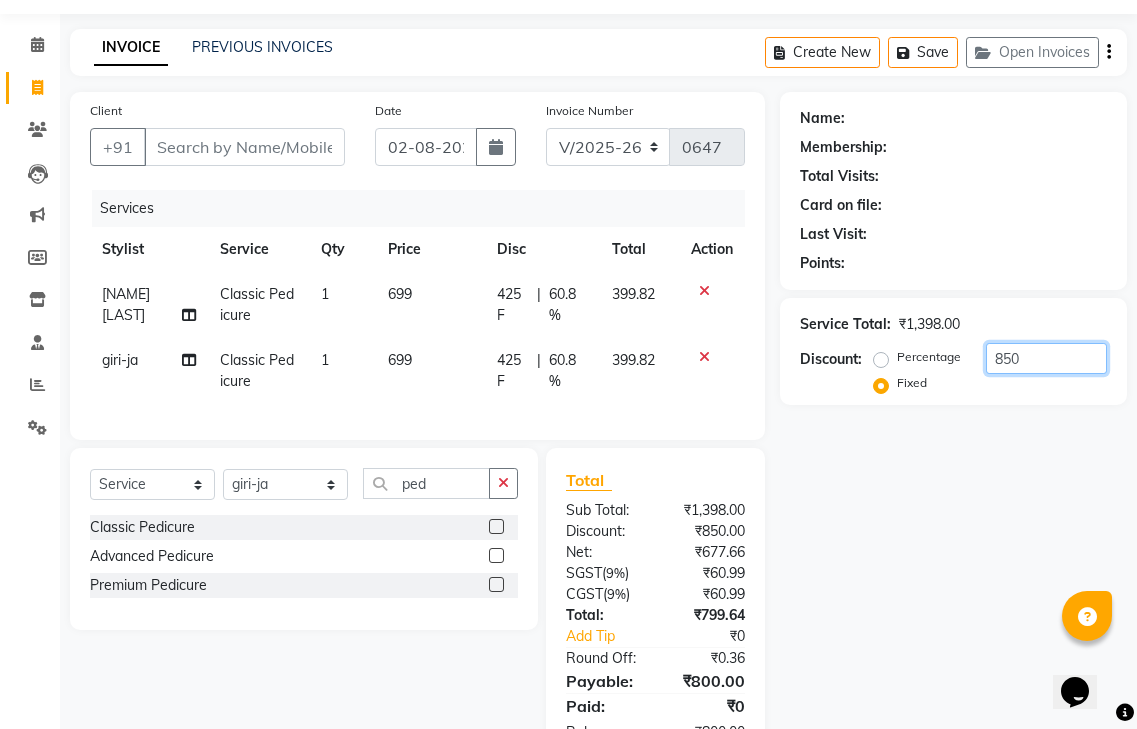 scroll, scrollTop: 0, scrollLeft: 0, axis: both 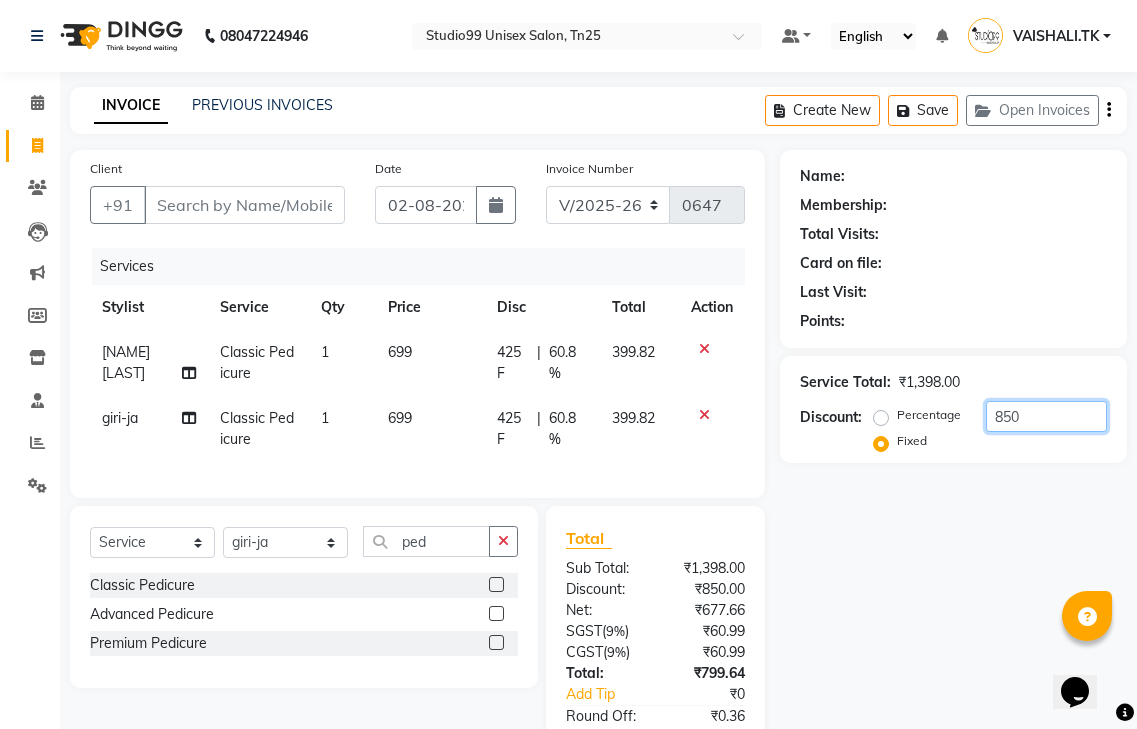 type on "850" 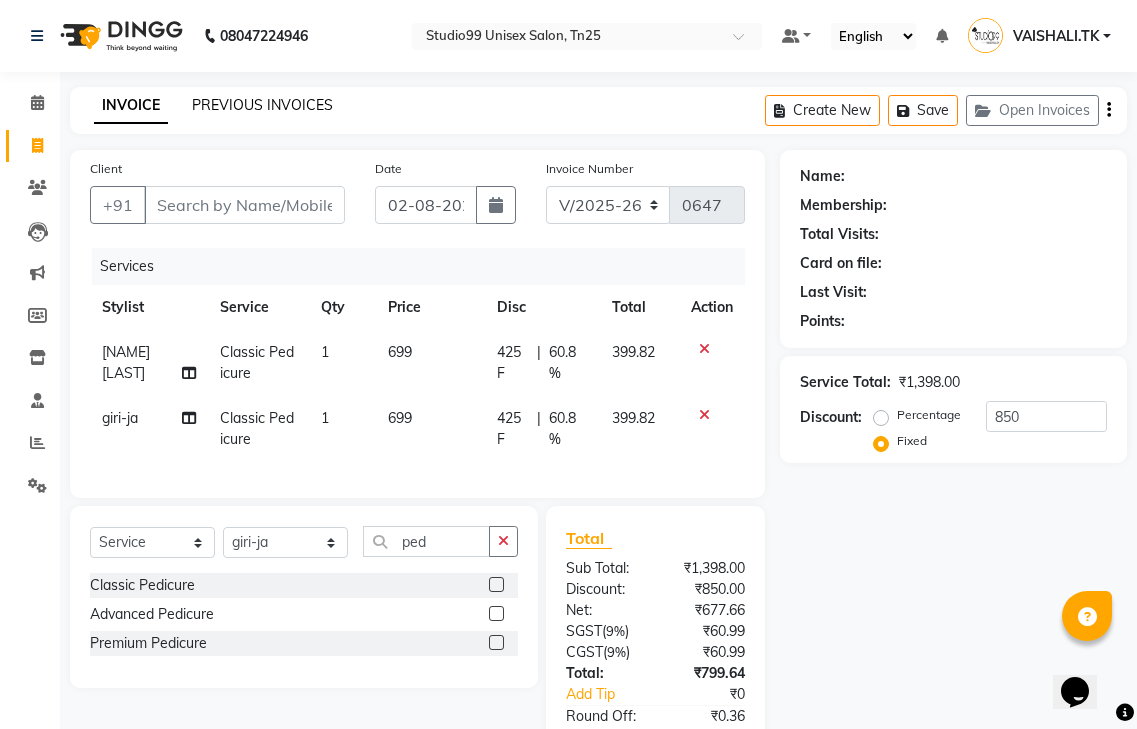 click on "PREVIOUS INVOICES" 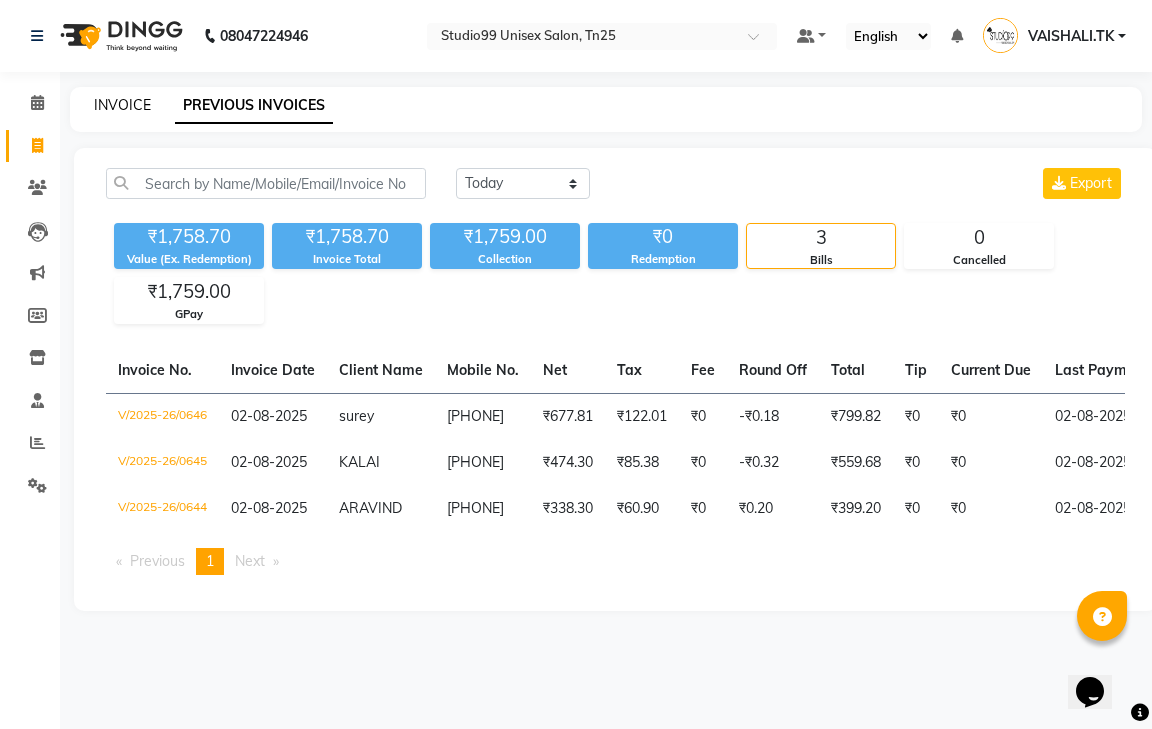 click on "INVOICE" 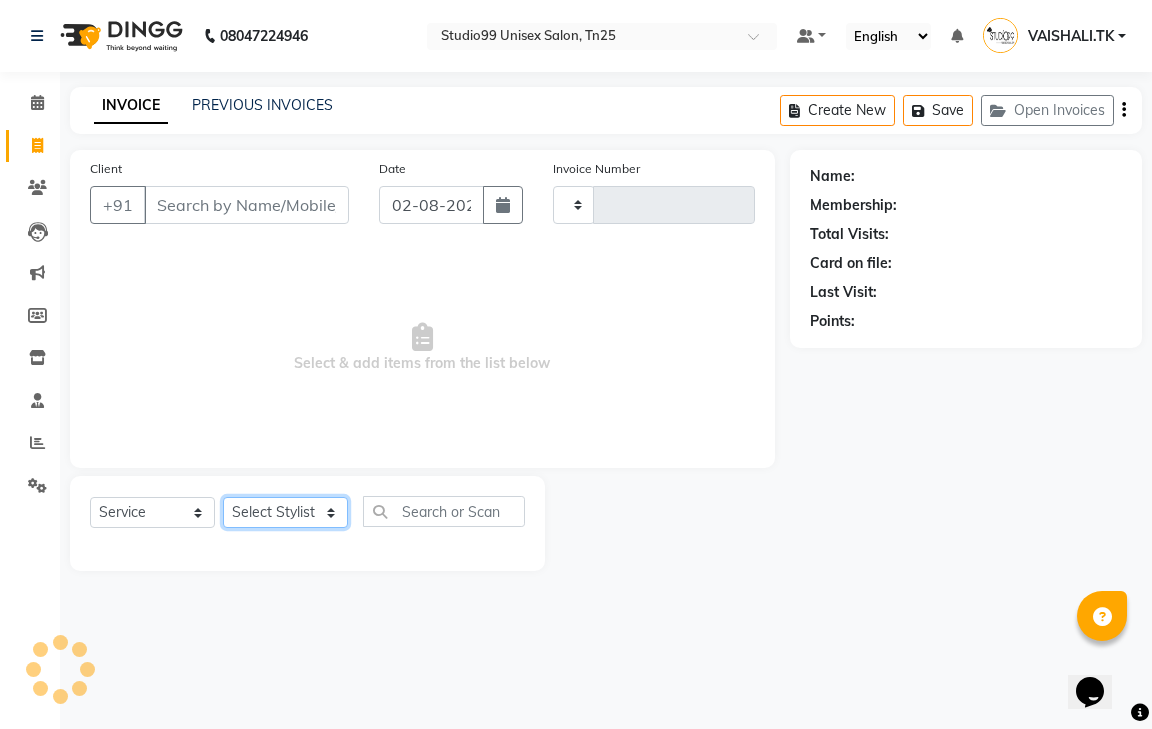 click on "Select Stylist" 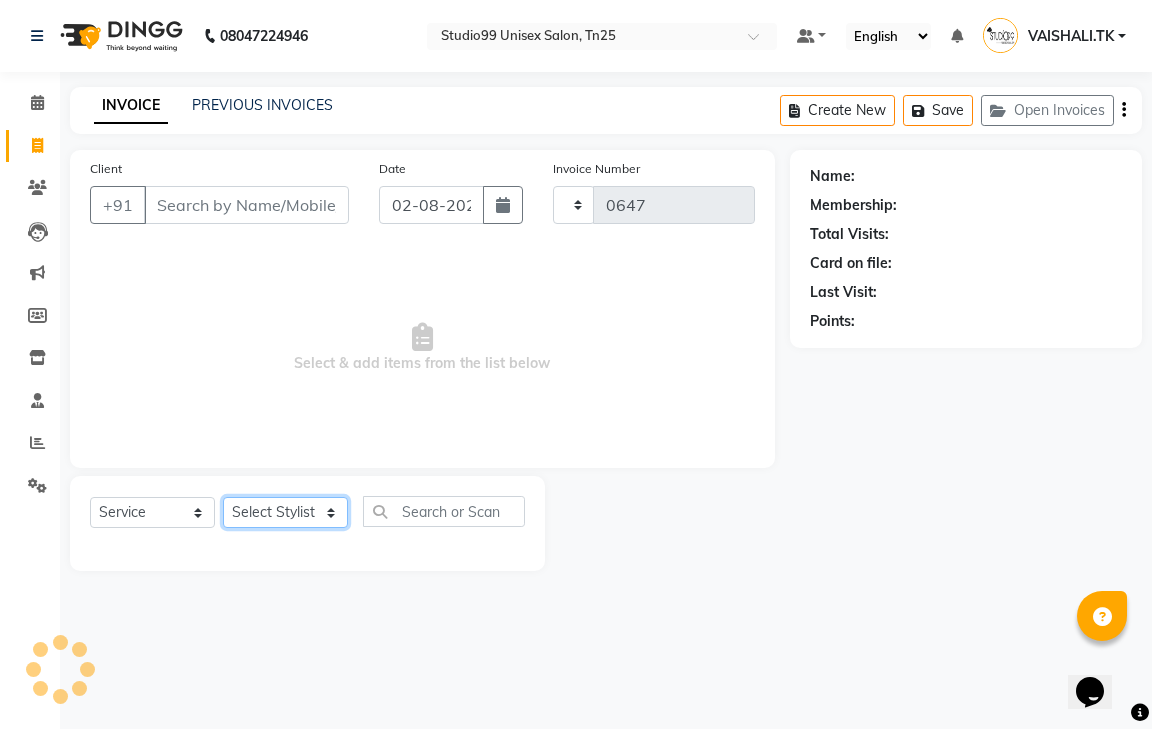 select on "8331" 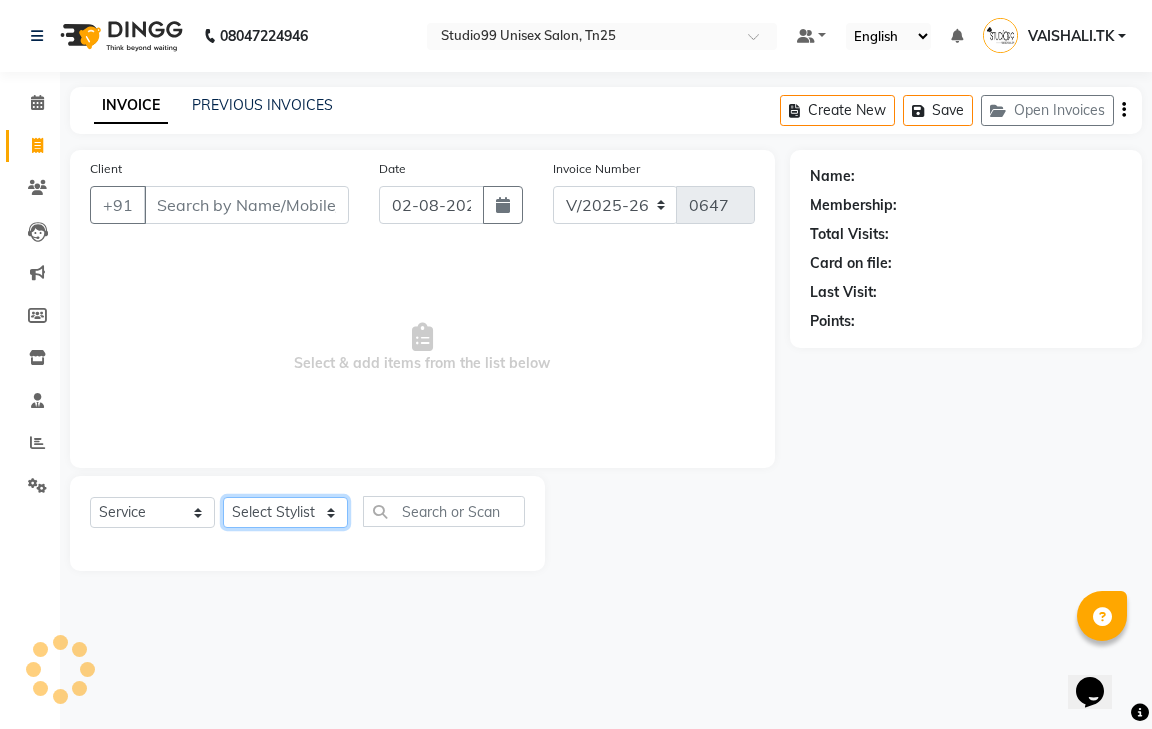 click on "Select Stylist" 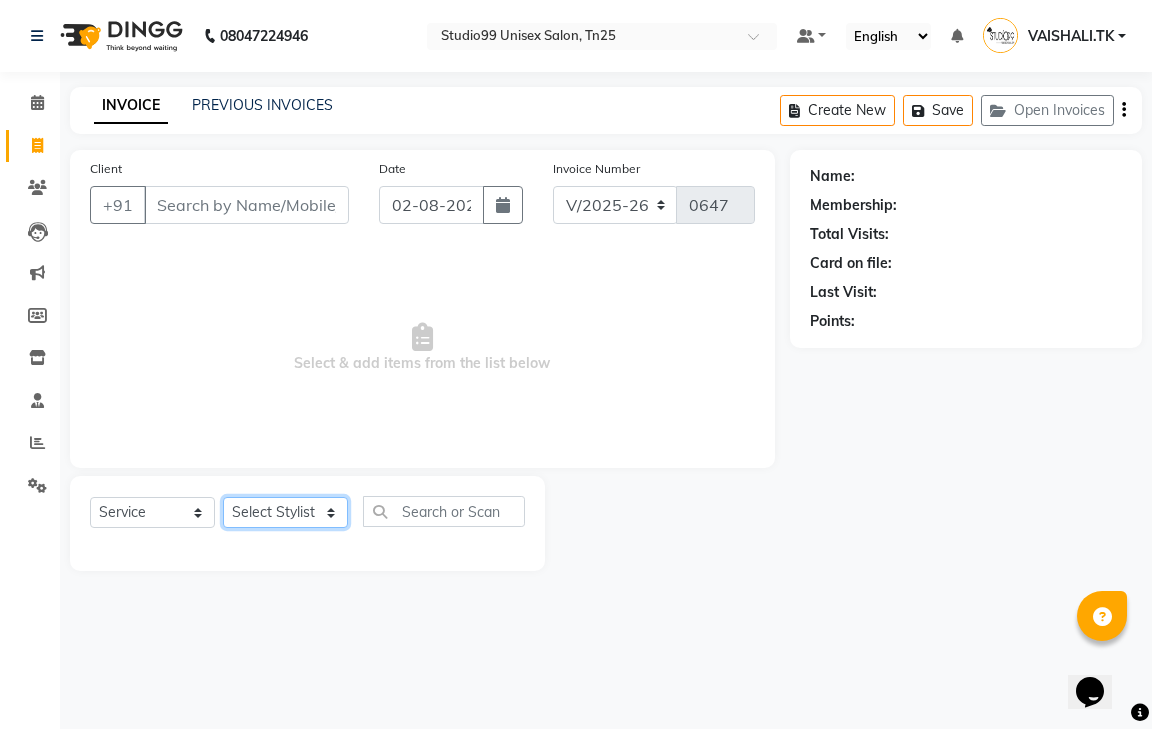 click on "Select Stylist gendral giri-ja  jaya priya kothai TK raja sanjay santhosh VAISHALI.TK" 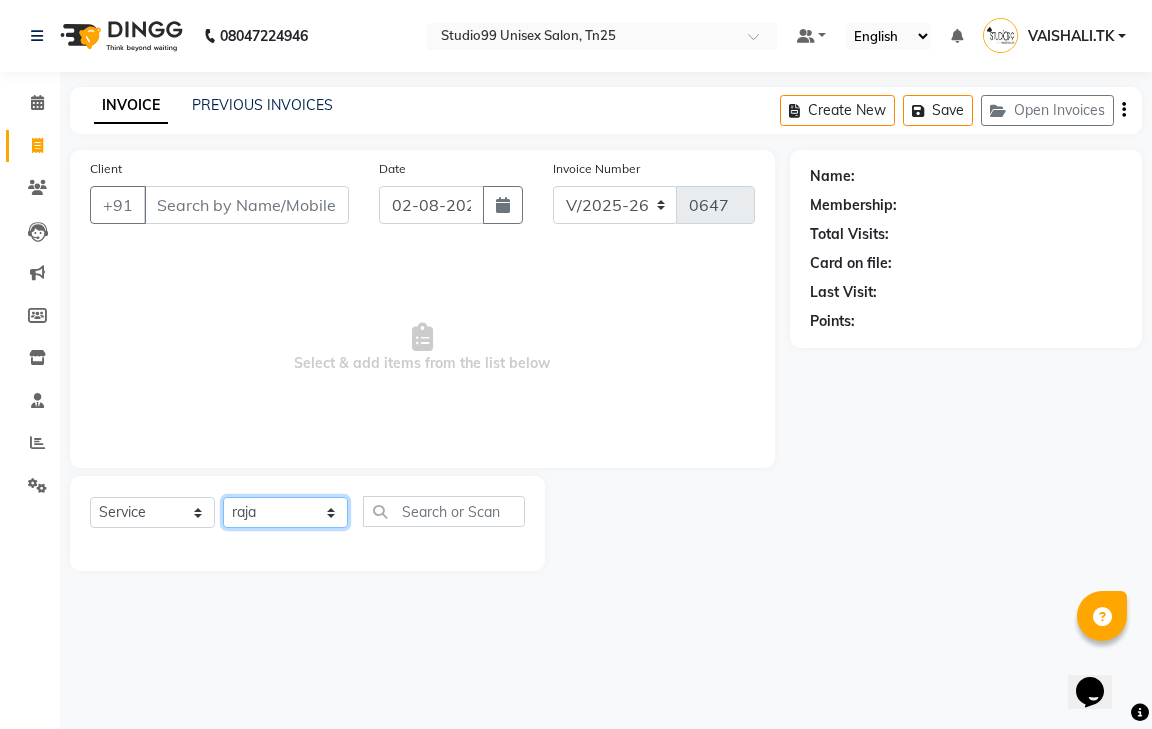 click on "Select Stylist gendral giri-ja  jaya priya kothai TK raja sanjay santhosh VAISHALI.TK" 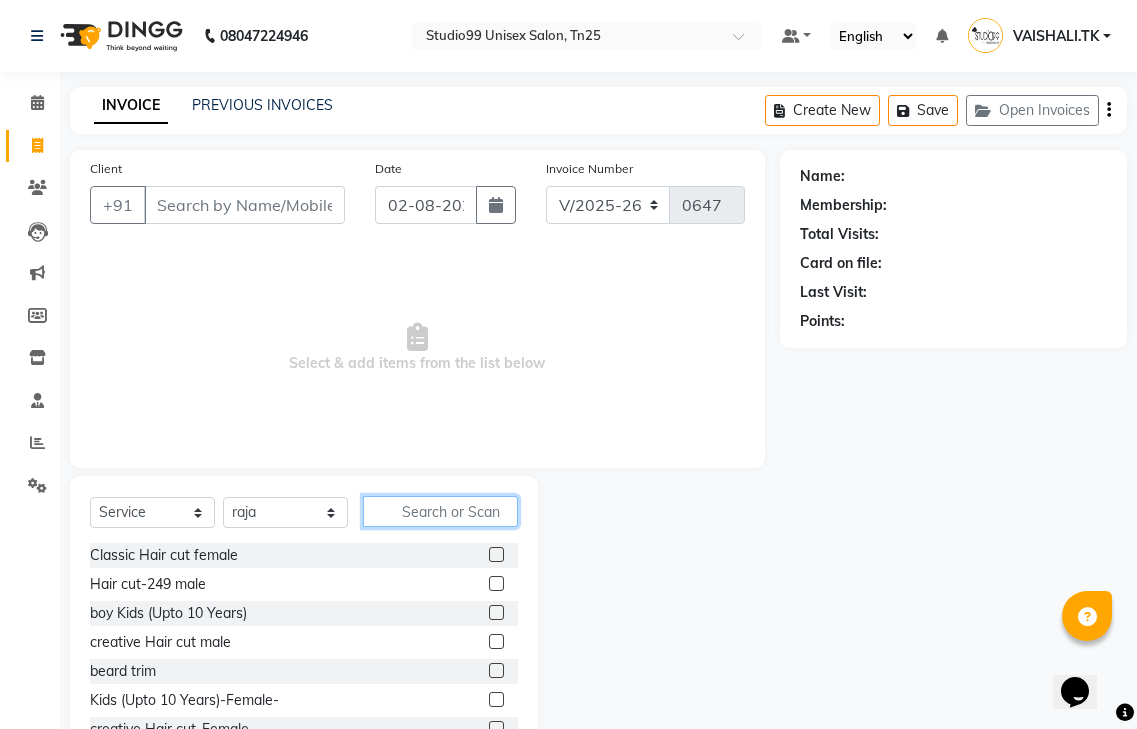click 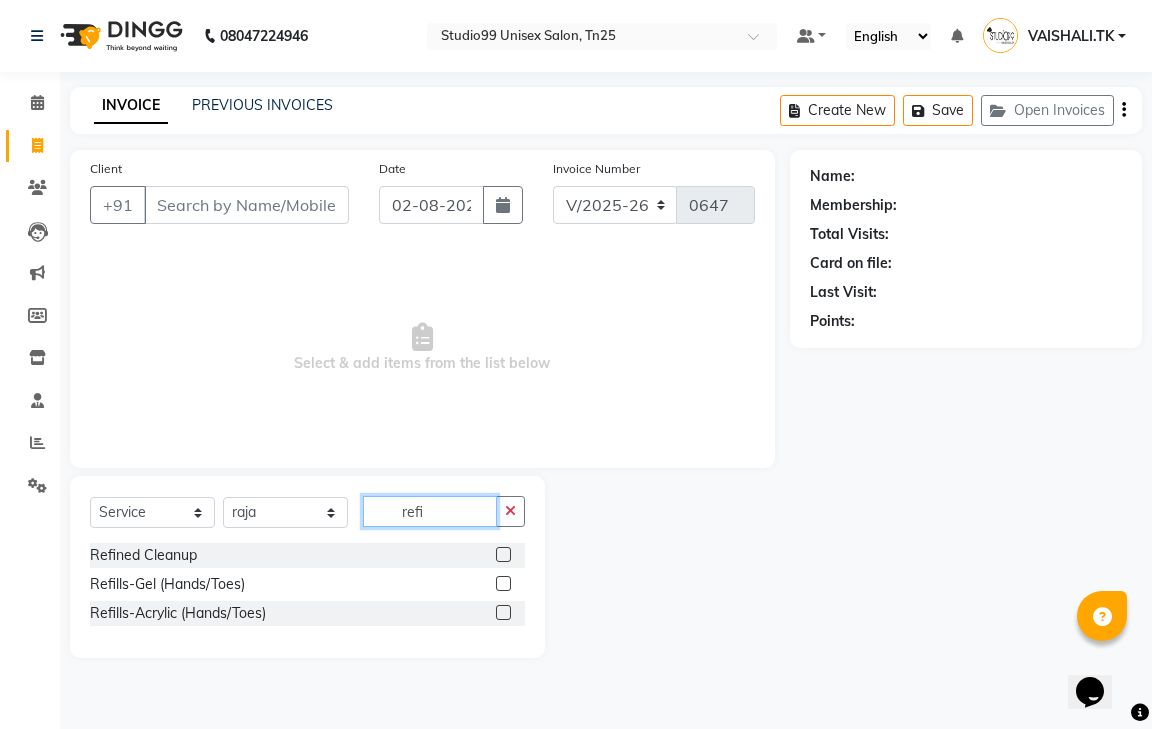 type on "refi" 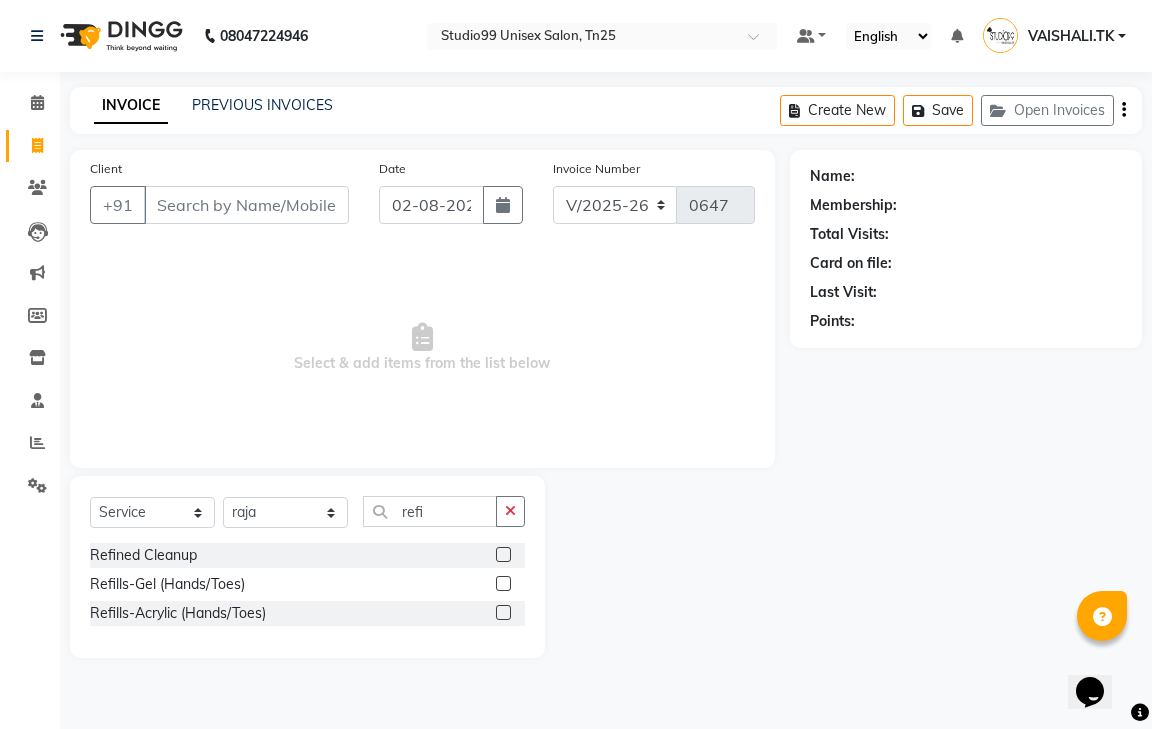 click 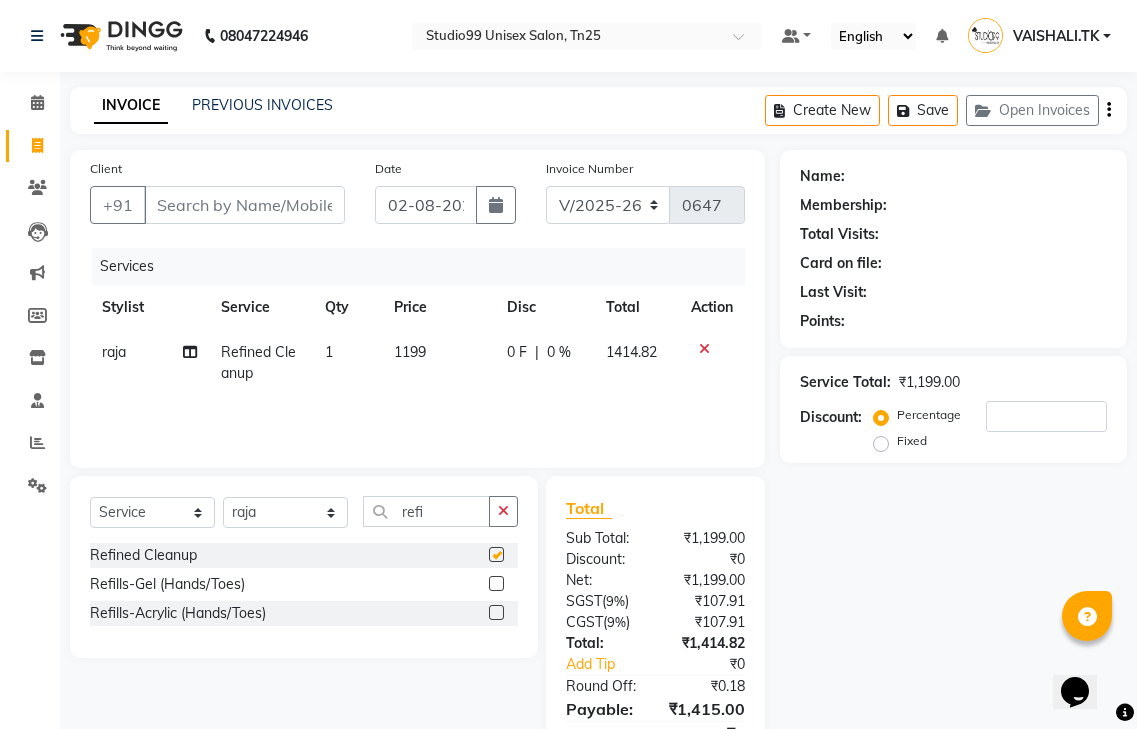 checkbox on "false" 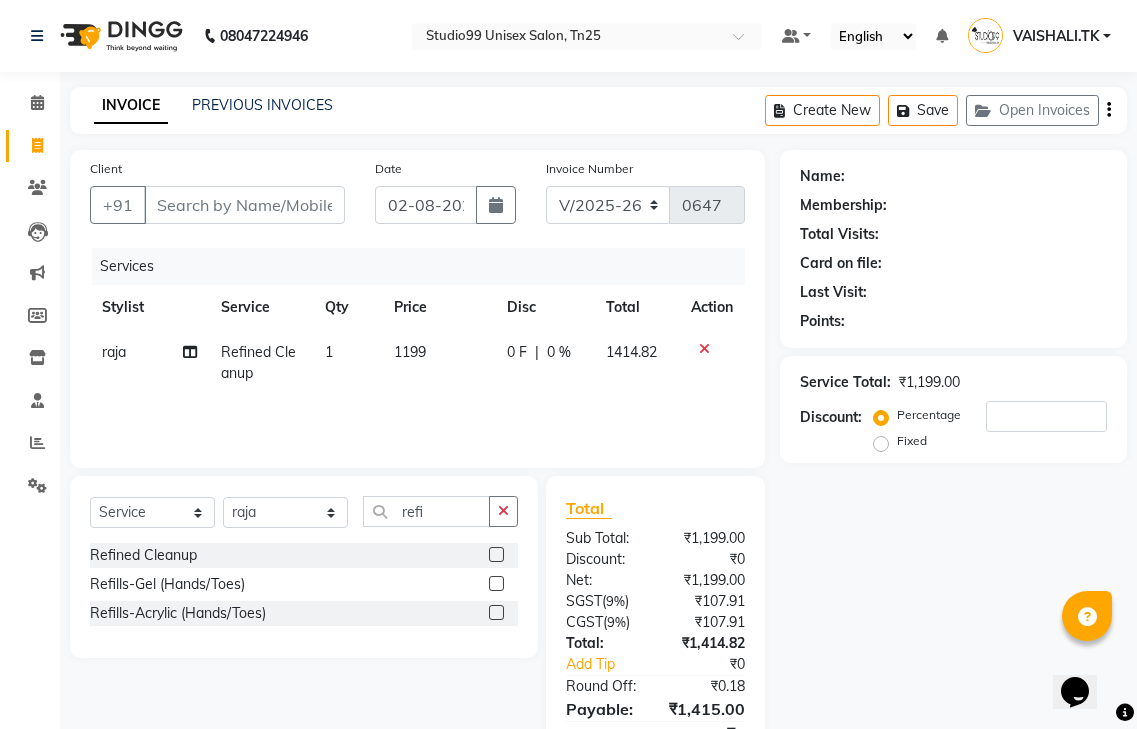 click 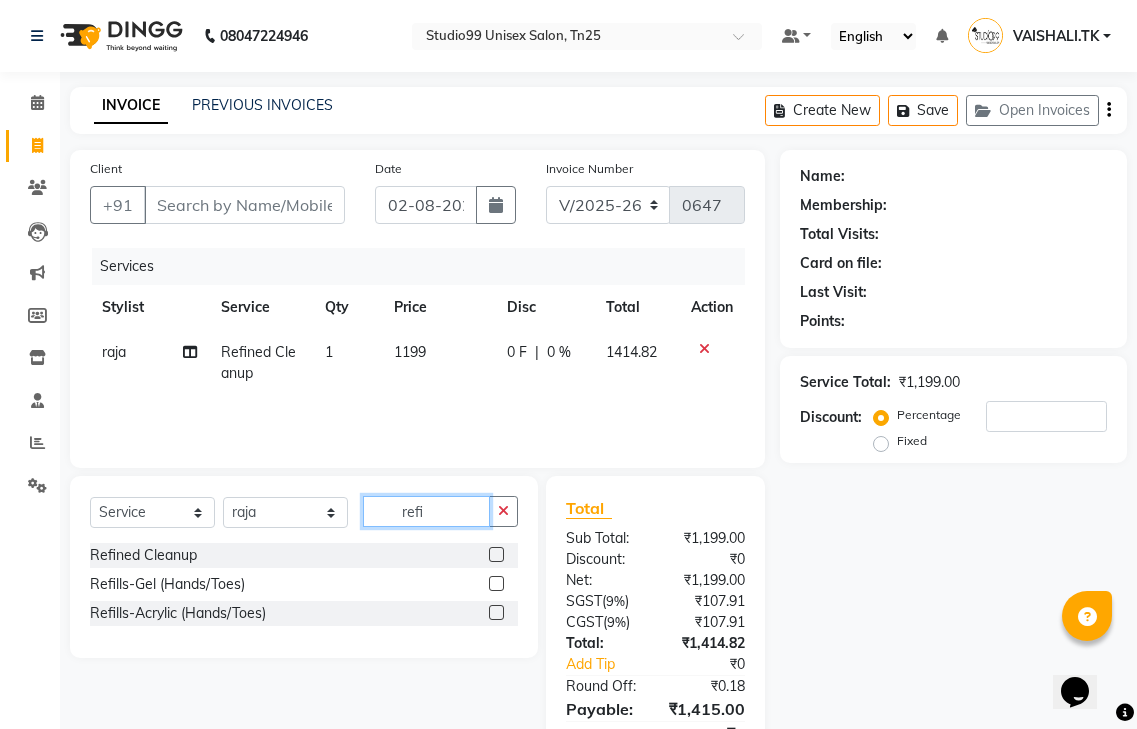 type 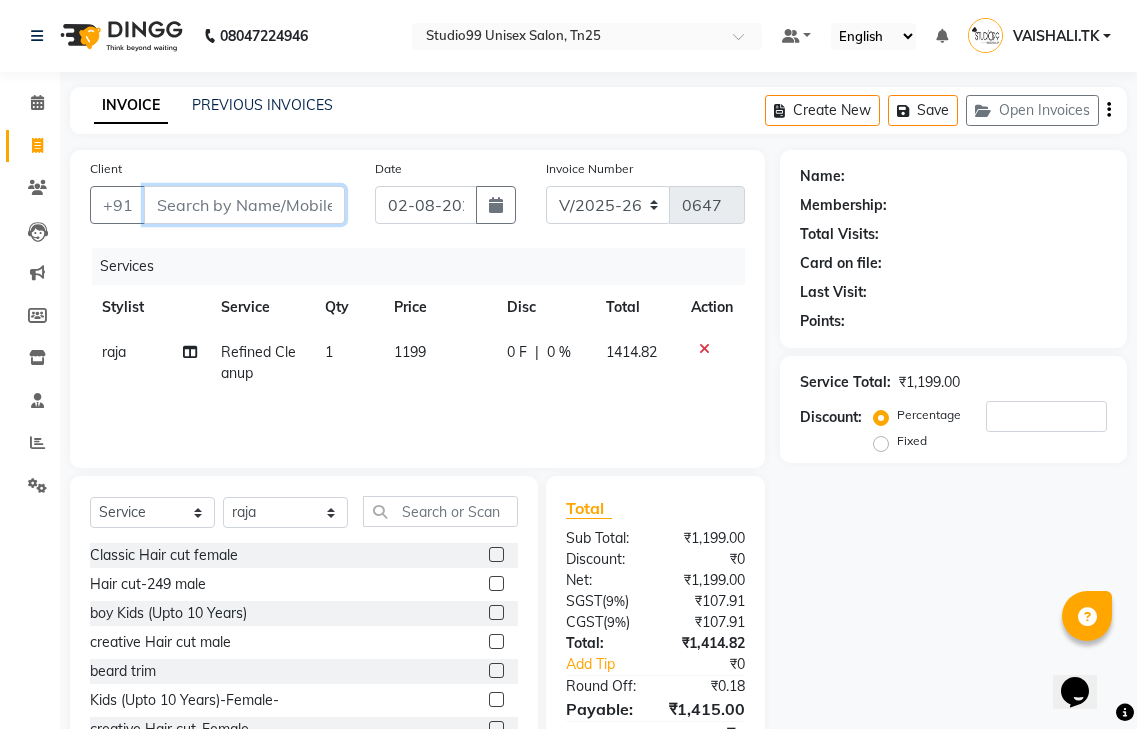 click on "Client" at bounding box center [244, 205] 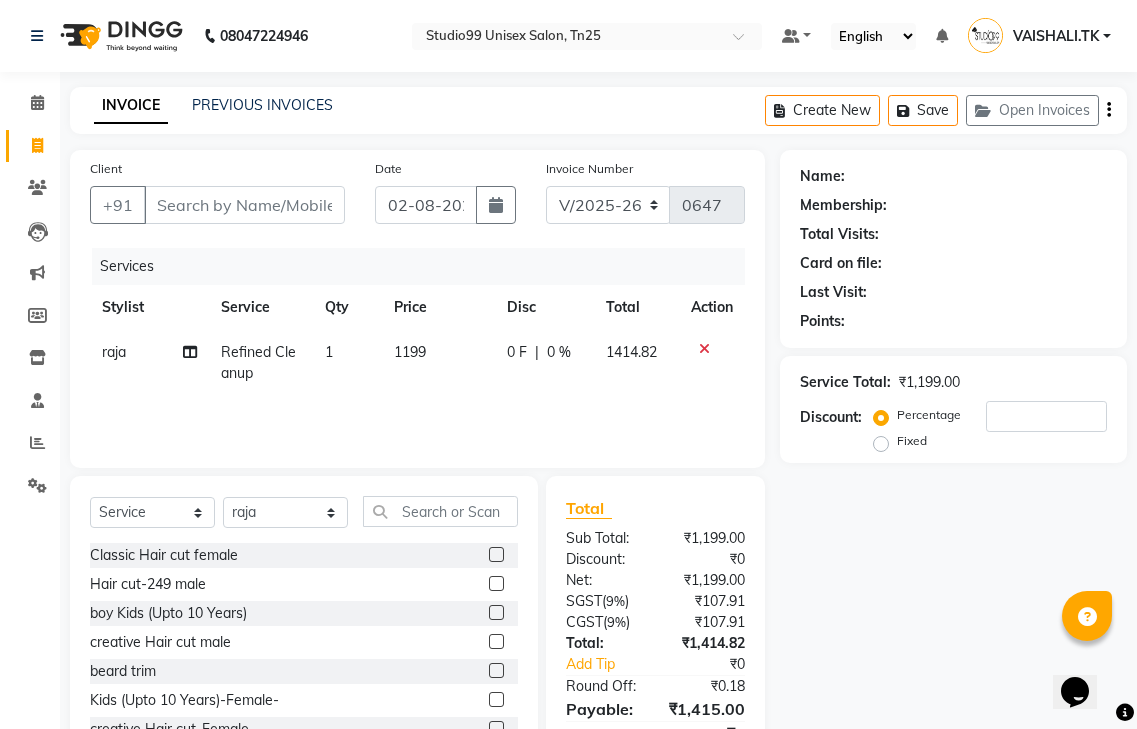click 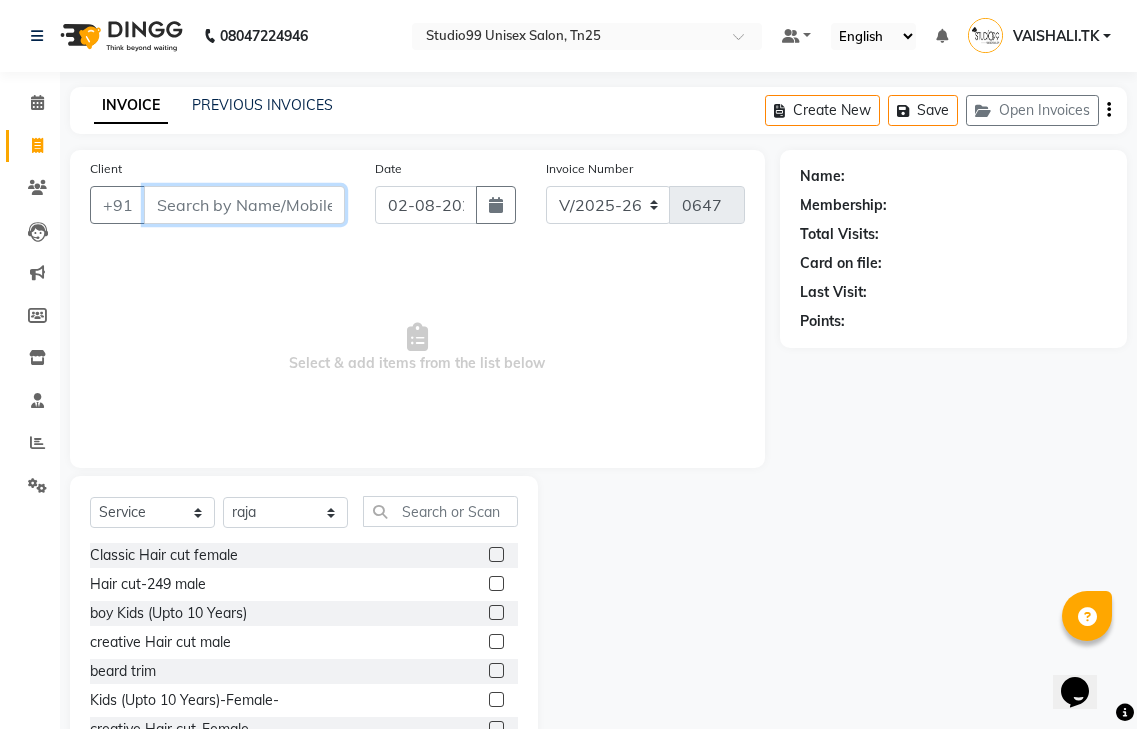 click on "Client" at bounding box center (244, 205) 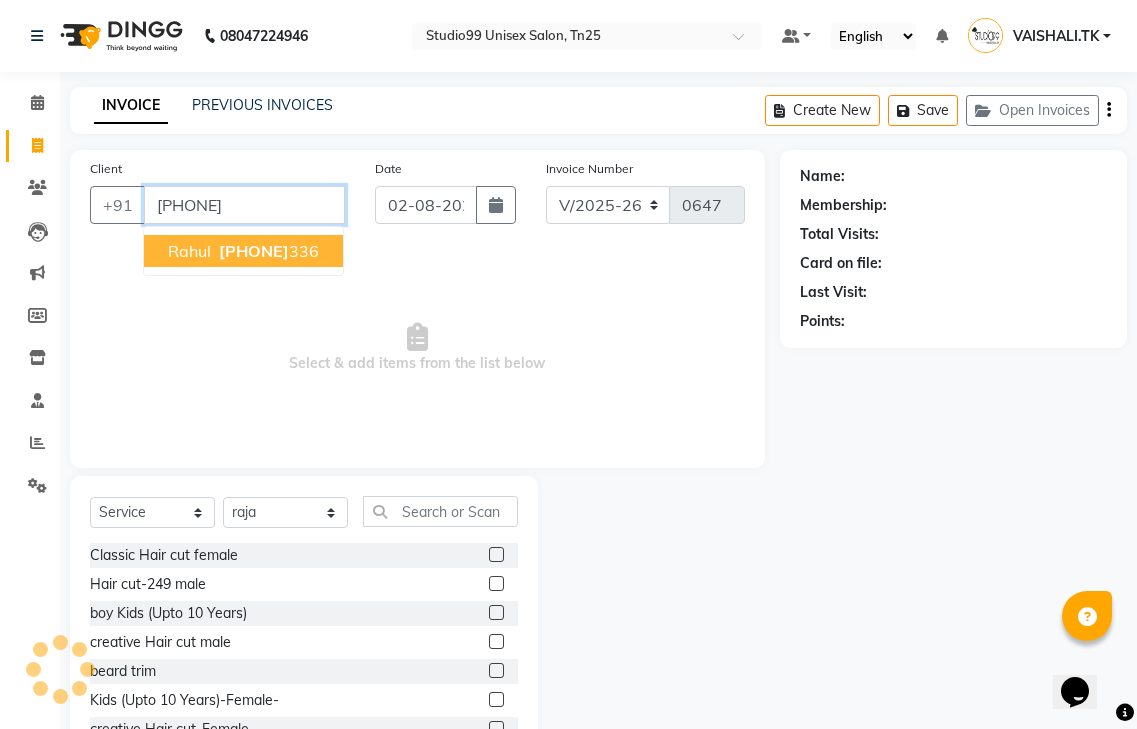 type on "[PHONE]" 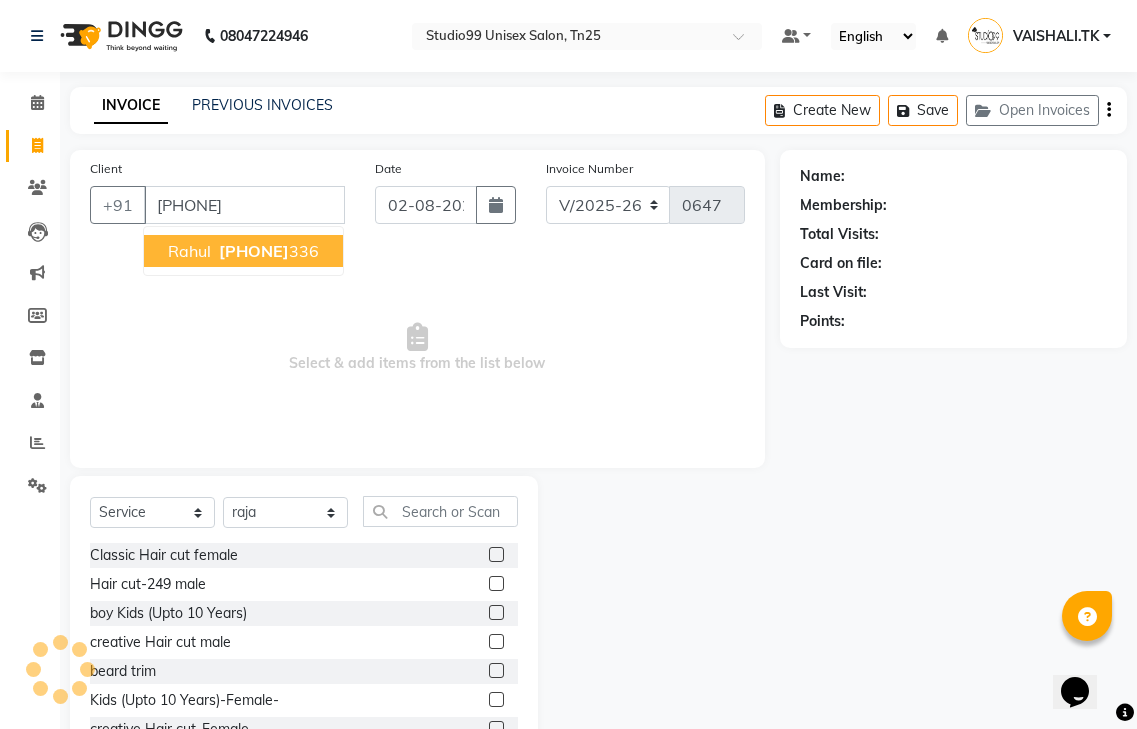select on "1: Object" 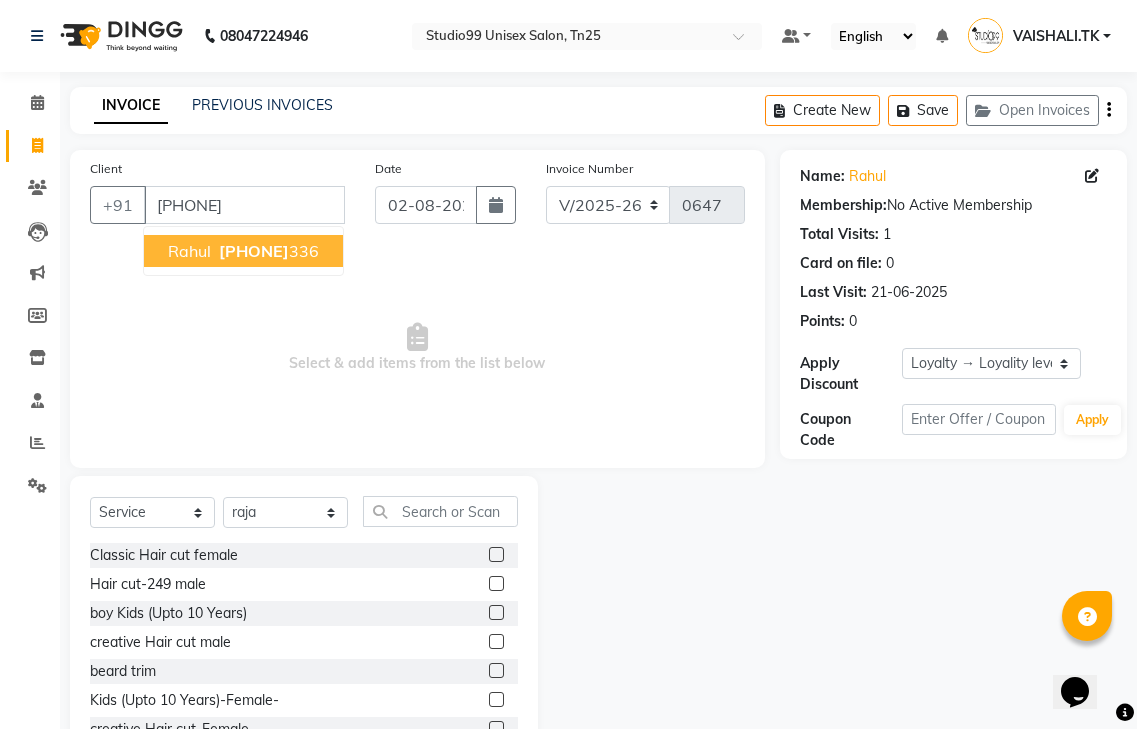 click on "[PHONE]" at bounding box center [254, 251] 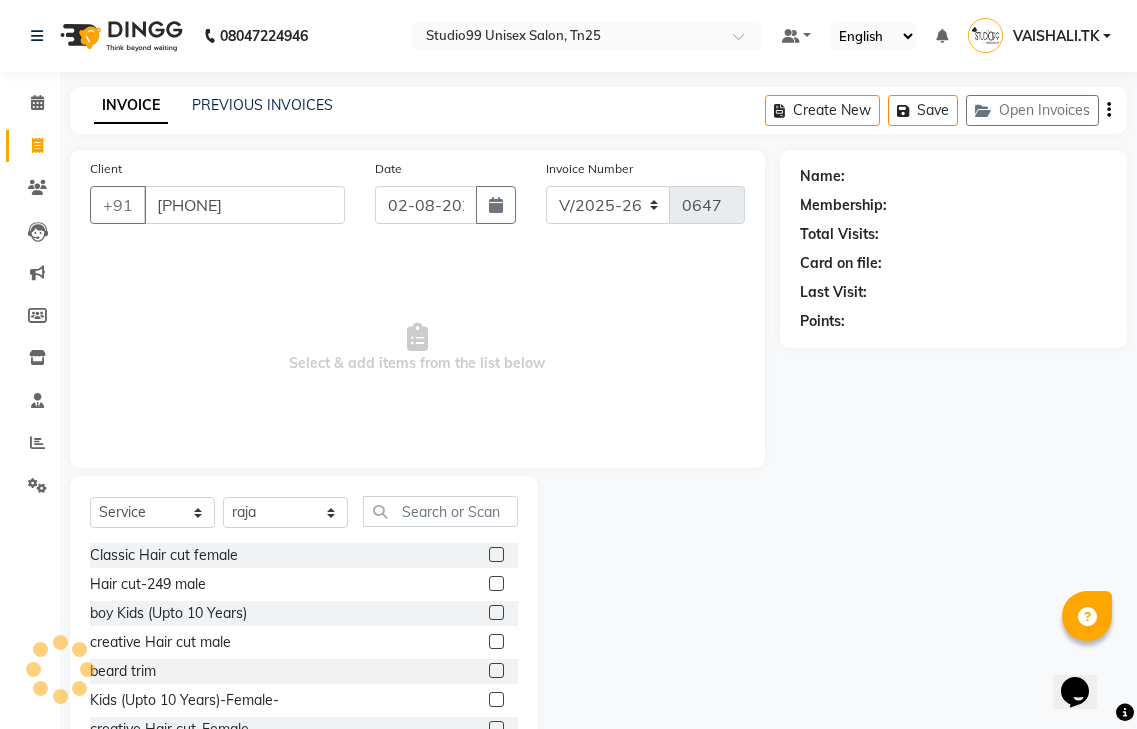 select on "1: Object" 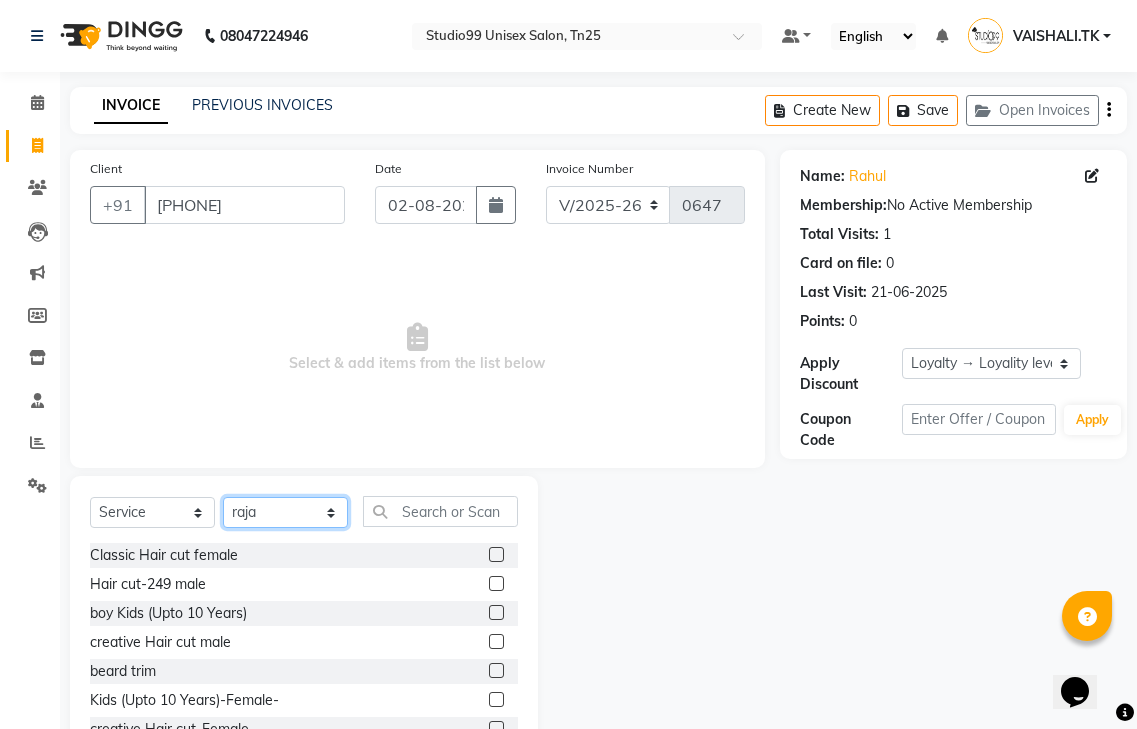 click on "Select Stylist gendral giri-ja  jaya priya kothai TK raja sanjay santhosh VAISHALI.TK" 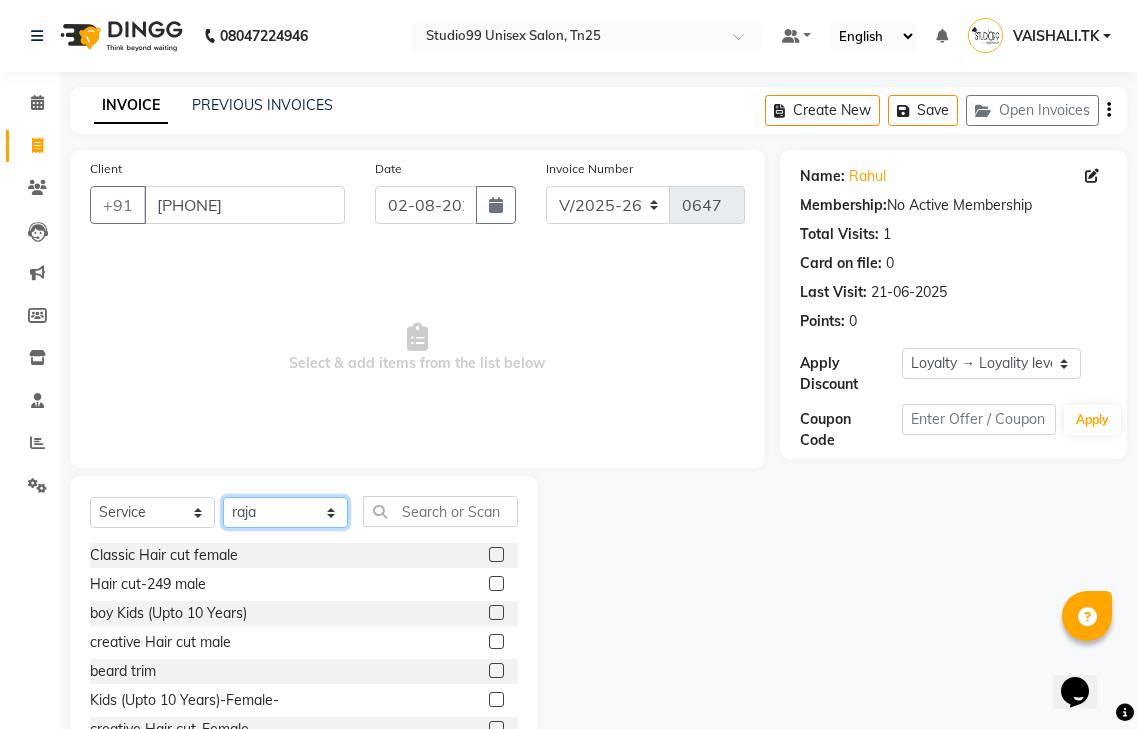select on "80760" 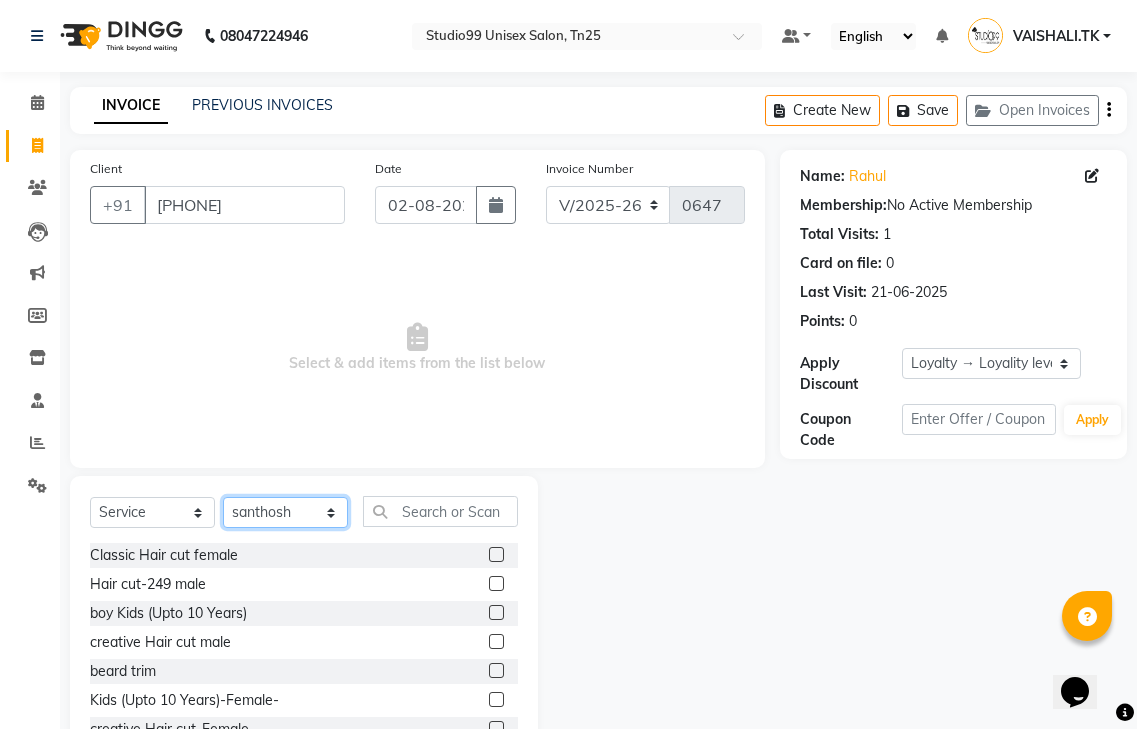 click on "Select Stylist gendral giri-ja  jaya priya kothai TK raja sanjay santhosh VAISHALI.TK" 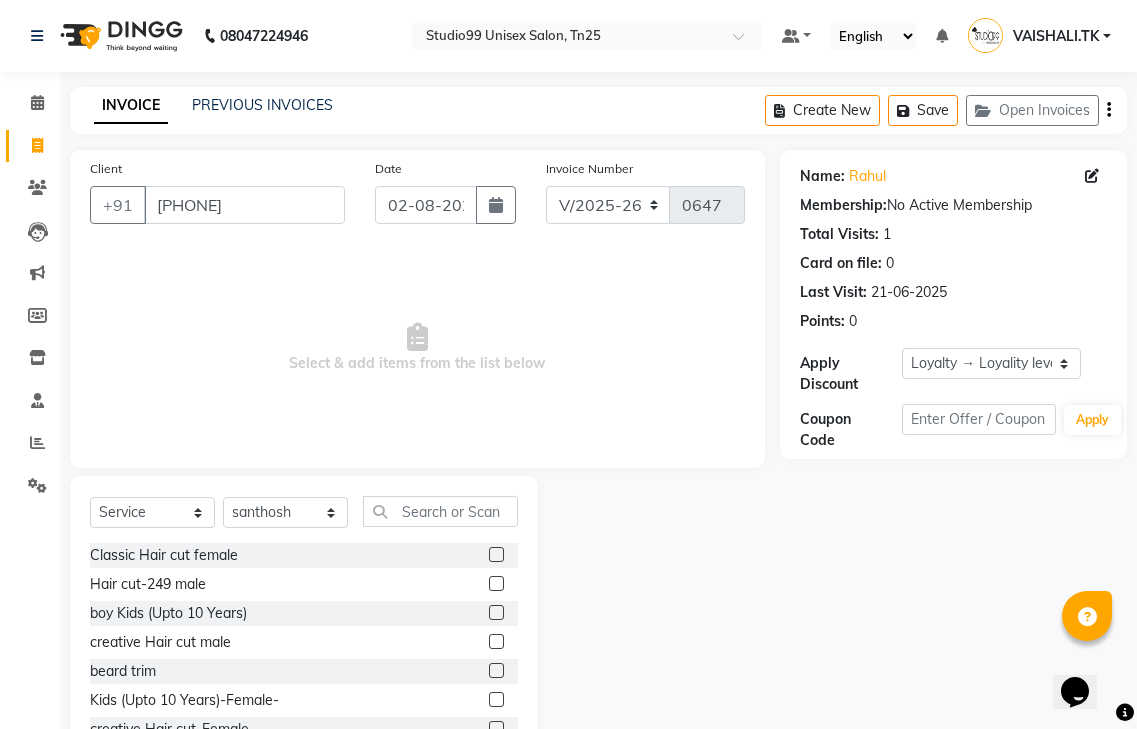 click 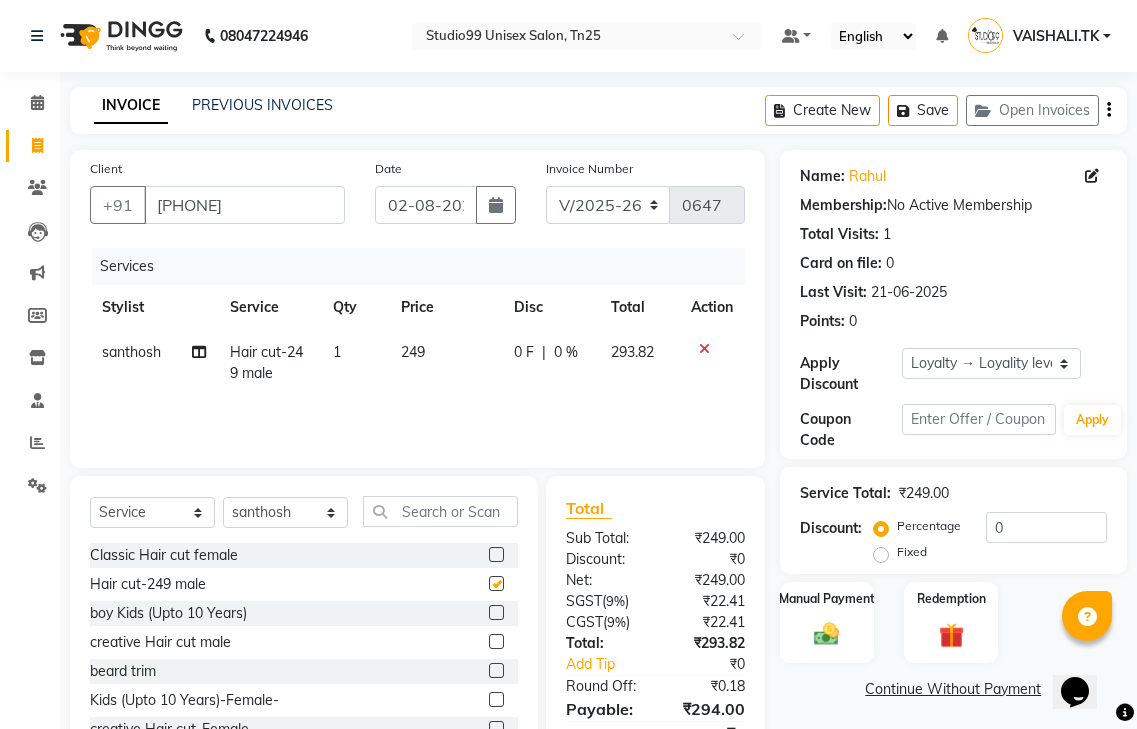 checkbox on "false" 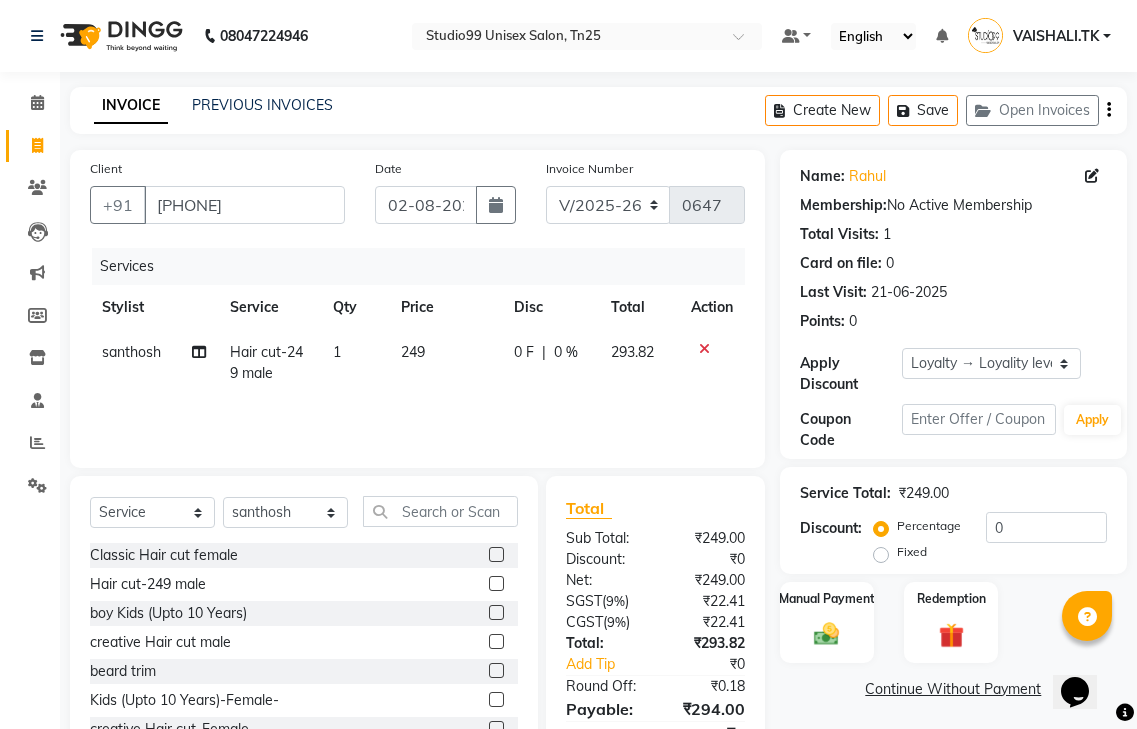 click 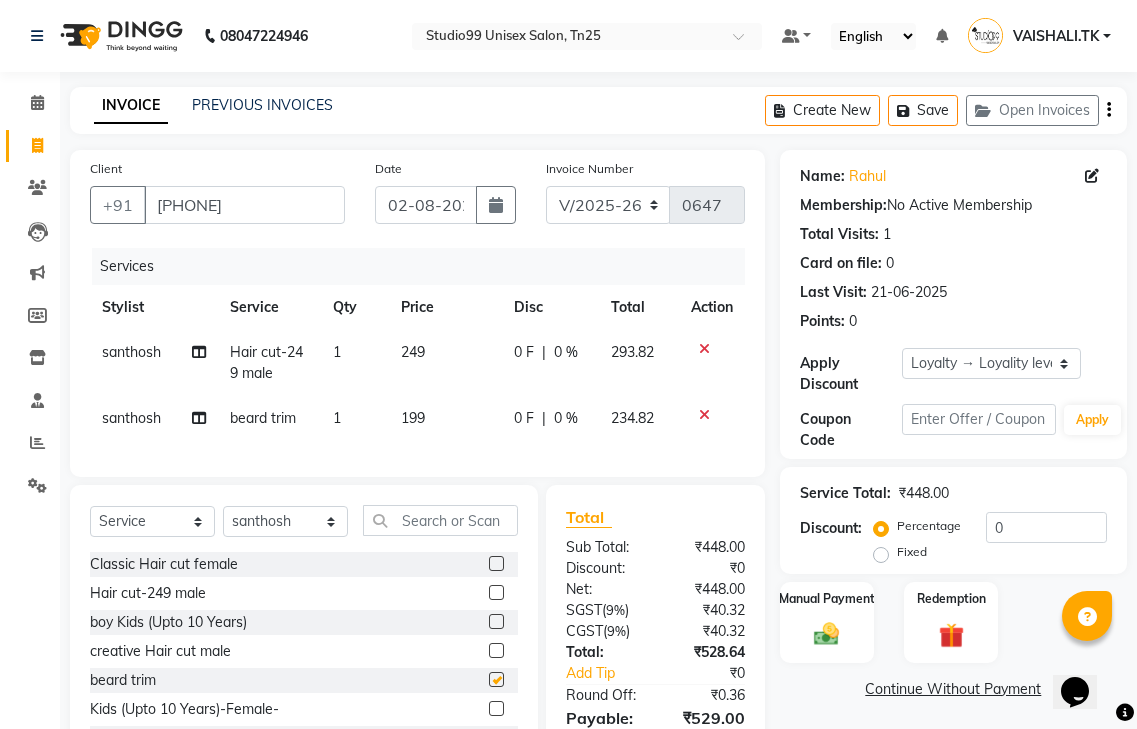 checkbox on "false" 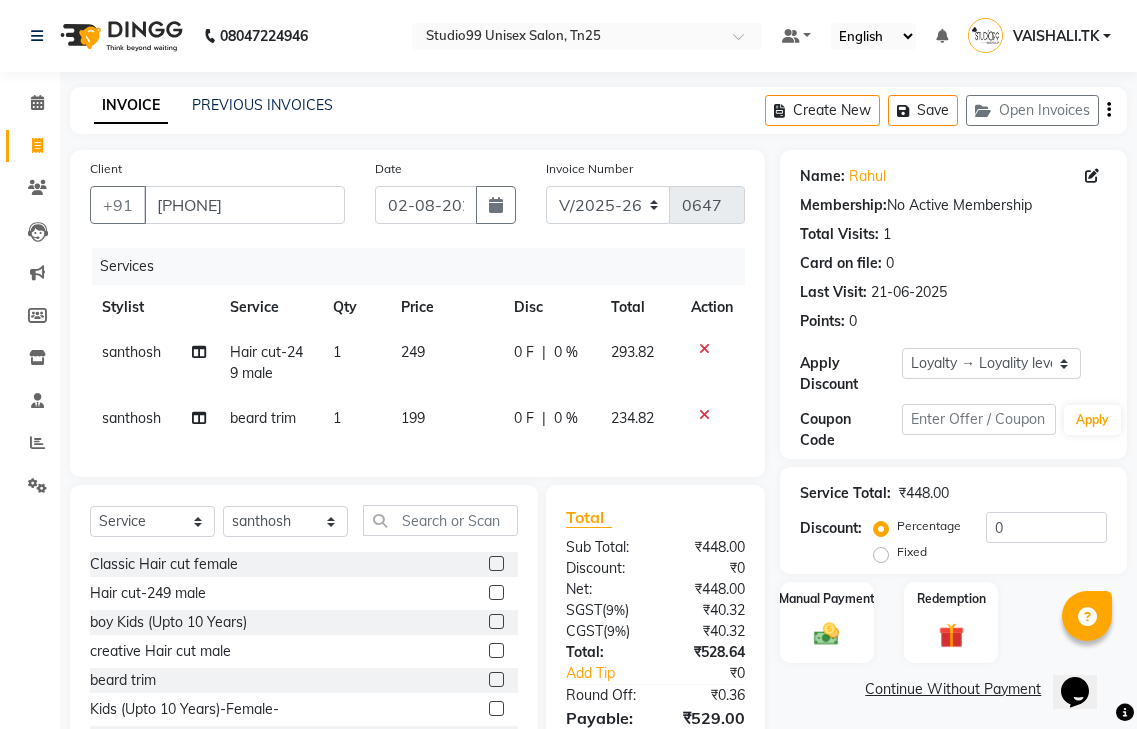 click on "199" 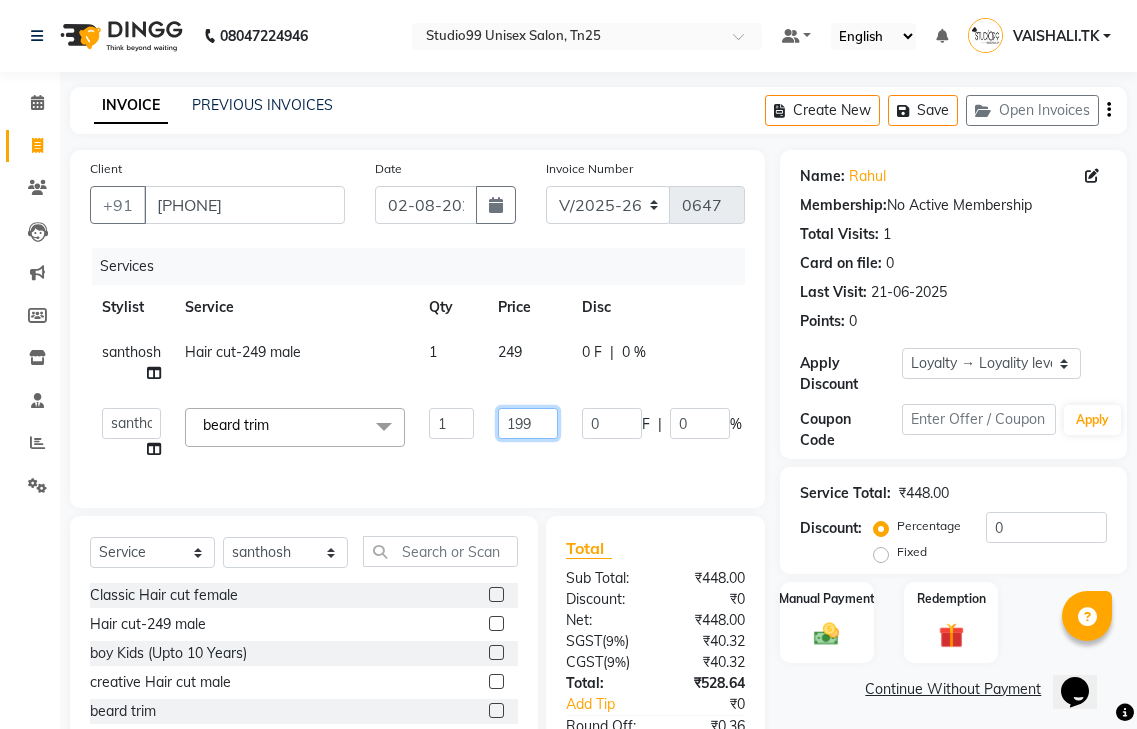 click on "199" 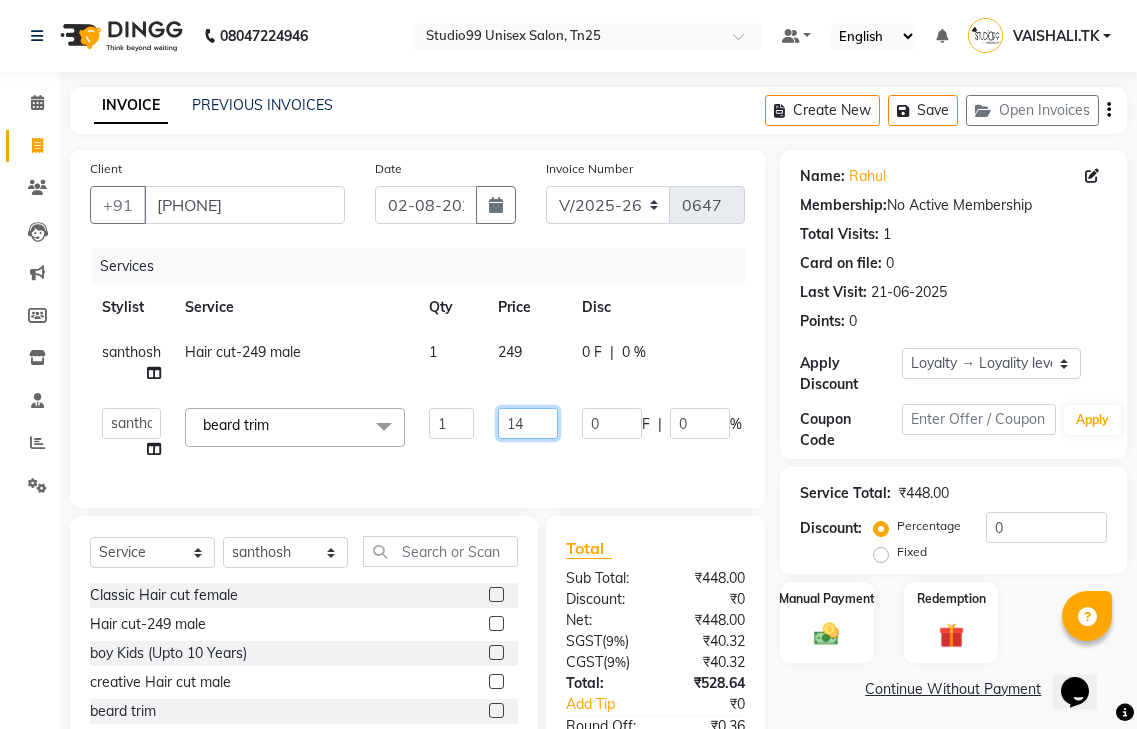 type on "149" 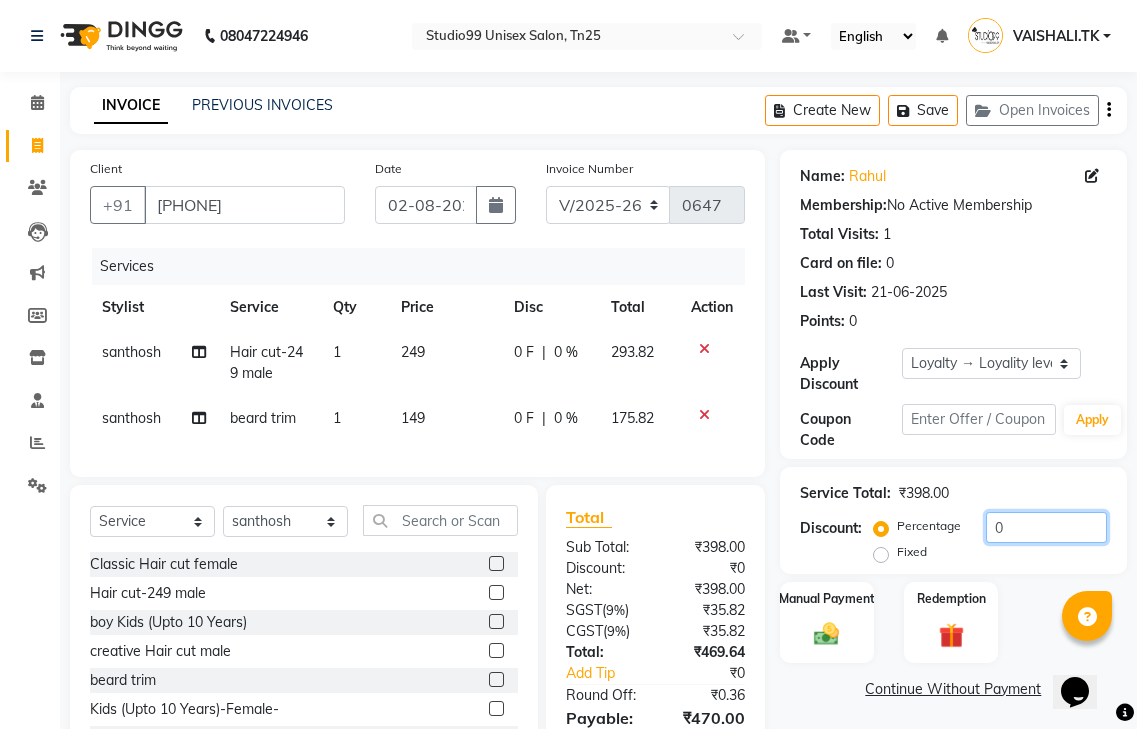 click on "0" 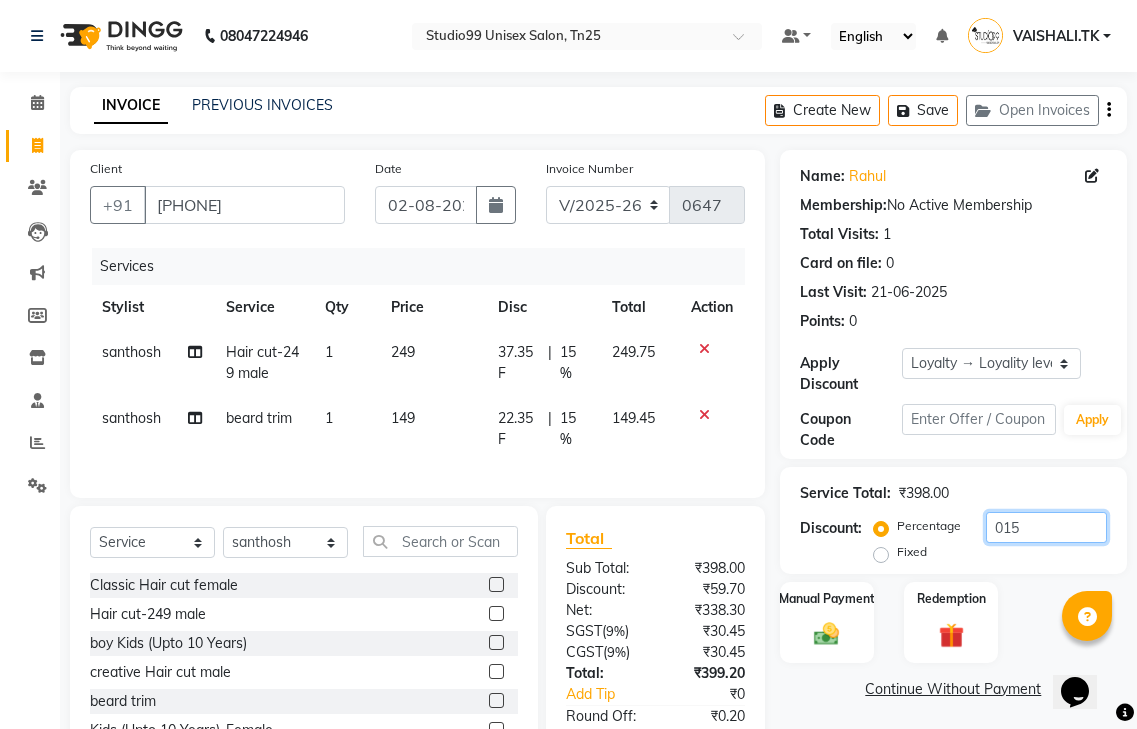 scroll, scrollTop: 137, scrollLeft: 0, axis: vertical 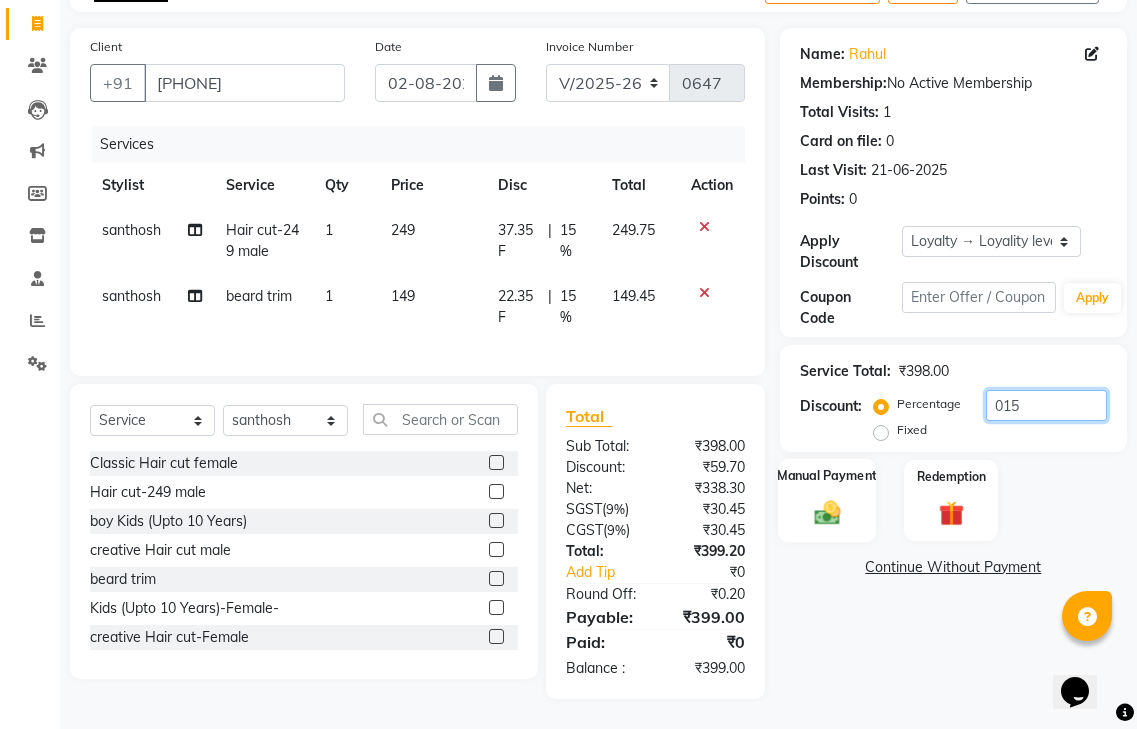 type on "015" 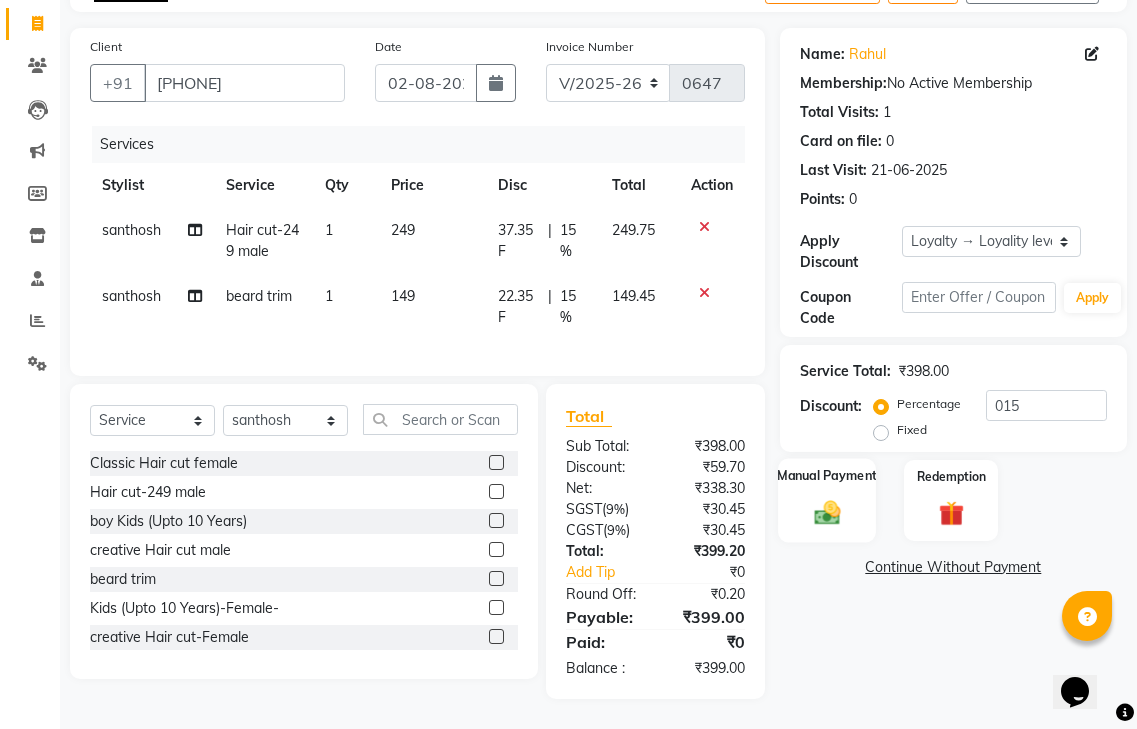 click 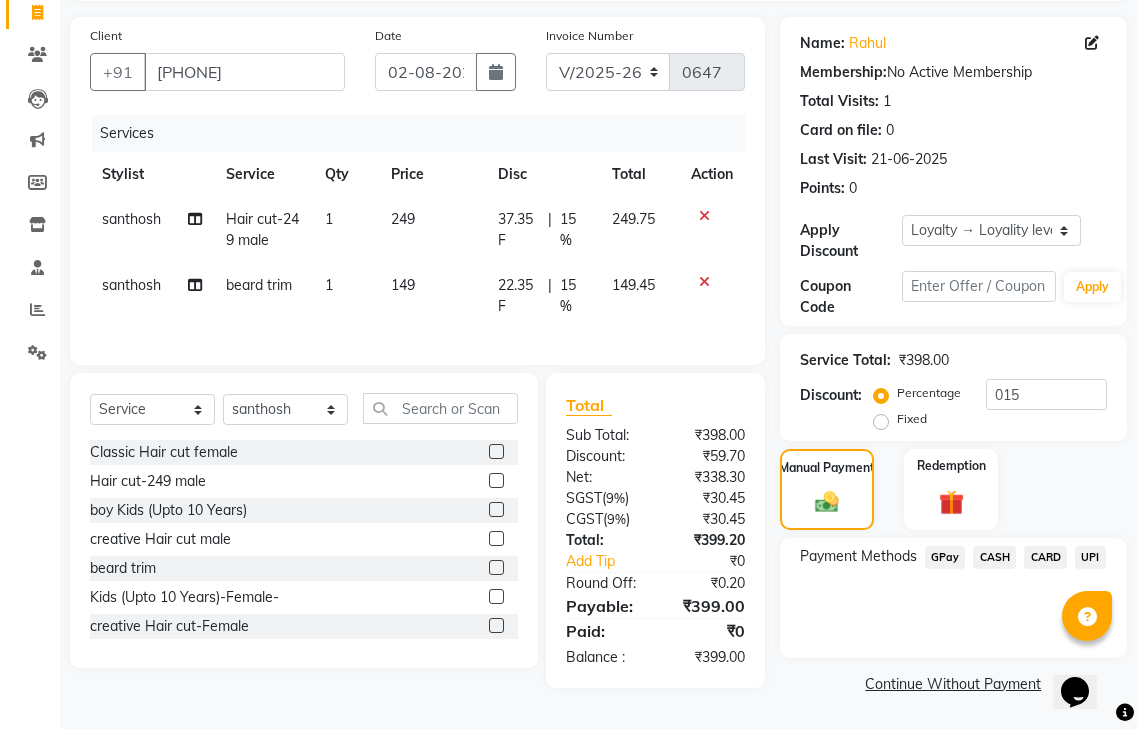 drag, startPoint x: 949, startPoint y: 548, endPoint x: 949, endPoint y: 565, distance: 17 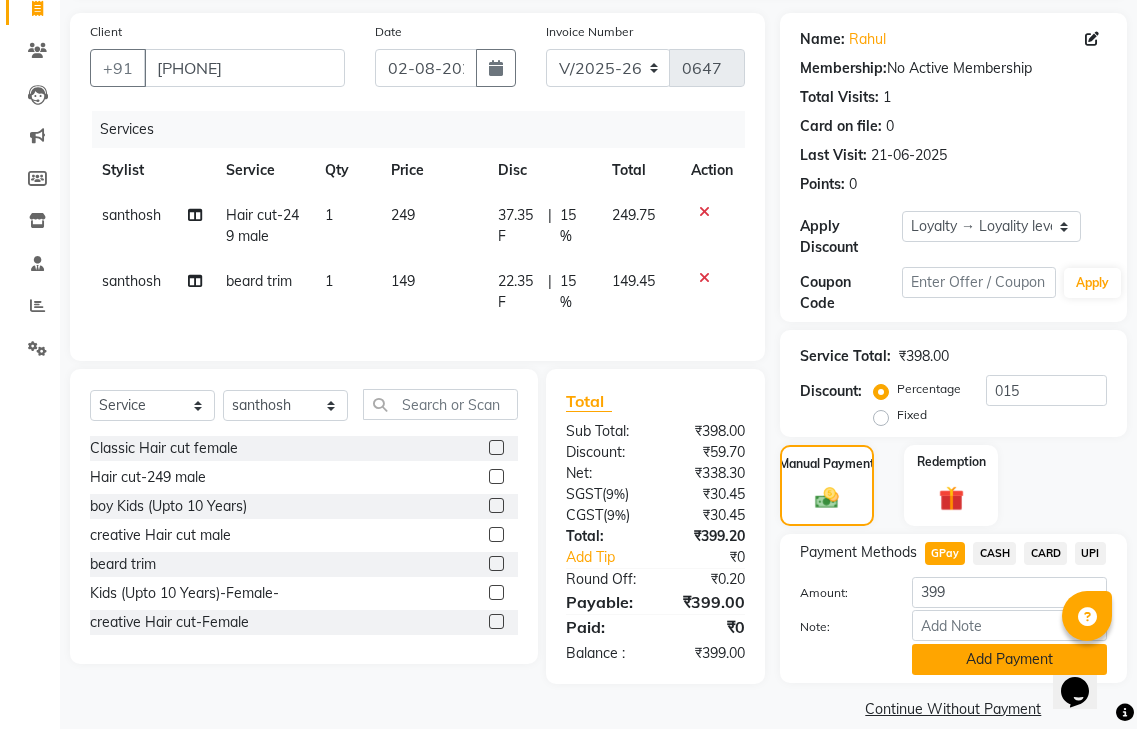 drag, startPoint x: 944, startPoint y: 672, endPoint x: 785, endPoint y: 571, distance: 188.36667 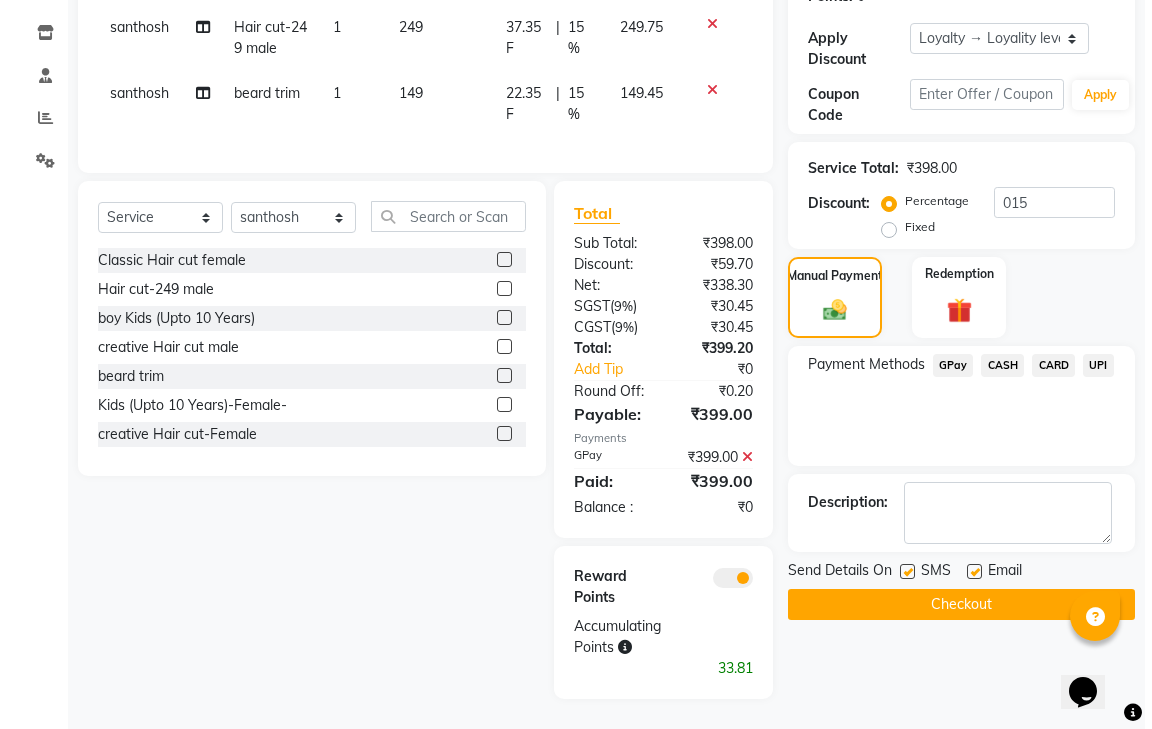 scroll, scrollTop: 340, scrollLeft: 0, axis: vertical 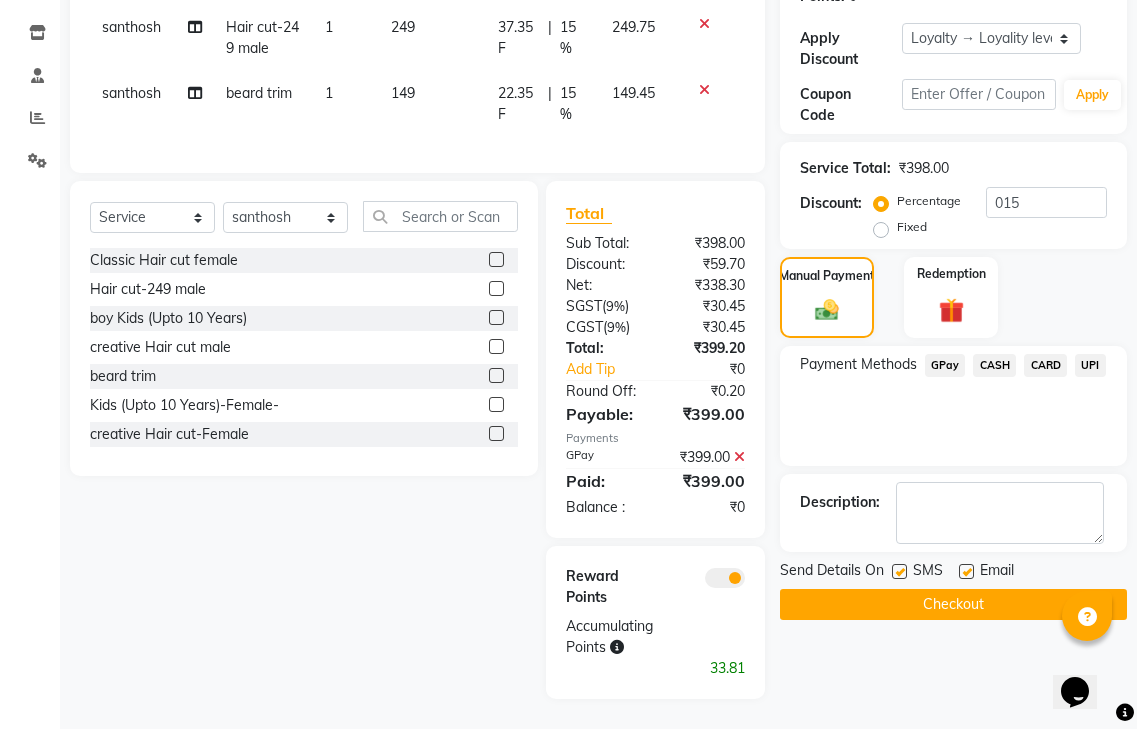 click 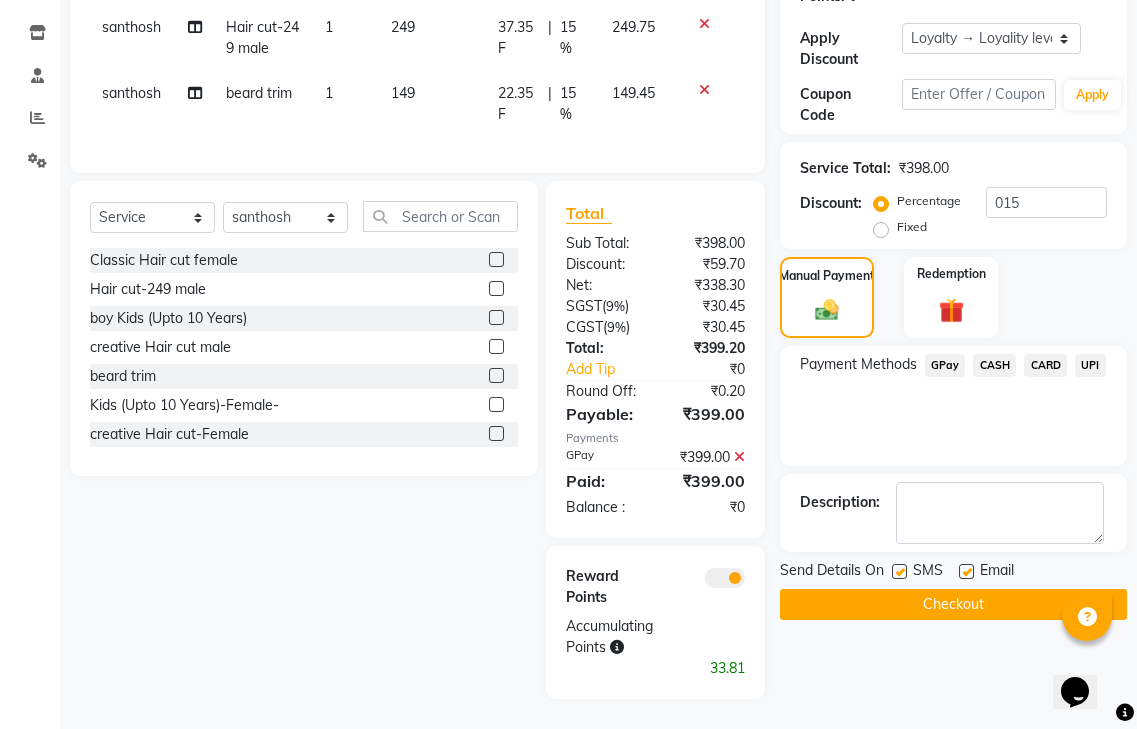 click 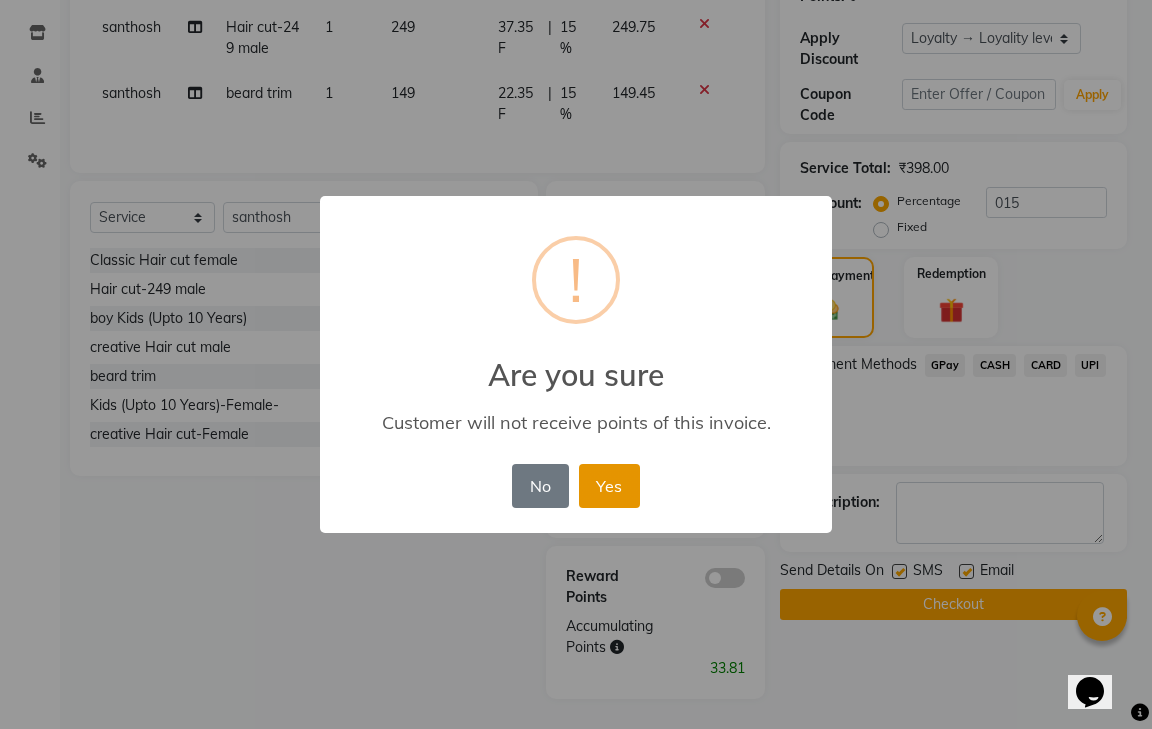 click on "Yes" at bounding box center [609, 486] 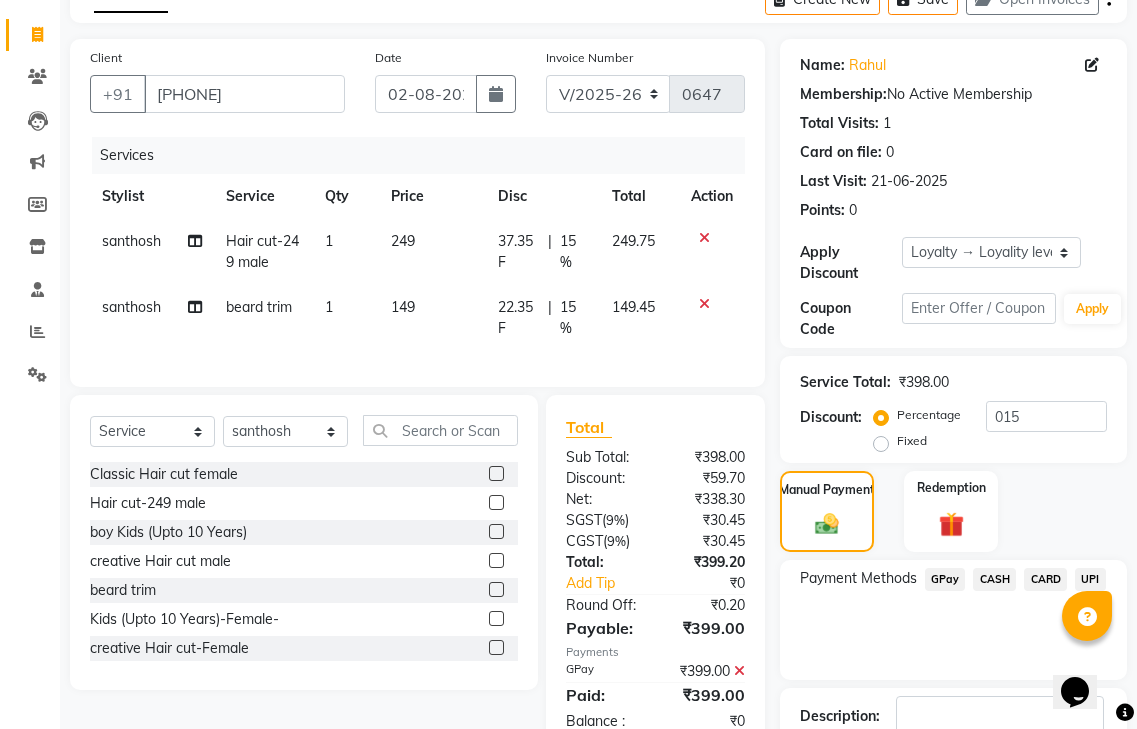 scroll, scrollTop: 269, scrollLeft: 0, axis: vertical 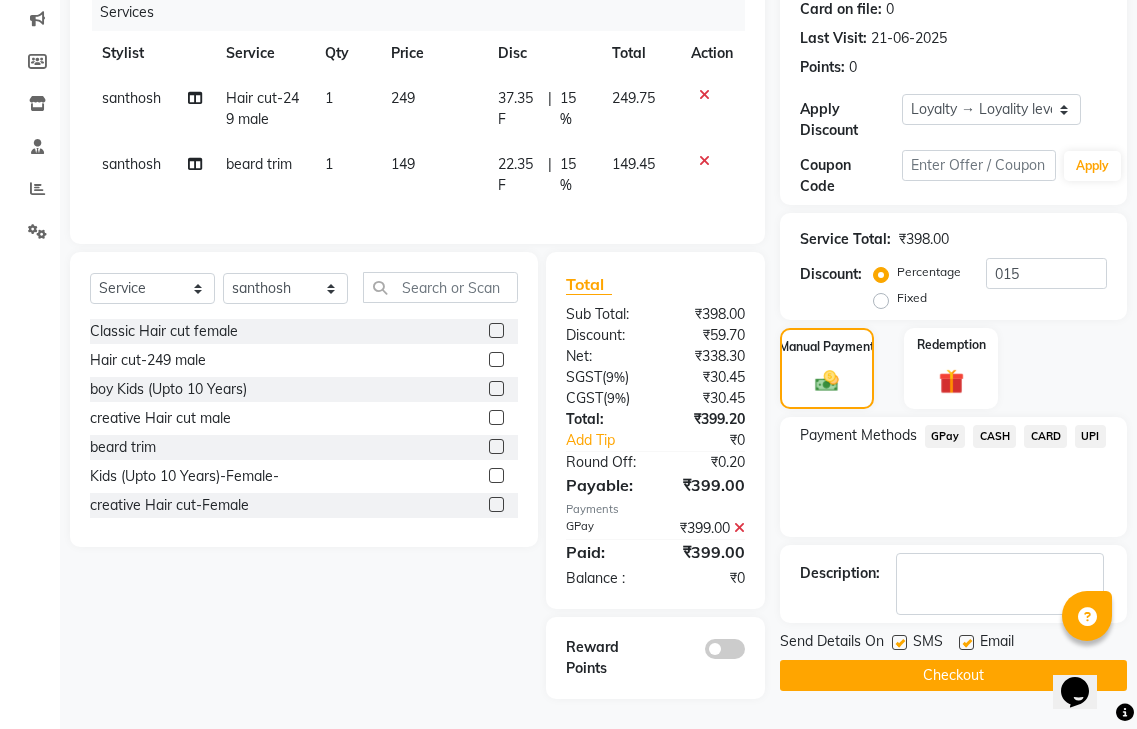 click on "Checkout" 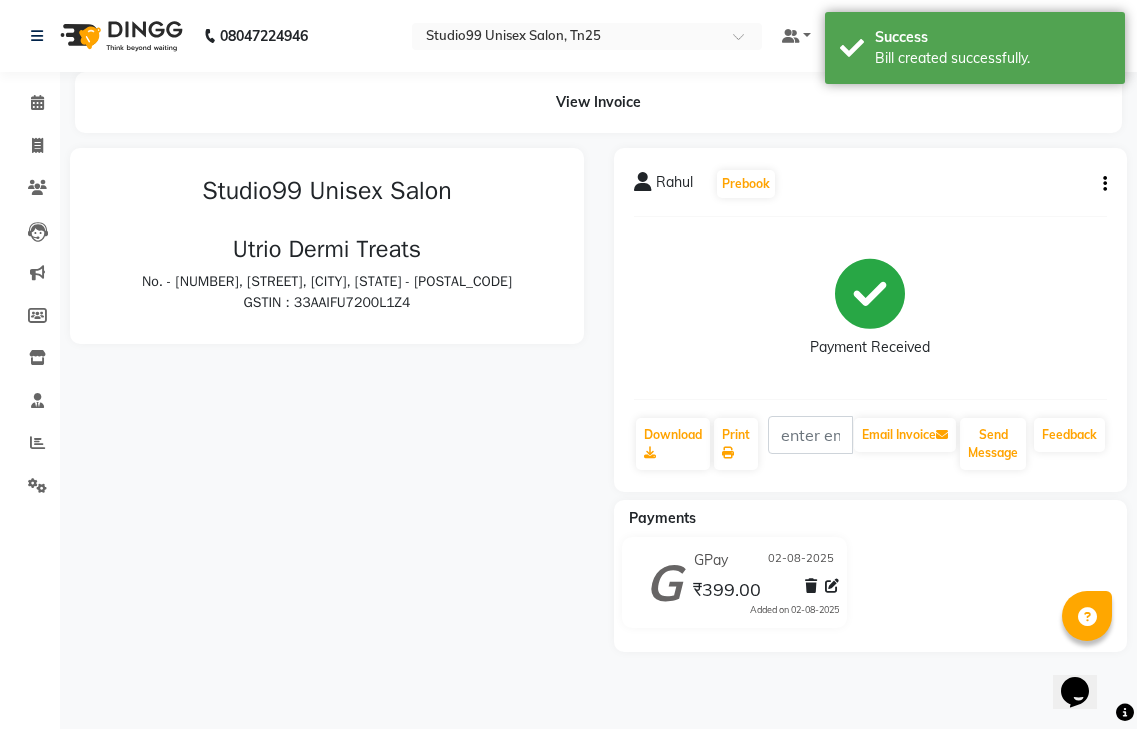 scroll, scrollTop: 0, scrollLeft: 0, axis: both 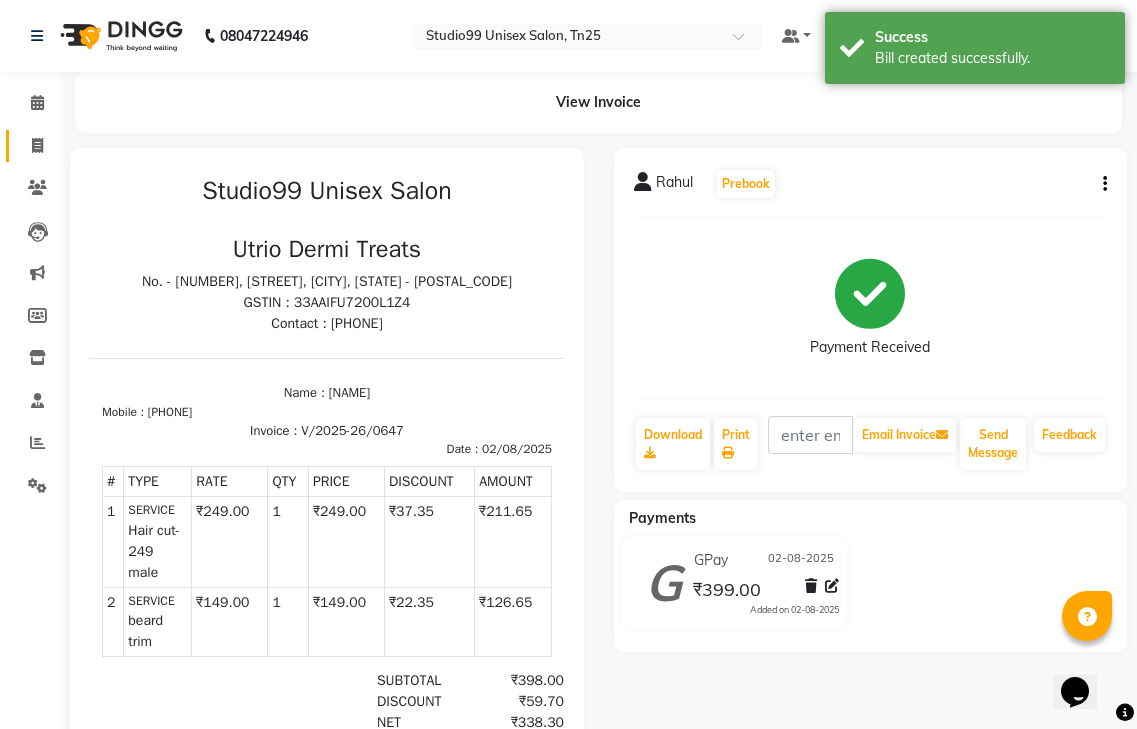 click 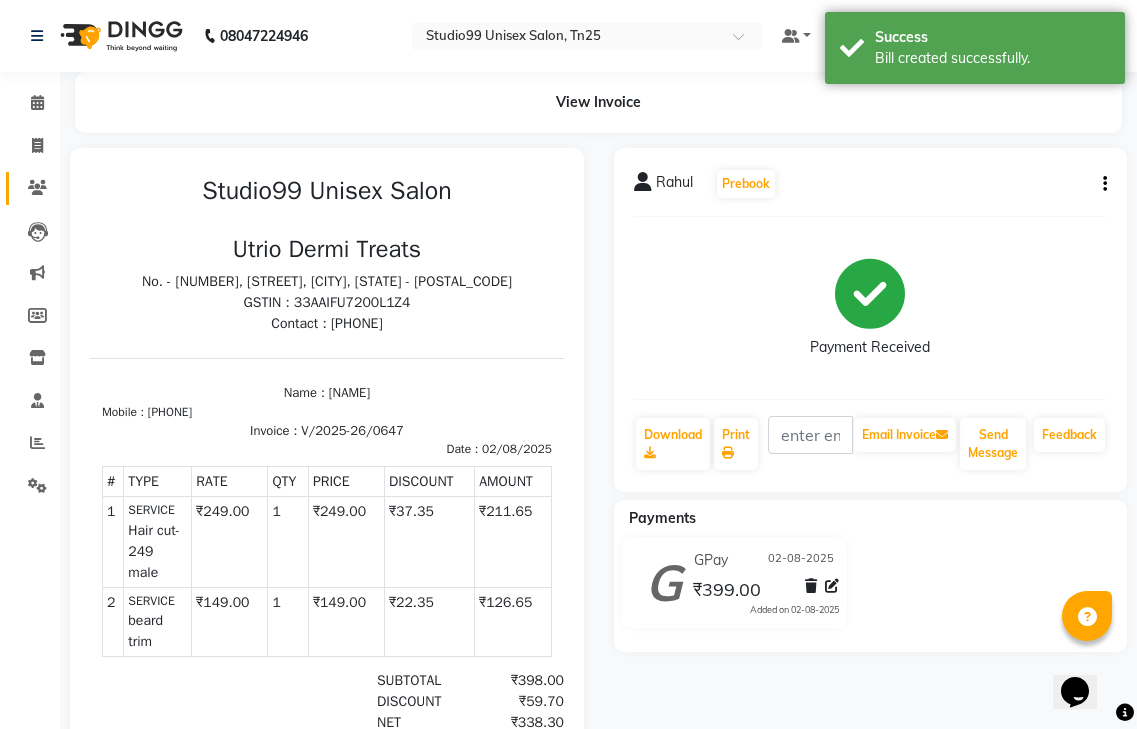 select on "service" 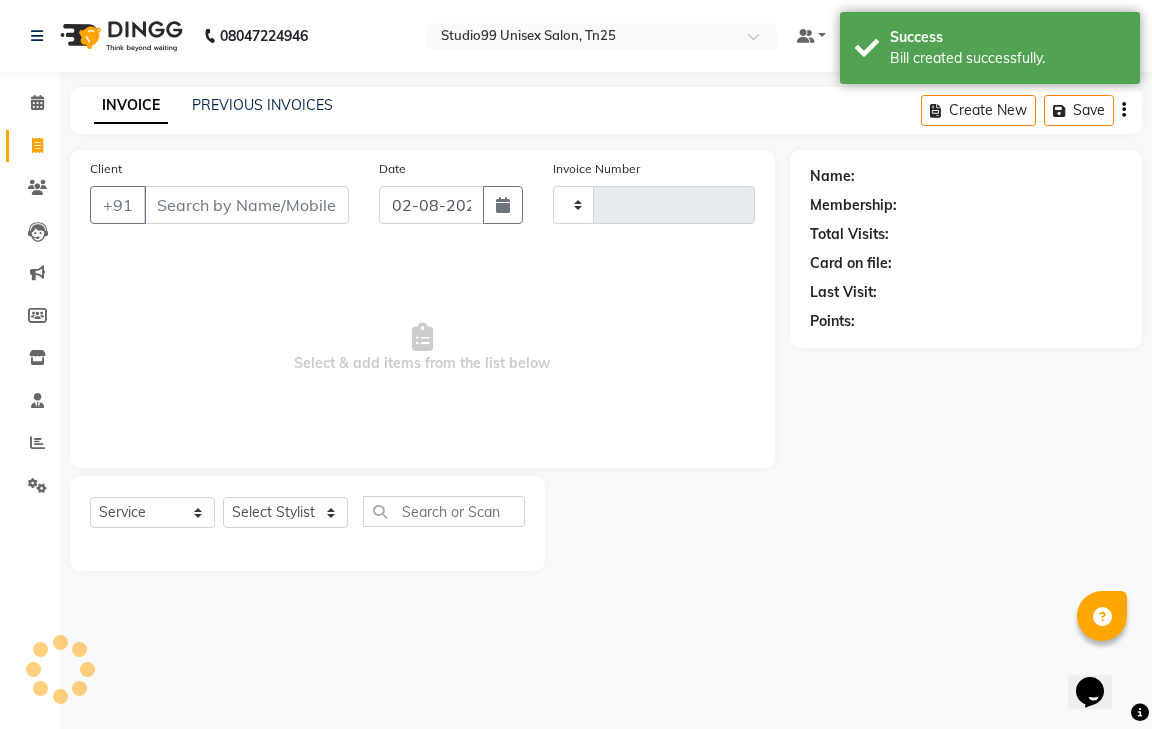 type on "0648" 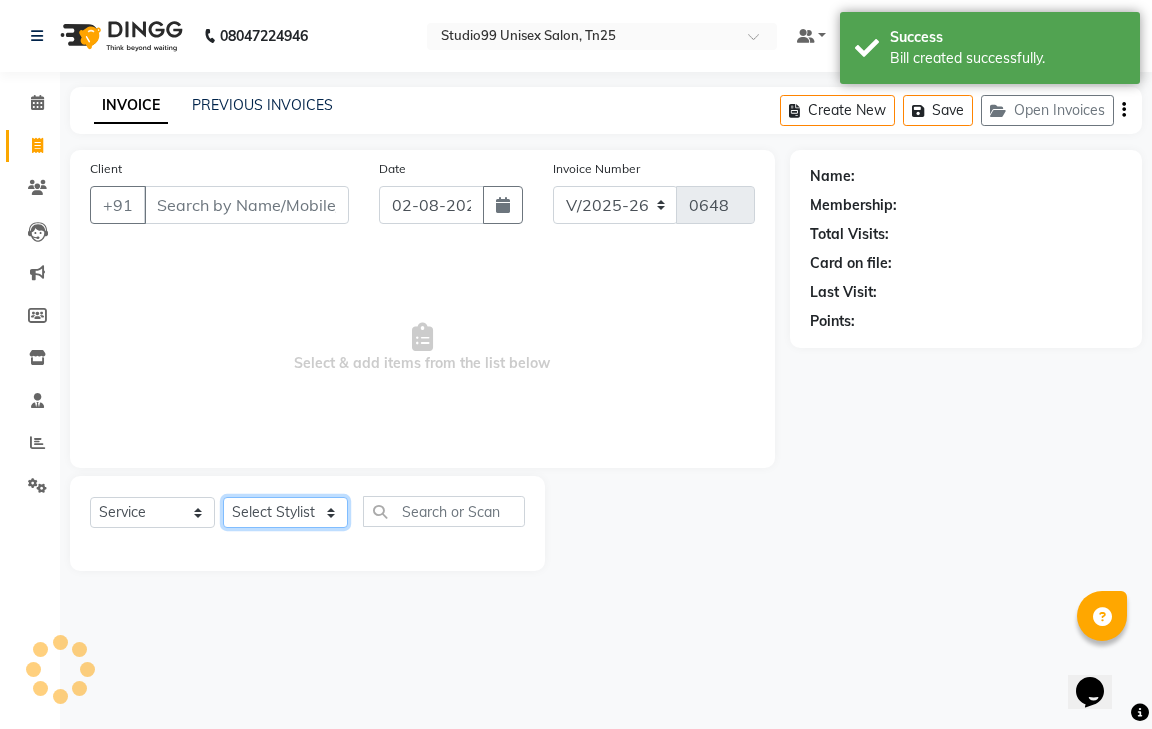 click on "Select Stylist" 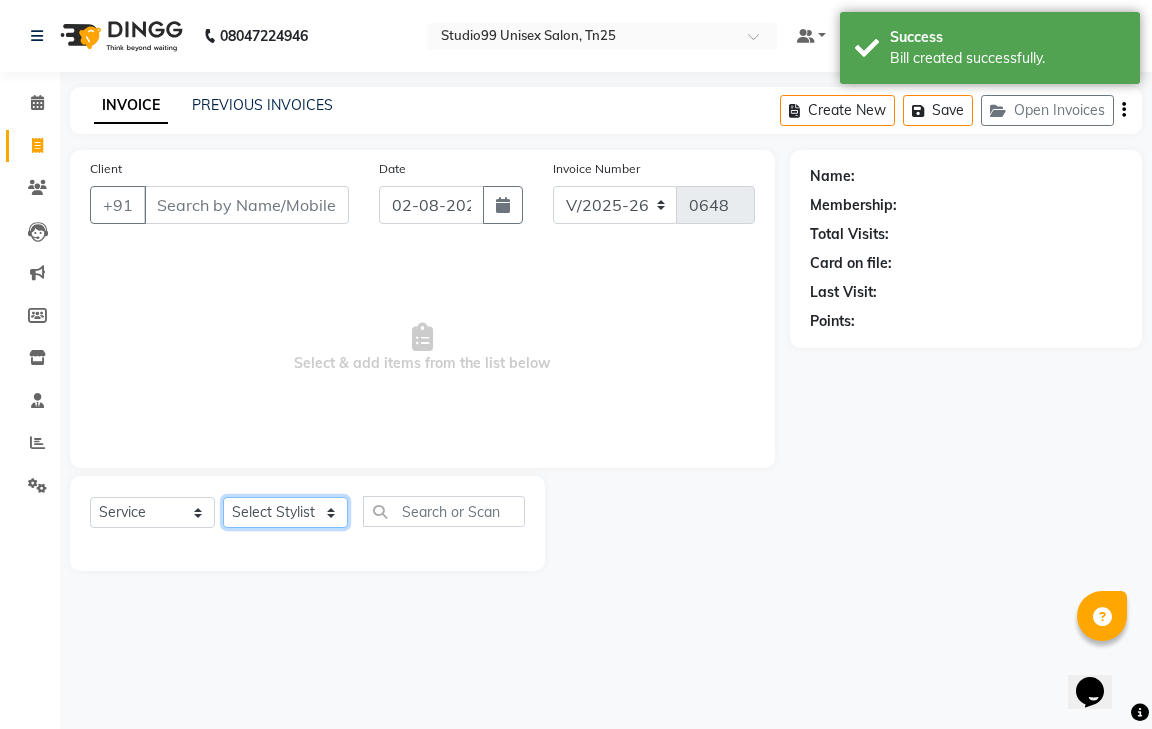 click on "Select Stylist" 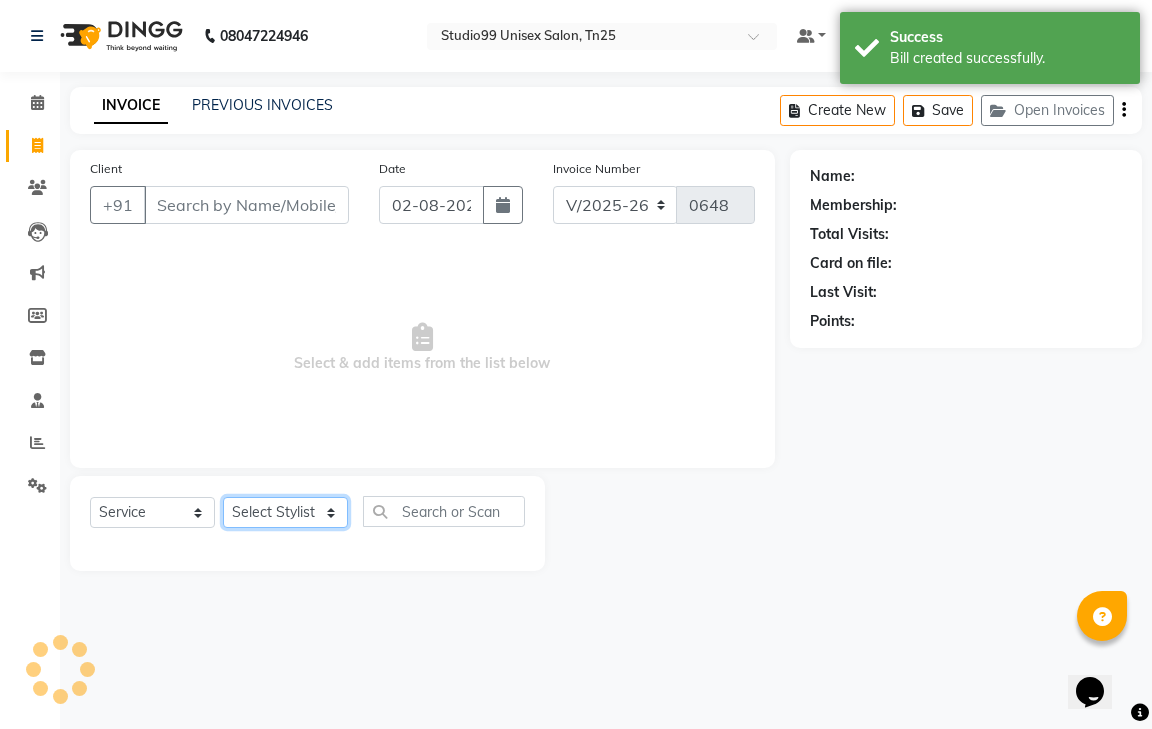 click on "Select Stylist" 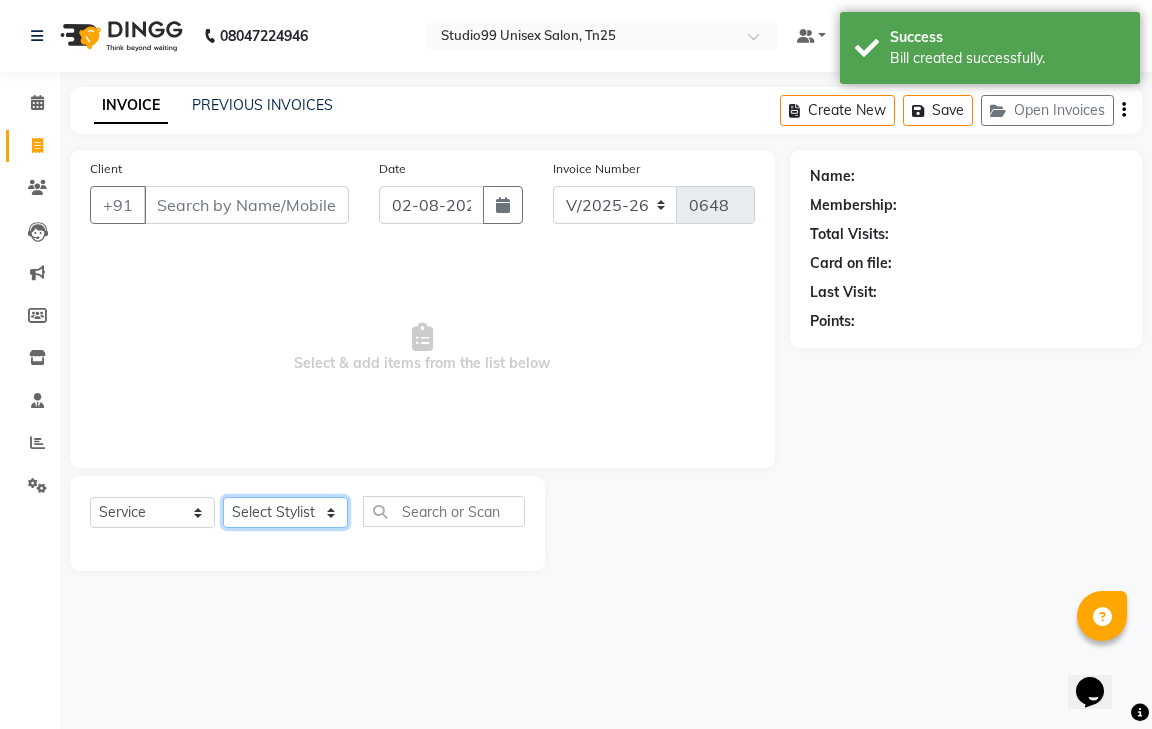 select on "80761" 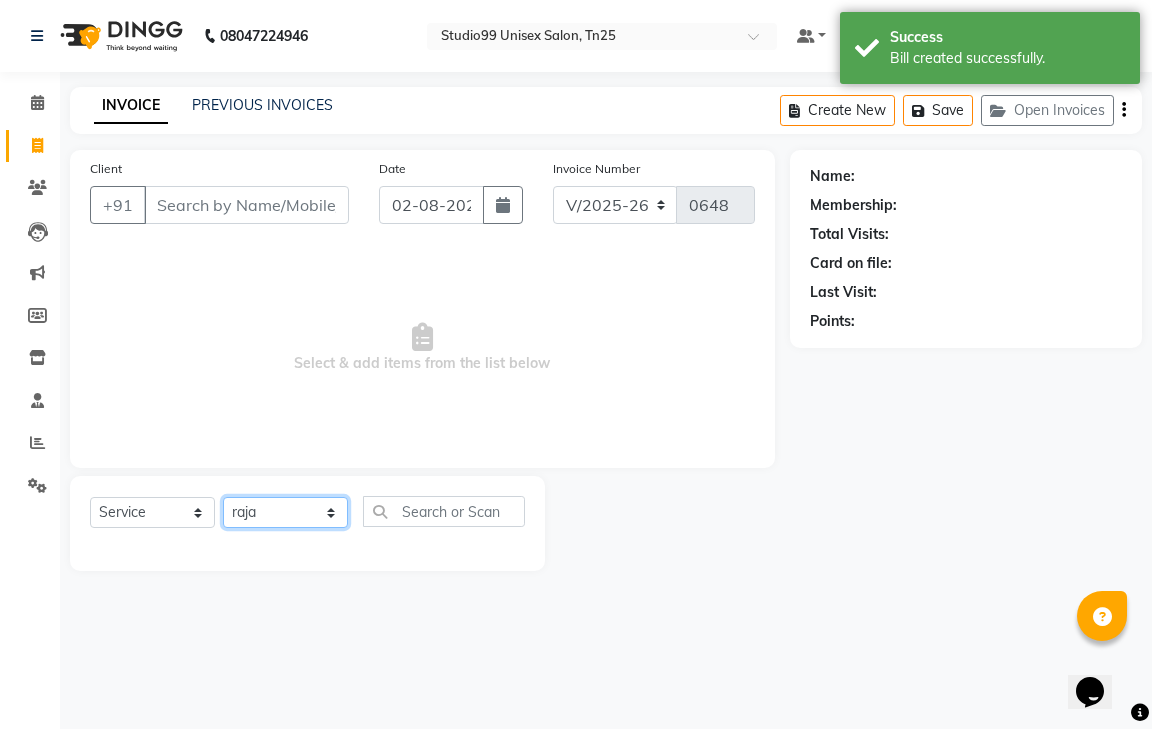 click on "Select Stylist gendral giri-ja  jaya priya kothai TK raja sanjay santhosh VAISHALI.TK" 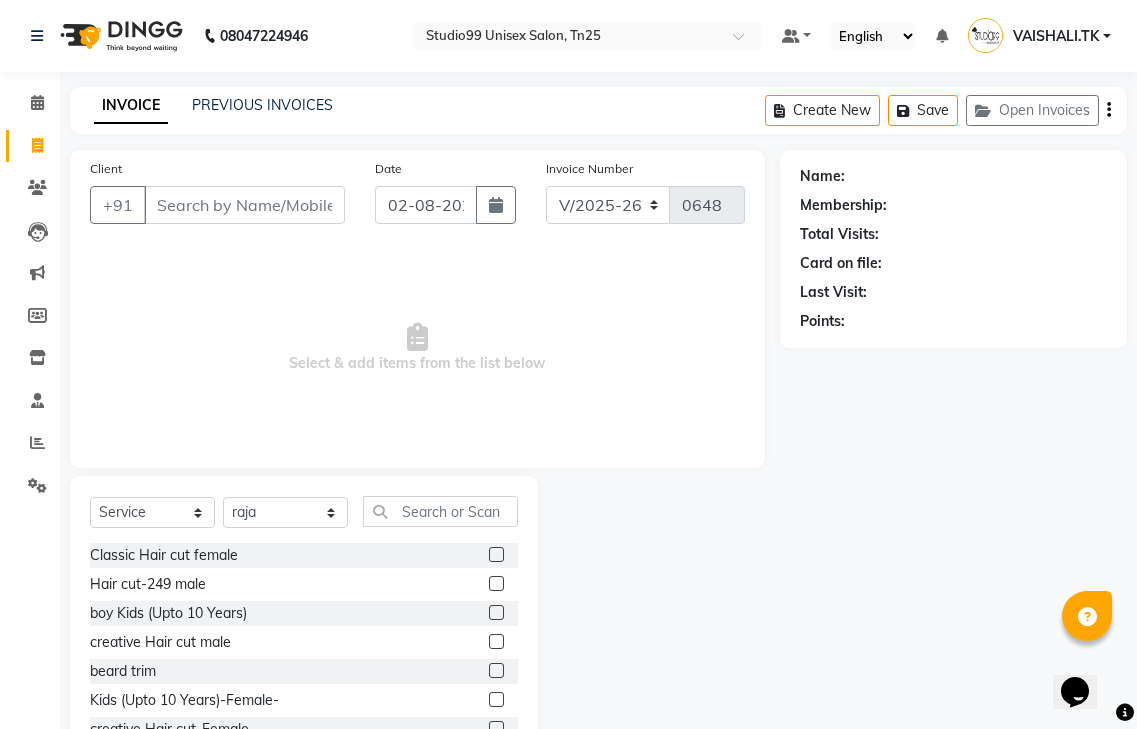 click 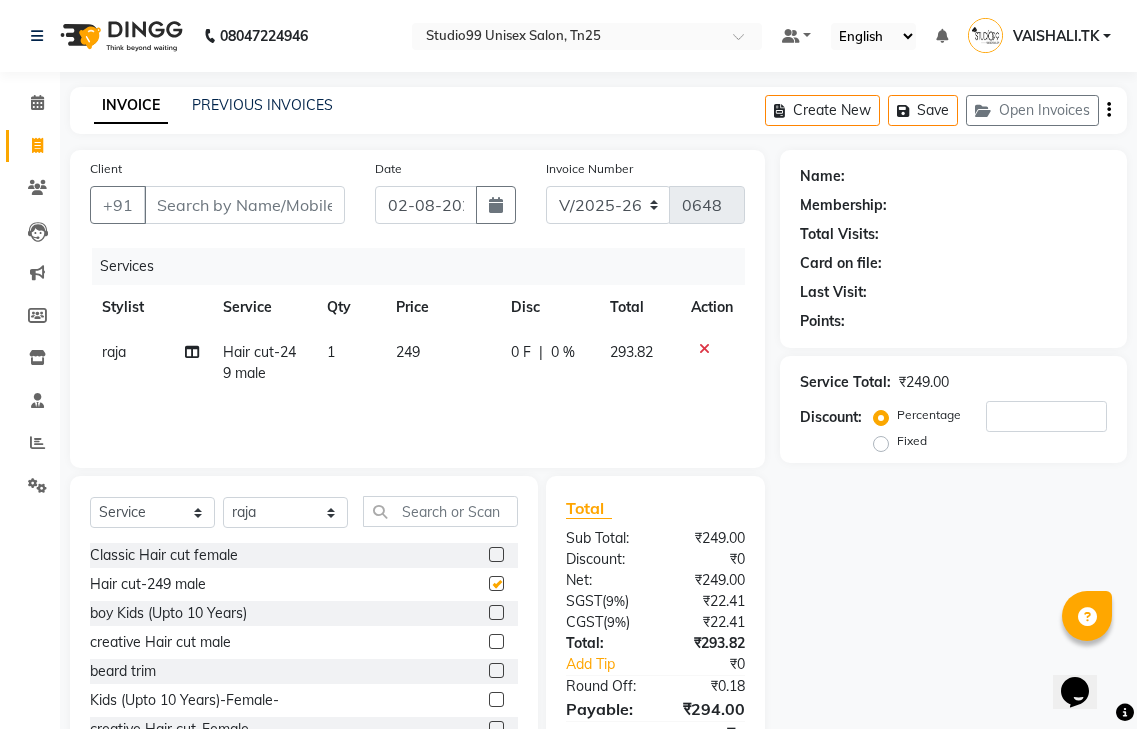 checkbox on "false" 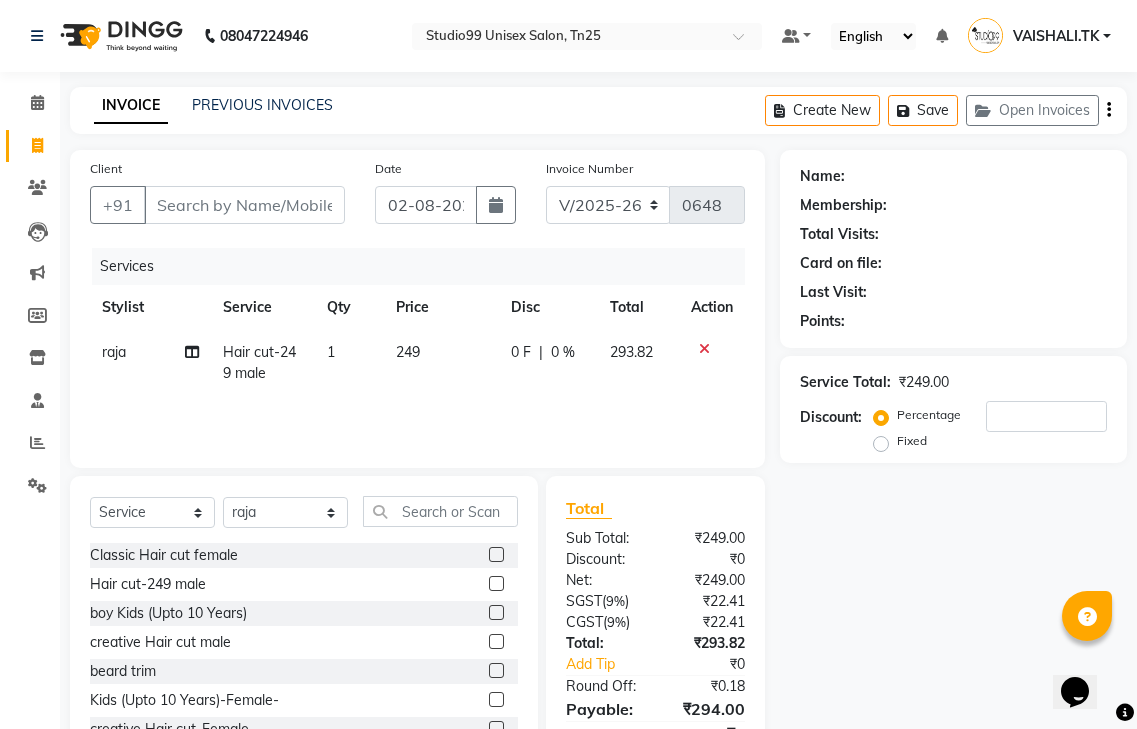 drag, startPoint x: 481, startPoint y: 663, endPoint x: 458, endPoint y: 622, distance: 47.010635 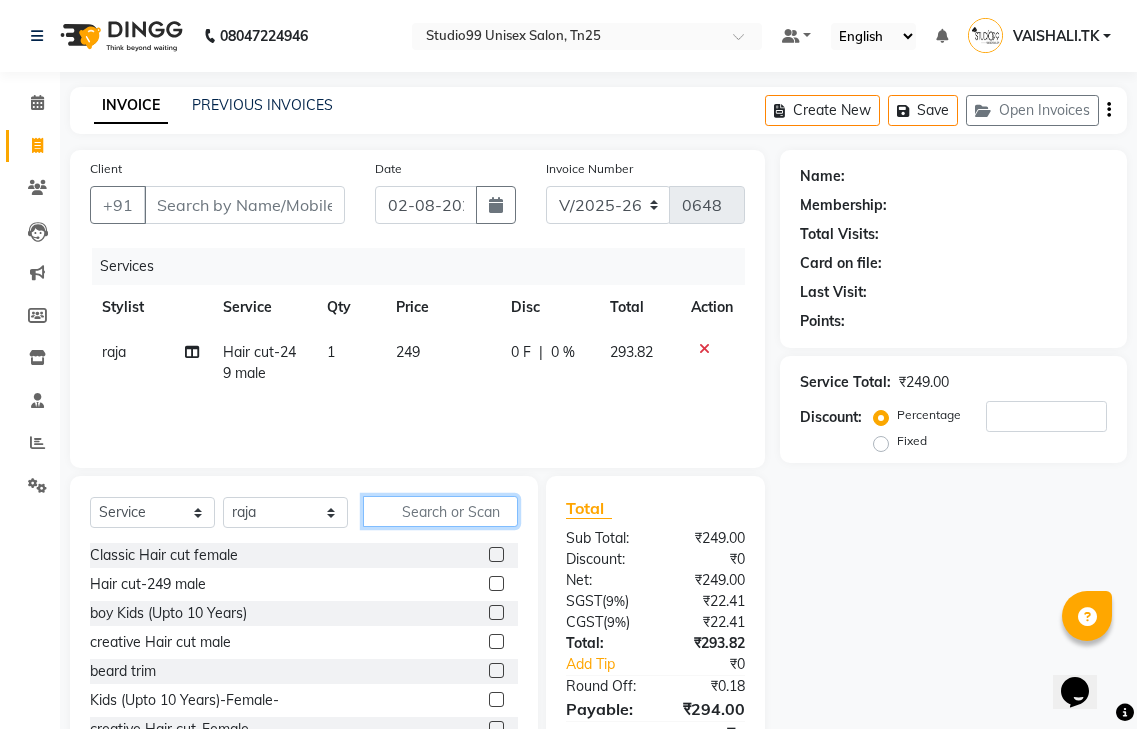 click 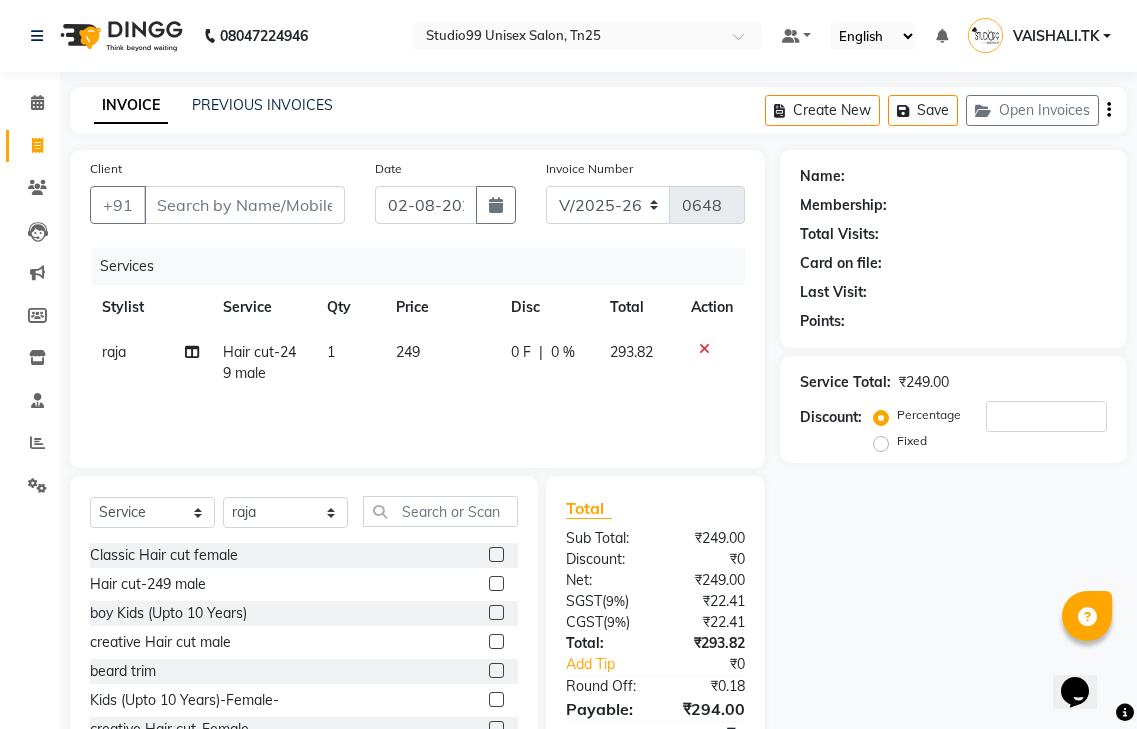 click 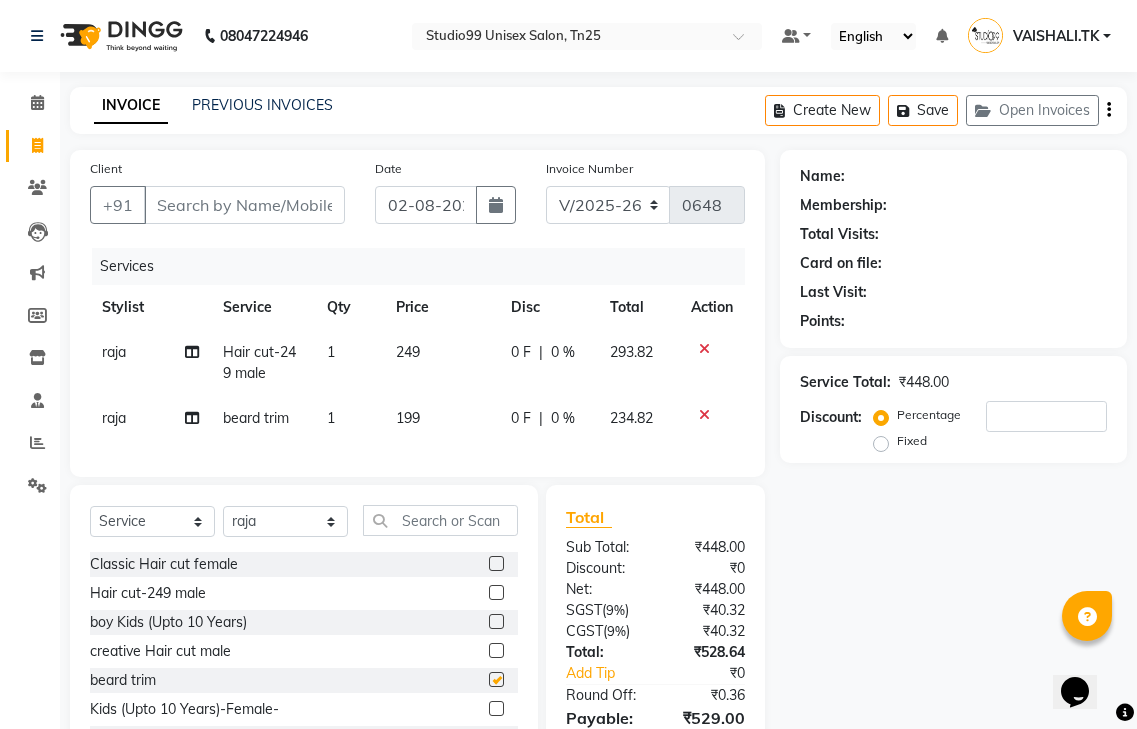 checkbox on "false" 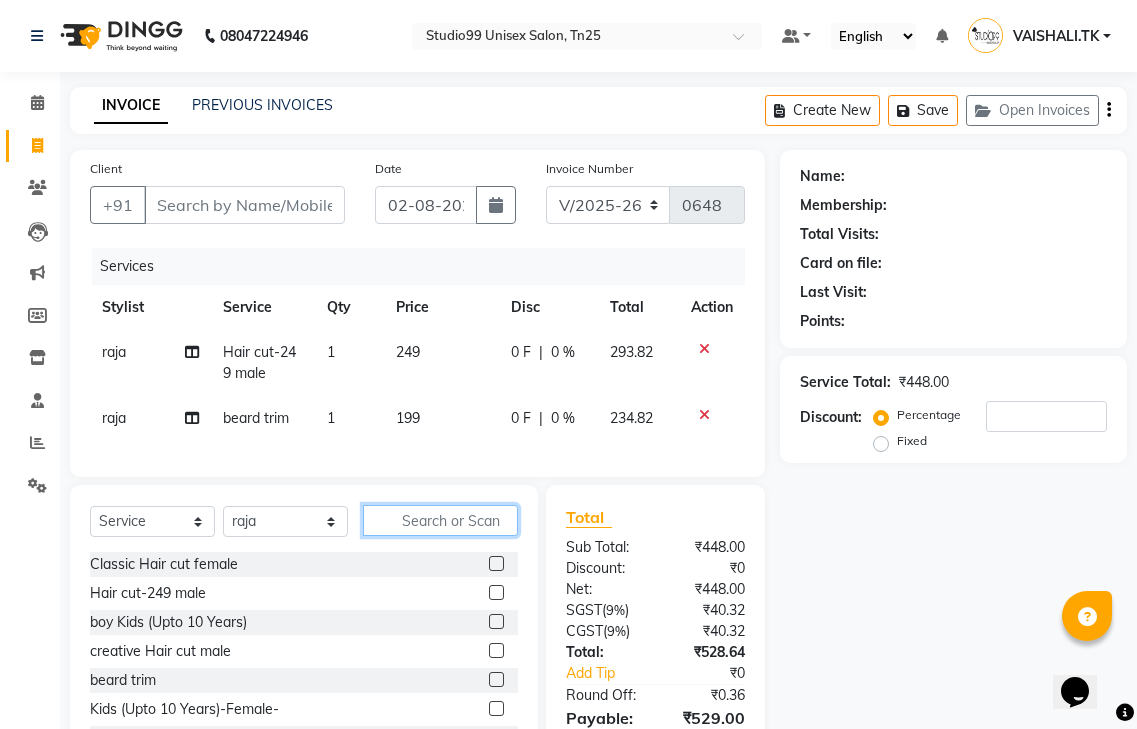 click 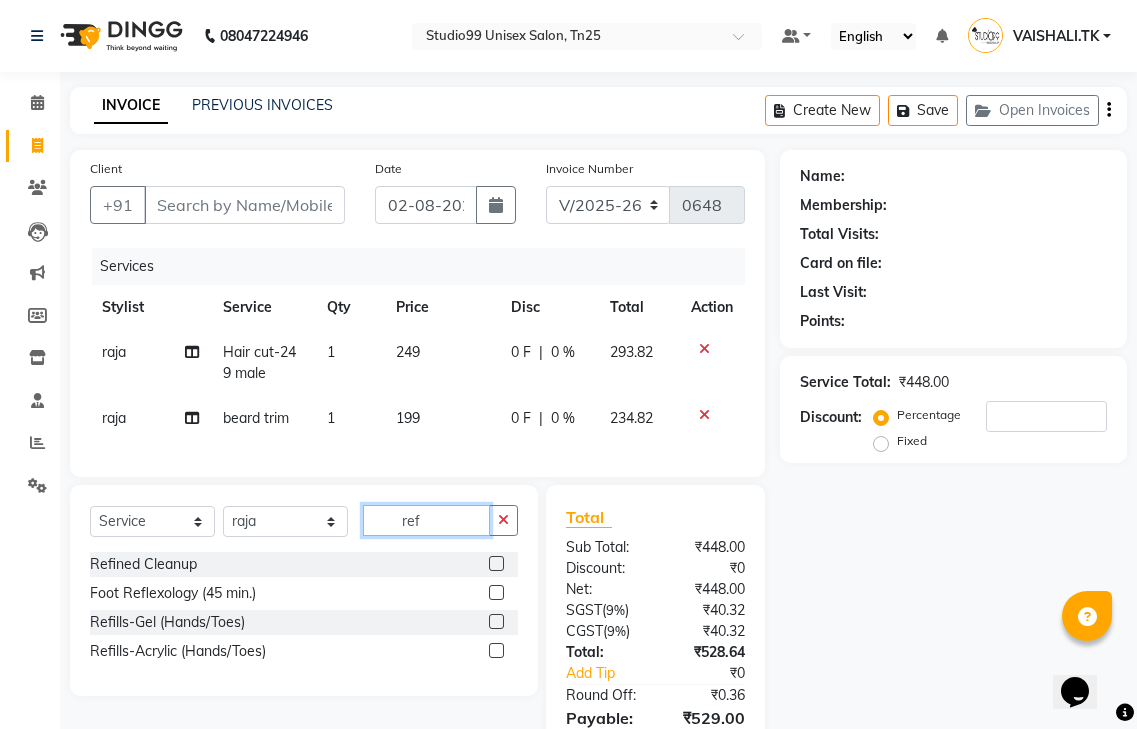 type on "ref" 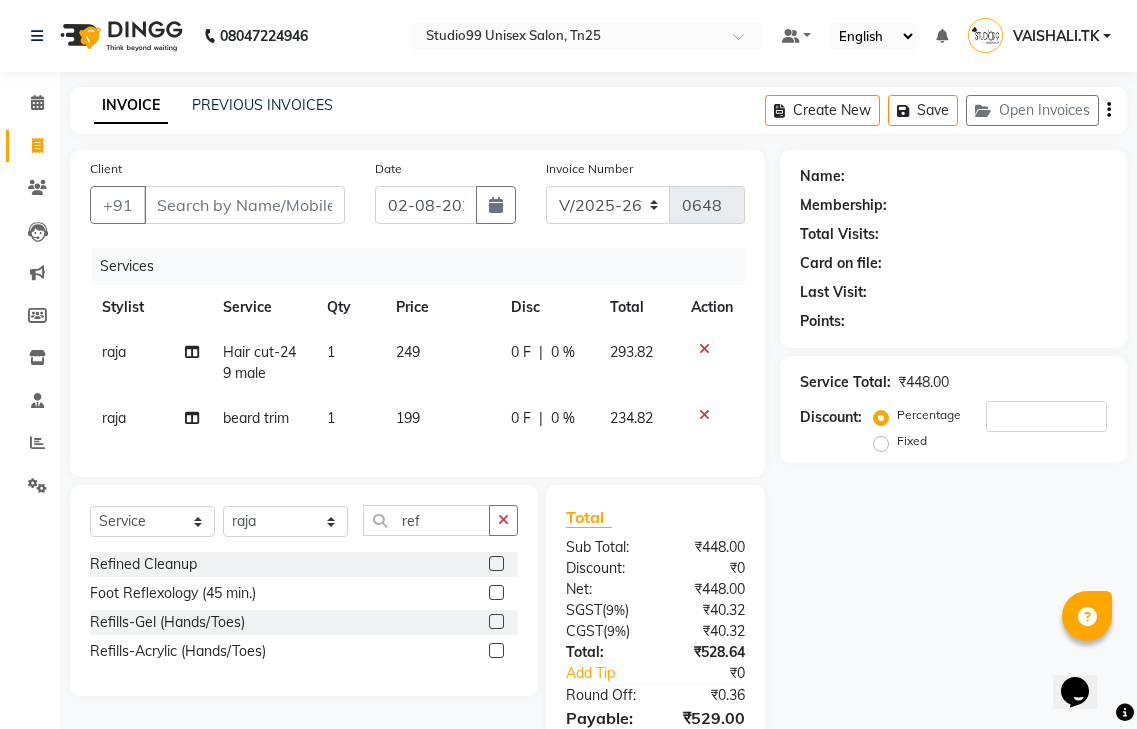 click 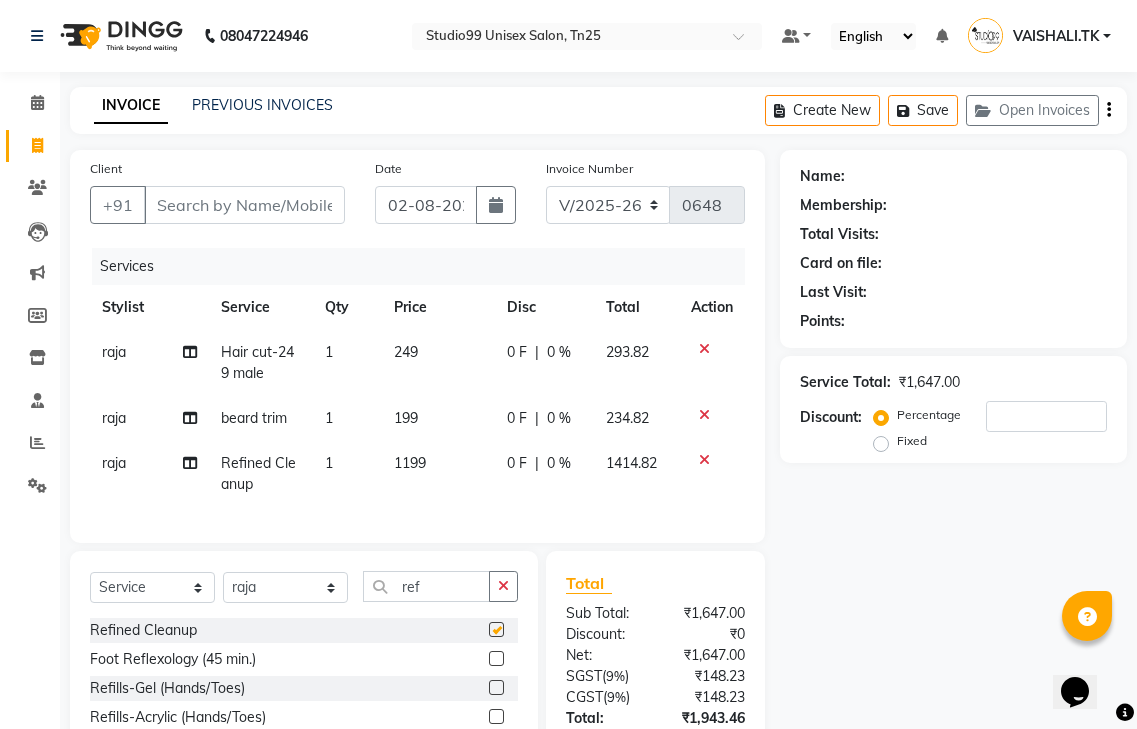 checkbox on "false" 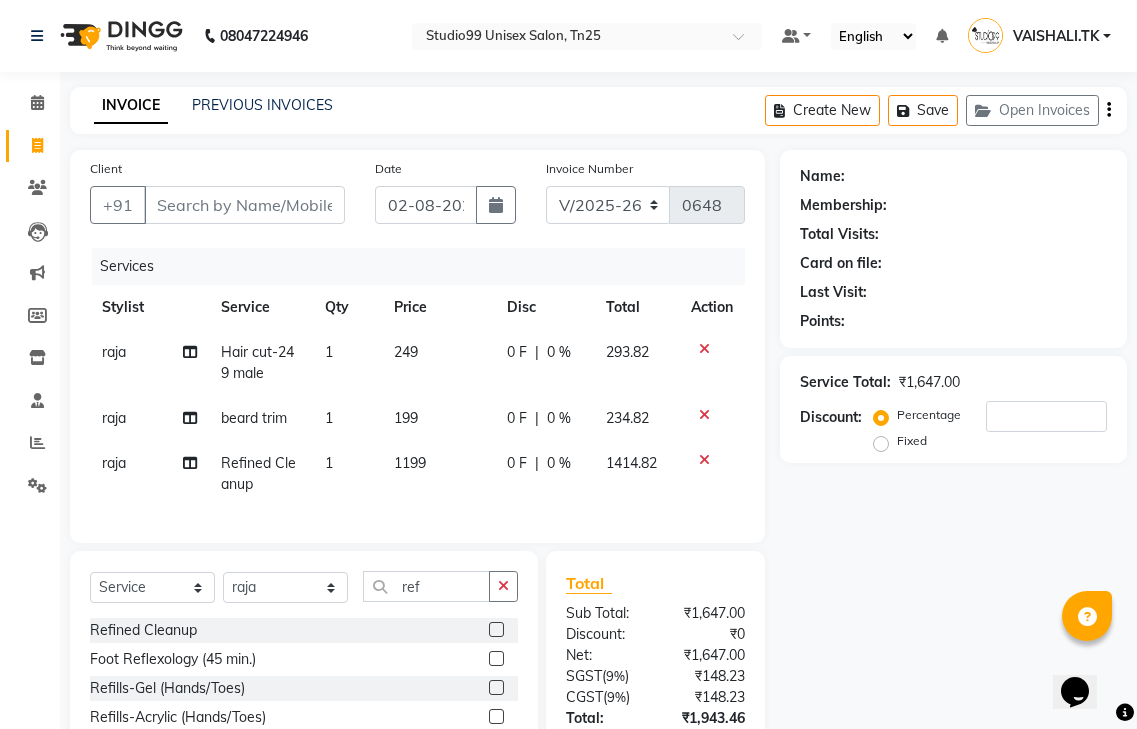 click on "199" 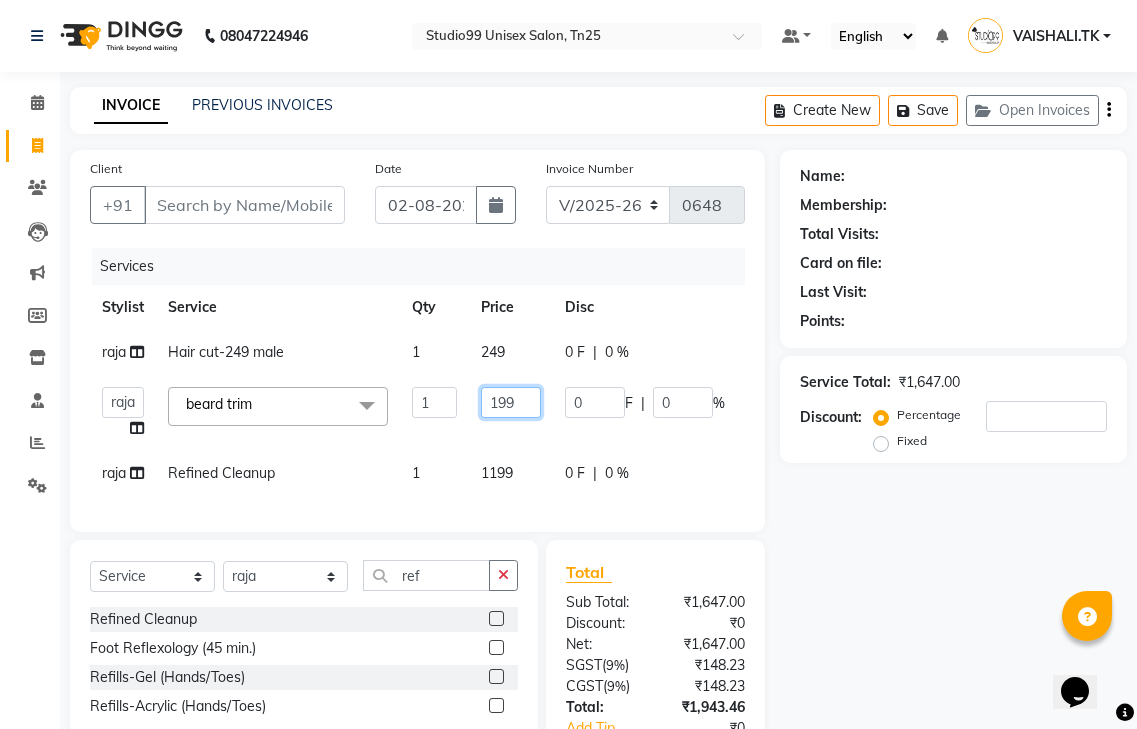 click on "199" 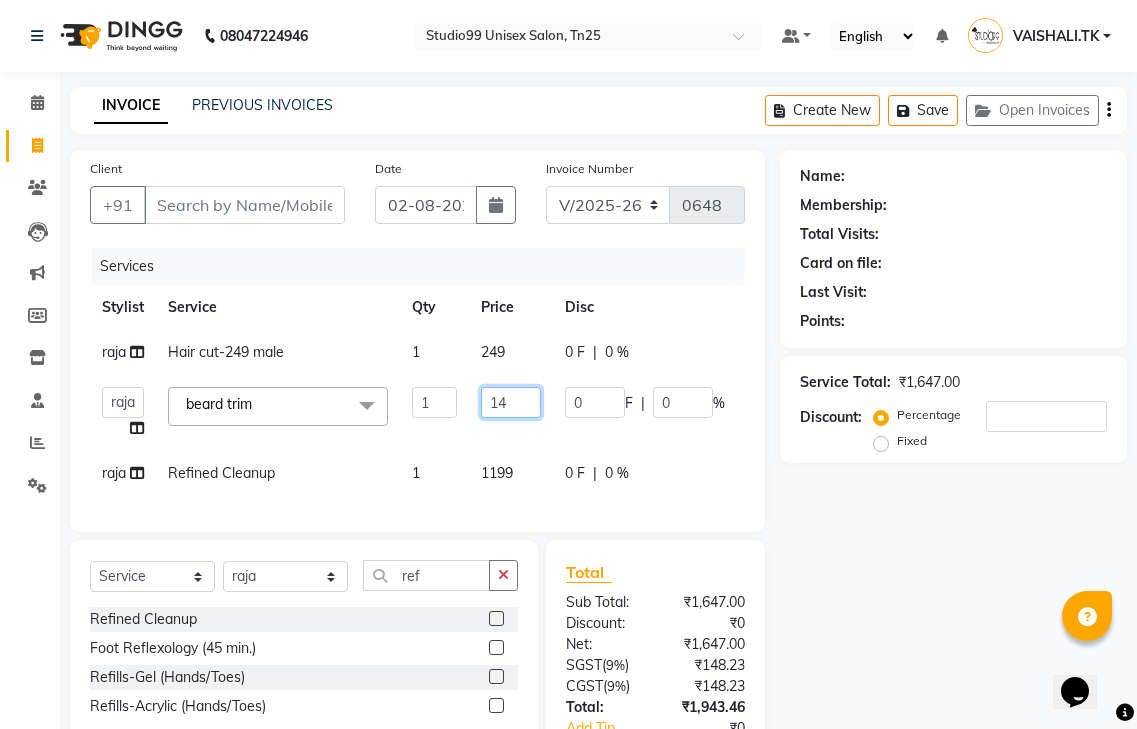 type on "149" 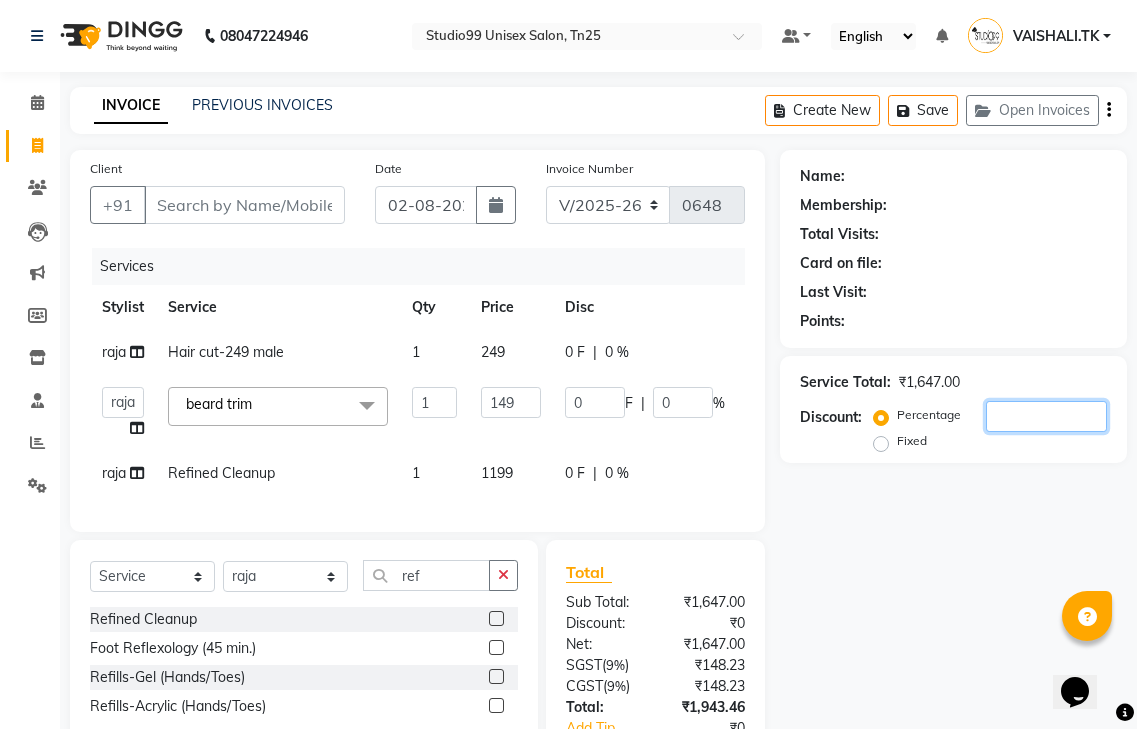 click 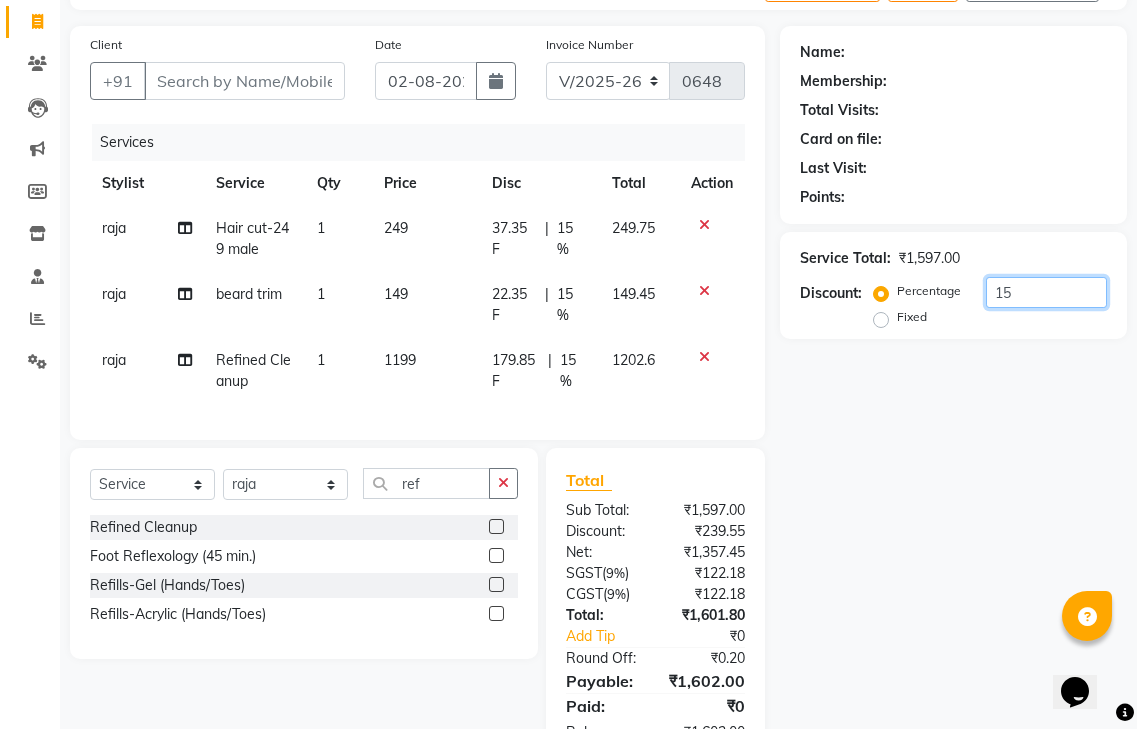 scroll, scrollTop: 203, scrollLeft: 0, axis: vertical 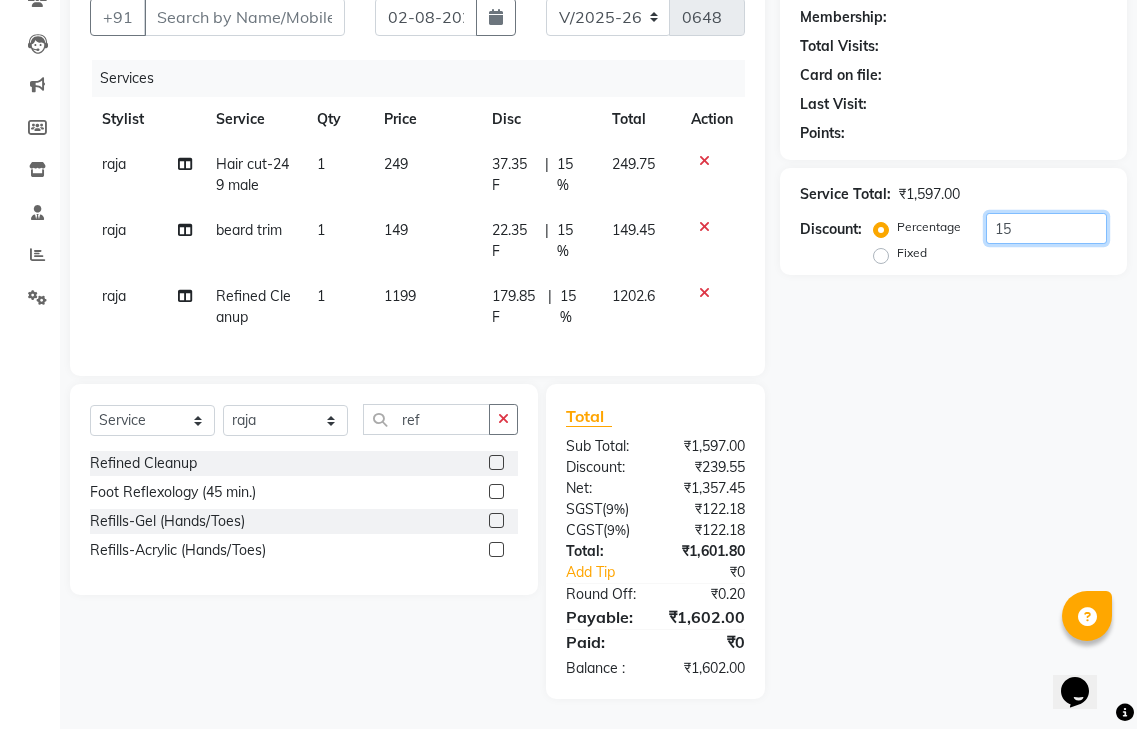 type on "1" 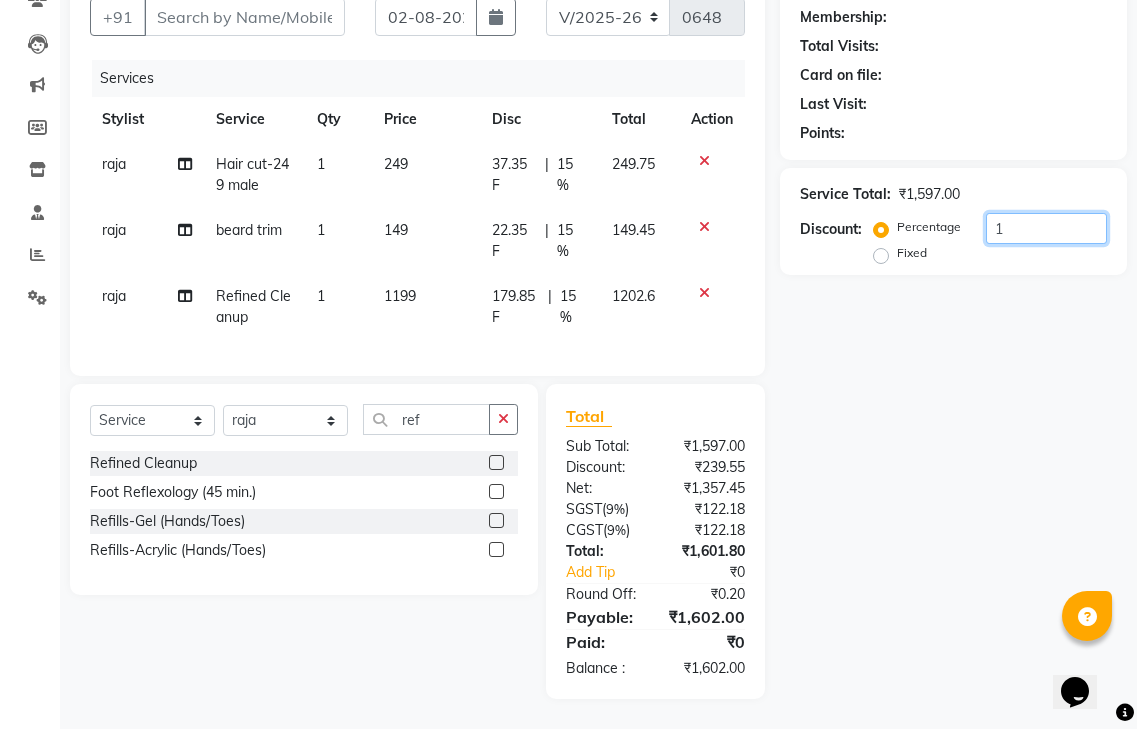 scroll, scrollTop: 182, scrollLeft: 0, axis: vertical 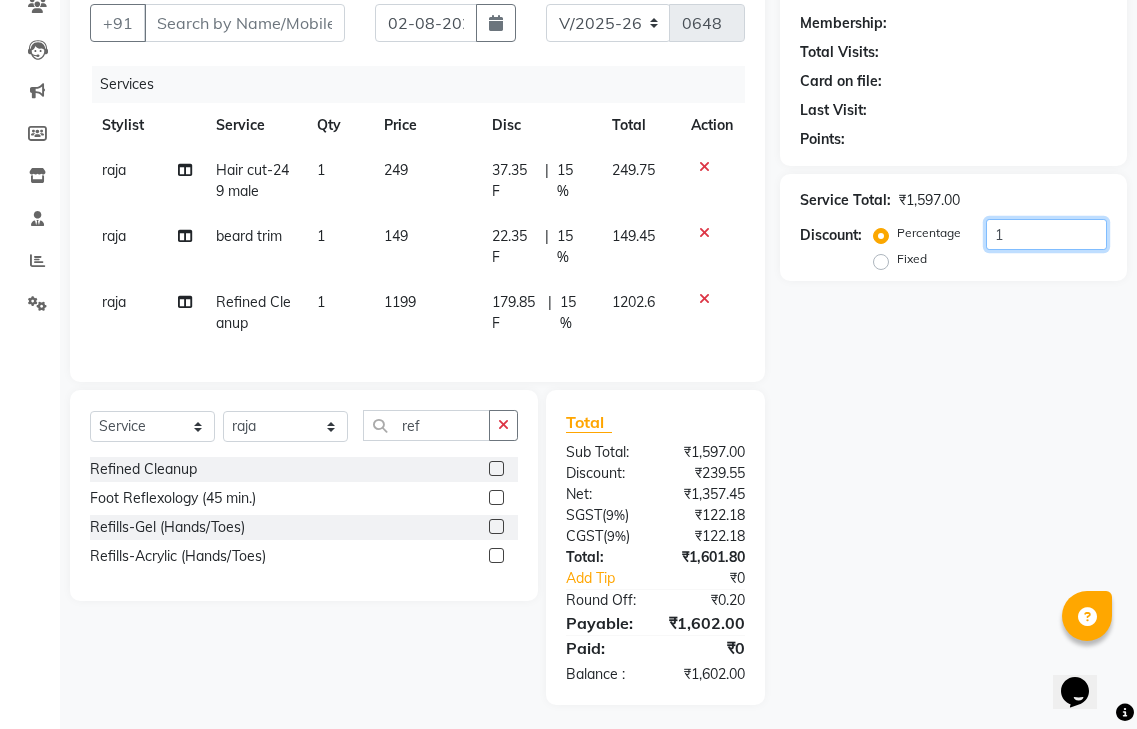 type 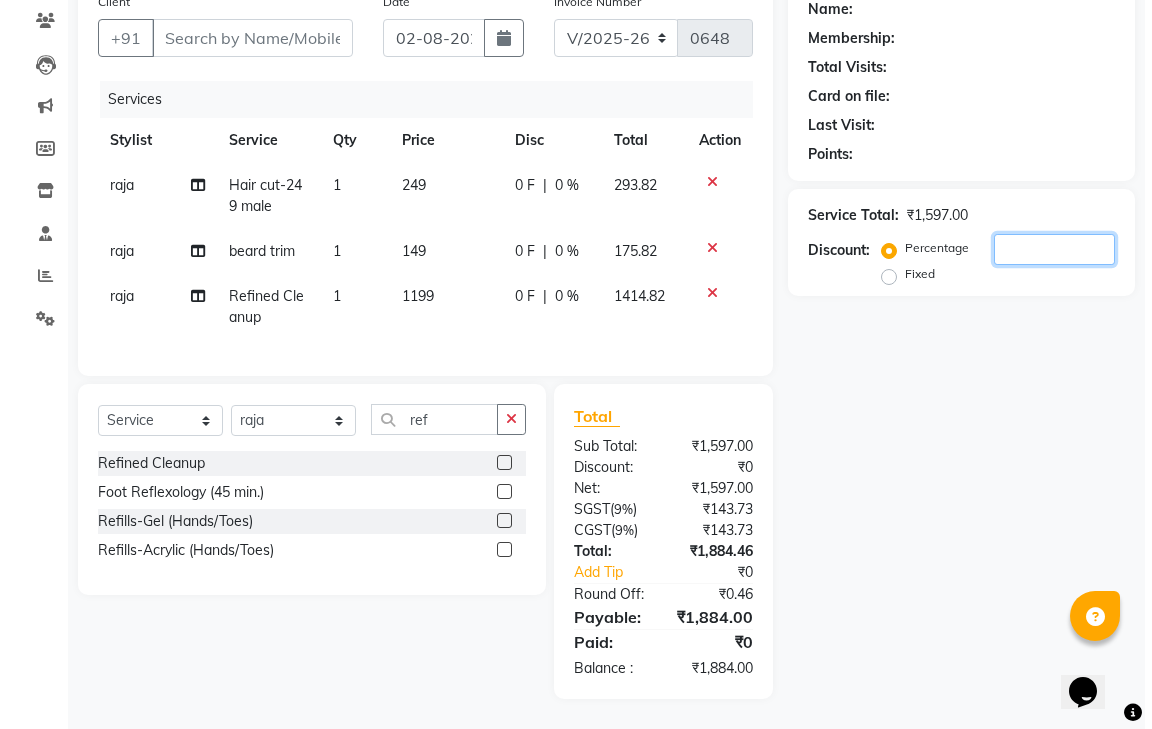 scroll, scrollTop: 0, scrollLeft: 0, axis: both 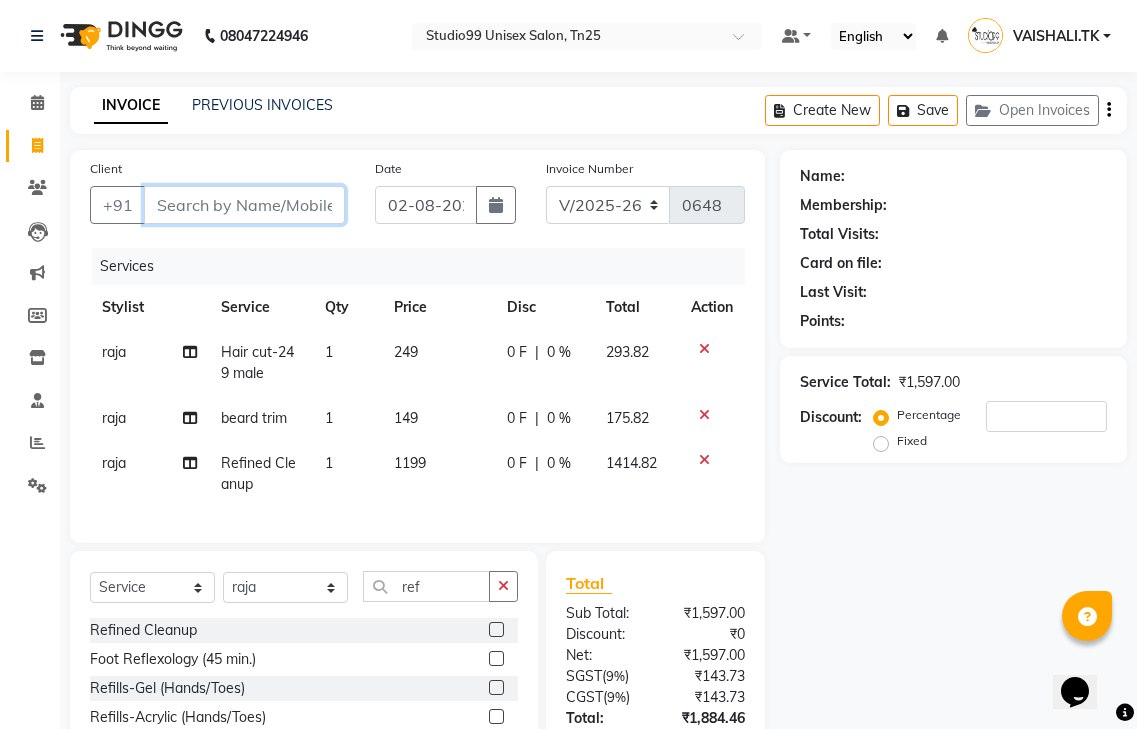 click on "Client" at bounding box center [244, 205] 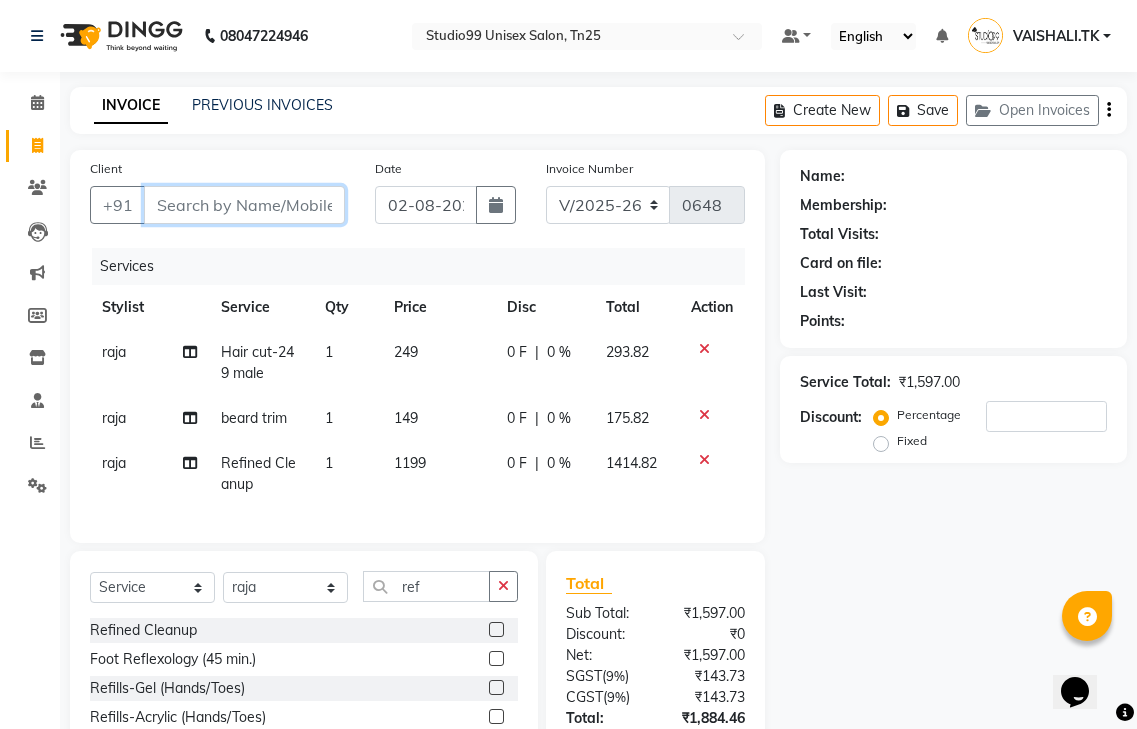 type on "9" 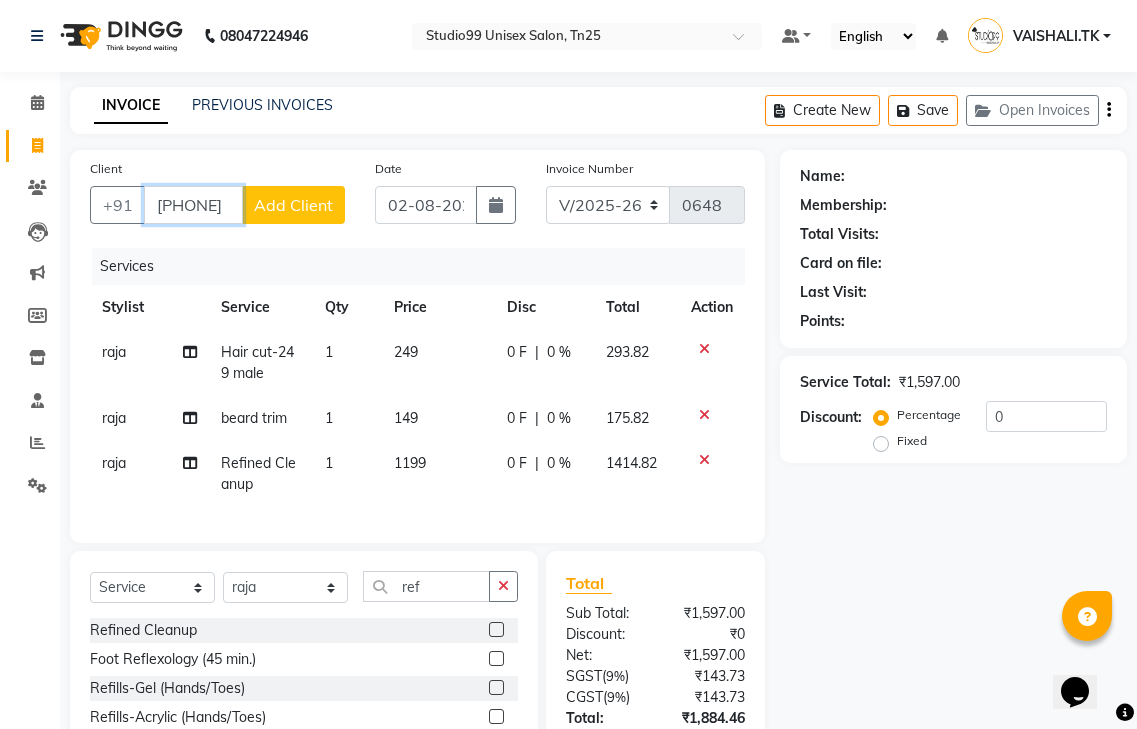 type on "[PHONE]" 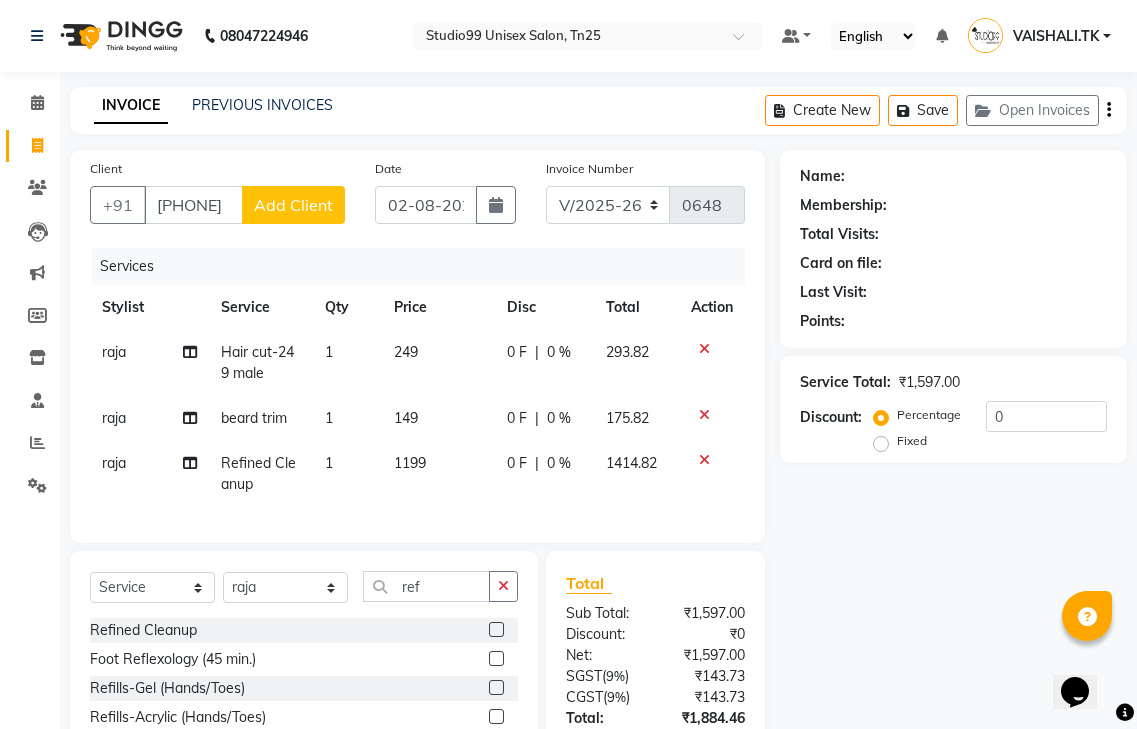click on "Add Client" 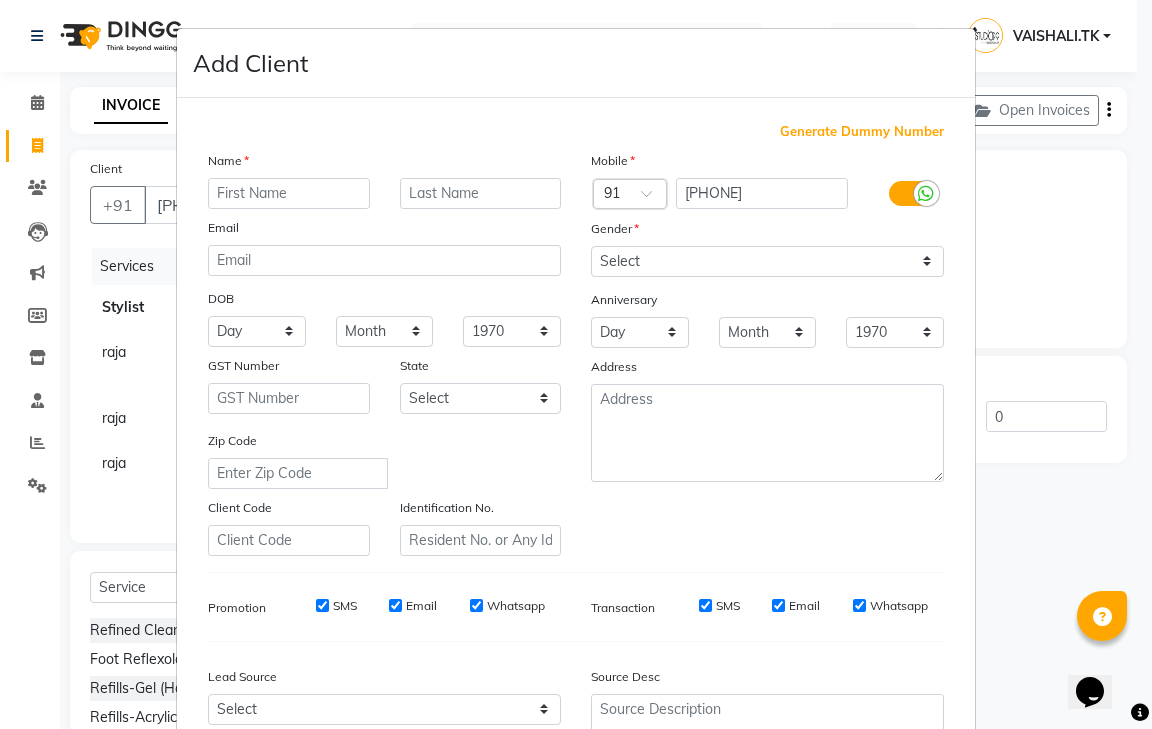 click on "Add Client Generate Dummy Number Name Email DOB Day 01 02 03 04 05 06 07 08 09 10 11 12 13 14 15 16 17 18 19 20 21 22 23 24 25 26 27 28 29 30 31 Month January February March April May June July August September October November December 1940 1941 1942 1943 1944 1945 1946 1947 1948 1949 1950 1951 1952 1953 1954 1955 1956 1957 1958 1959 1960 1961 1962 1963 1964 1965 1966 1967 1968 1969 1970 1971 1972 1973 1974 1975 1976 1977 1978 1979 1980 1981 1982 1983 1984 1985 1986 1987 1988 1989 1990 1991 1992 1993 1994 1995 1996 1997 1998 1999 2000 2001 2002 2003 2004 2005 2006 2007 2008 2009 2010 2011 2012 2013 2014 2015 2016 2017 2018 2019 2020 2021 2022 2023 2024 GST Number State Select Andaman and Nicobar Islands Andhra Pradesh Arunachal Pradesh Assam Bihar Chandigarh Chhattisgarh Dadra and Nagar Haveli Daman and Diu Delhi Goa Gujarat Haryana Himachal Pradesh Jammu and Kashmir Jharkhand Karnataka Kerala Lakshadweep Madhya Pradesh Maharashtra Manipur Meghalaya Mizoram Nagaland Odisha Pondicherry Punjab Rajasthan Sikkim" at bounding box center [576, 364] 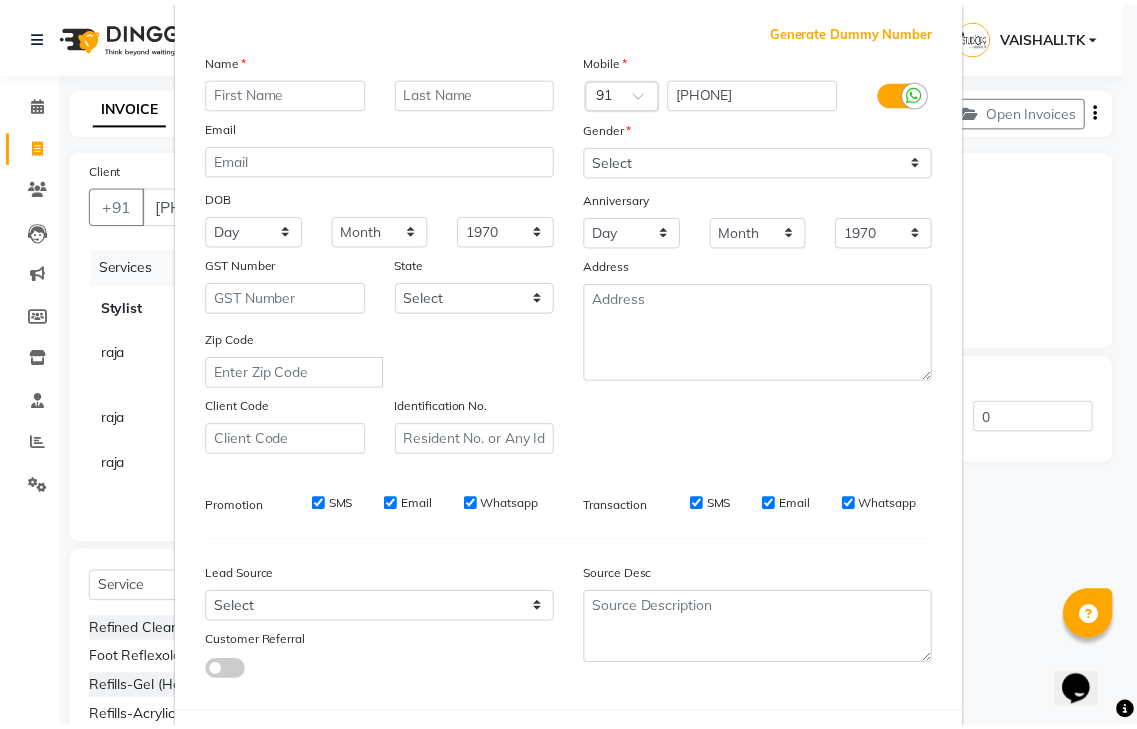 scroll, scrollTop: 194, scrollLeft: 0, axis: vertical 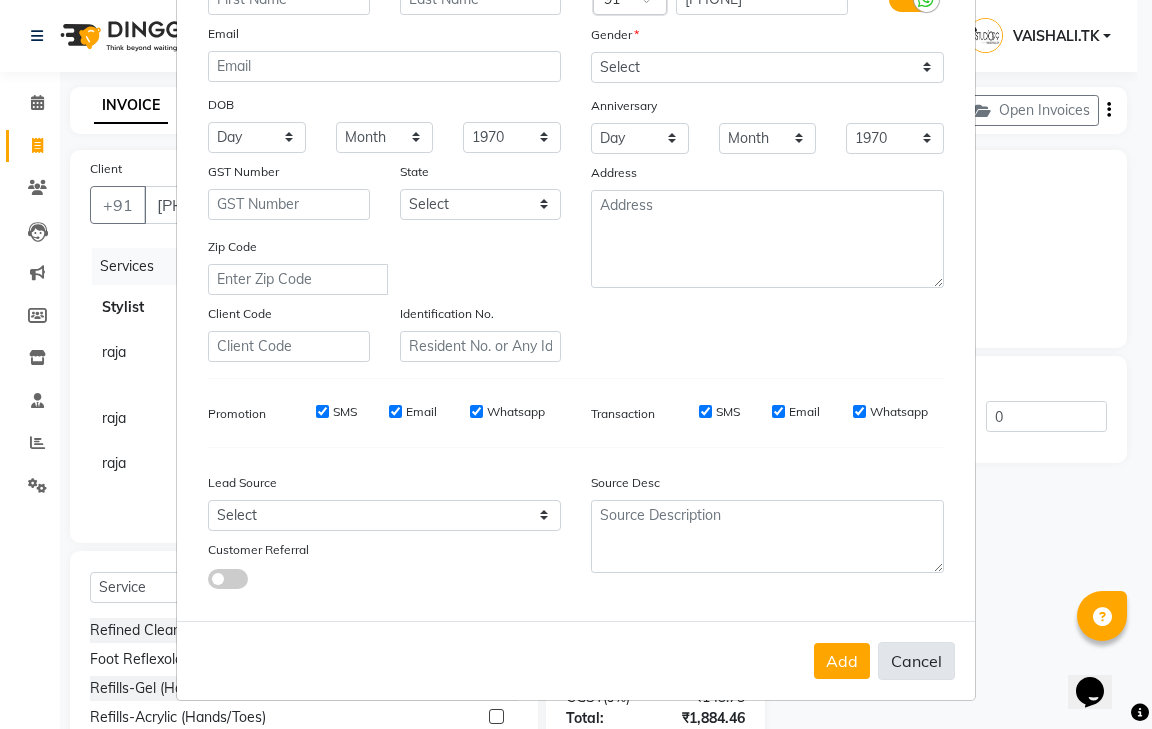 click on "Cancel" at bounding box center (916, 661) 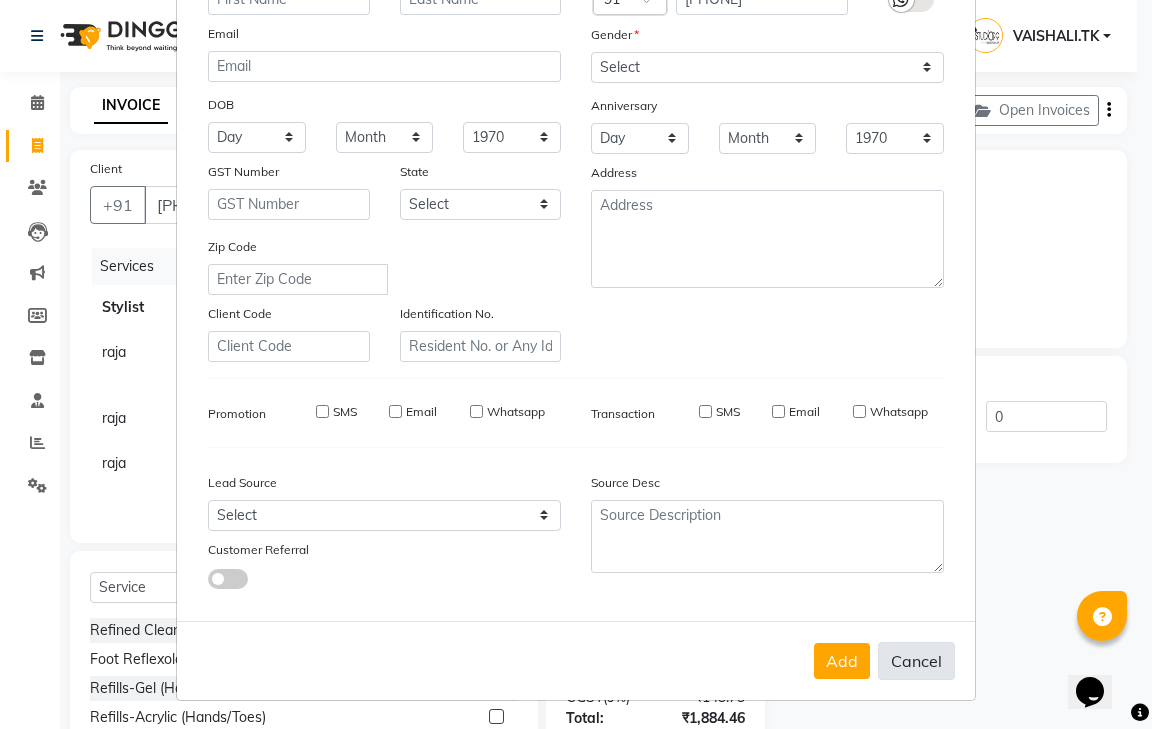 select 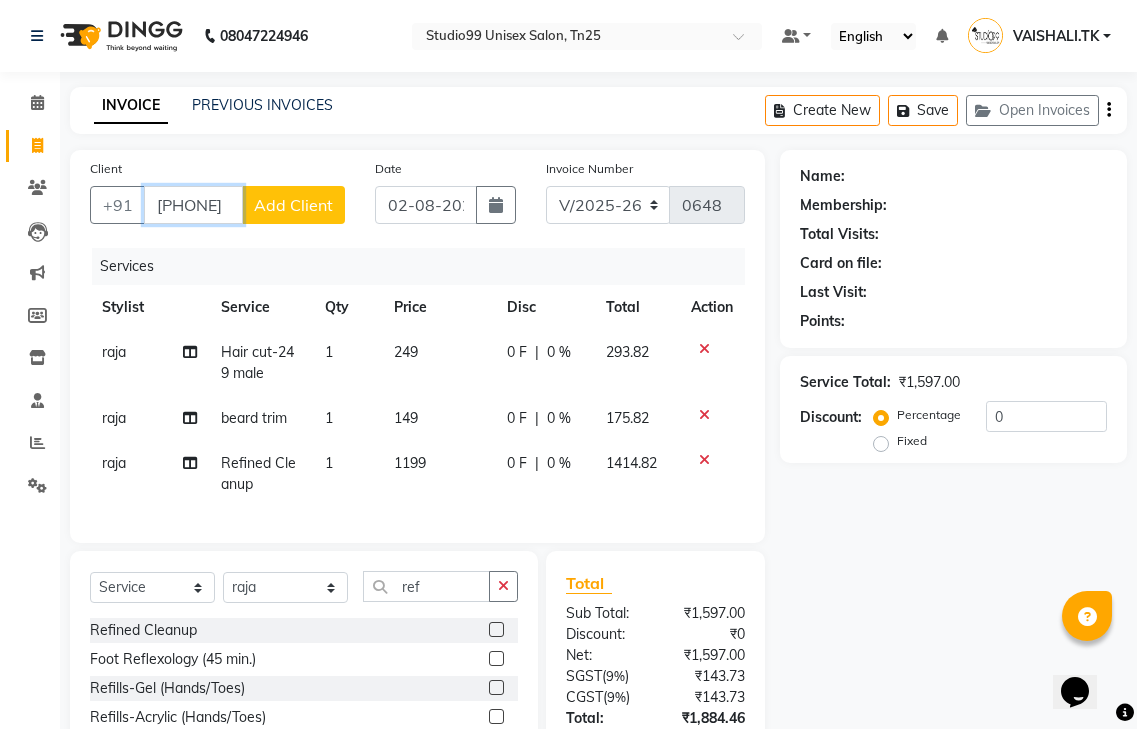 click on "[PHONE]" at bounding box center (193, 205) 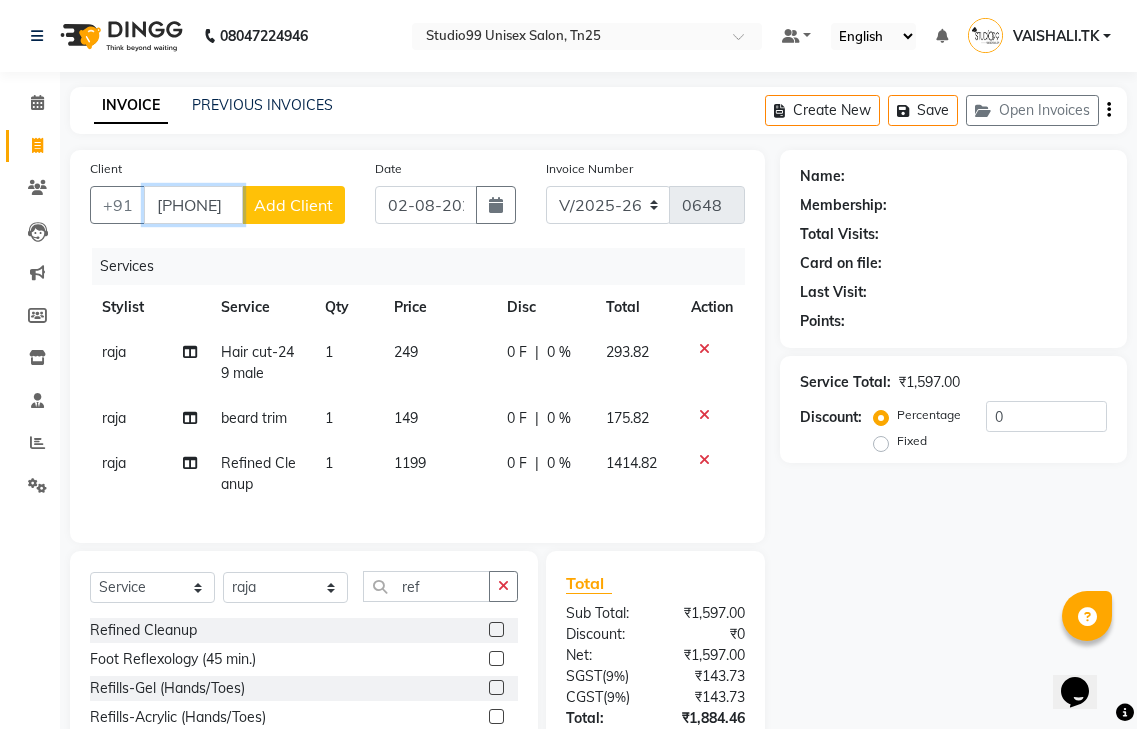 click on "[PHONE]" at bounding box center (193, 205) 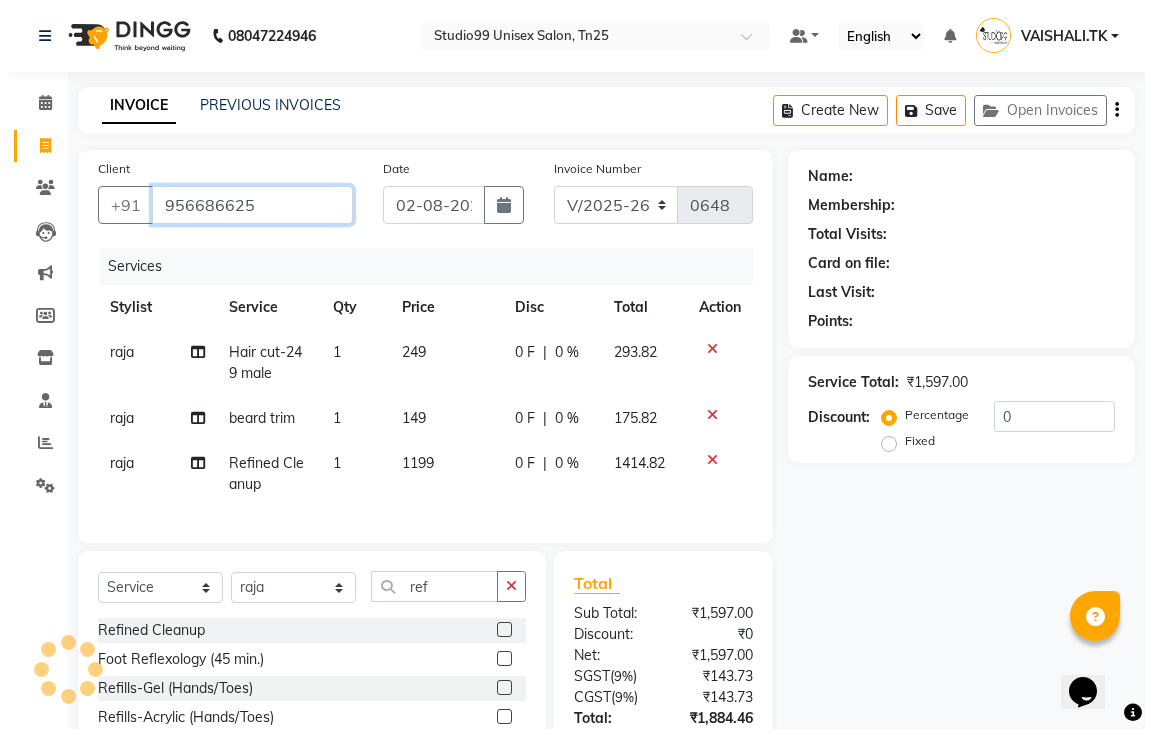 scroll, scrollTop: 0, scrollLeft: 0, axis: both 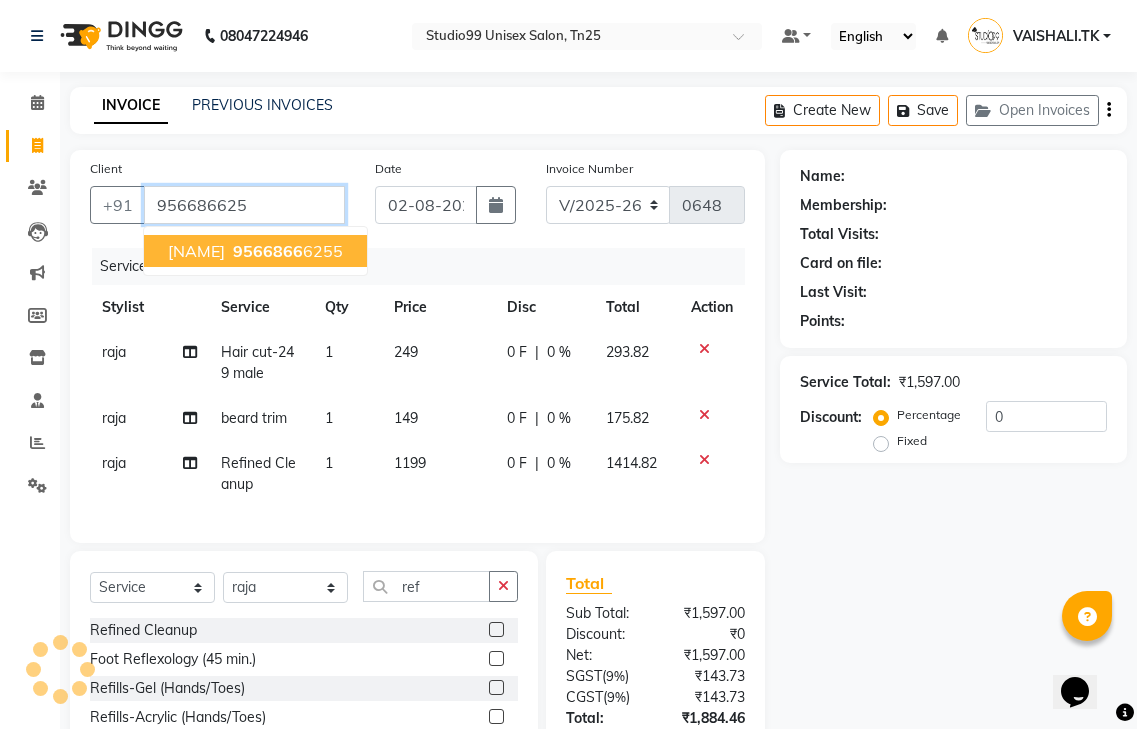 type on "[PHONE]" 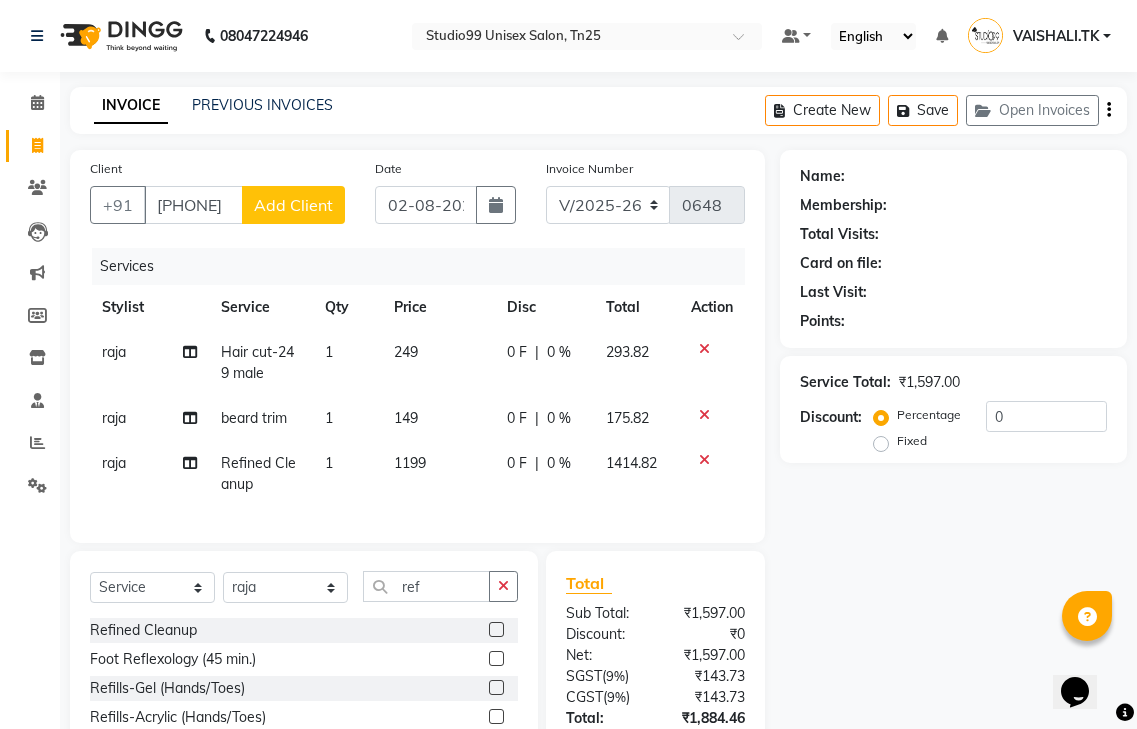 click on "Add Client" 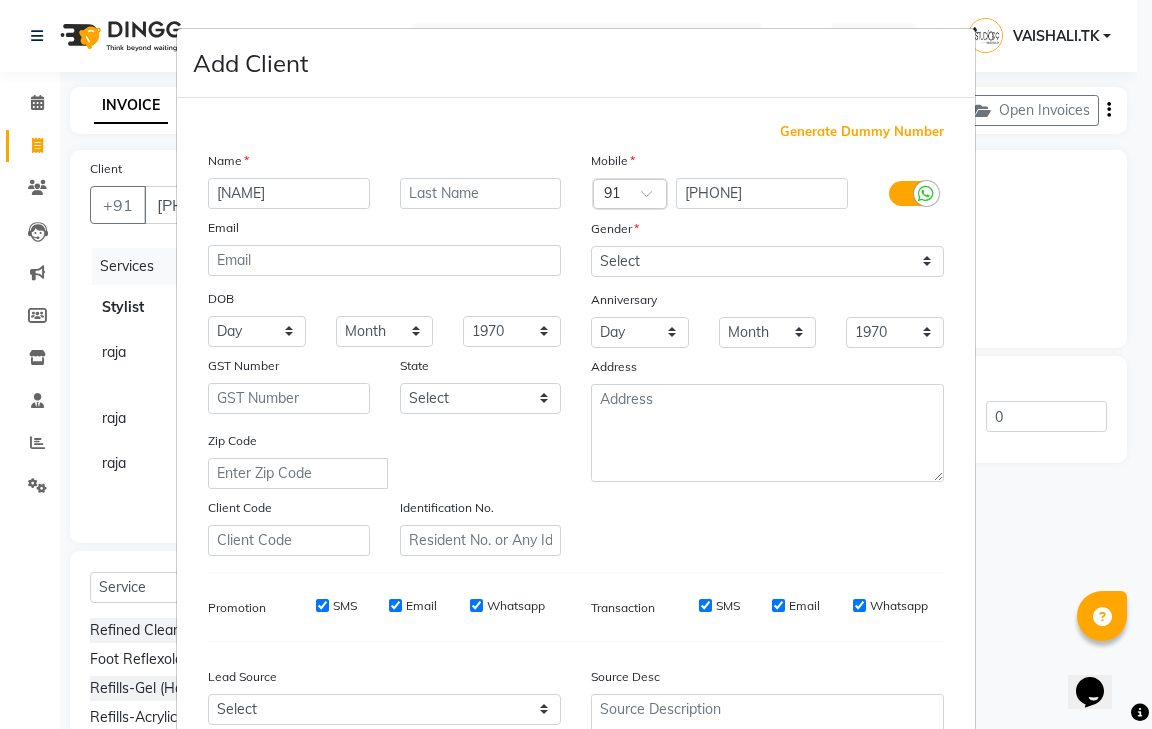 type on "[NAME]" 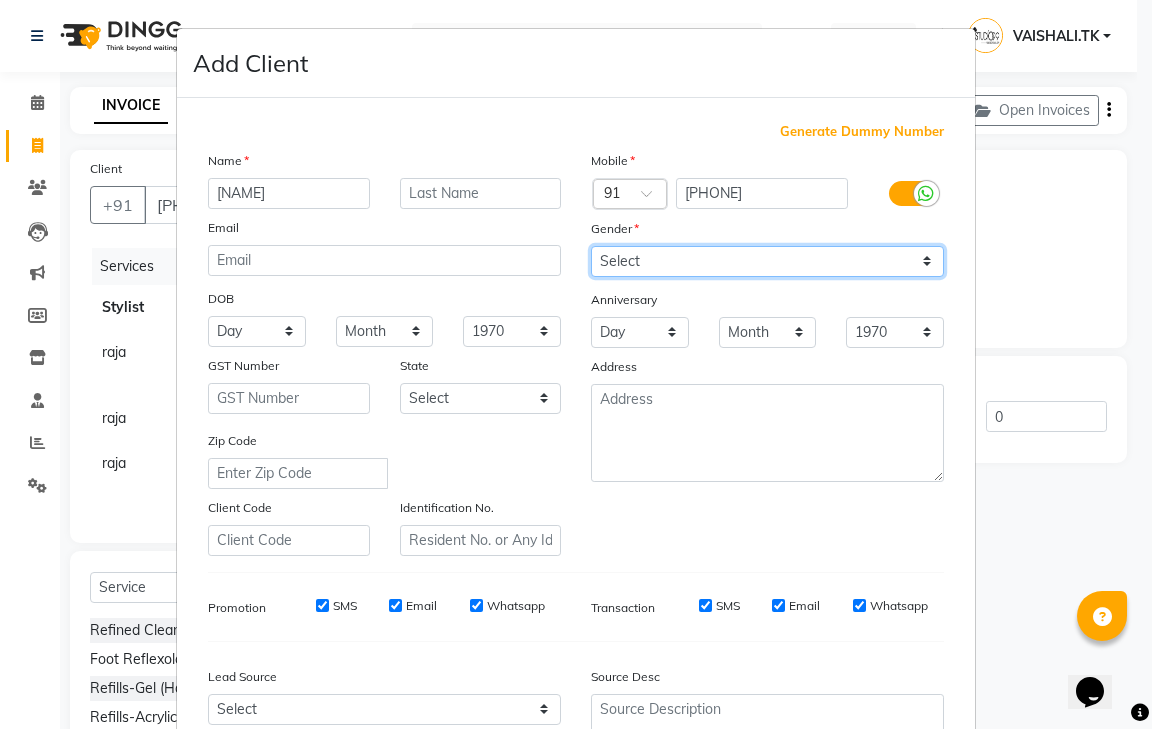 click on "Select Male Female Other Prefer Not To Say" at bounding box center [767, 261] 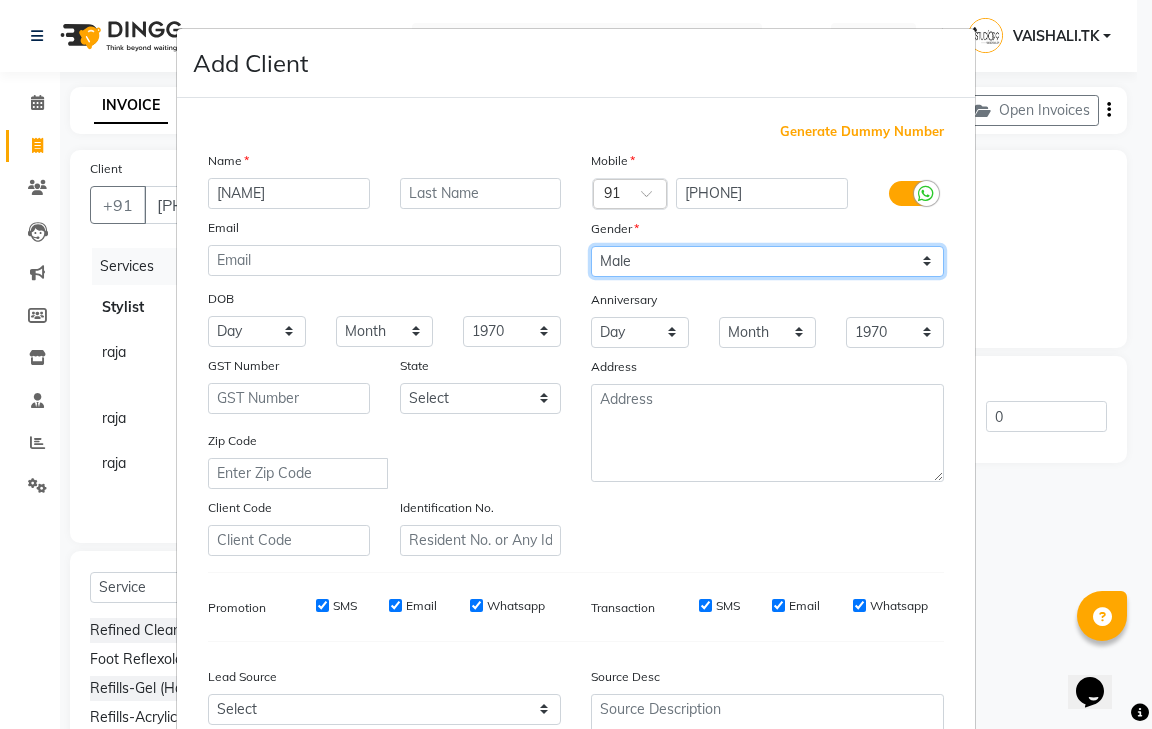 click on "Select Male Female Other Prefer Not To Say" at bounding box center [767, 261] 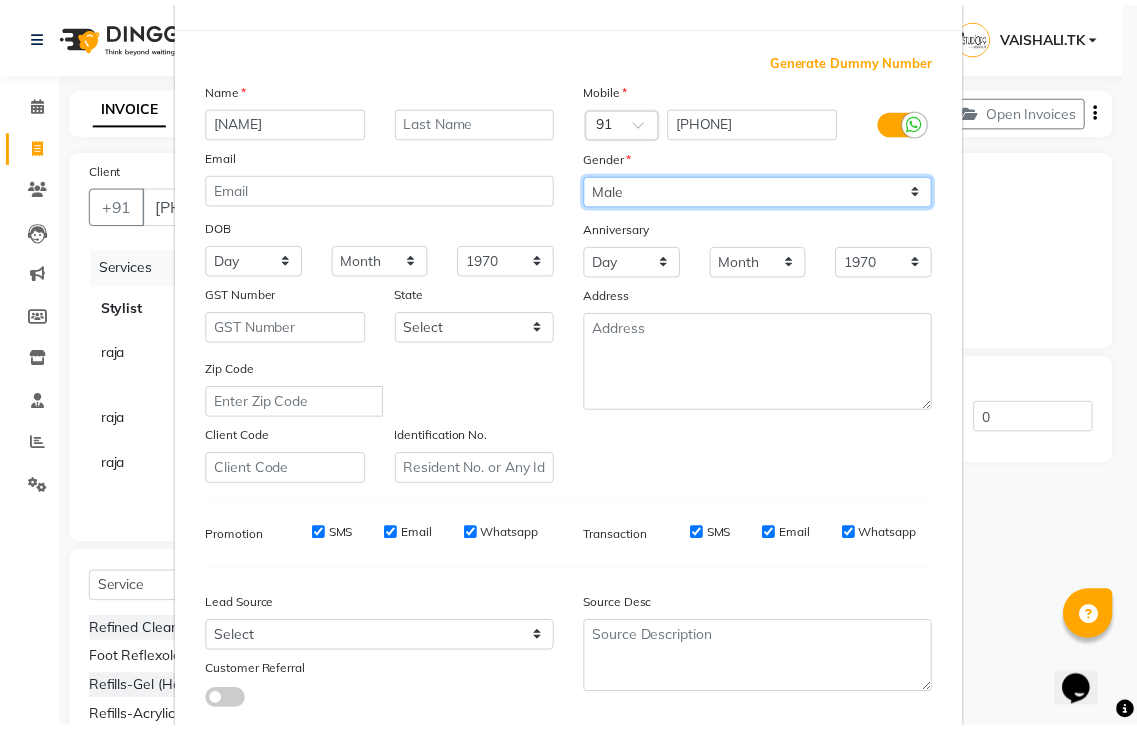 scroll, scrollTop: 194, scrollLeft: 0, axis: vertical 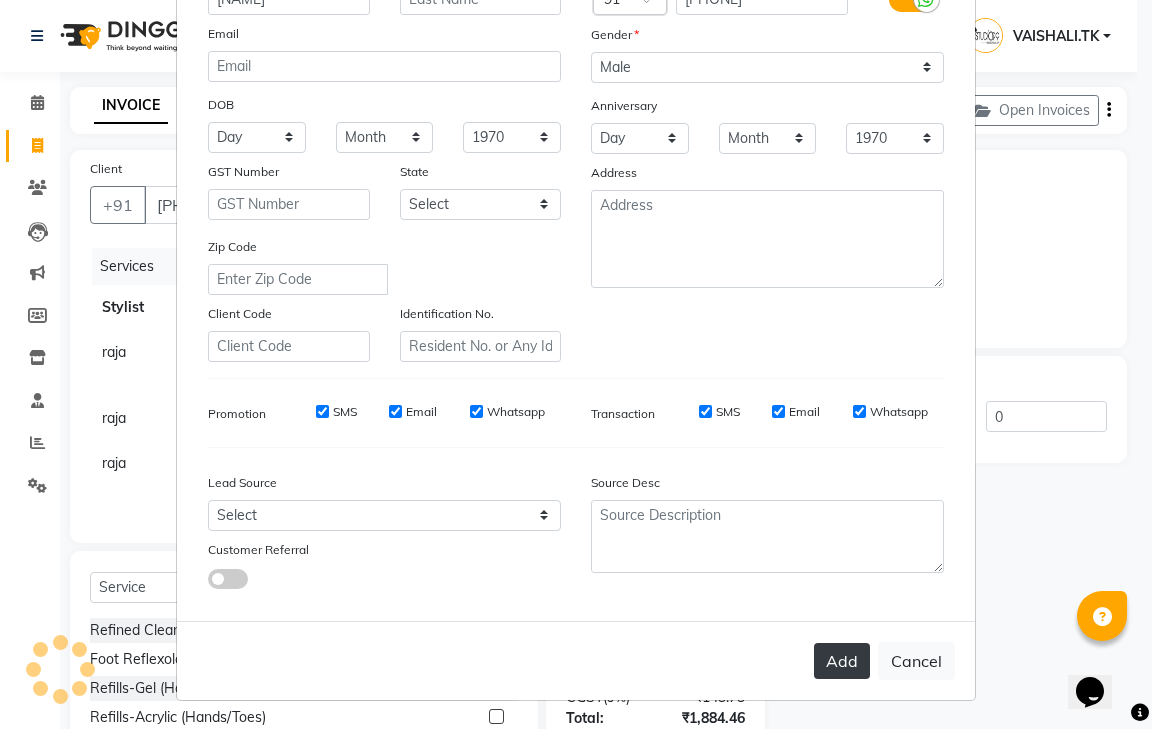 click on "Add" at bounding box center [842, 661] 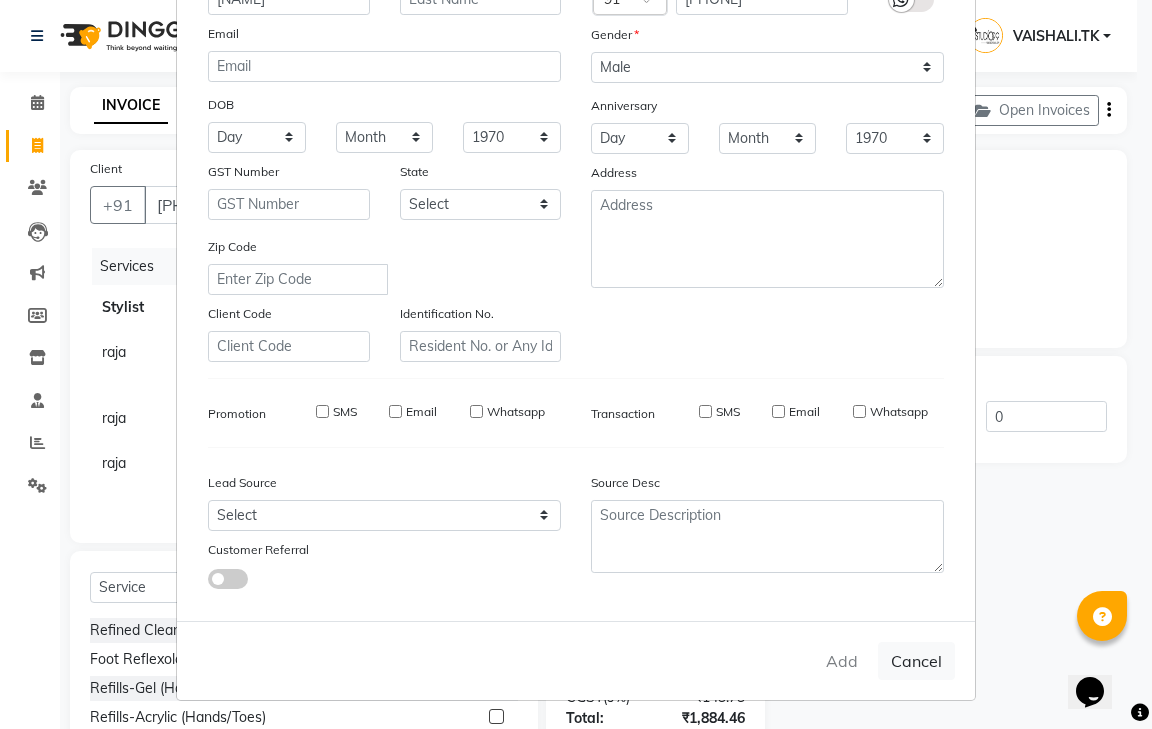 type 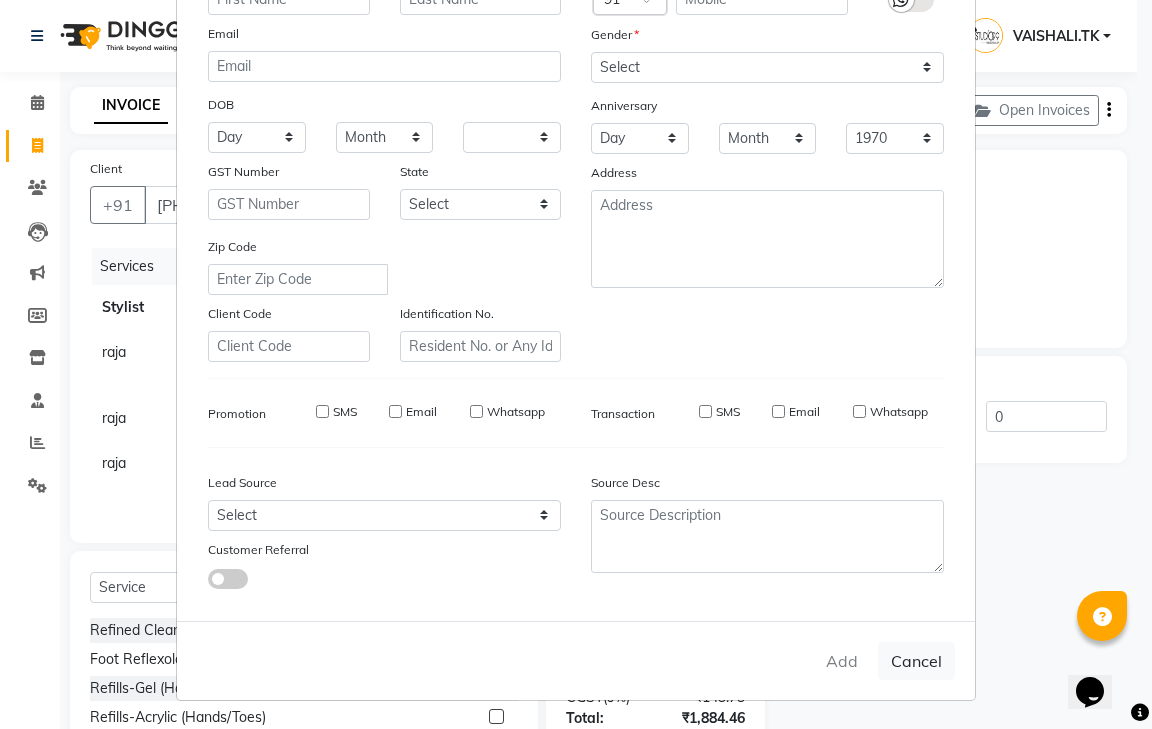 select 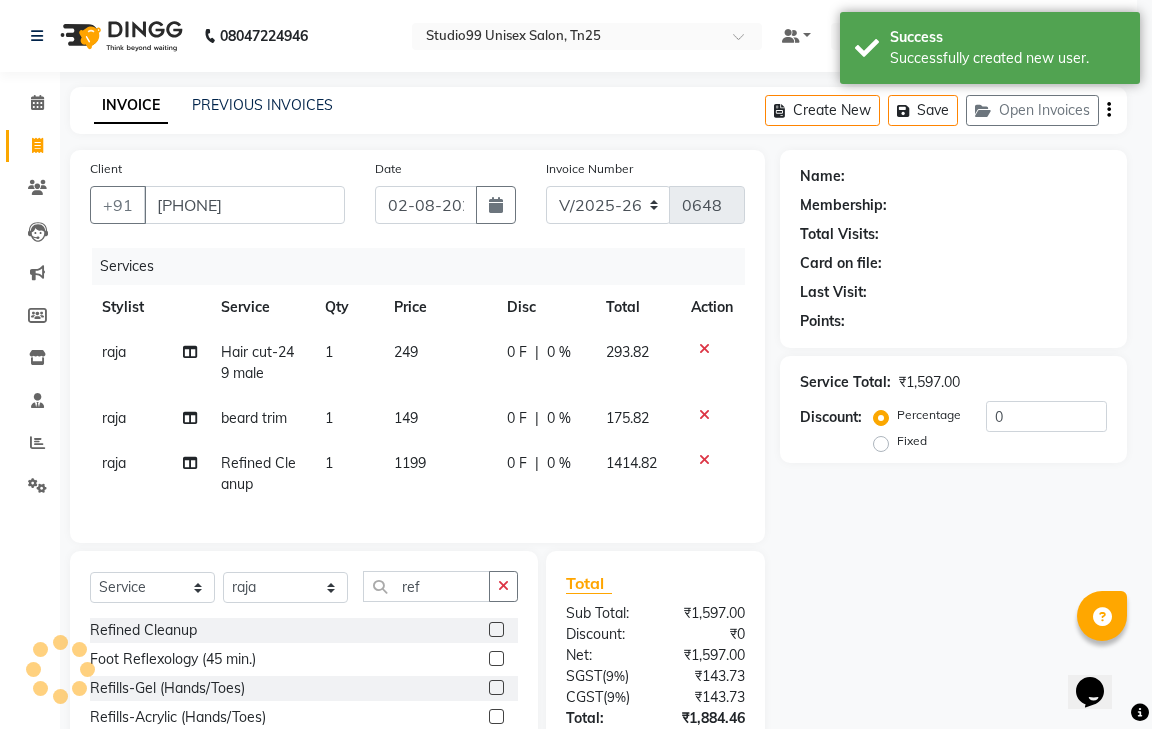 select on "1: Object" 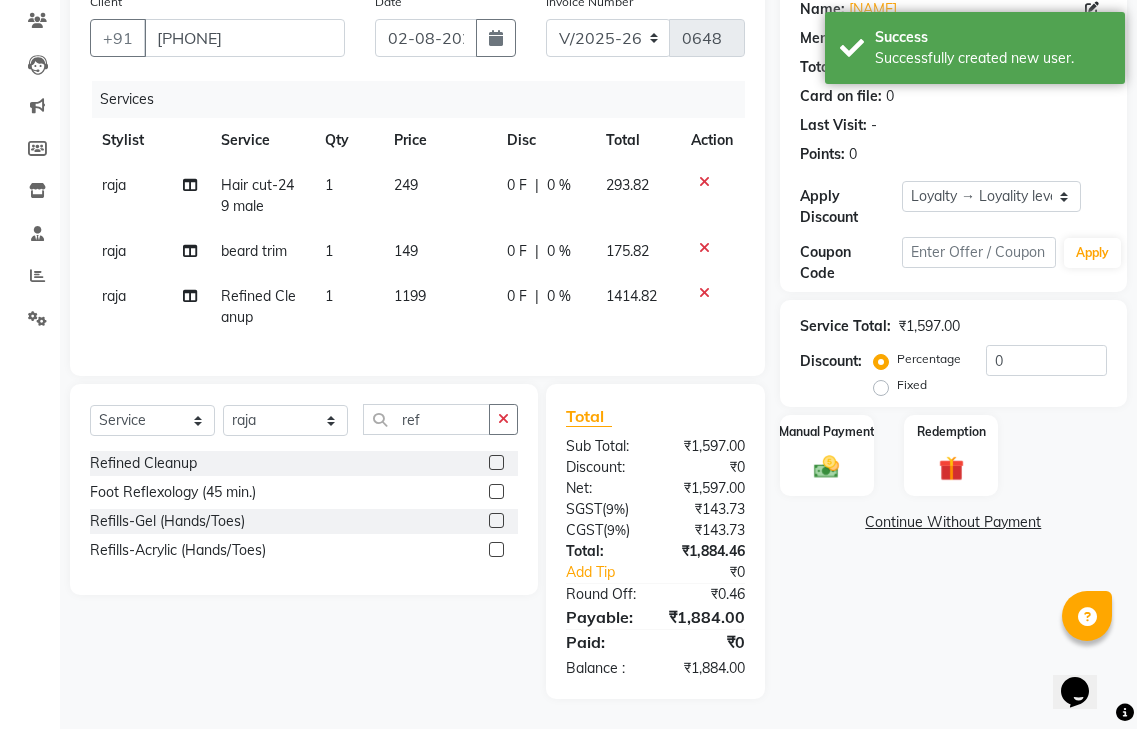 scroll, scrollTop: 182, scrollLeft: 0, axis: vertical 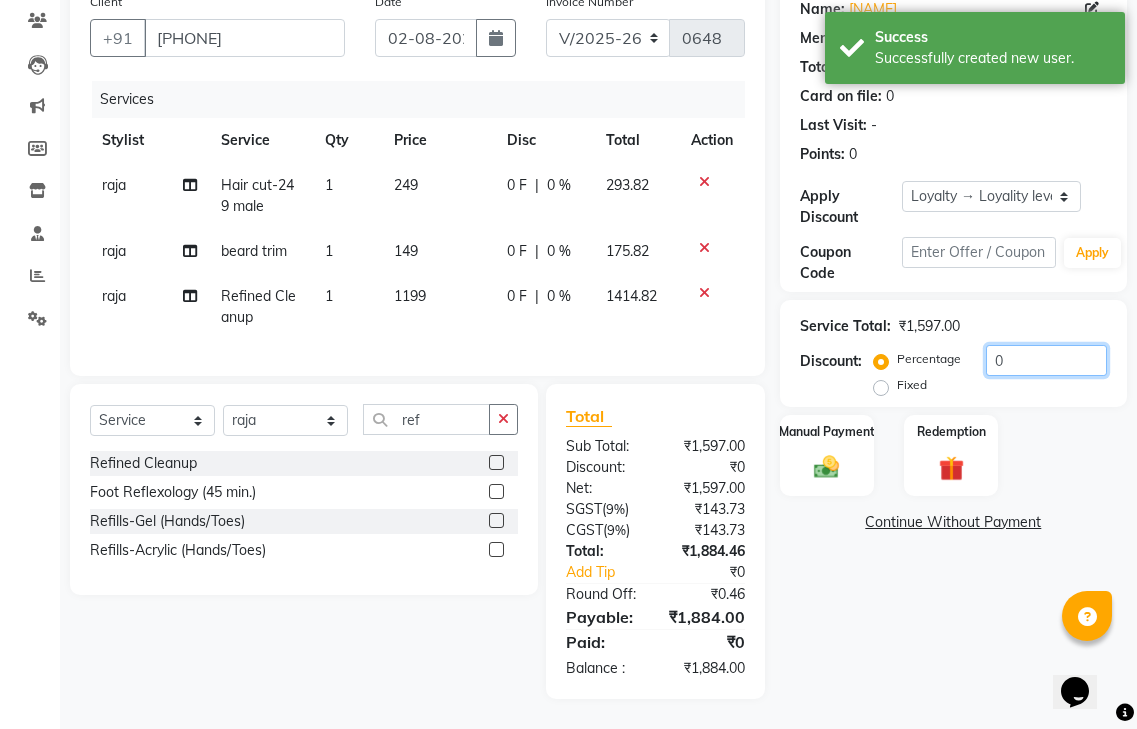 click on "0" 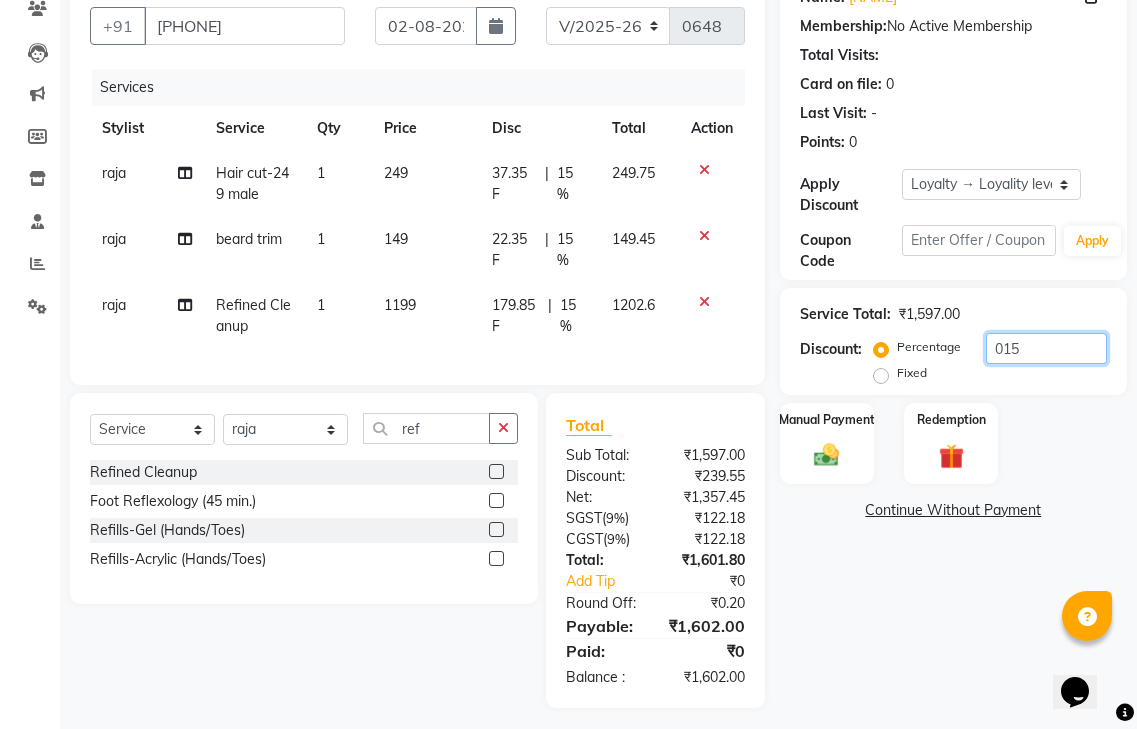 scroll, scrollTop: 203, scrollLeft: 0, axis: vertical 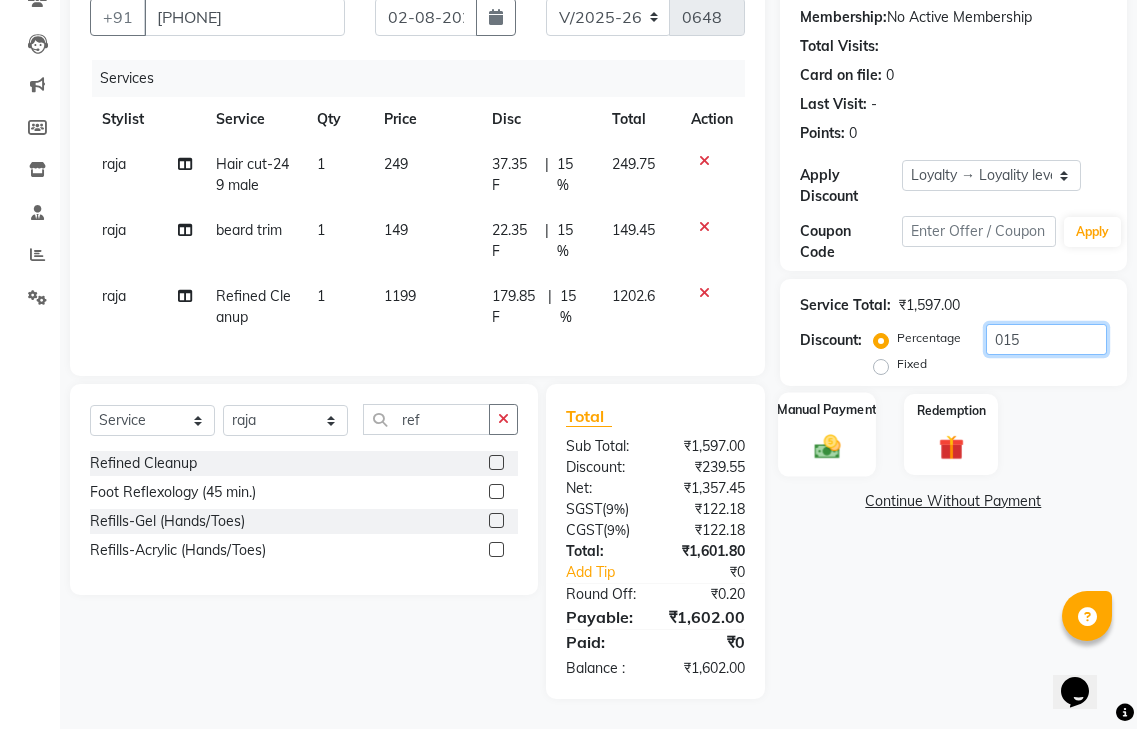 type on "015" 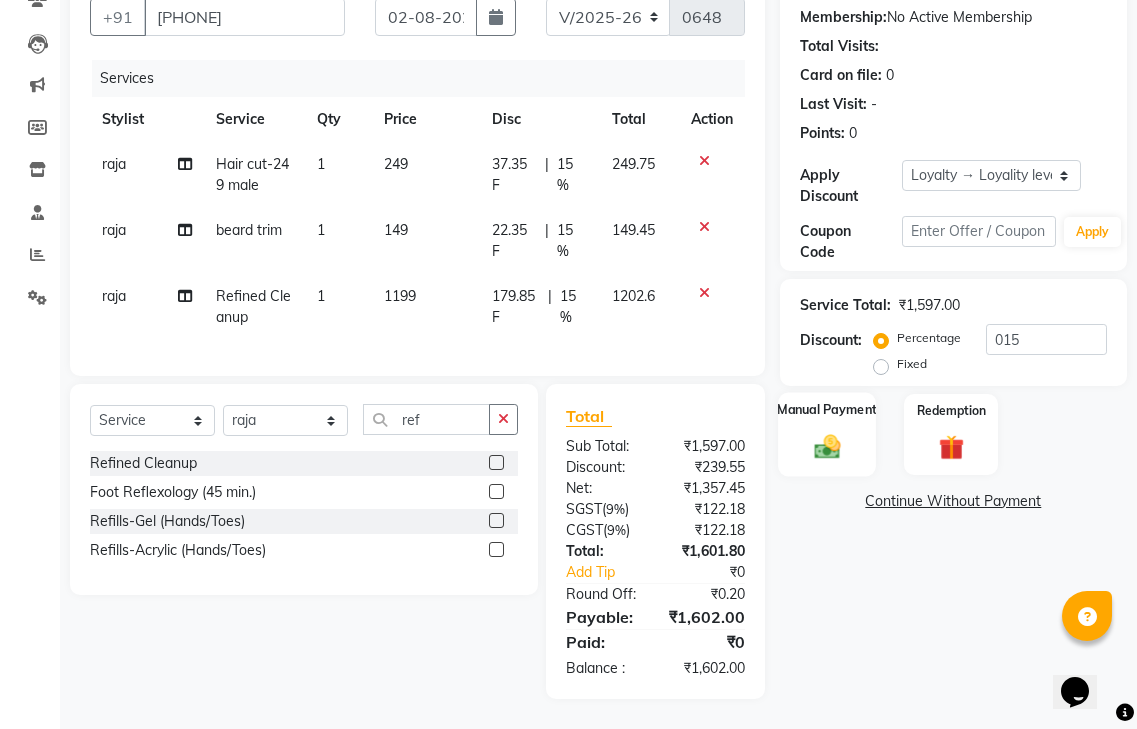 click on "Manual Payment" 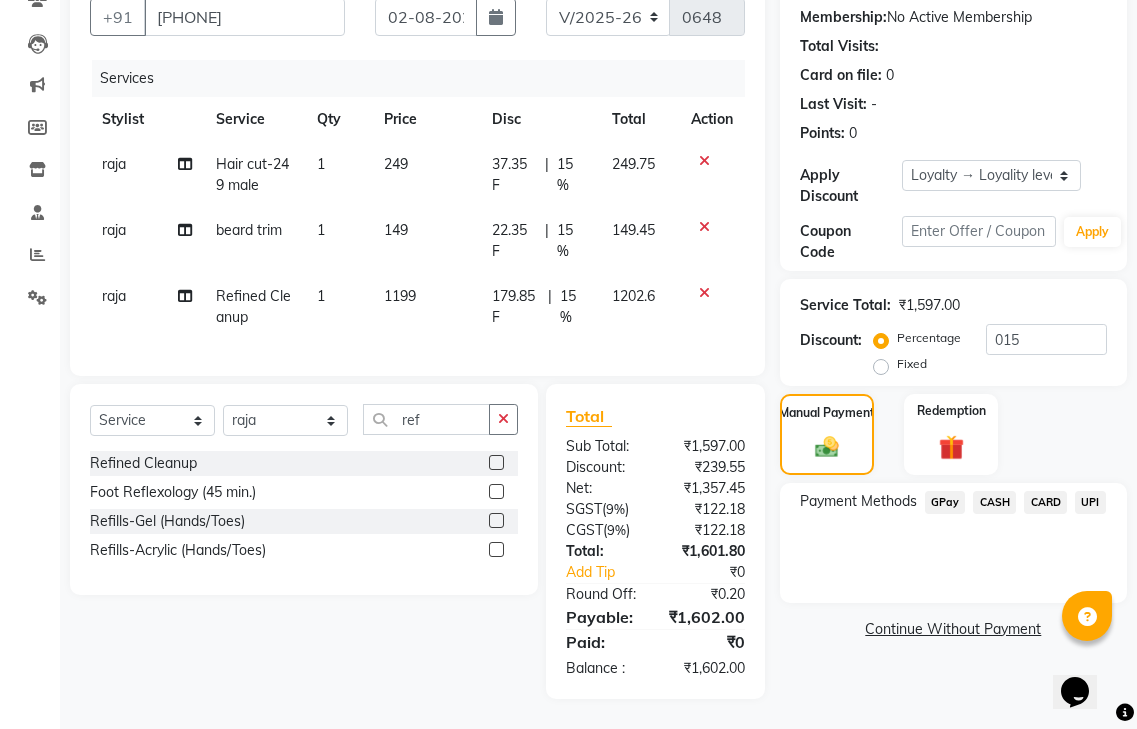 click on "GPay" 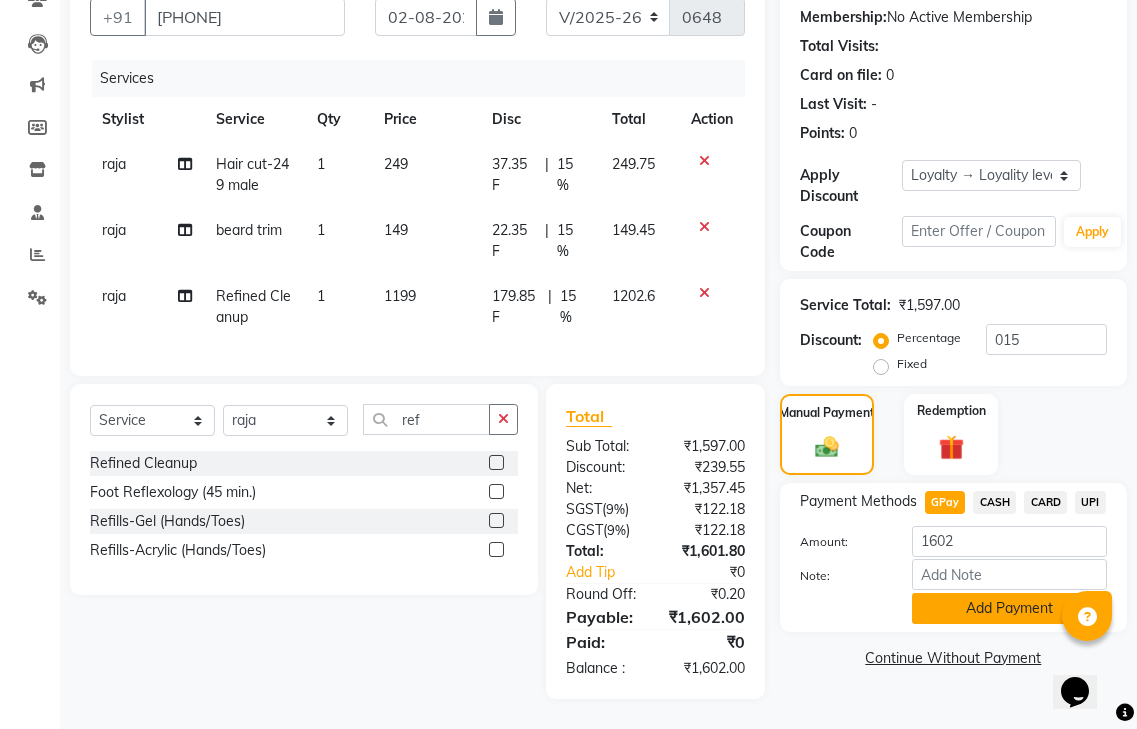 click on "Add Payment" 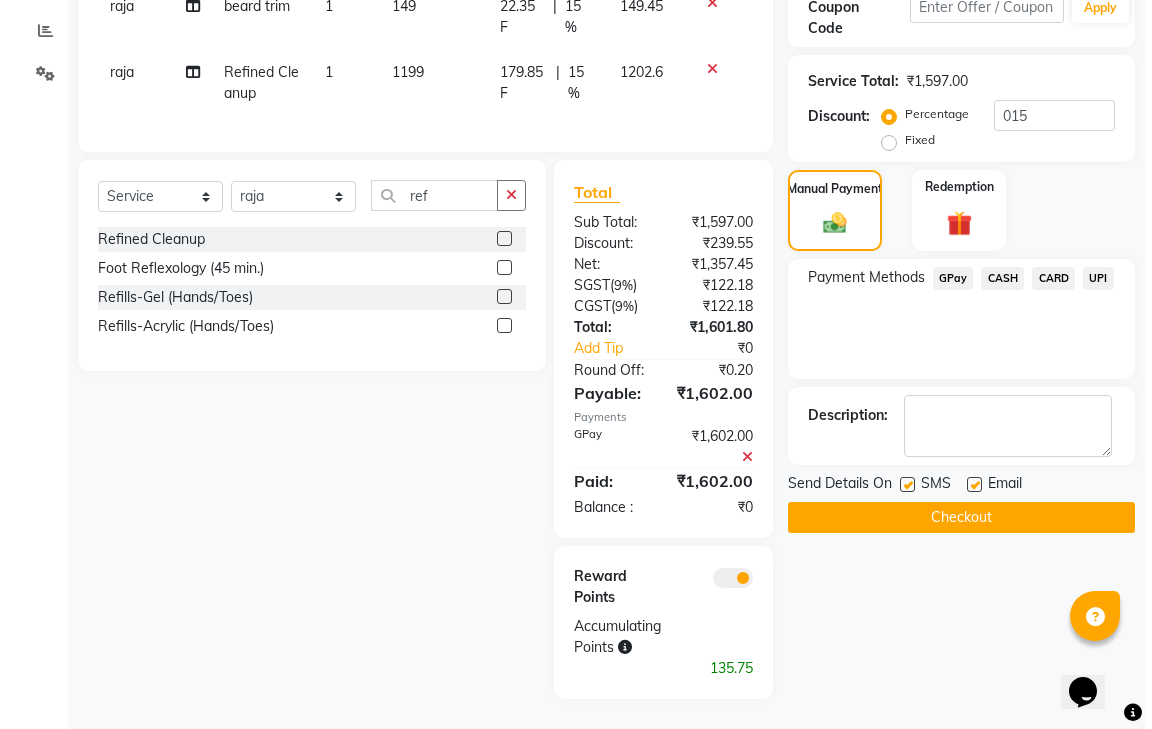 scroll, scrollTop: 427, scrollLeft: 0, axis: vertical 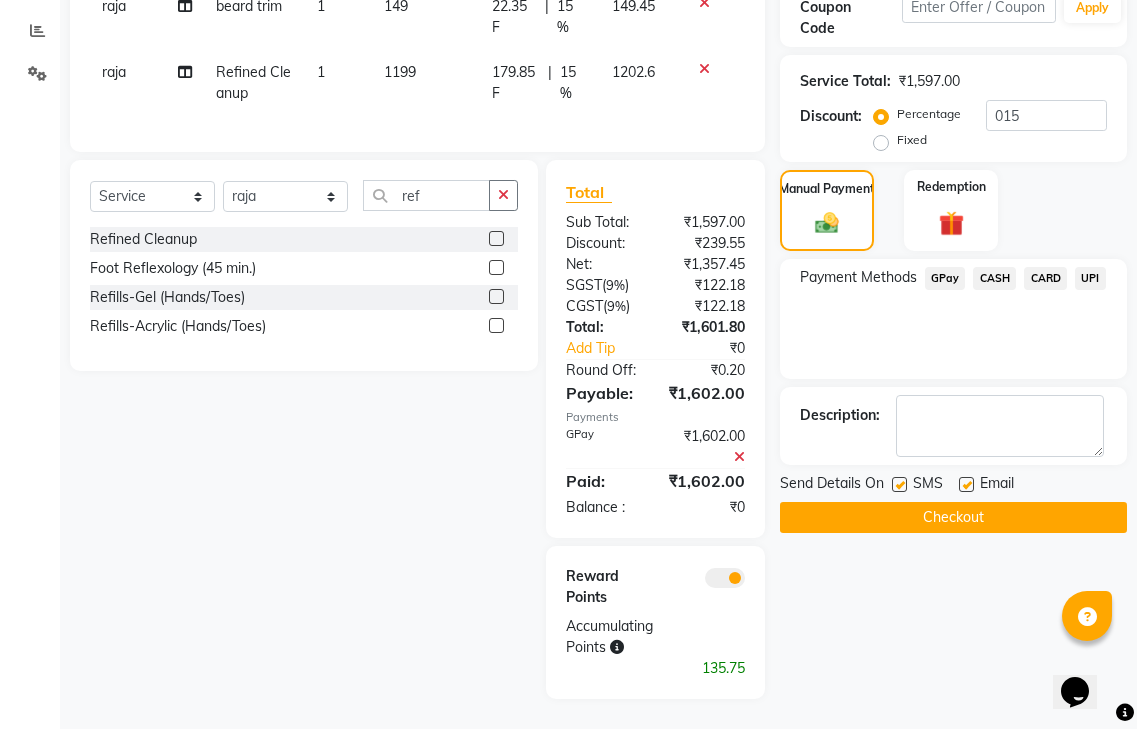 click 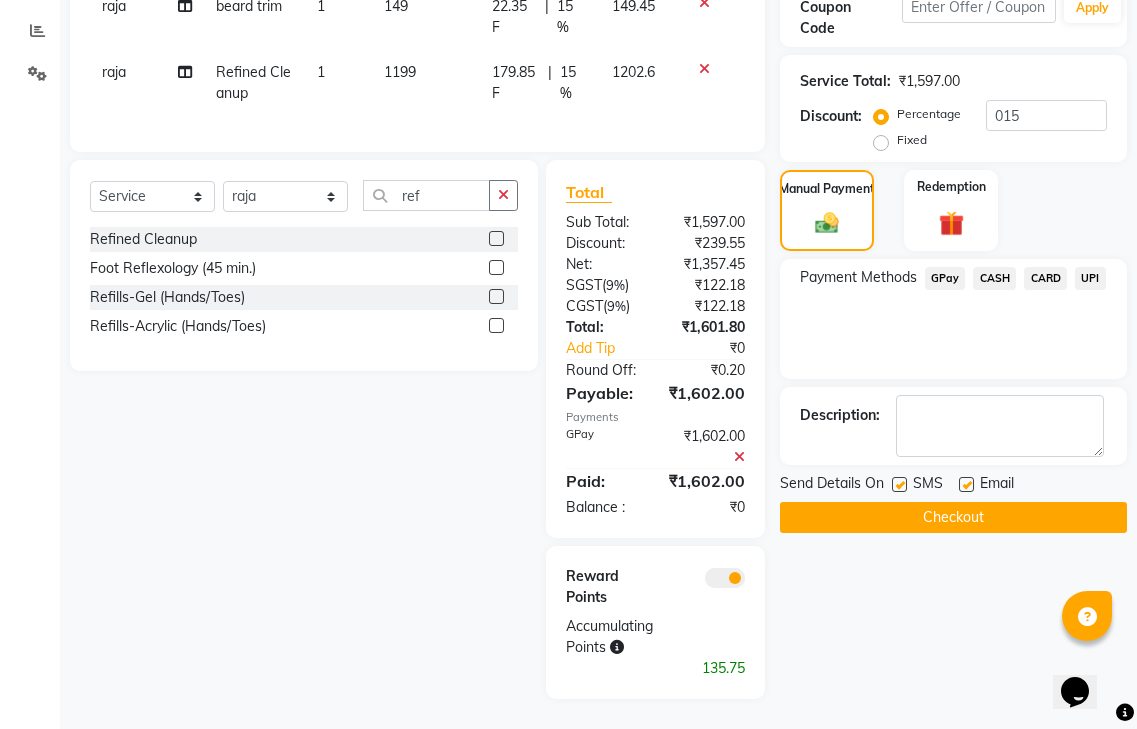 click 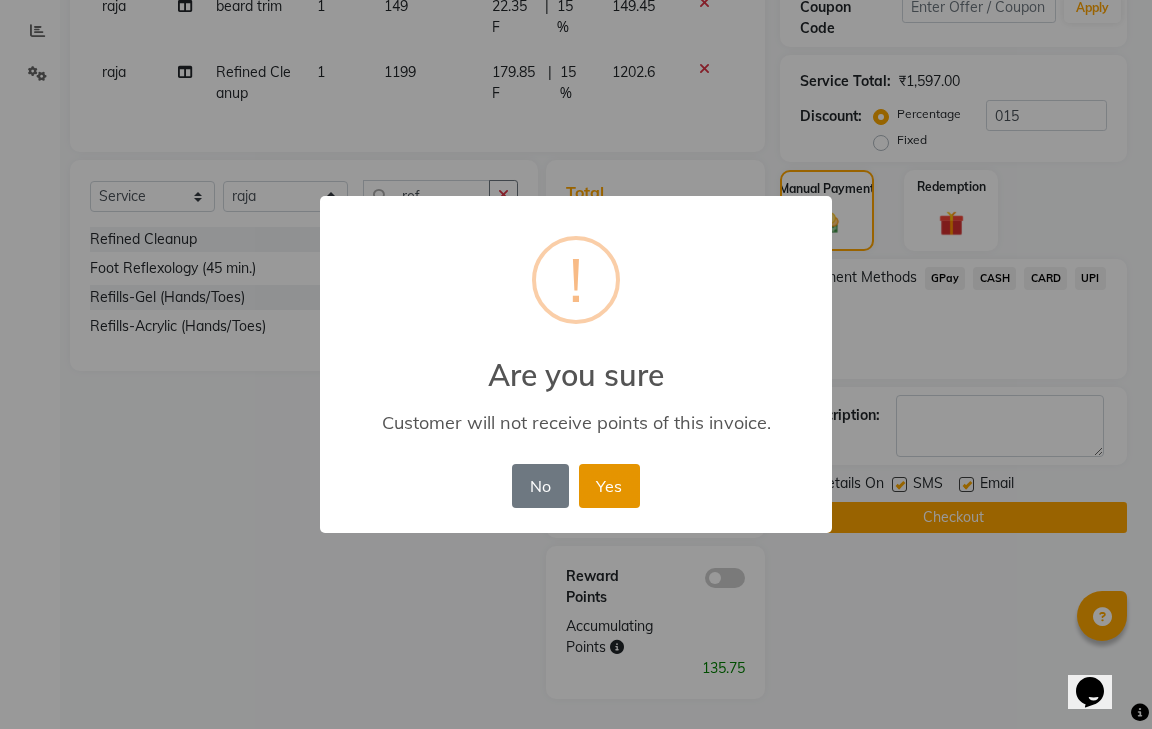click on "Yes" at bounding box center (609, 486) 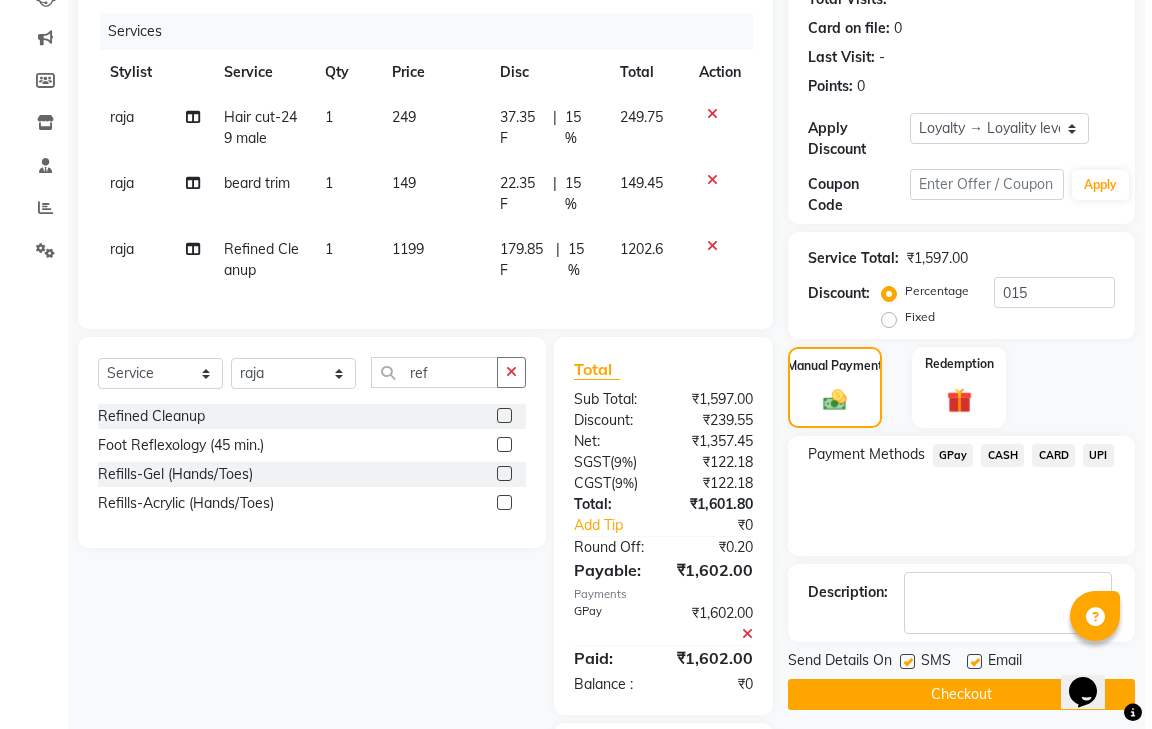 scroll, scrollTop: 0, scrollLeft: 0, axis: both 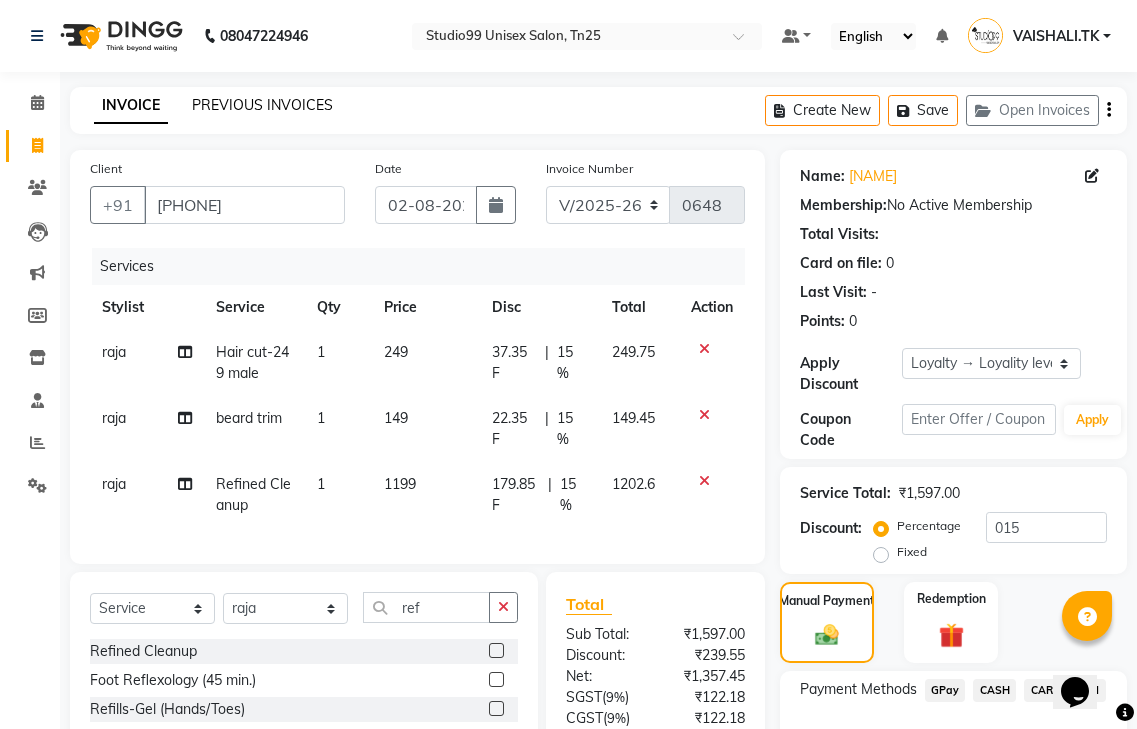 click on "PREVIOUS INVOICES" 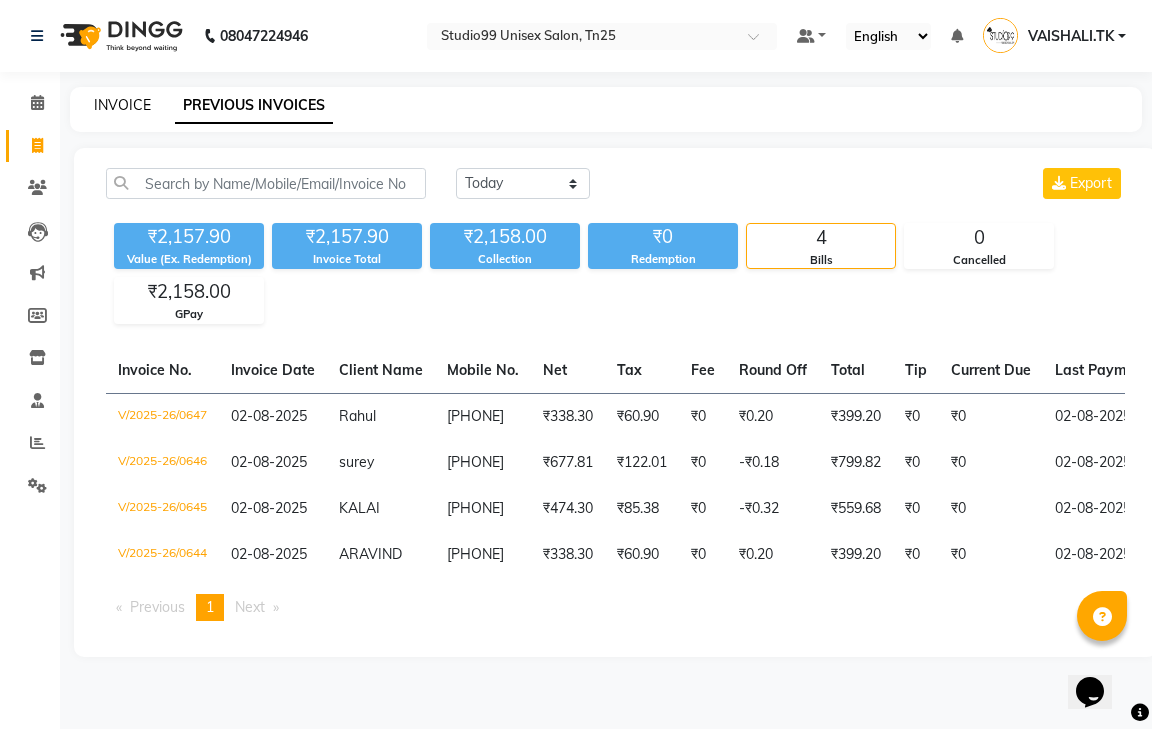 click on "INVOICE" 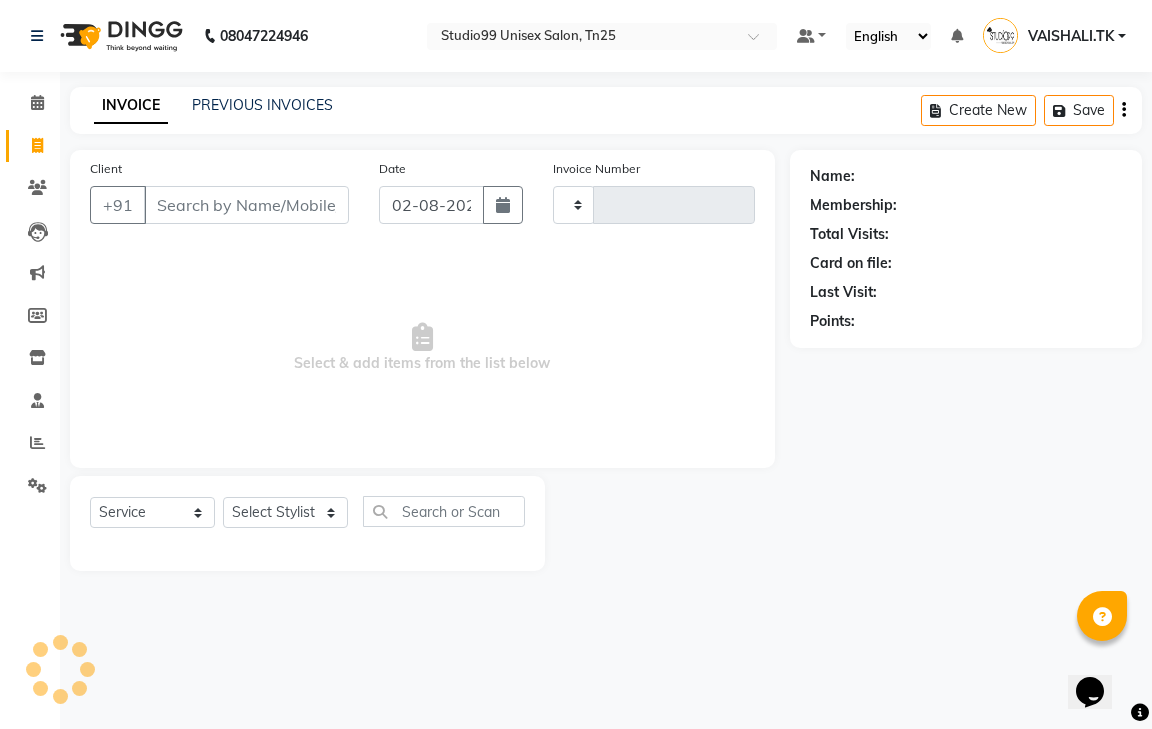 type on "0648" 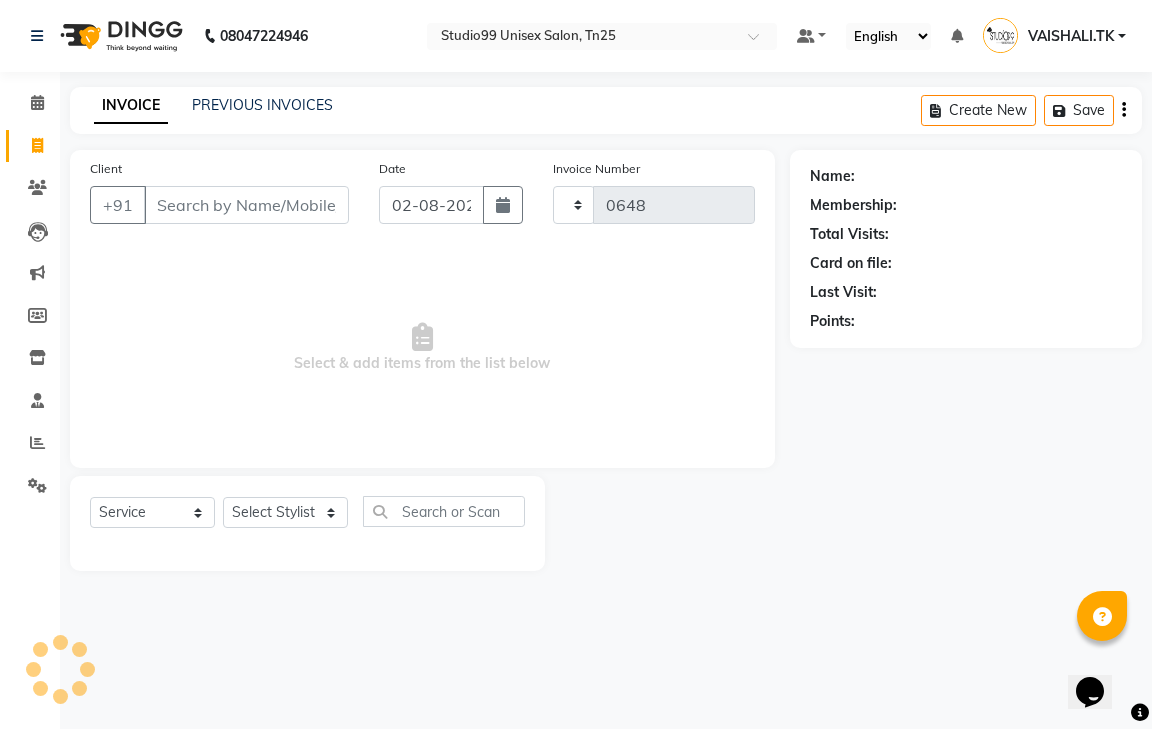select on "8331" 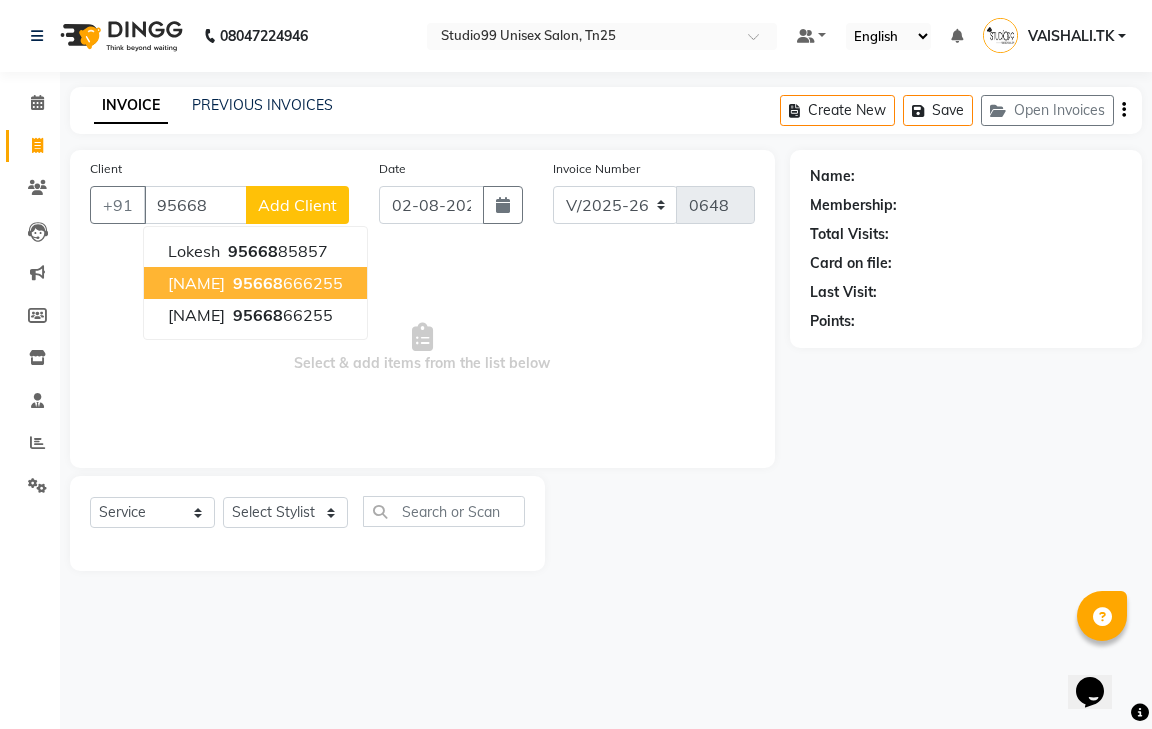 click on "95668" at bounding box center (258, 283) 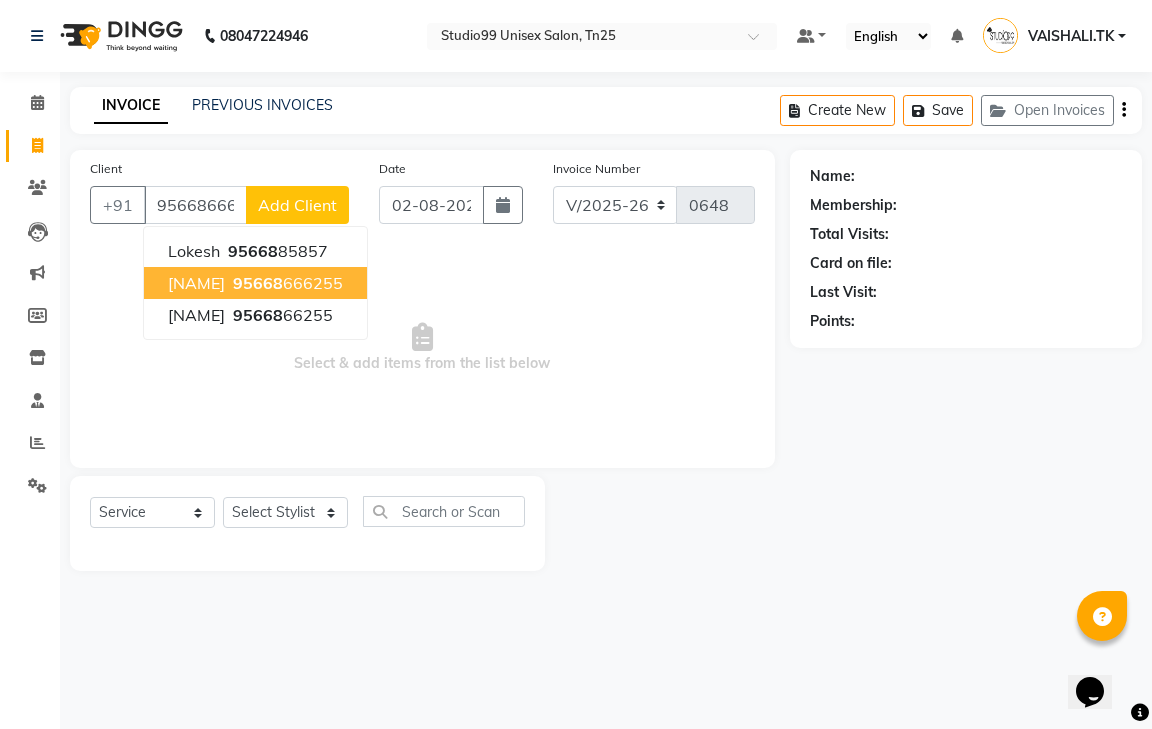 type on "95668666255" 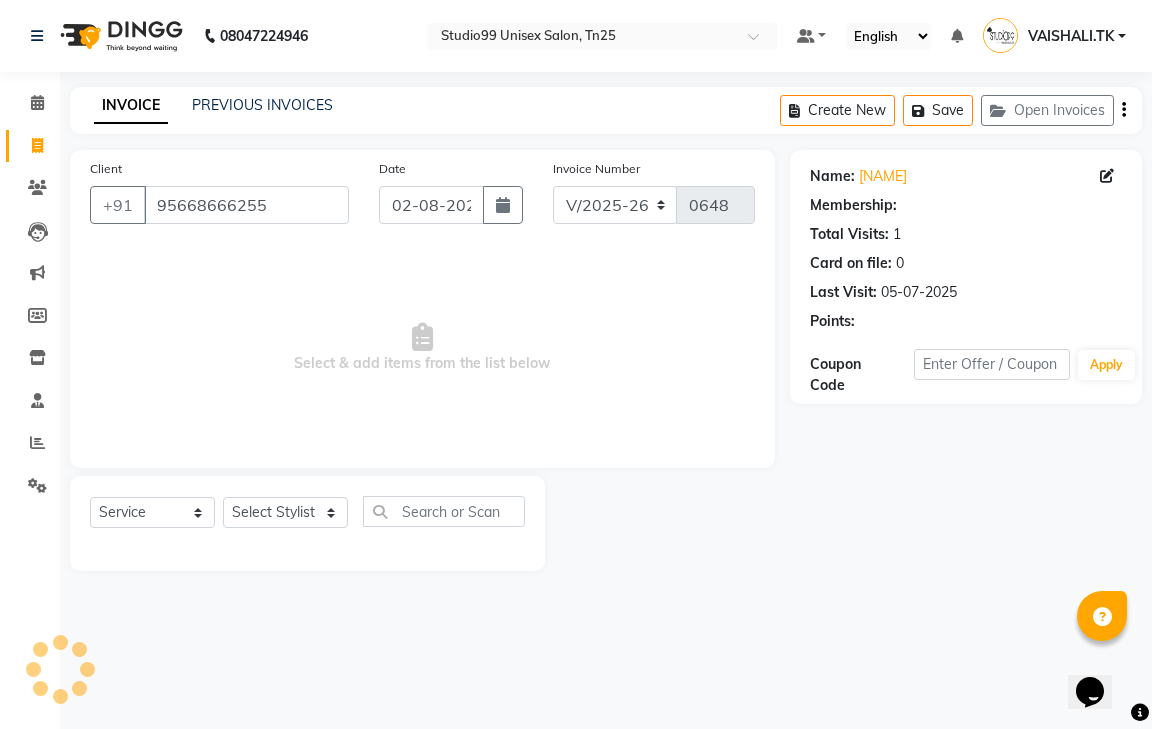 select on "1: Object" 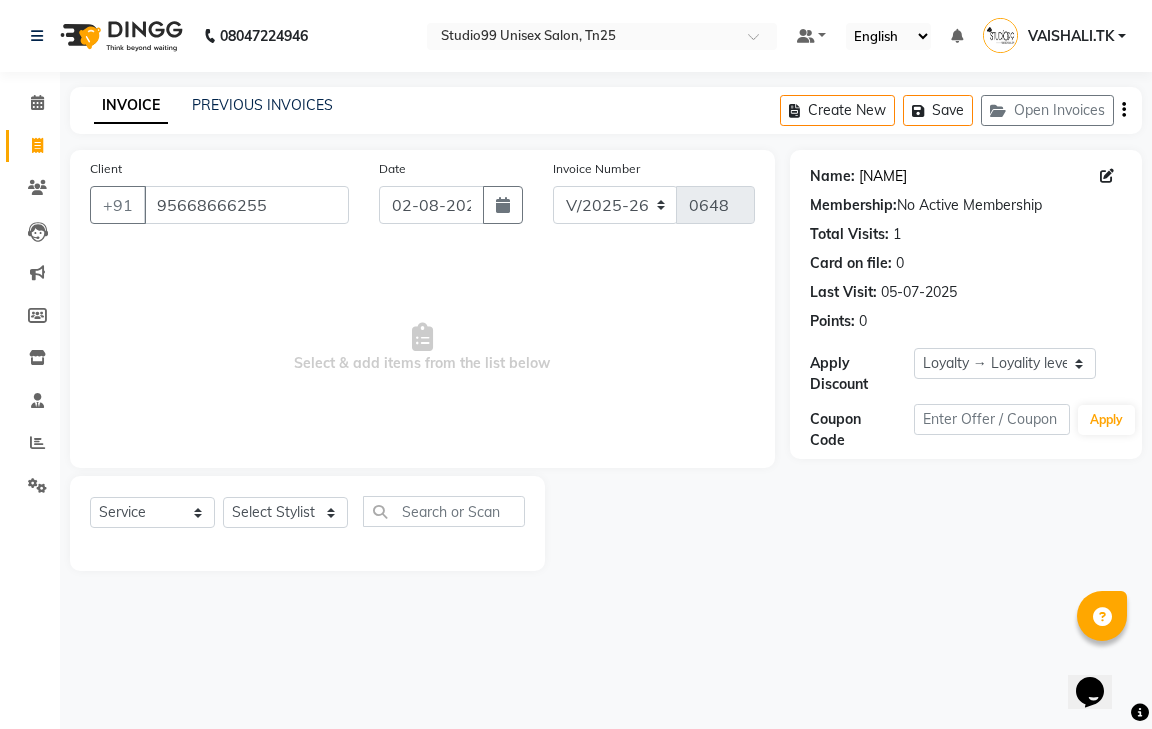 click on "[NAME]" 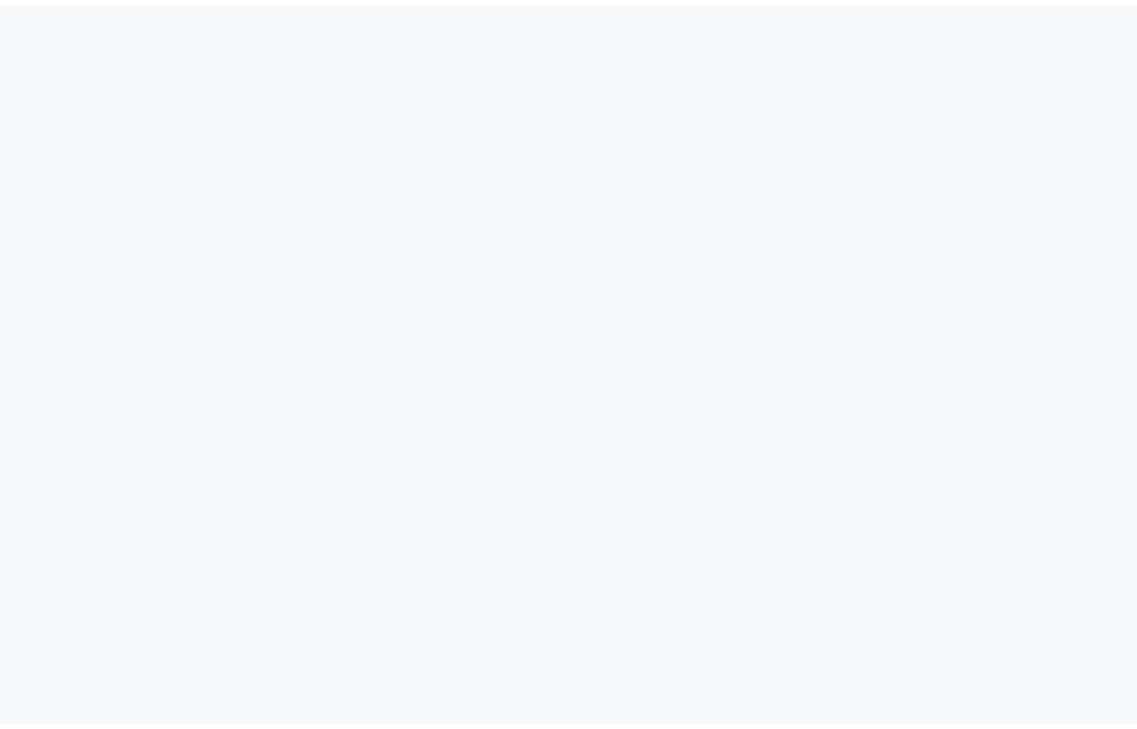 scroll, scrollTop: 0, scrollLeft: 0, axis: both 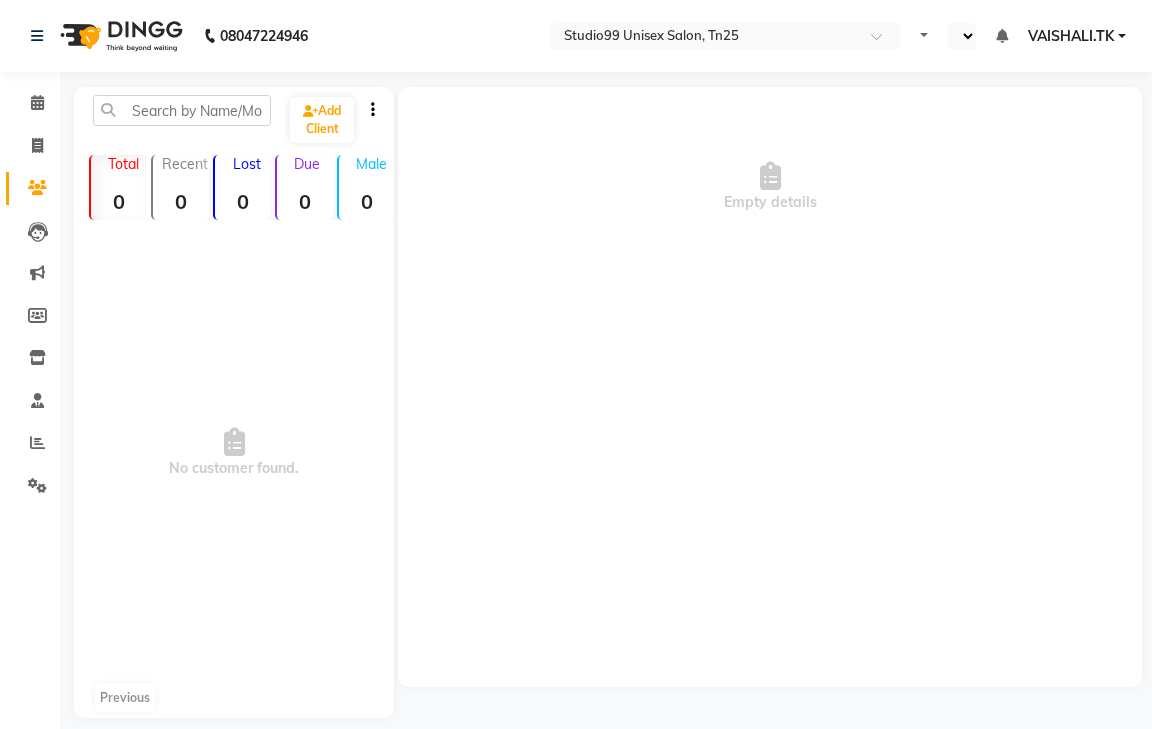 select on "en" 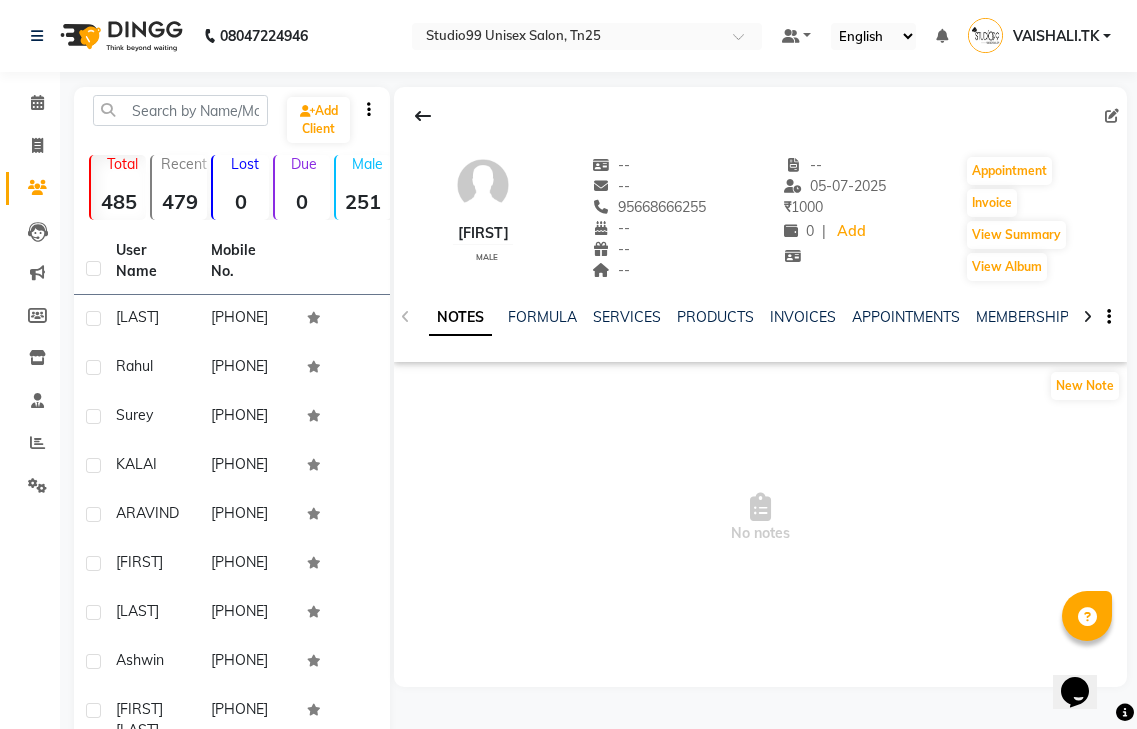 scroll, scrollTop: 0, scrollLeft: 0, axis: both 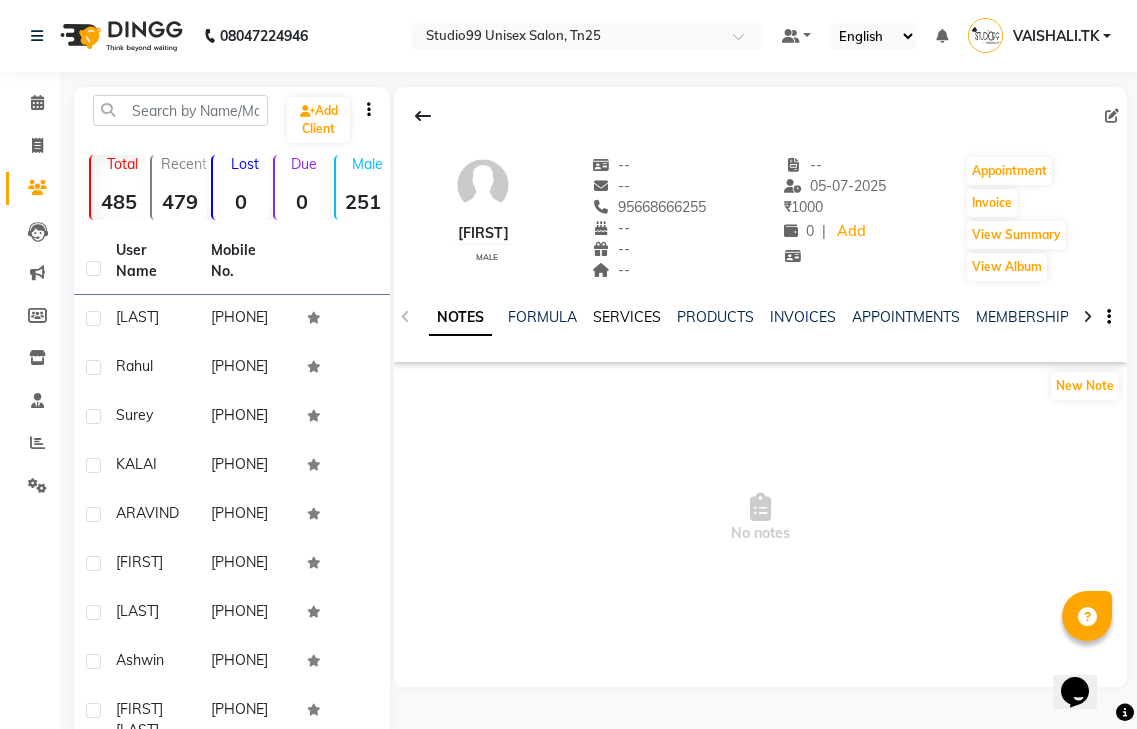 click on "SERVICES" 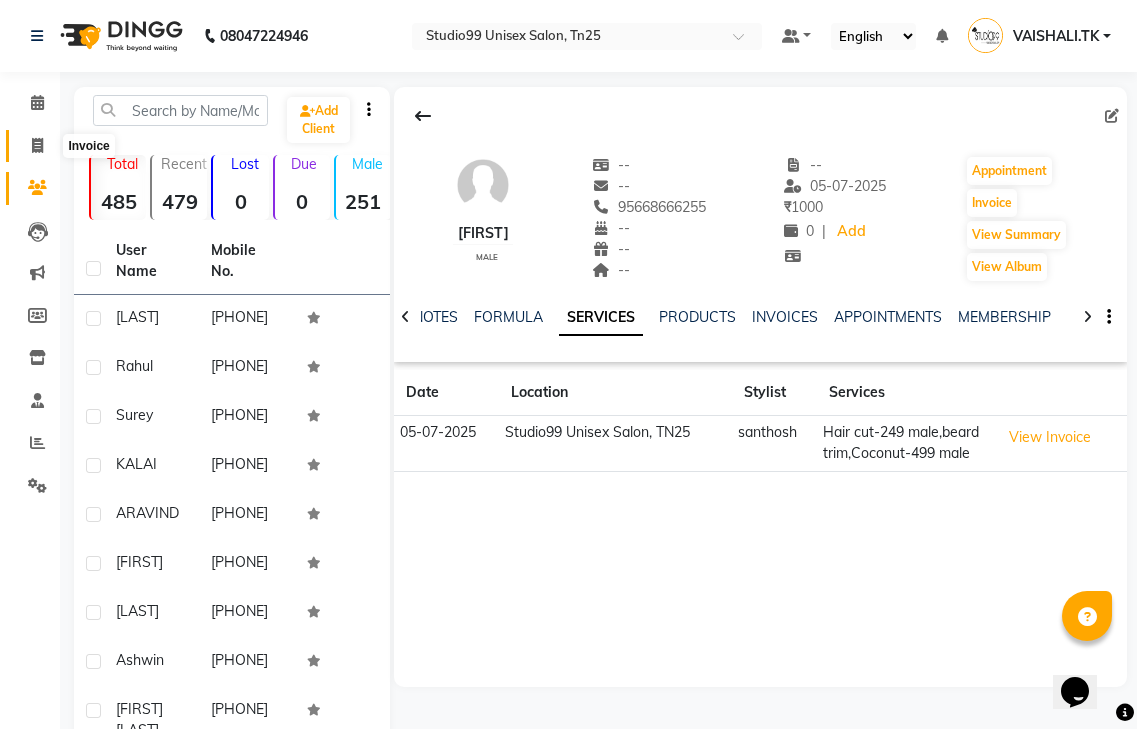 click 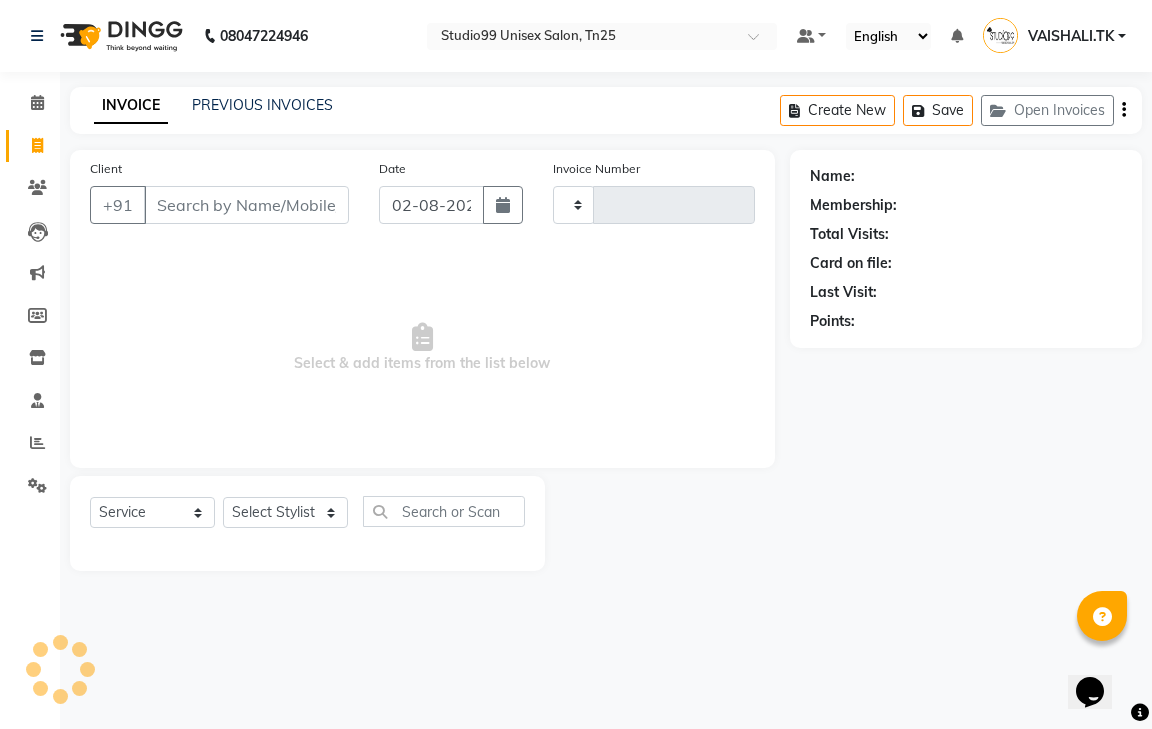 type on "0648" 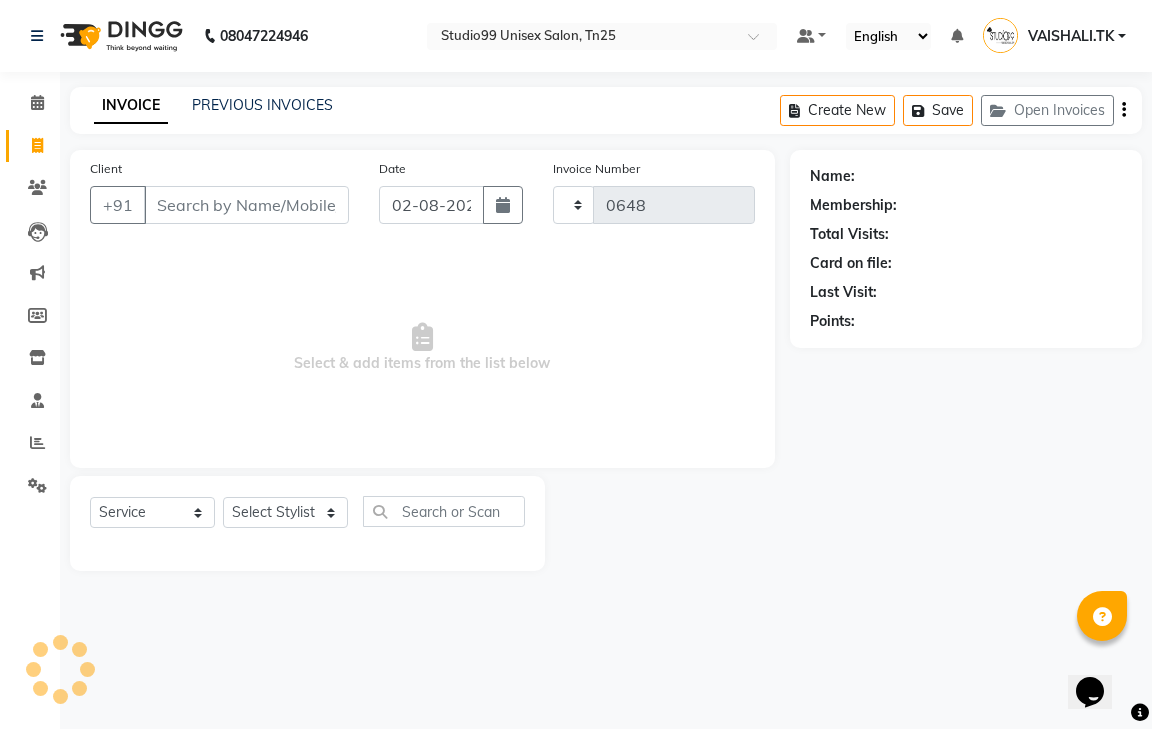 select on "8331" 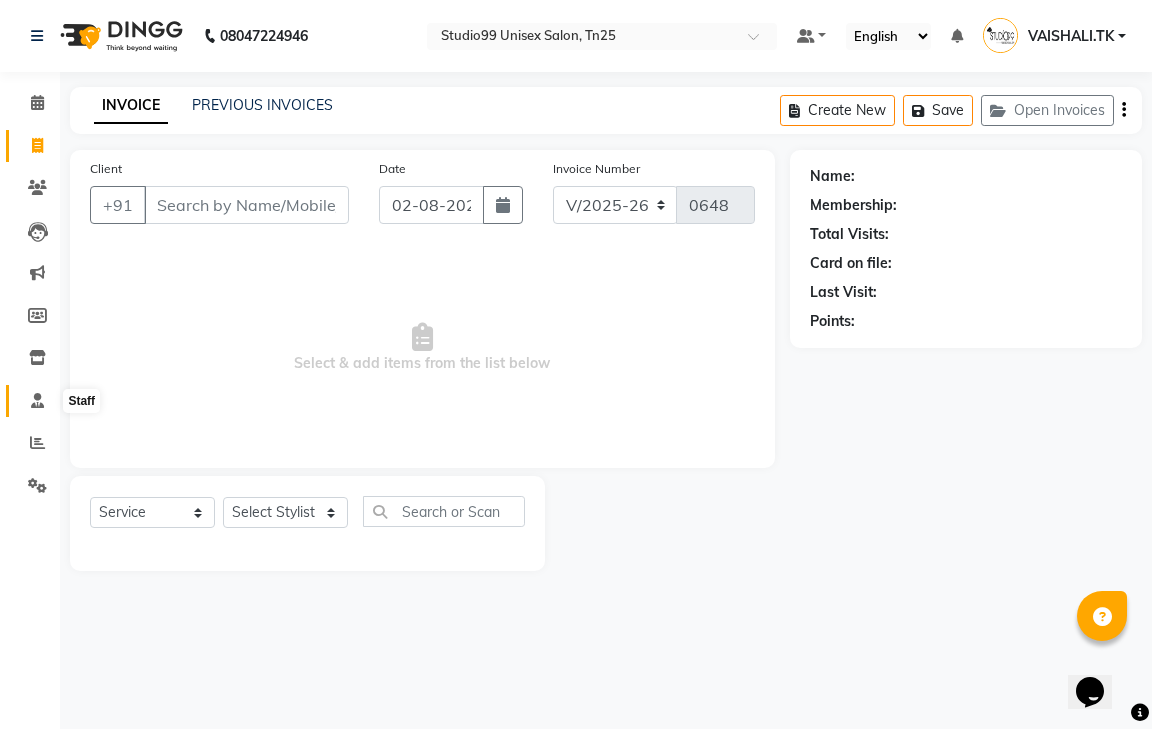 click 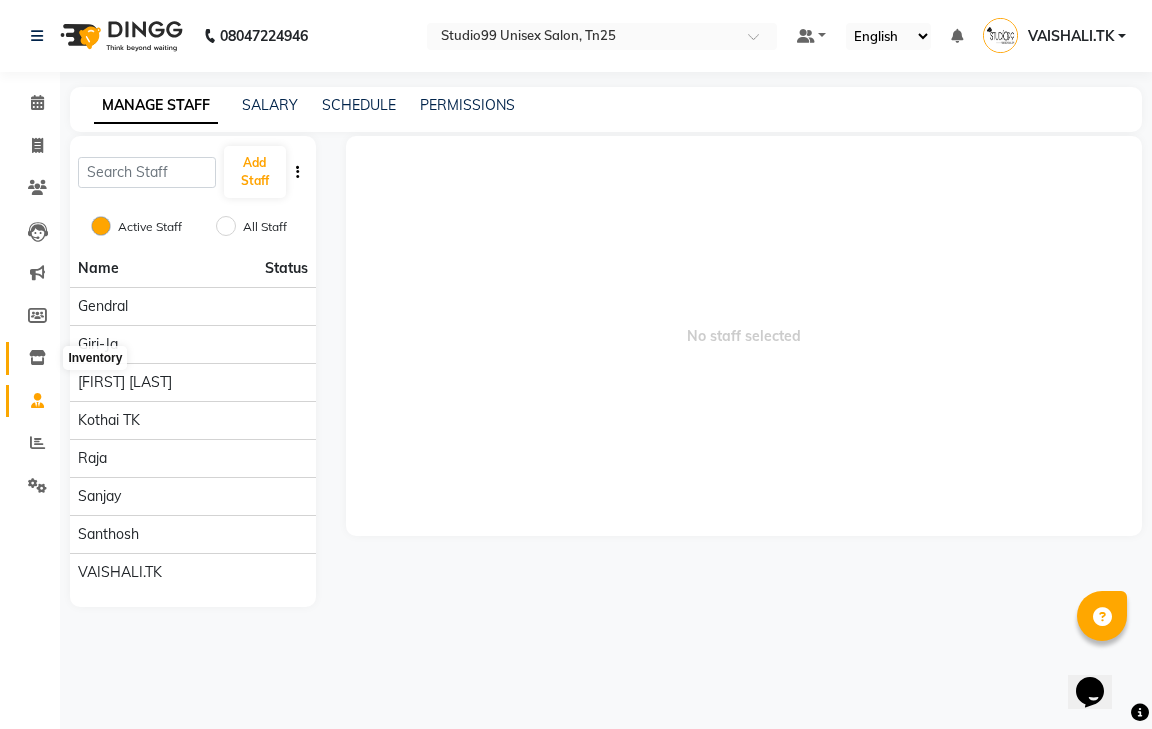 click 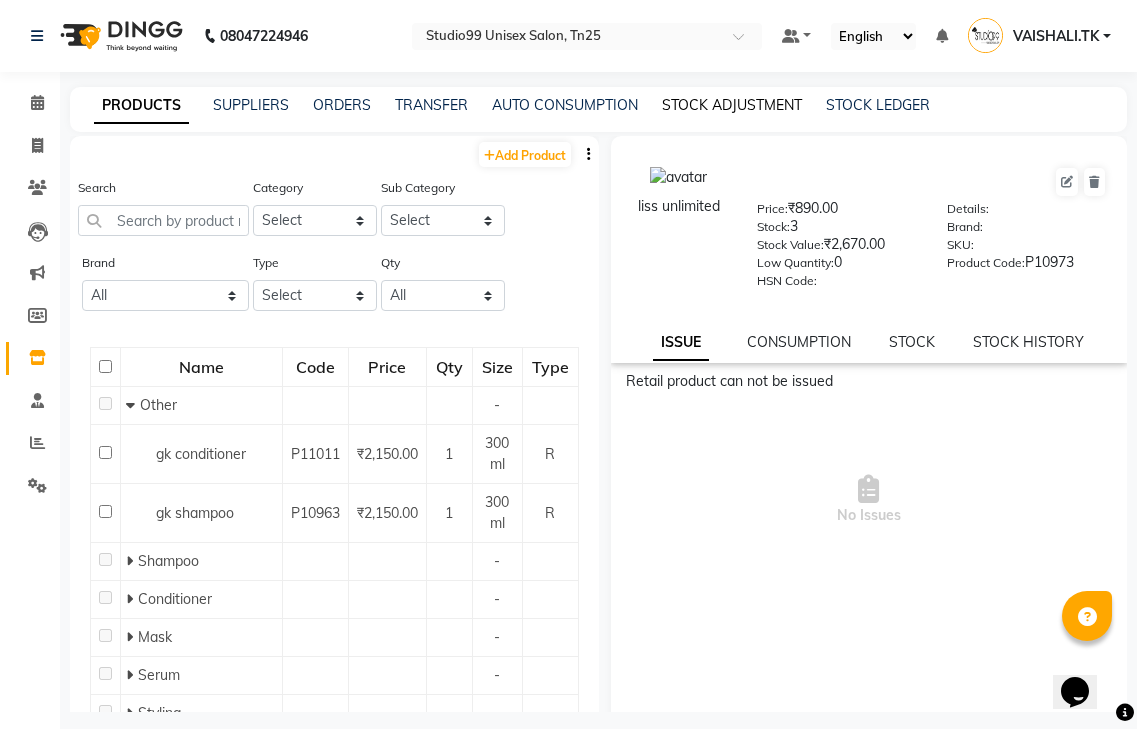 click on "STOCK ADJUSTMENT" 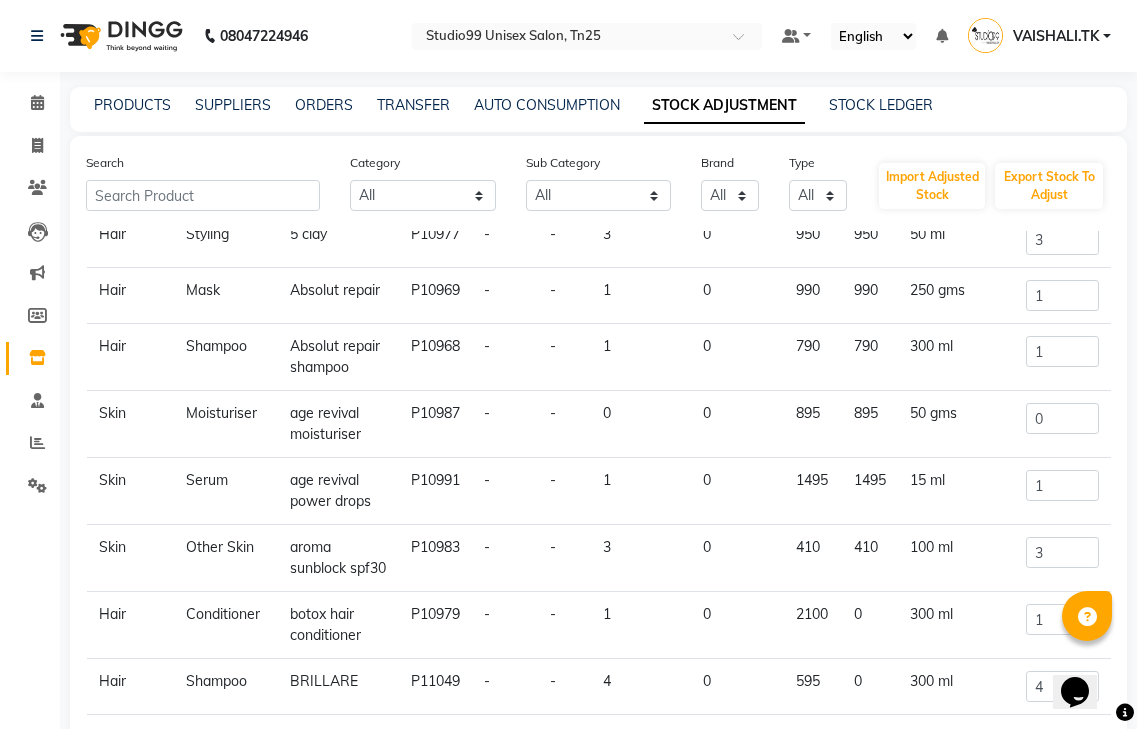 scroll, scrollTop: 253, scrollLeft: 0, axis: vertical 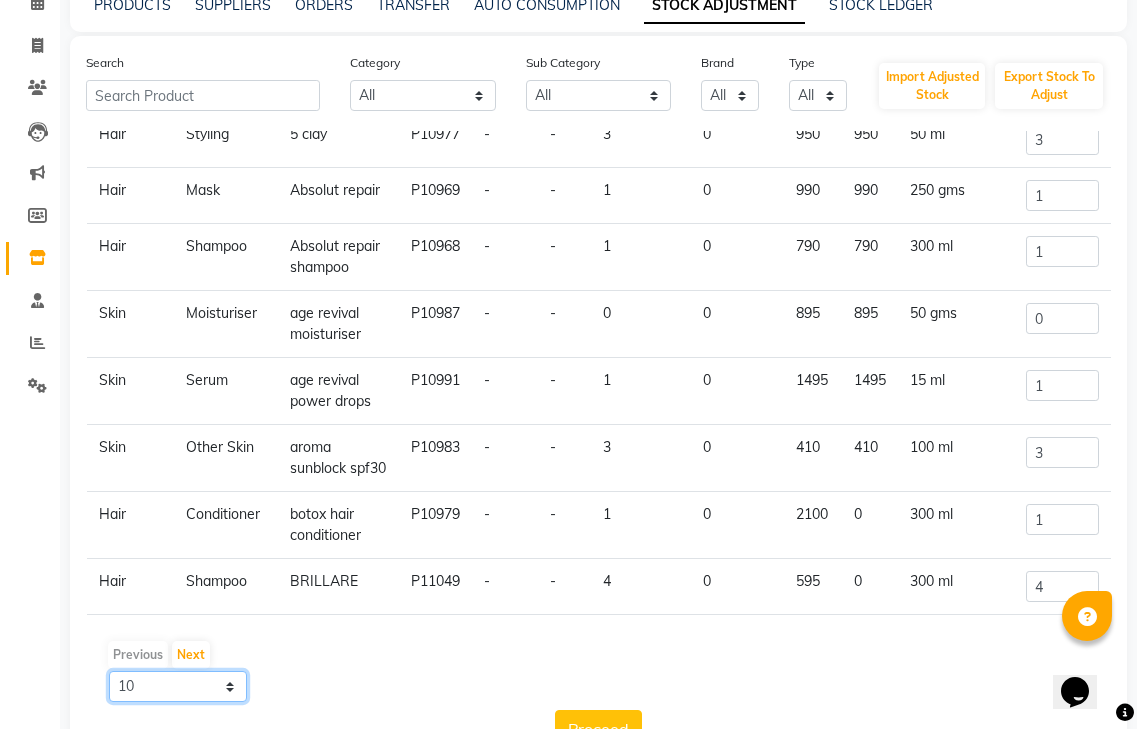 click on "10 50 100" 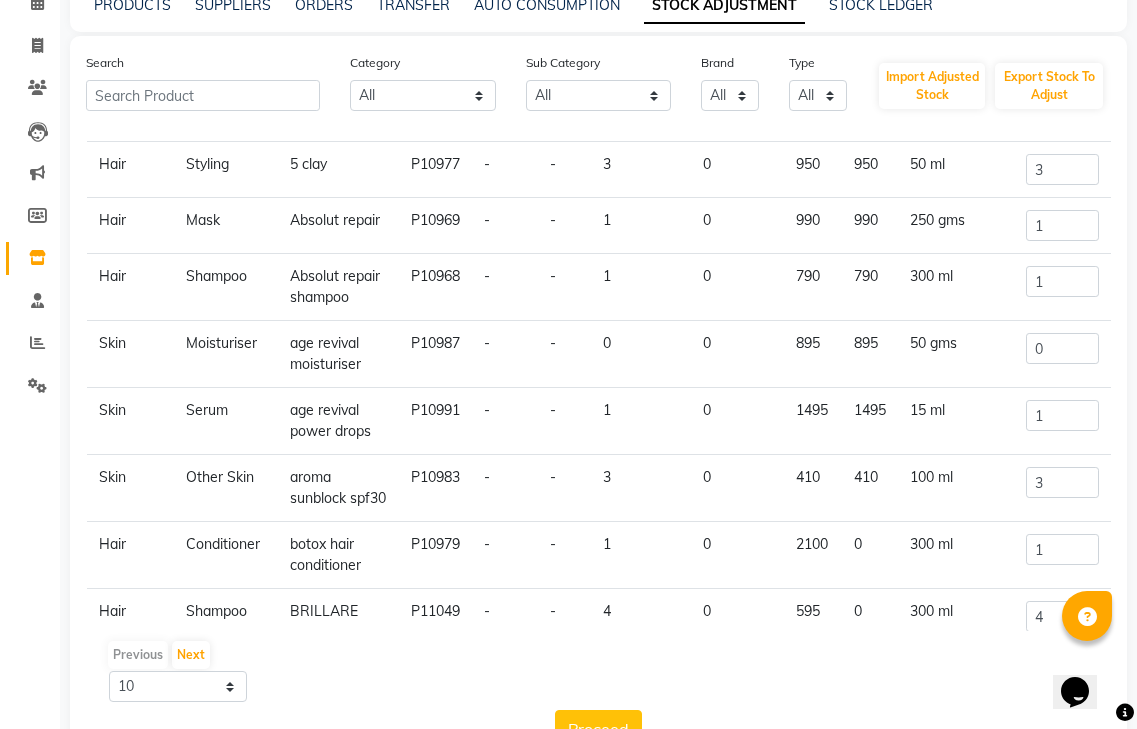 scroll, scrollTop: 0, scrollLeft: 0, axis: both 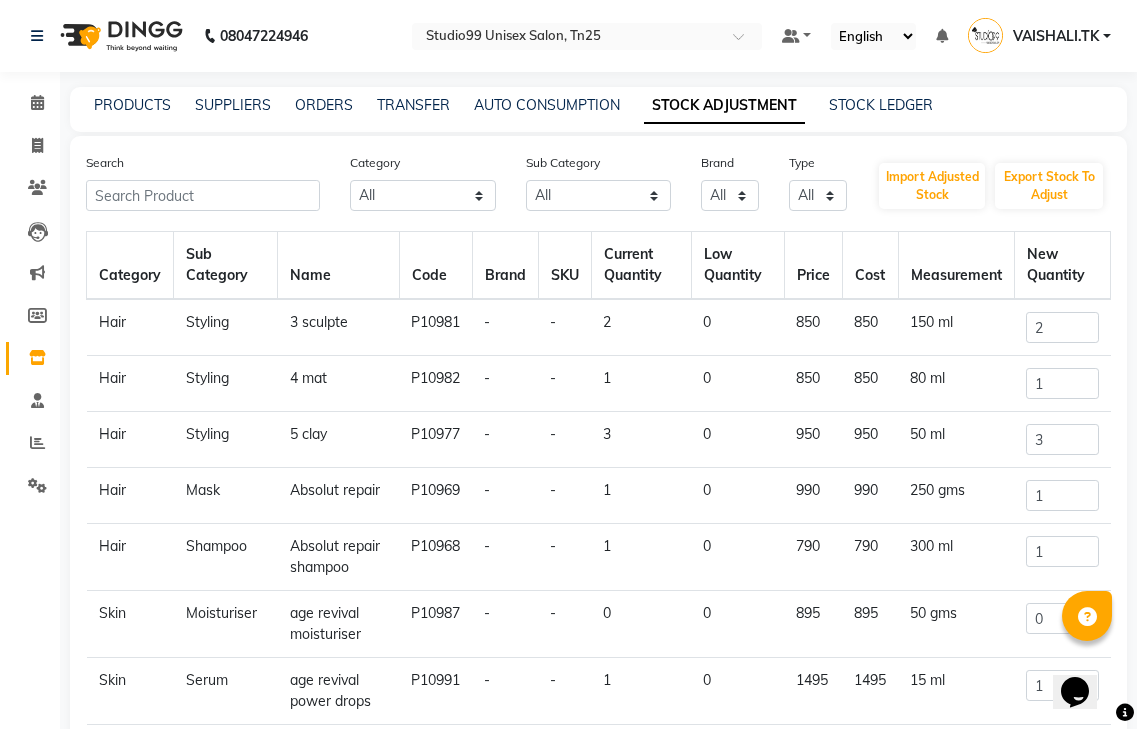 click on "Calendar  Invoice  Clients  Leads   Marketing  Members  Inventory  Staff  Reports  Settings Completed InProgress Upcoming Dropped Tentative Check-In Confirm Bookings Generate Report Segments Page Builder" 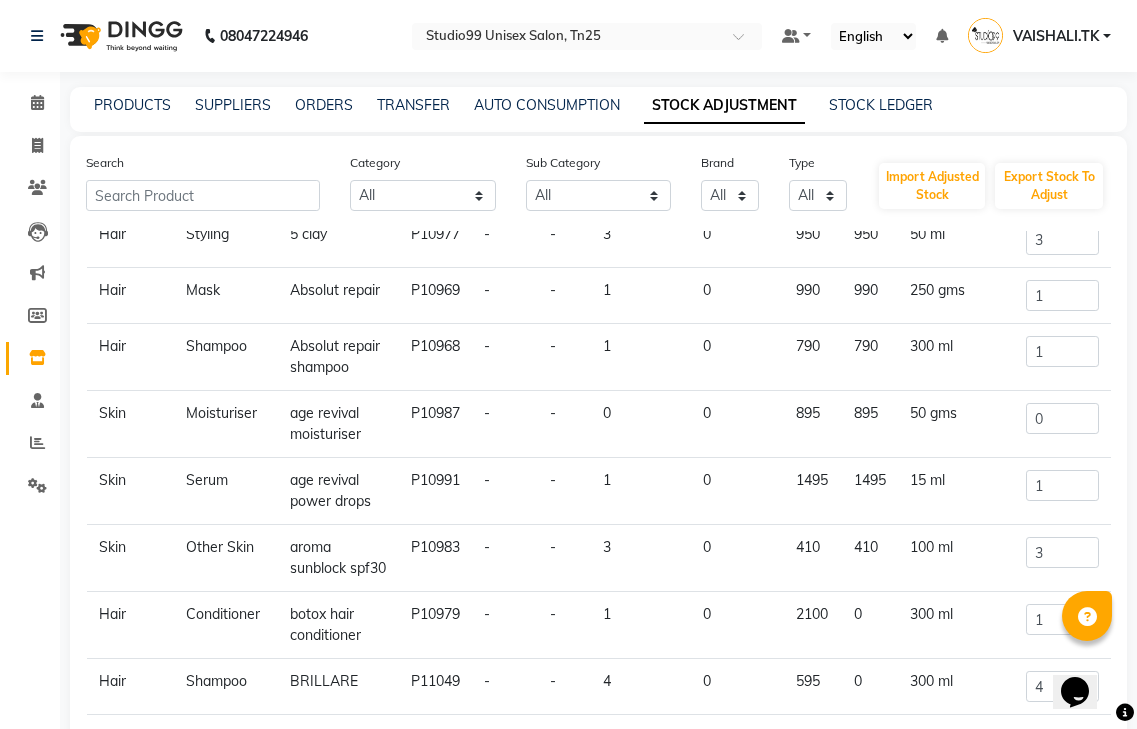scroll, scrollTop: 253, scrollLeft: 0, axis: vertical 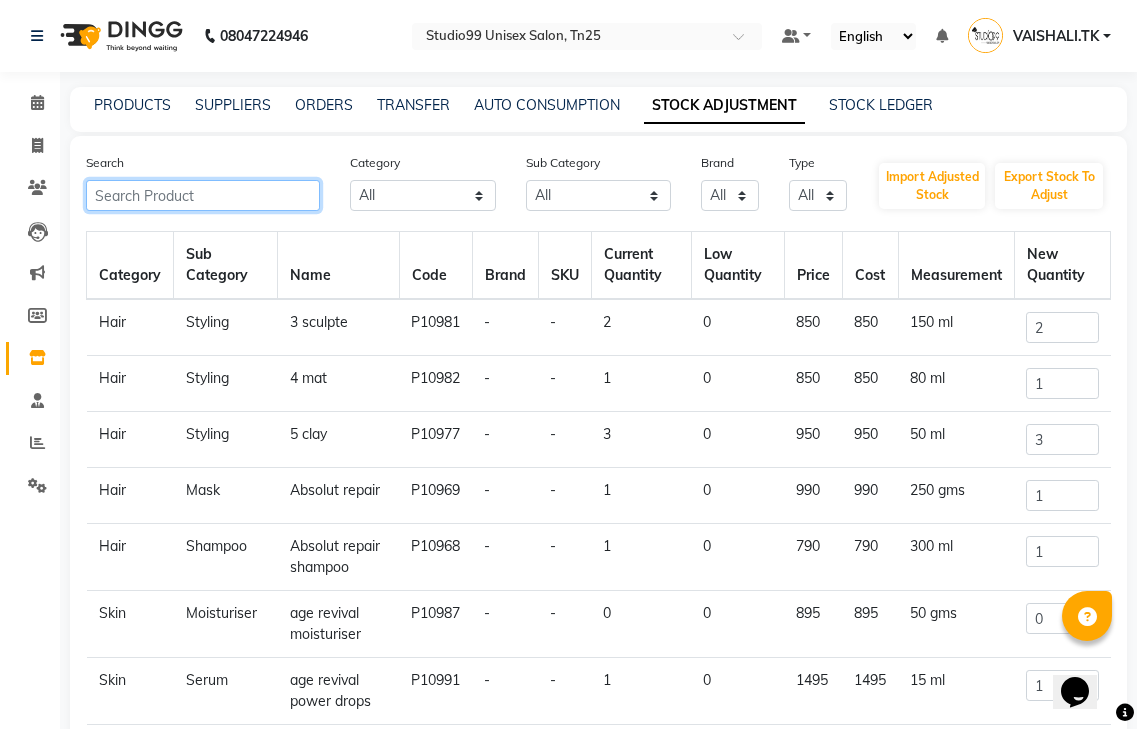 click 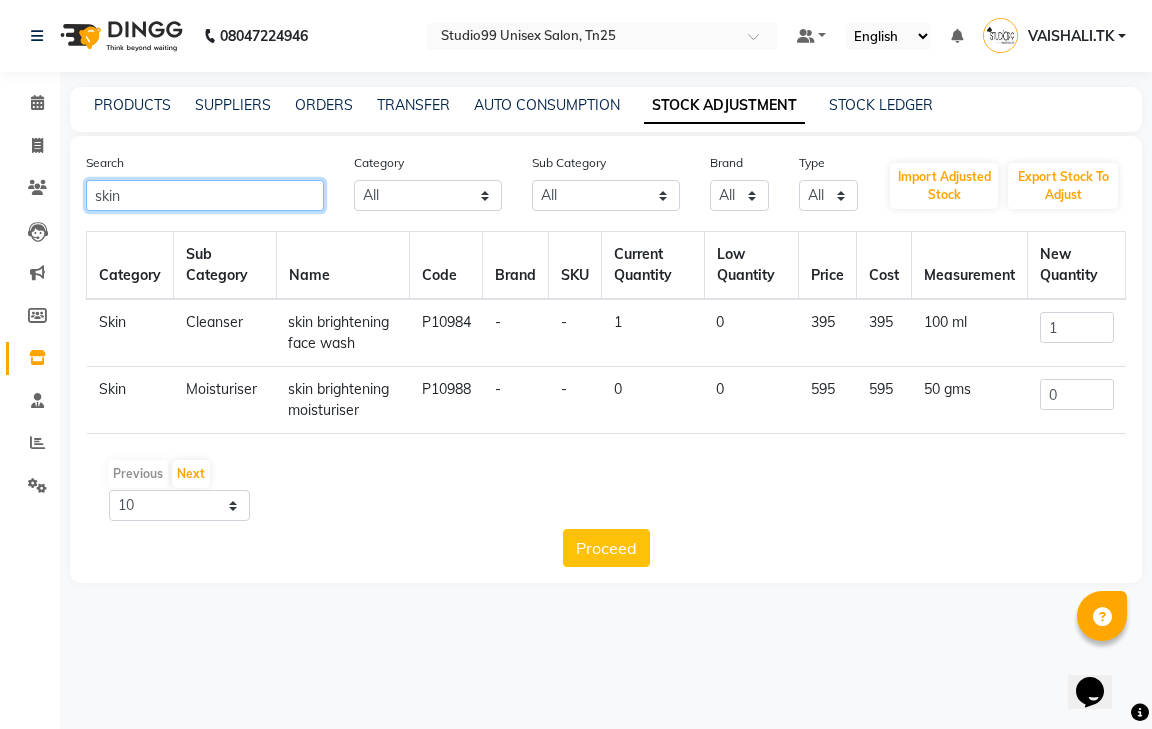 type on "skin" 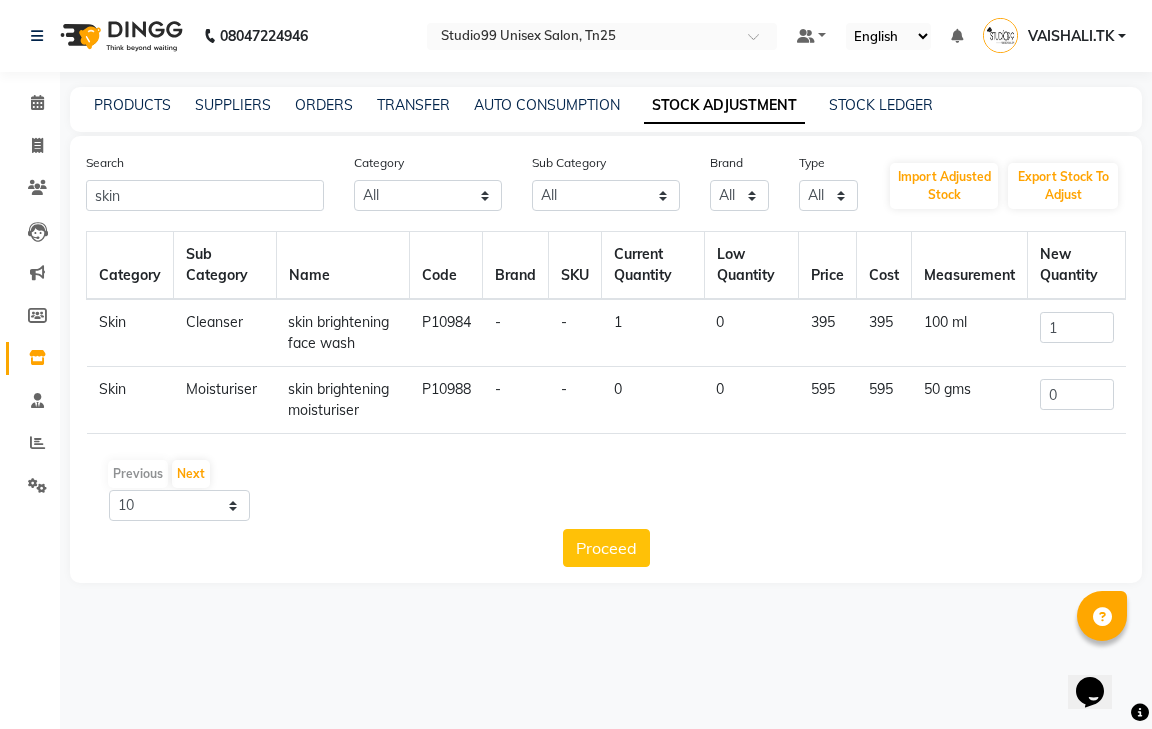 click on "1" 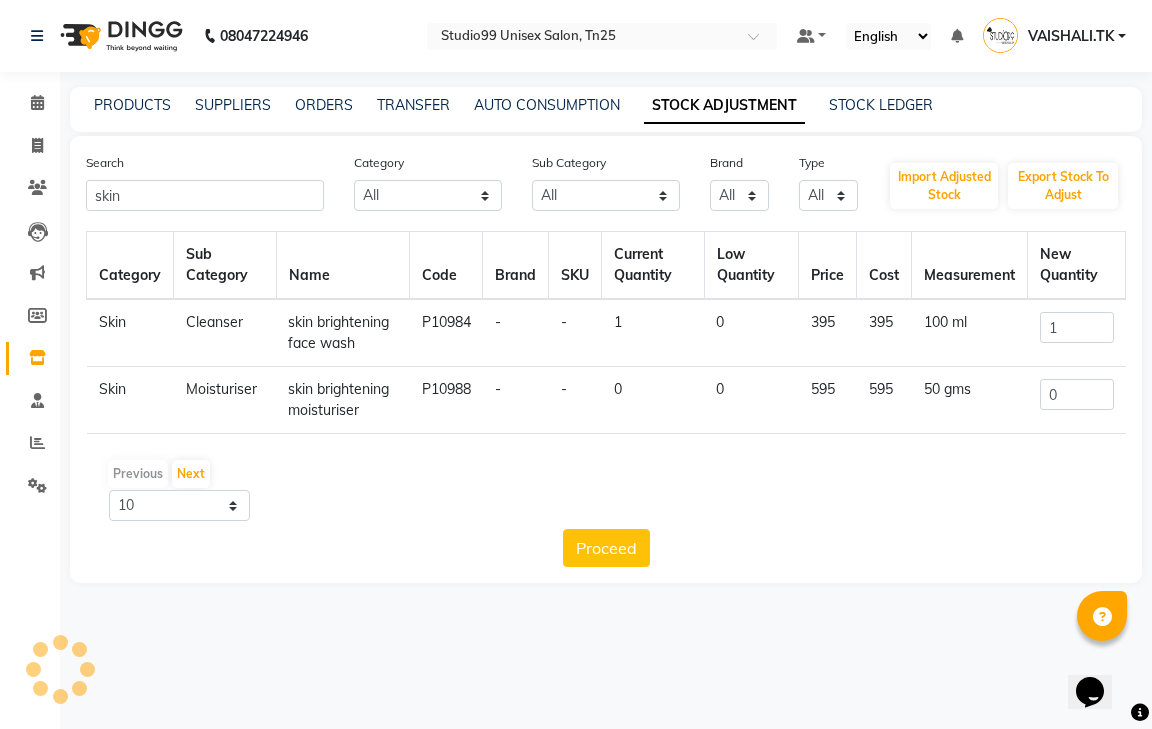 click on "1" 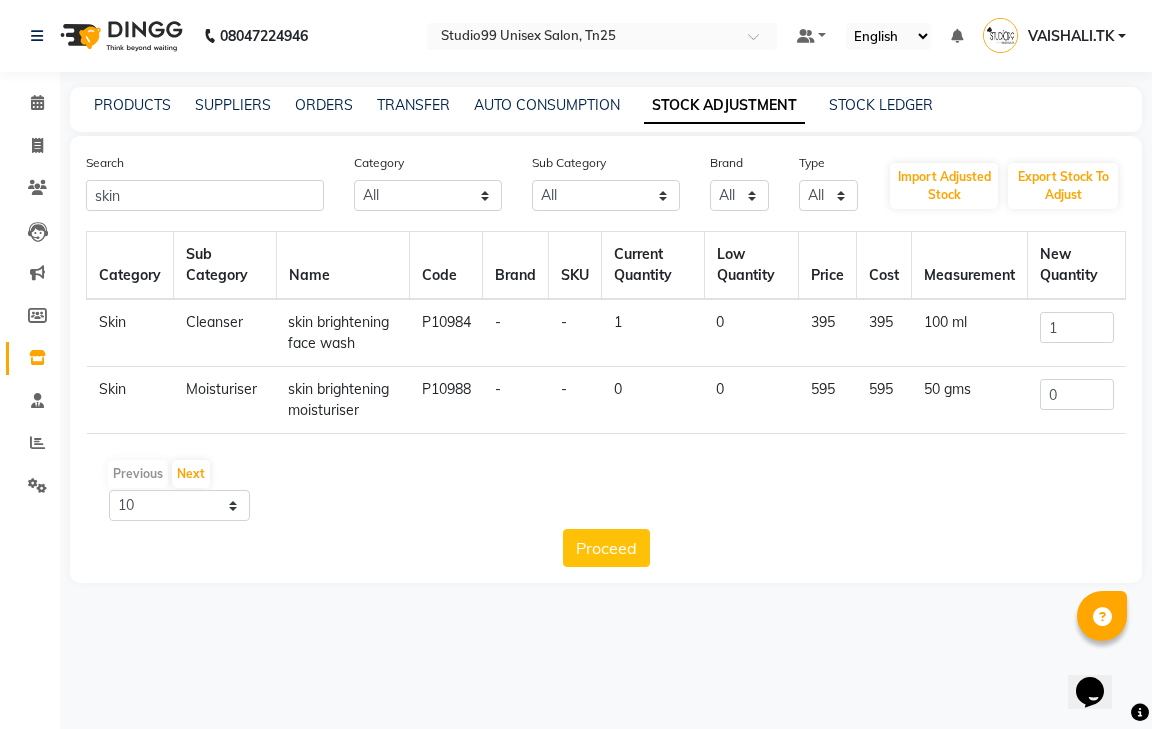 click on "08047224946 Select Location × Studio99 Unisex Salon, Tn25 Default Panel My Panel English ENGLISH Español العربية मराठी हिंदी ગુજરાતી தமிழ் 中文 Notifications nothing to show VAISHALI.TK Manage Profile Change Password Sign out  Version:3.15.11  ☀ Studio99 Unisex Salon, TN25  Calendar  Invoice  Clients  Leads   Marketing  Members  Inventory  Staff  Reports  Settings Completed InProgress Upcoming Dropped Tentative Check-In Confirm Bookings Generate Report Segments Page Builder PRODUCTS SUPPLIERS ORDERS TRANSFER AUTO CONSUMPTION STOCK ADJUSTMENT STOCK LEDGER Search skin Category All Skin Hair Personal Care Appliances Beard Disposable Threading Hands and Feet Beauty Planet Cadiveu Casmara Cheryls Loreal Olaplex Nail MK mk shampoo Other Sub Category All Loreal Retail Beauty & Other Salon Use Products Hair Rill Cleanser Appron Bath & Body Olaplex Salon Use Shampoo Cheryls Retail Cream Casmara Retail Houskeeping Keratin Retail Soap Shaving Facial Gel Gown" at bounding box center (576, 364) 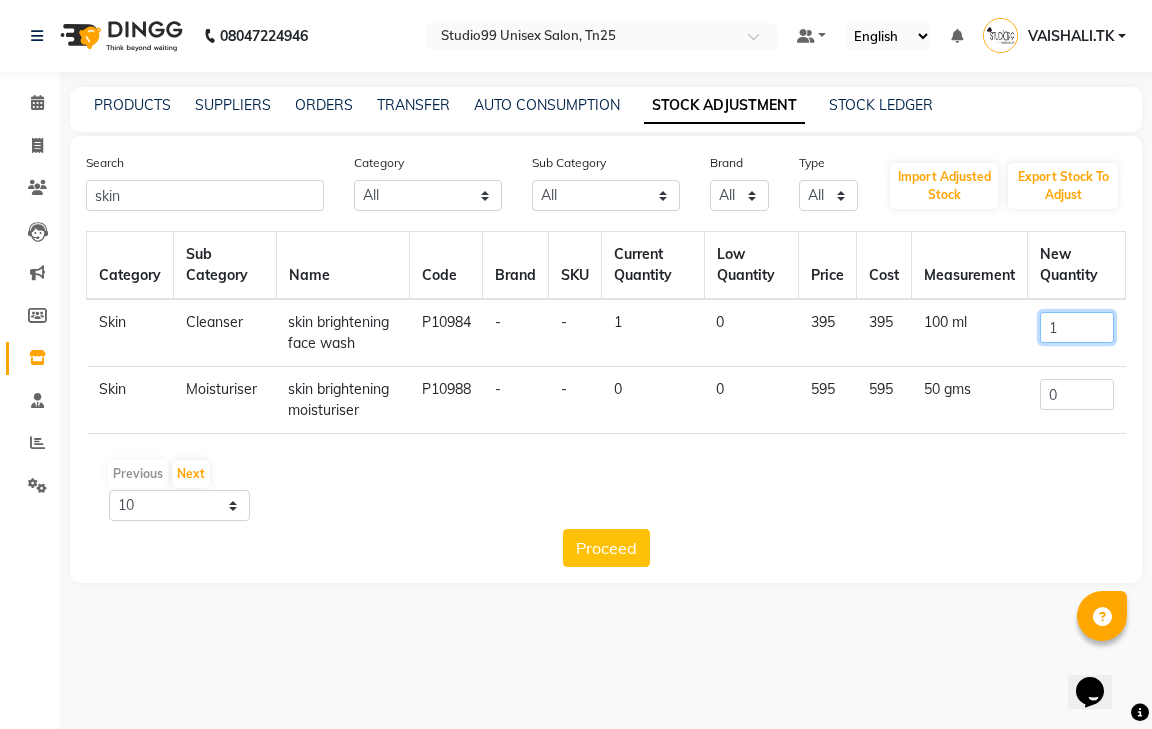 click on "1" 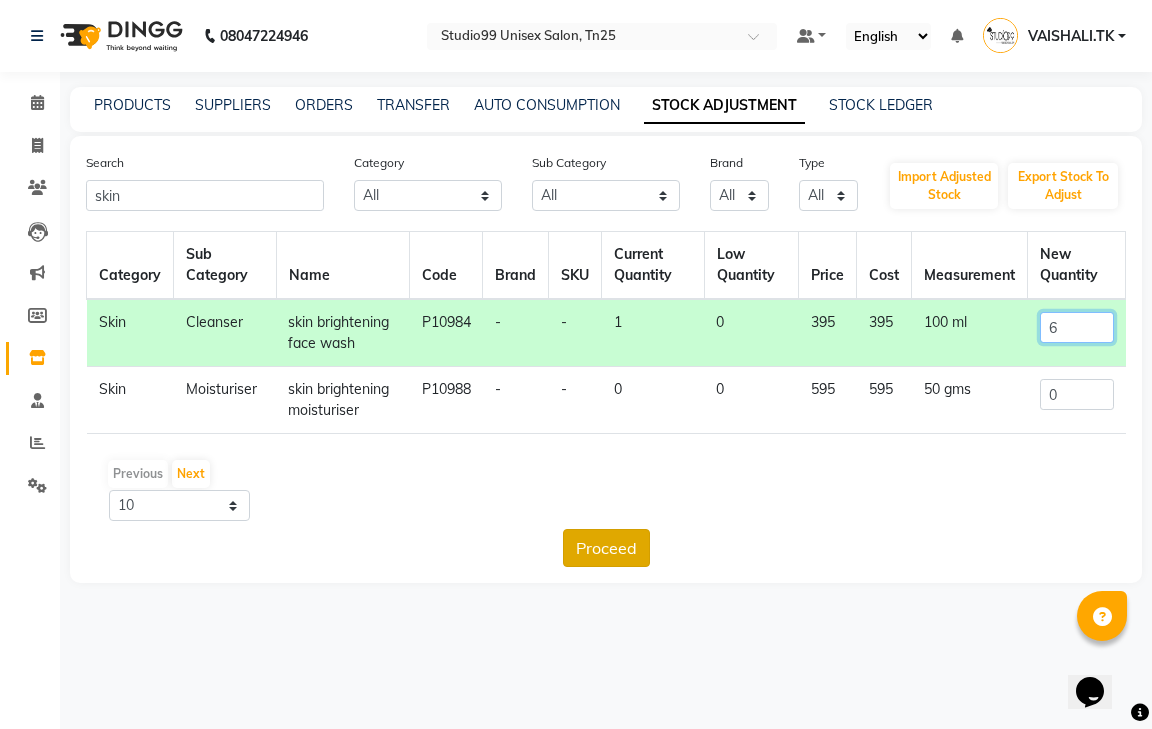 type on "6" 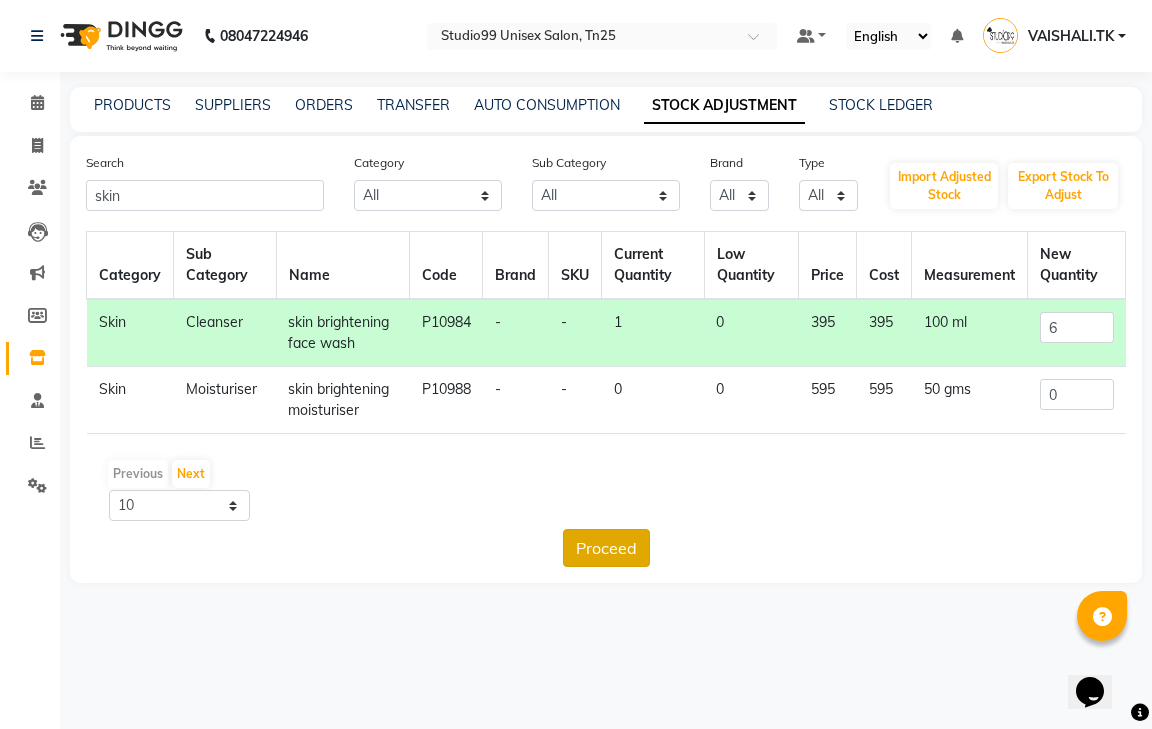 click on "Proceed" 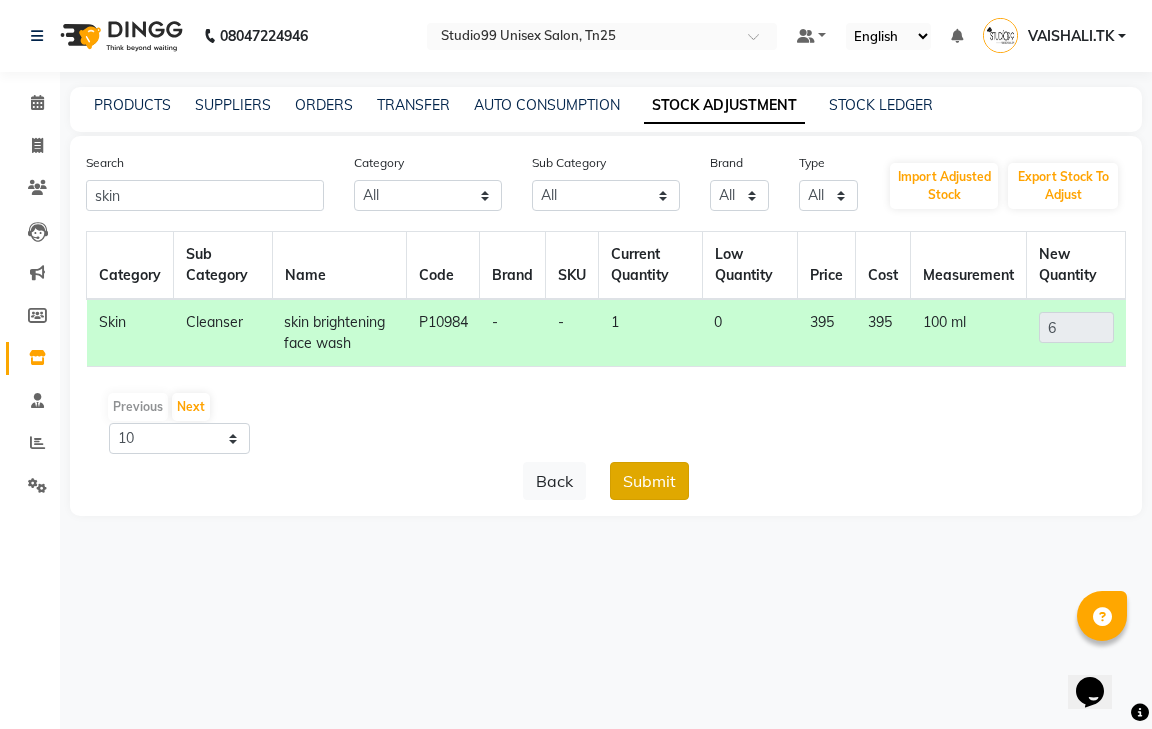 click on "Submit" 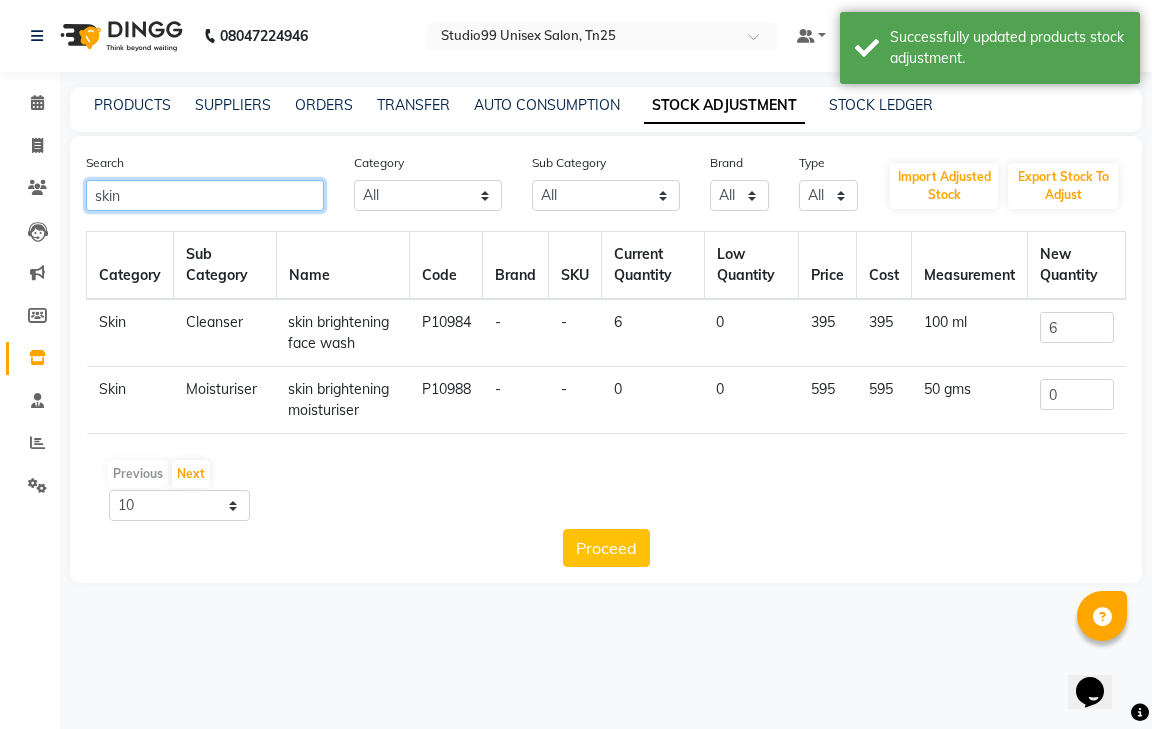click on "skin" 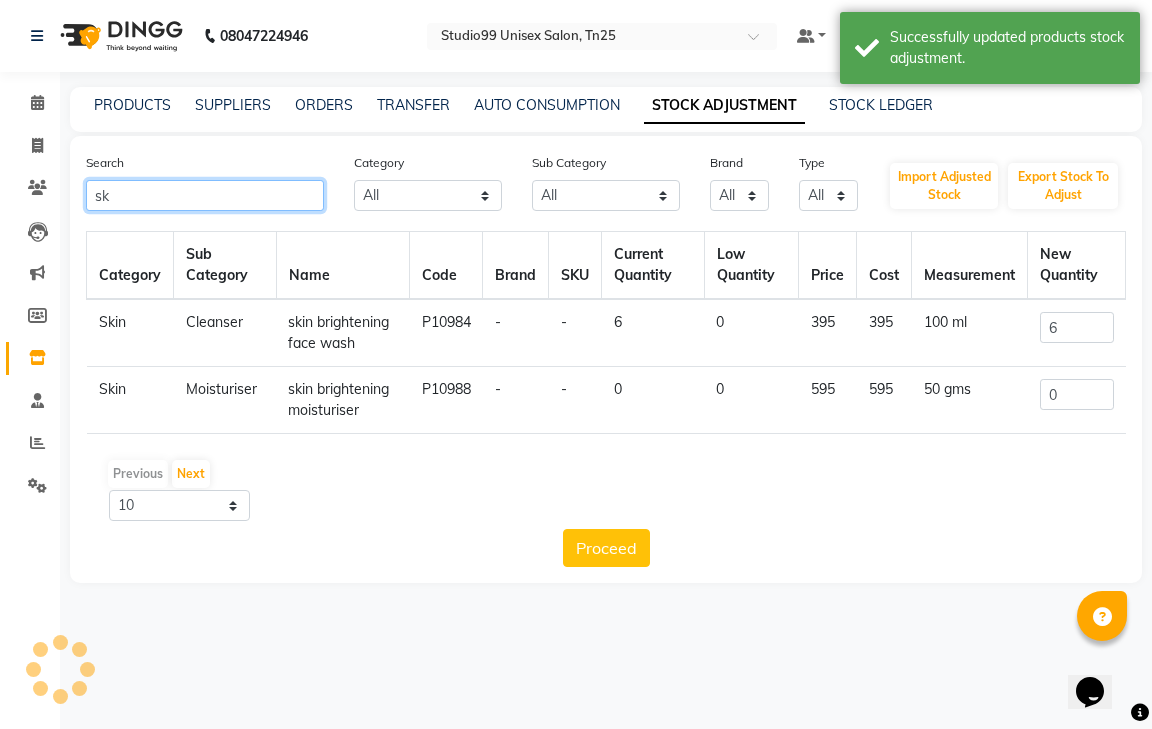 type on "s" 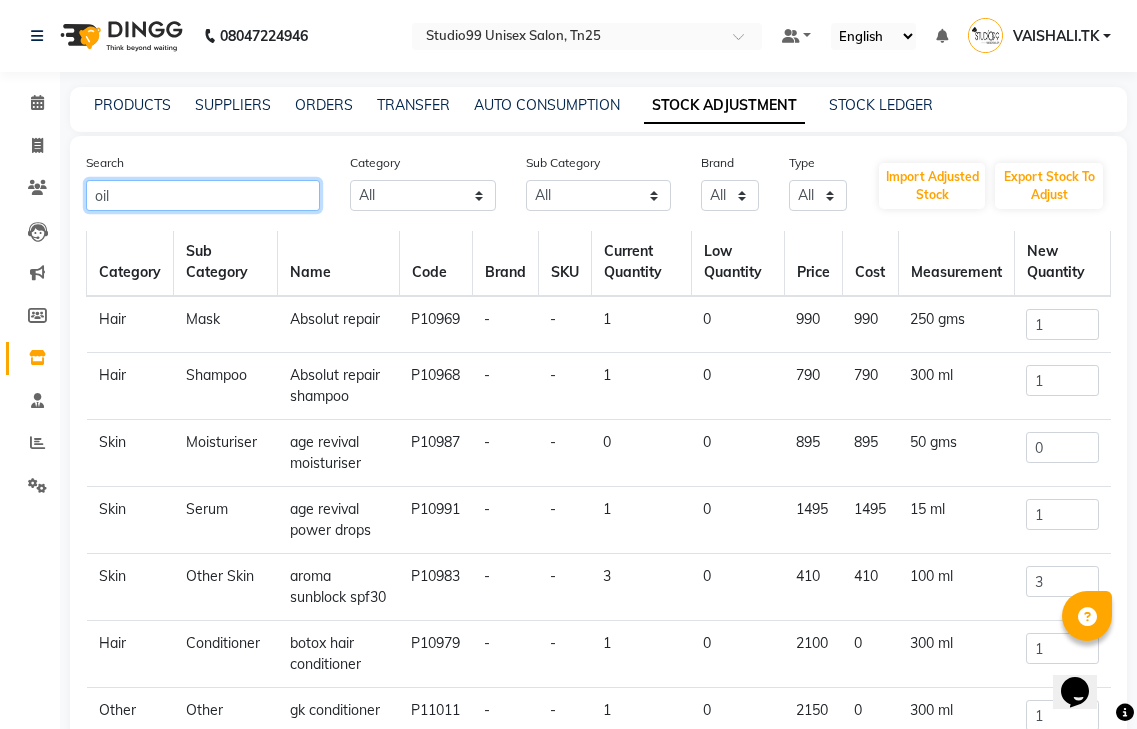 scroll, scrollTop: 0, scrollLeft: 0, axis: both 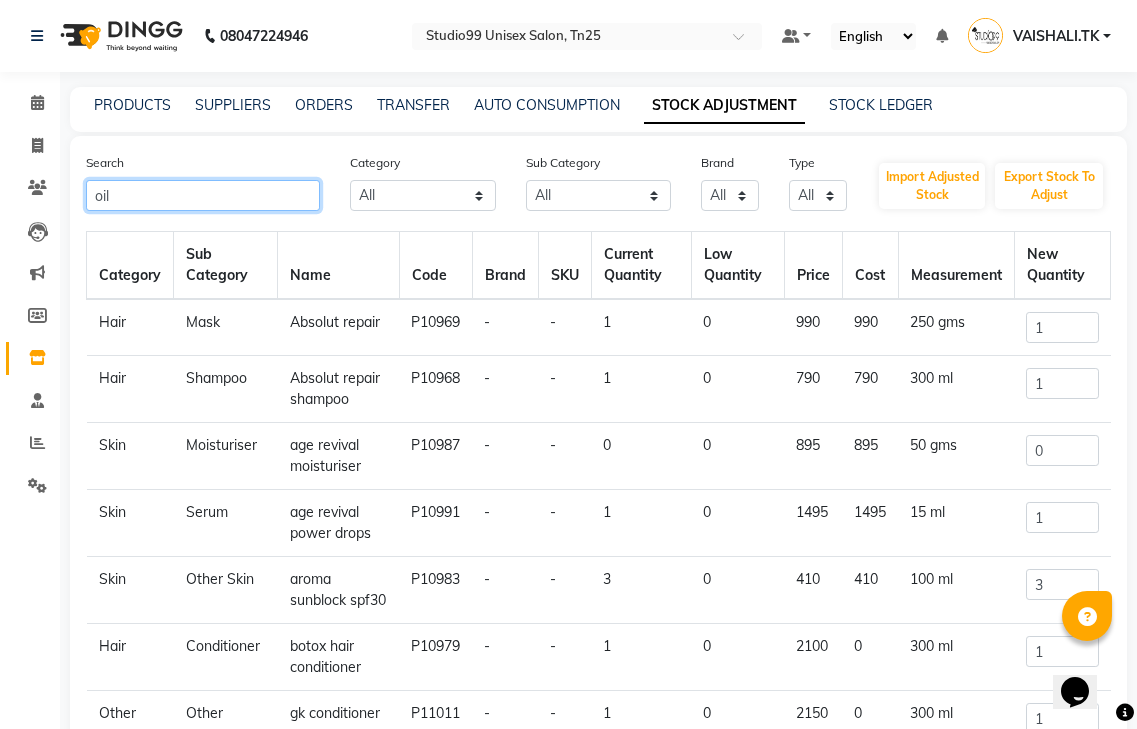 click on "oil" 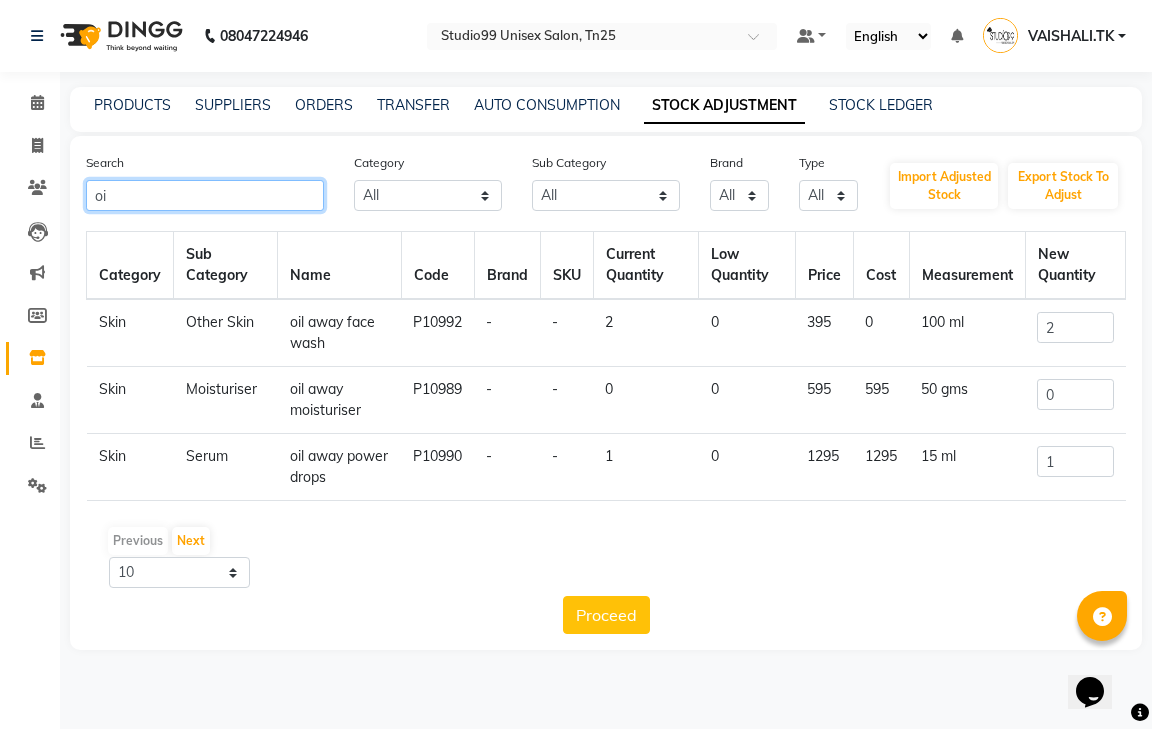 type on "o" 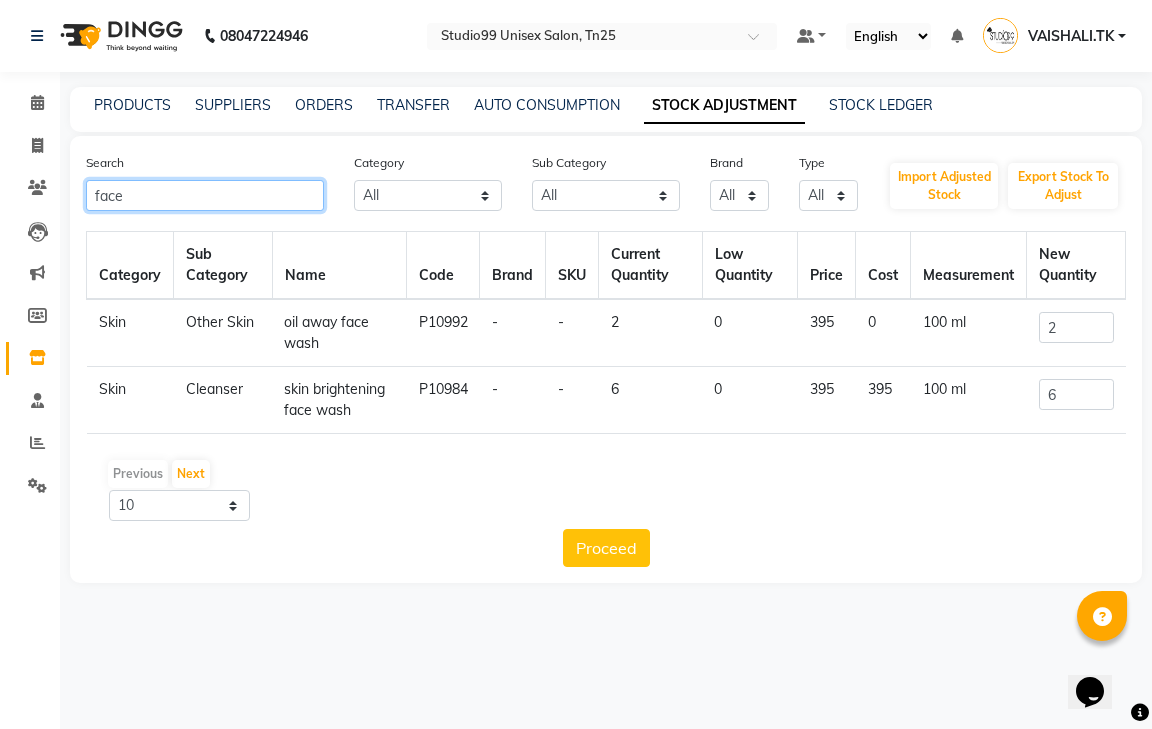 type on "face" 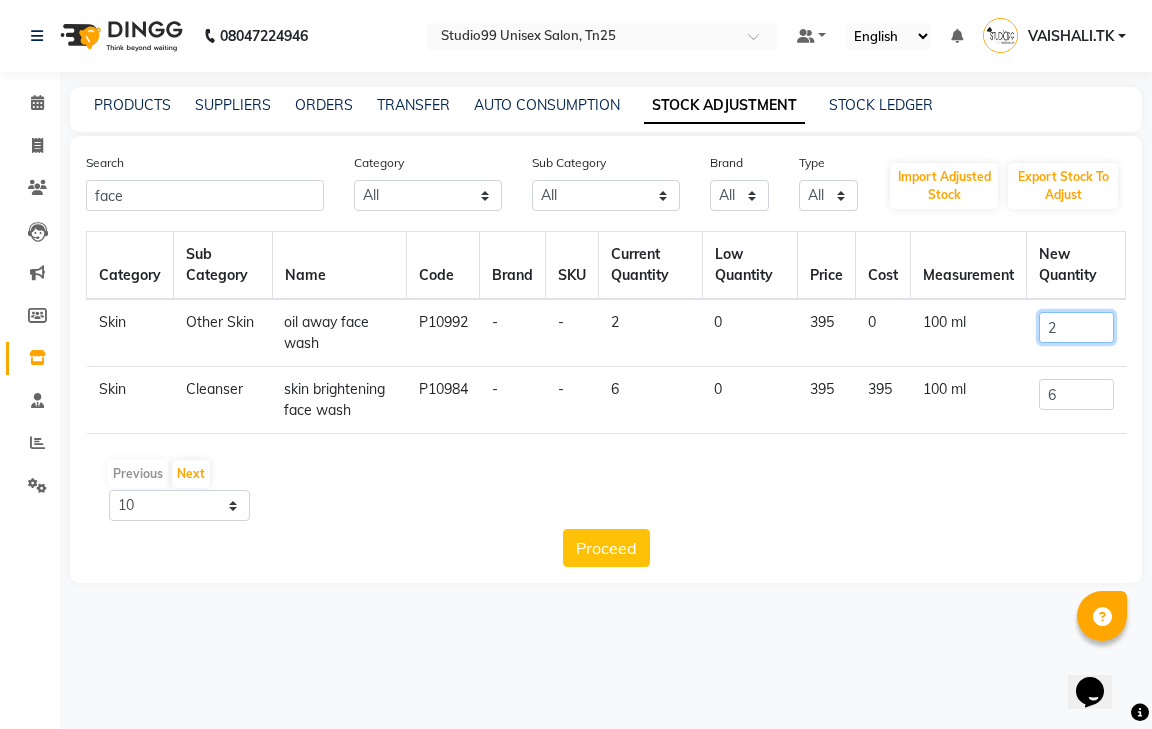 click on "2" 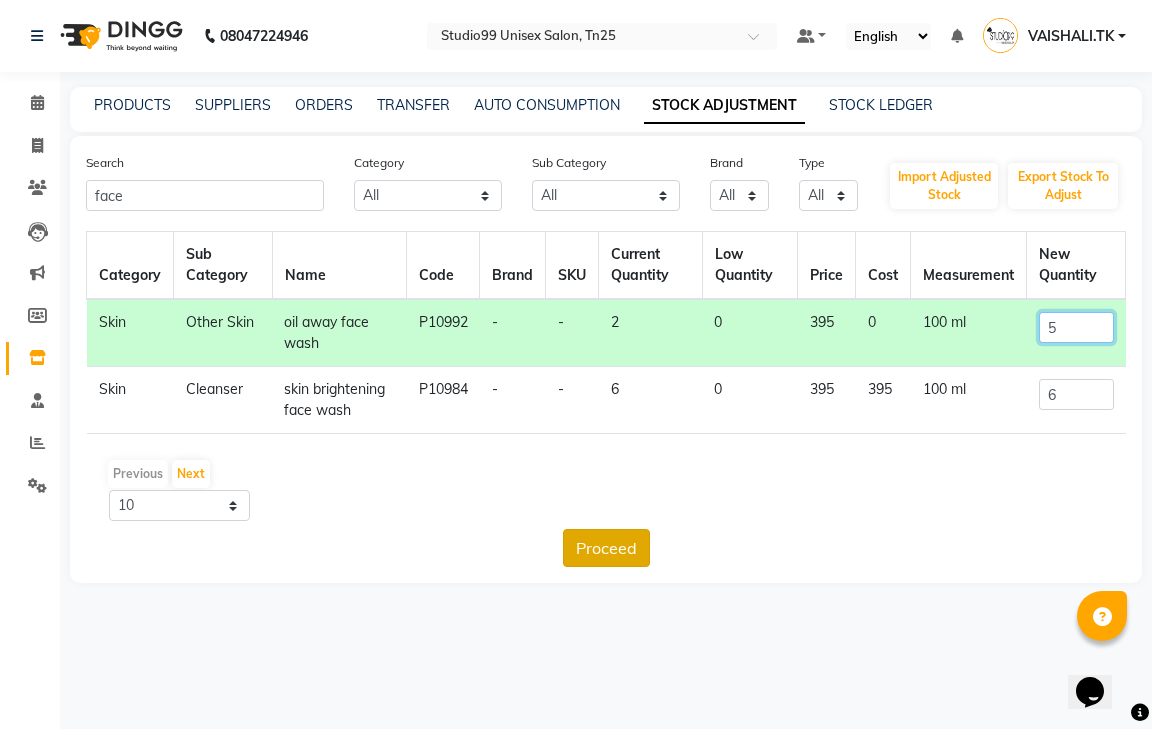 type on "5" 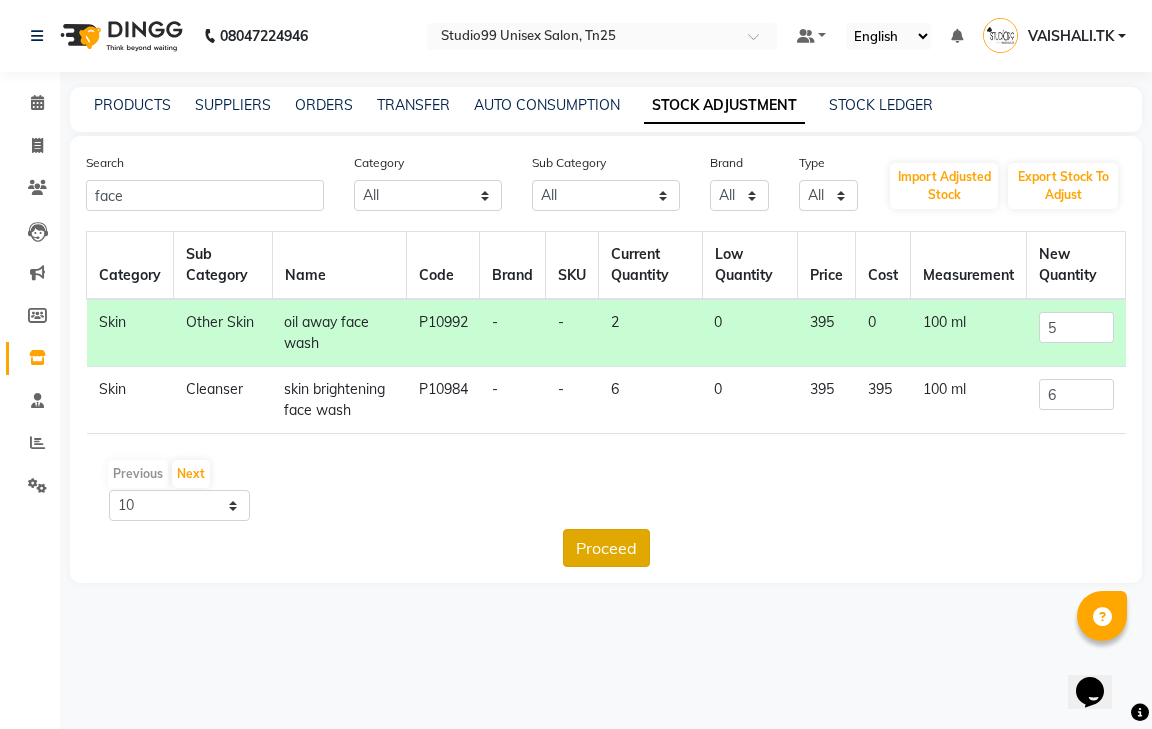 click on "Proceed" 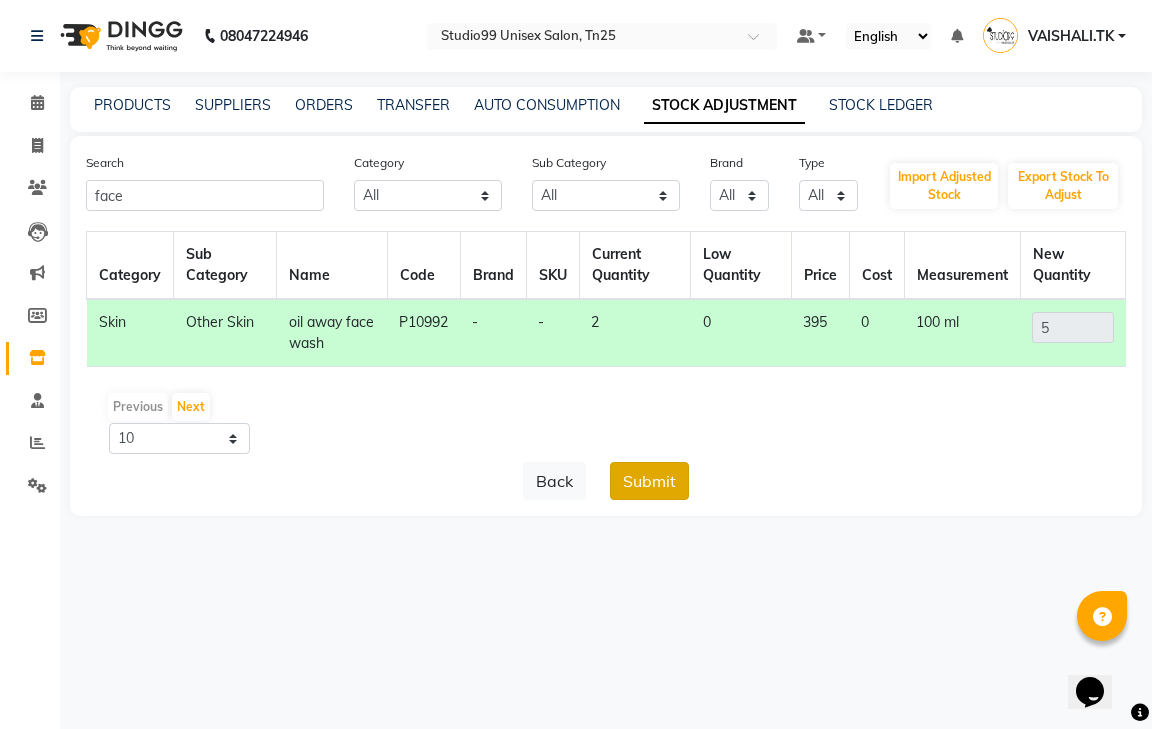 click on "Submit" 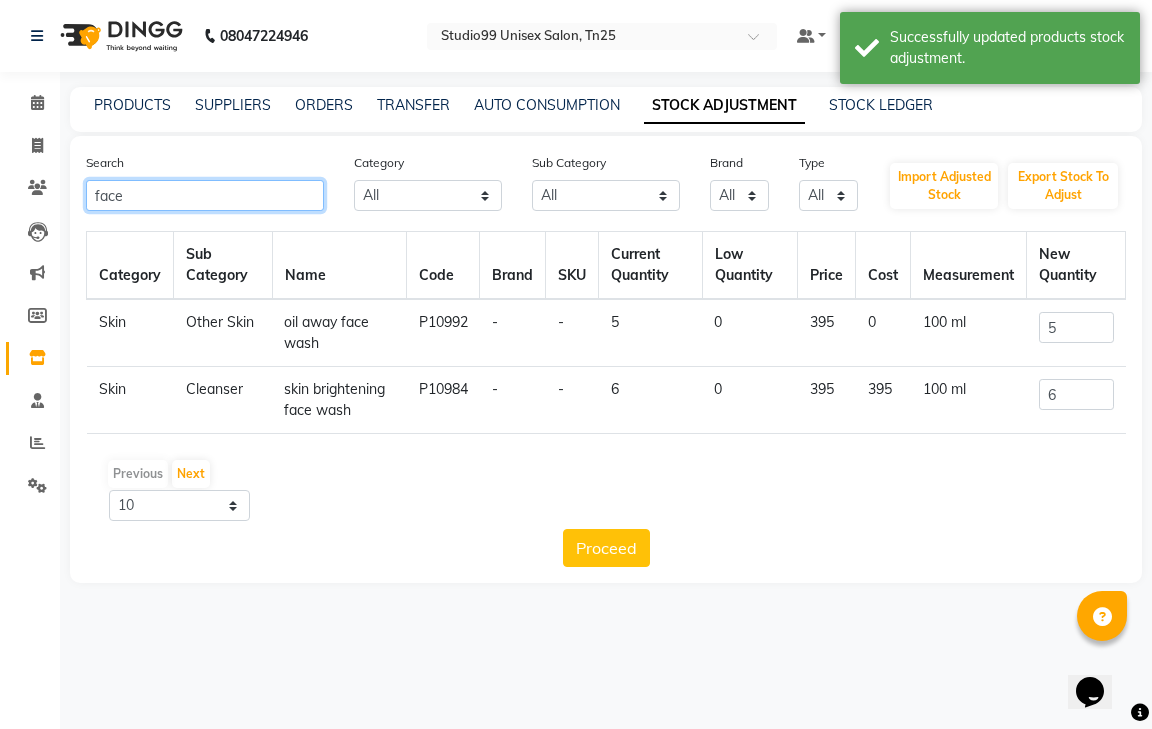 click on "face" 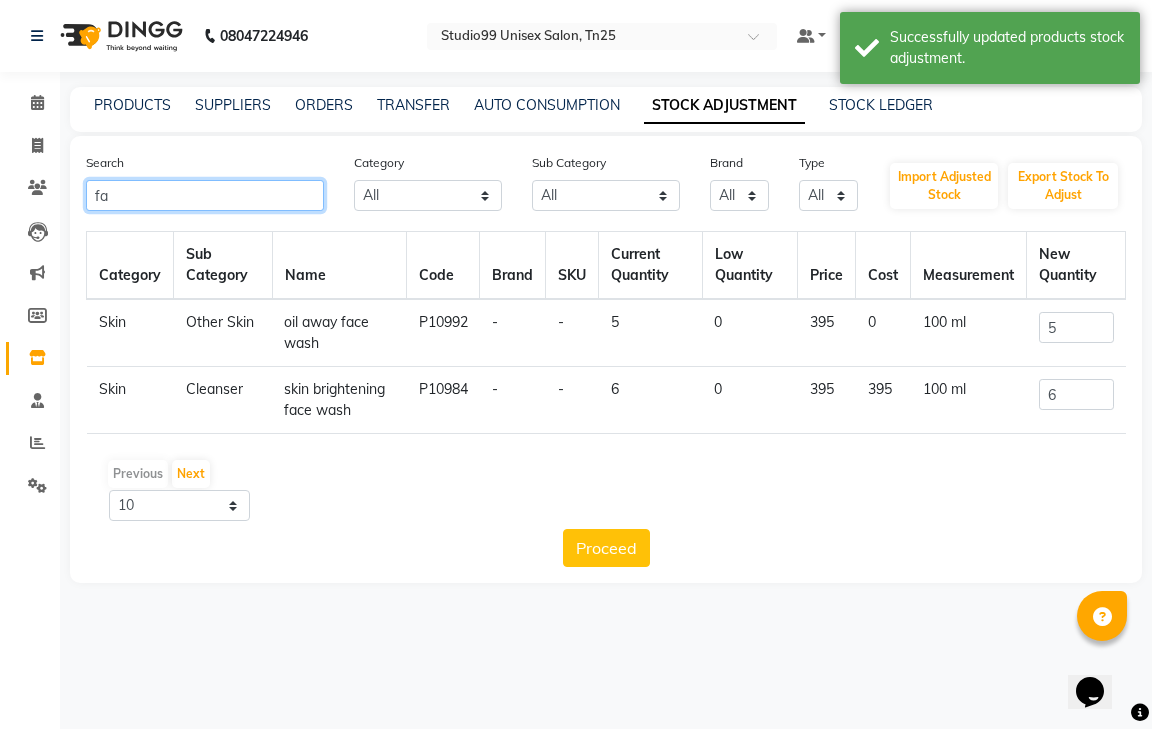 type on "f" 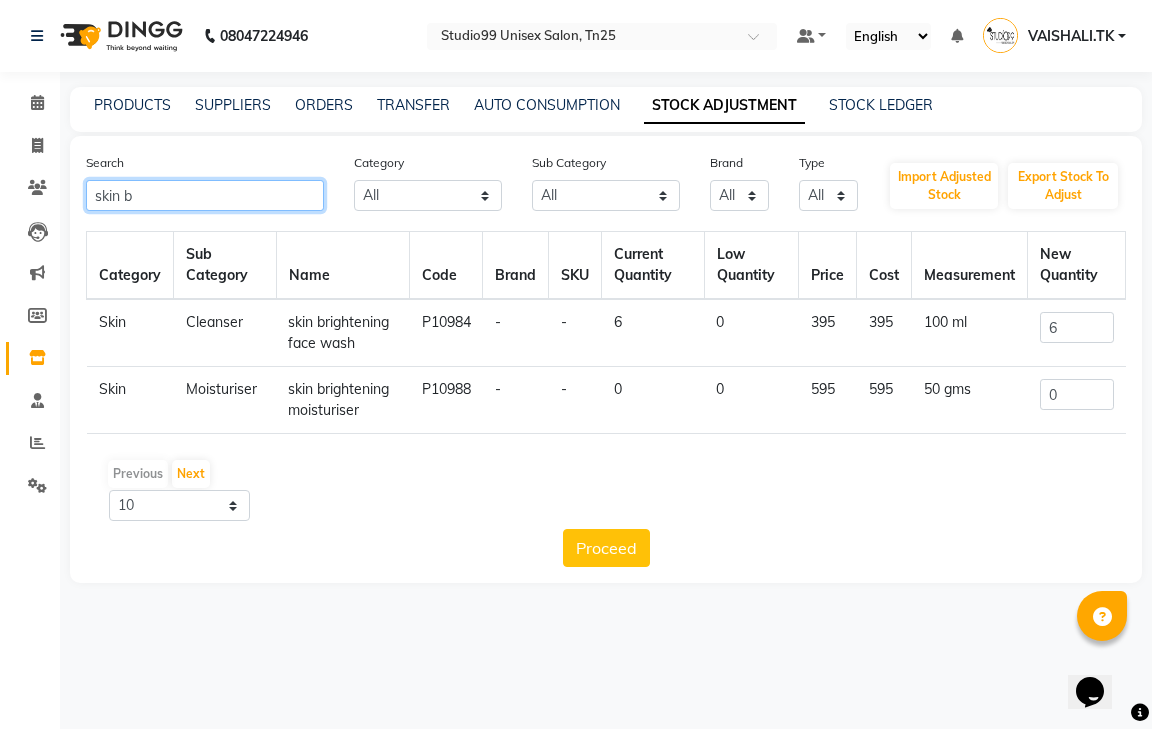 type on "skin b" 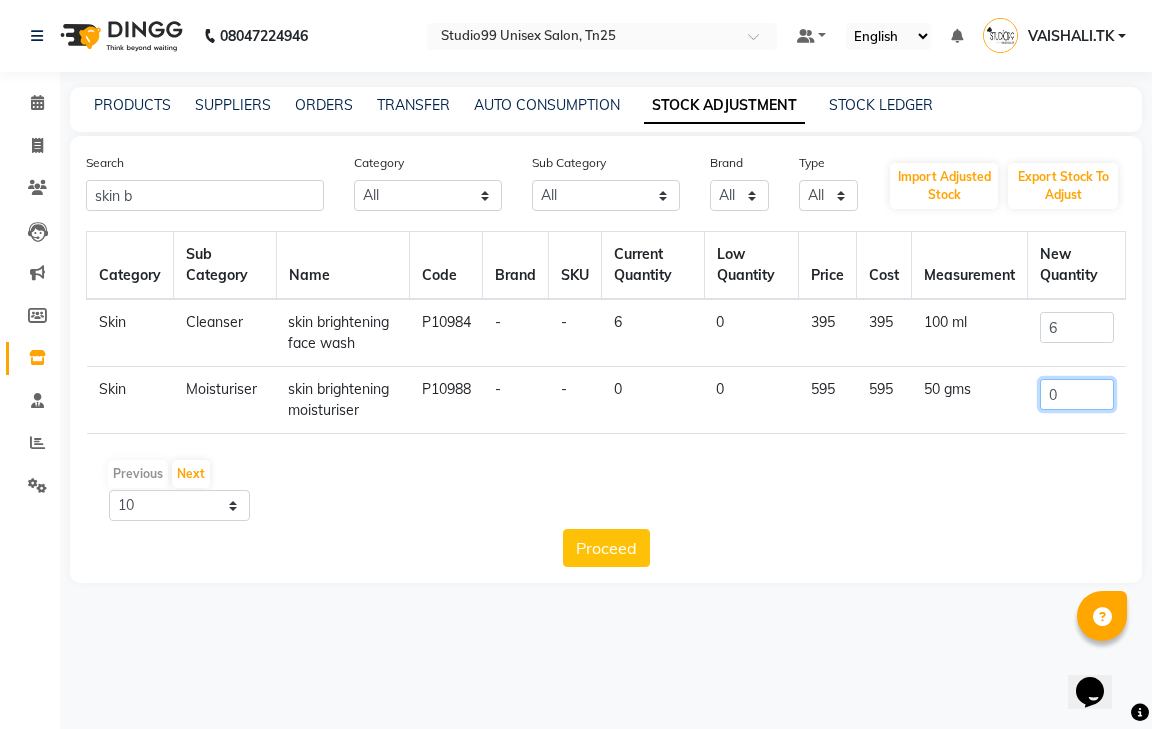click on "0" 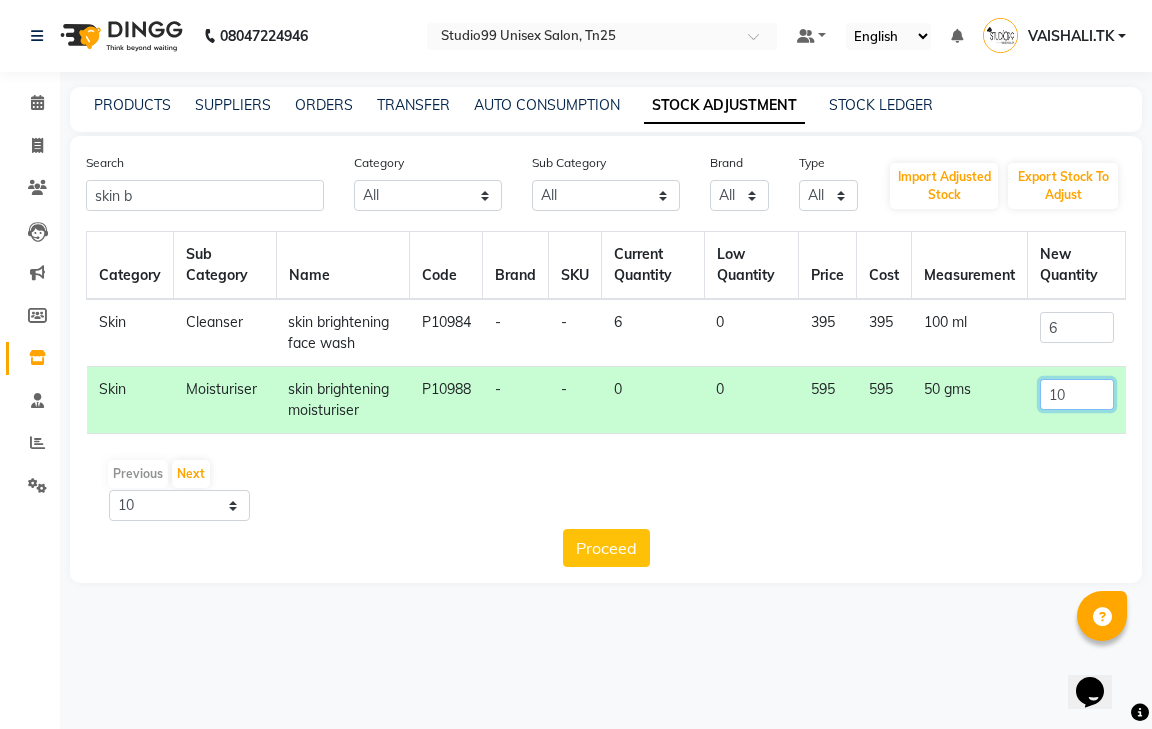 type on "1" 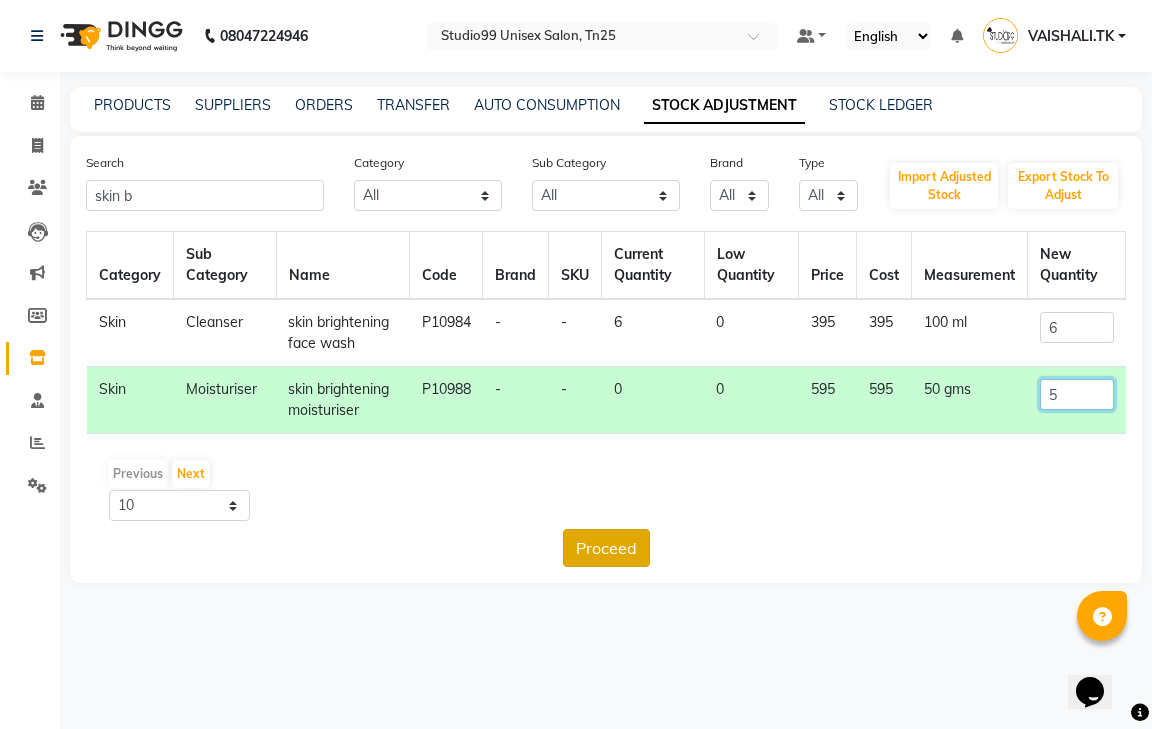 type on "5" 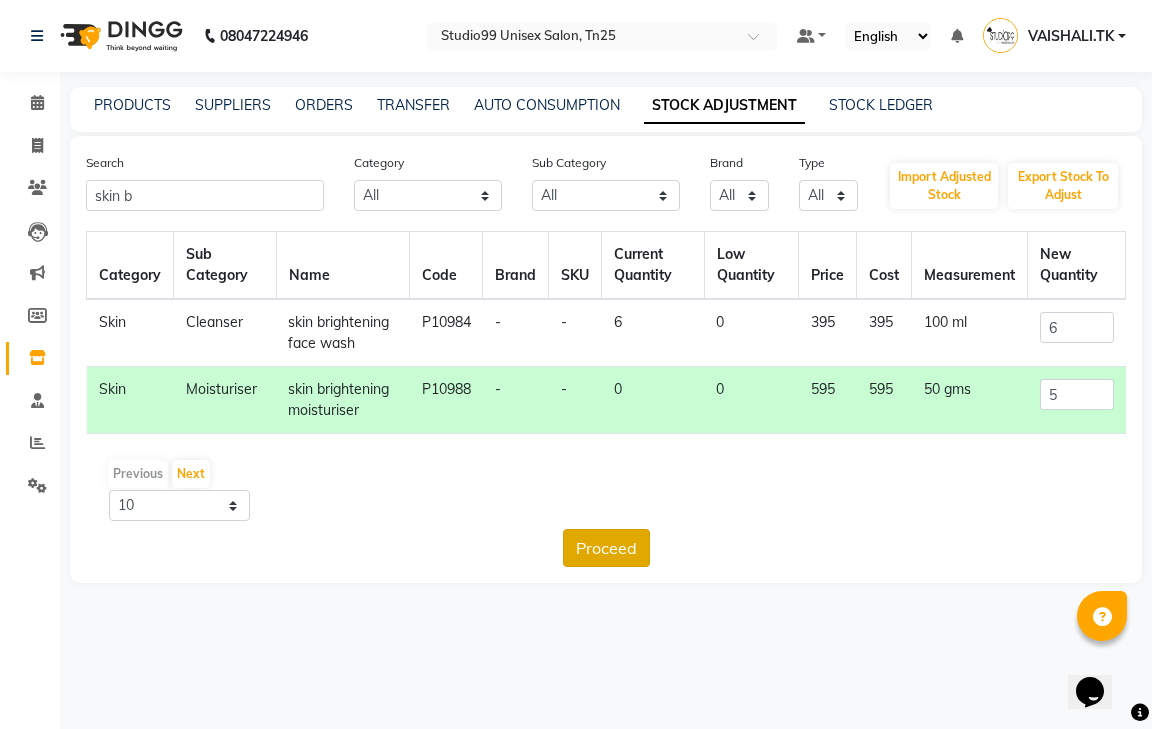 click on "Proceed" 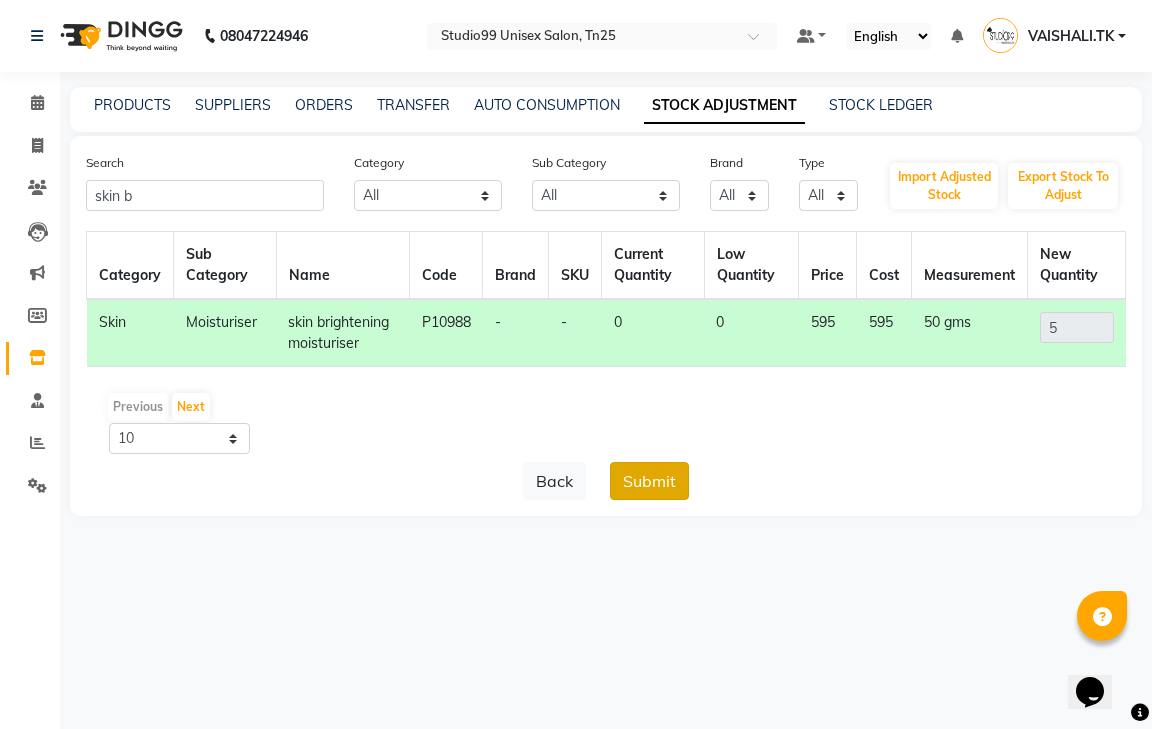 click on "Submit" 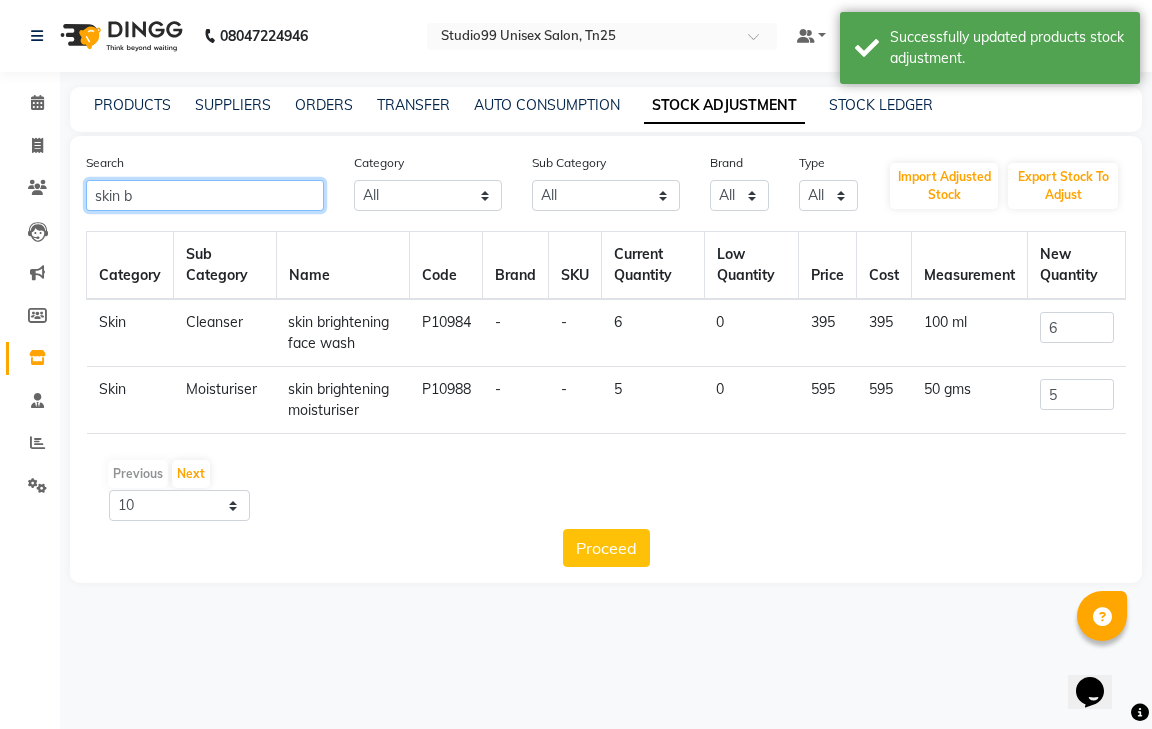 click on "skin b" 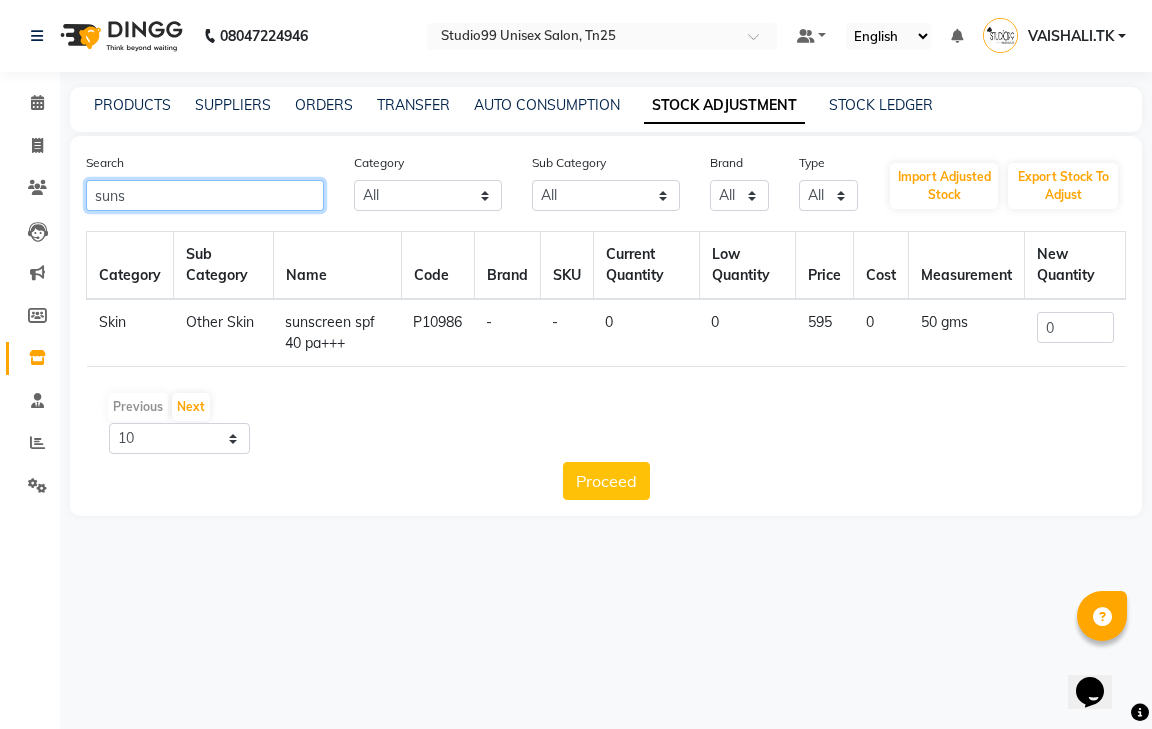 type on "suns" 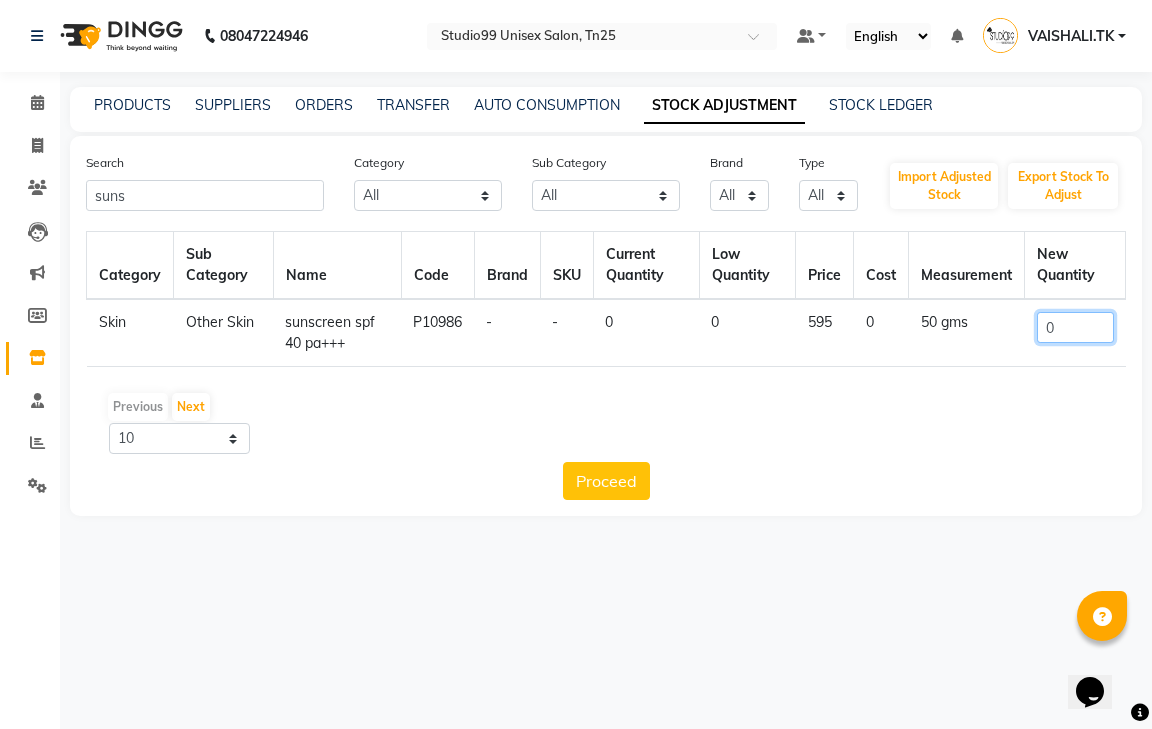 click on "0" 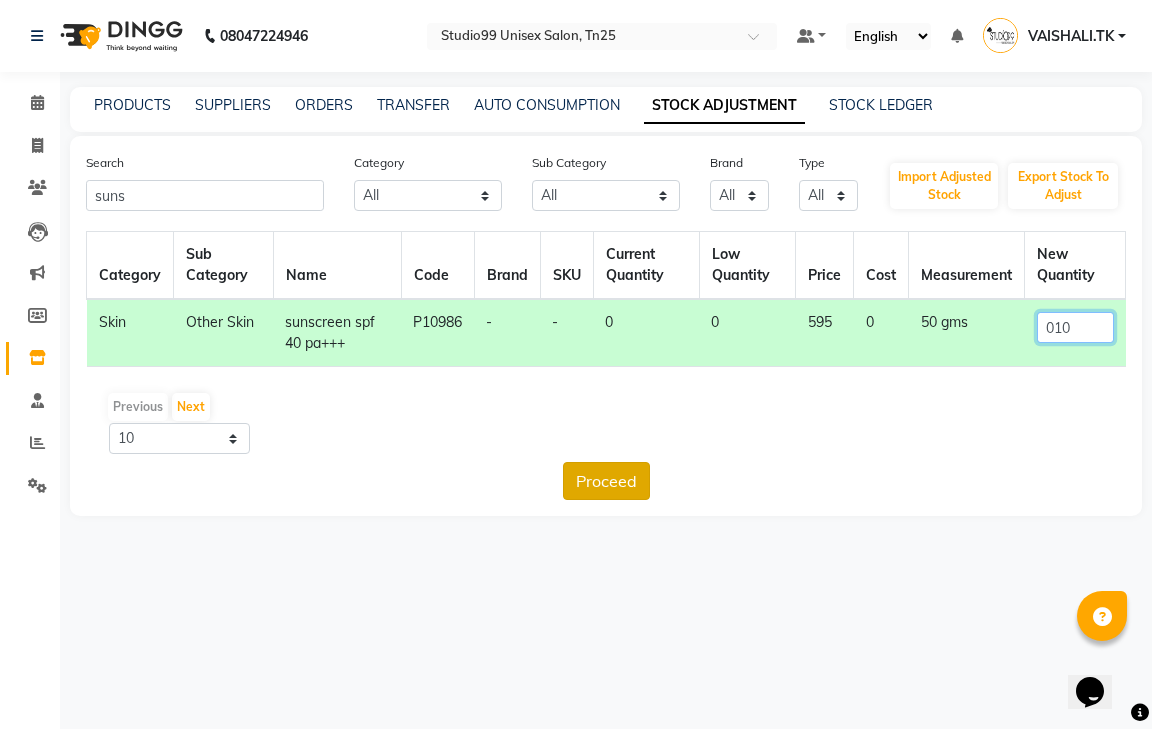 type on "010" 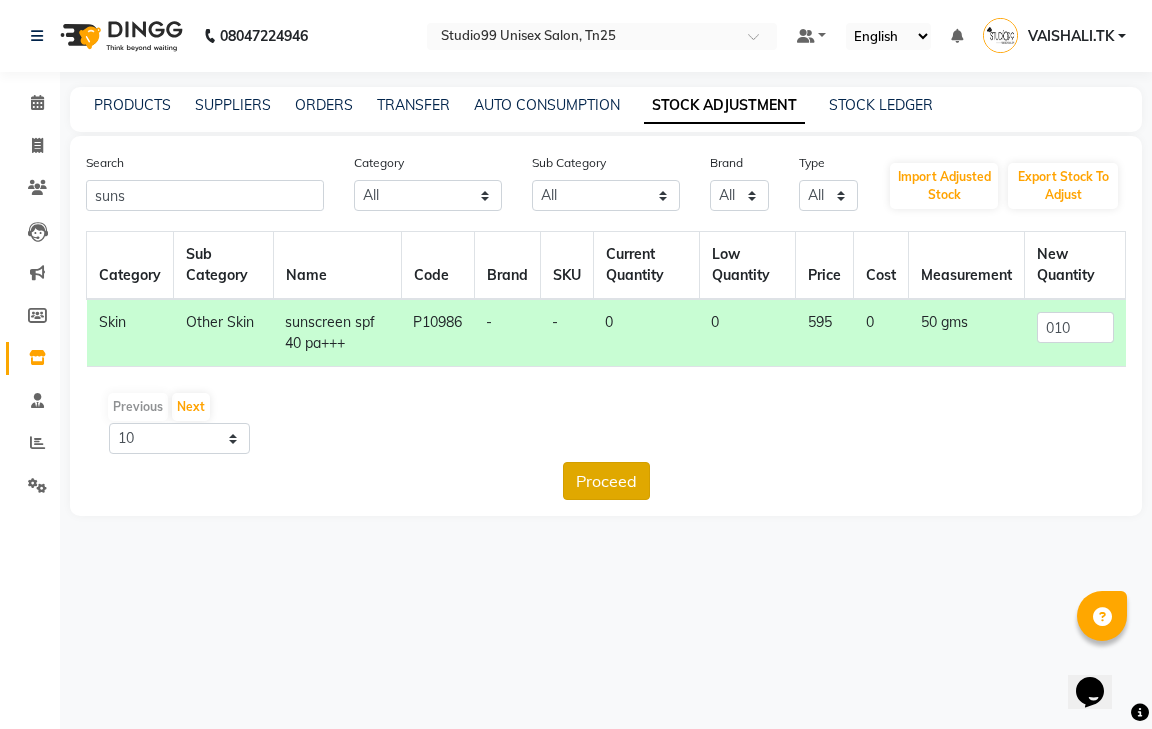 click on "Proceed" 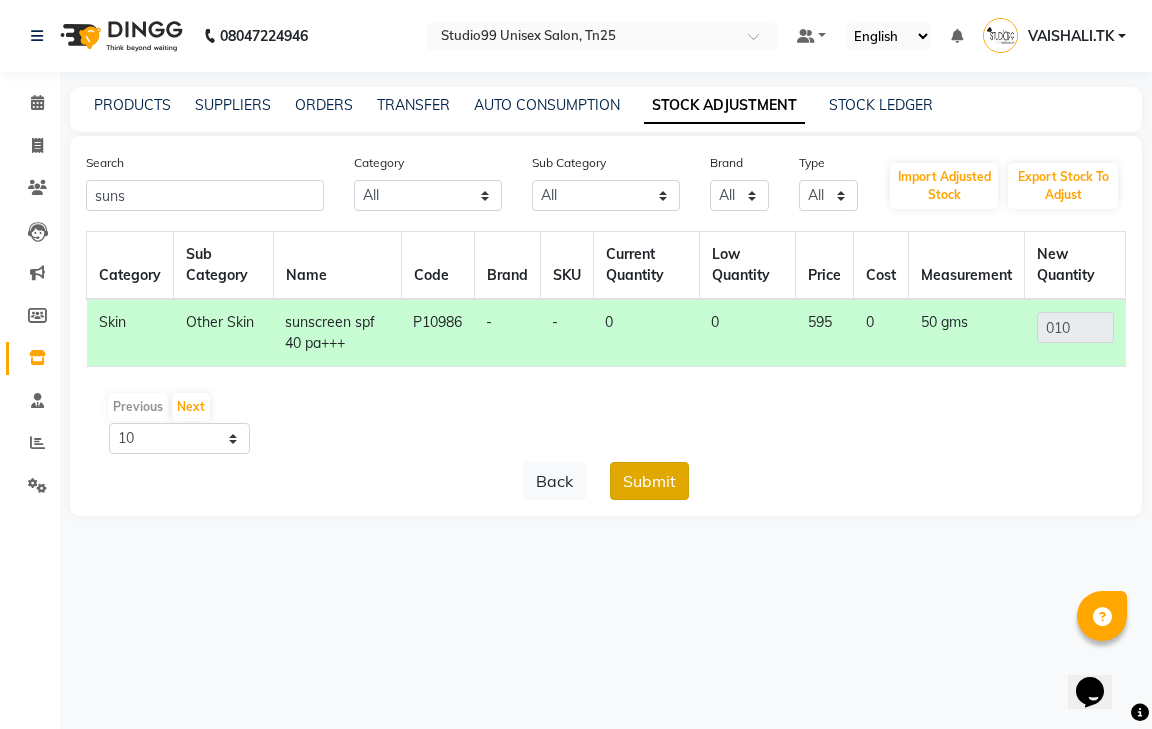 click on "Submit" 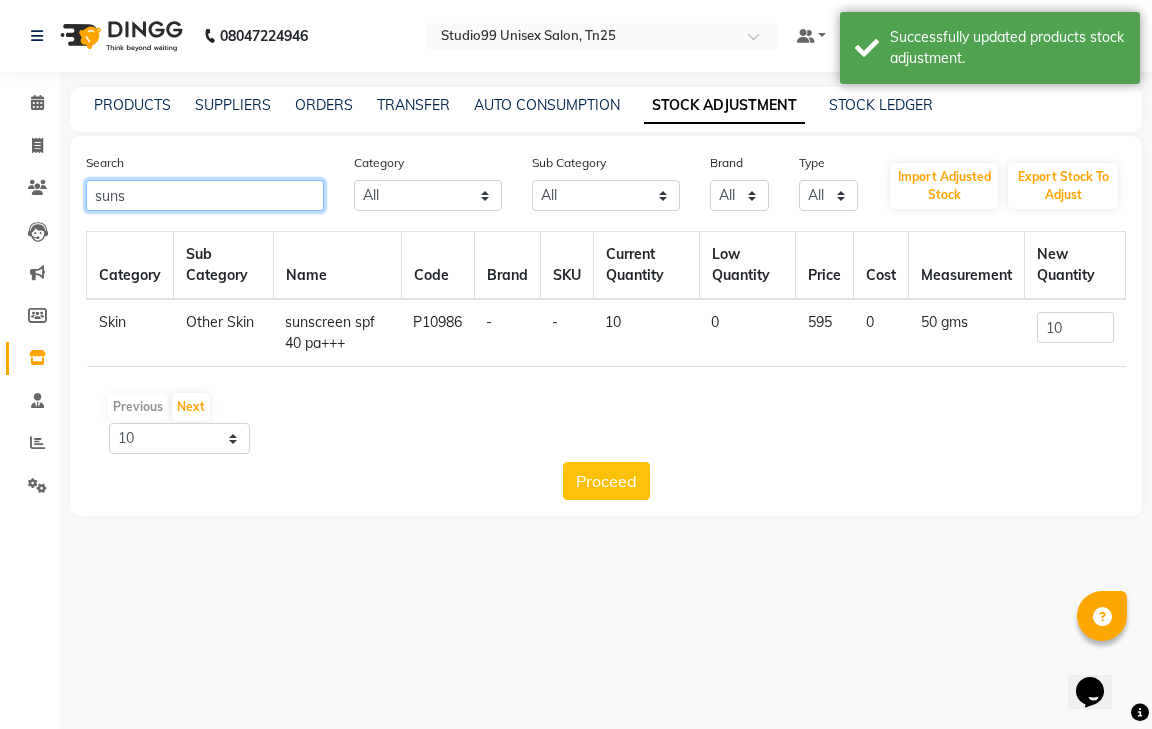 click on "suns" 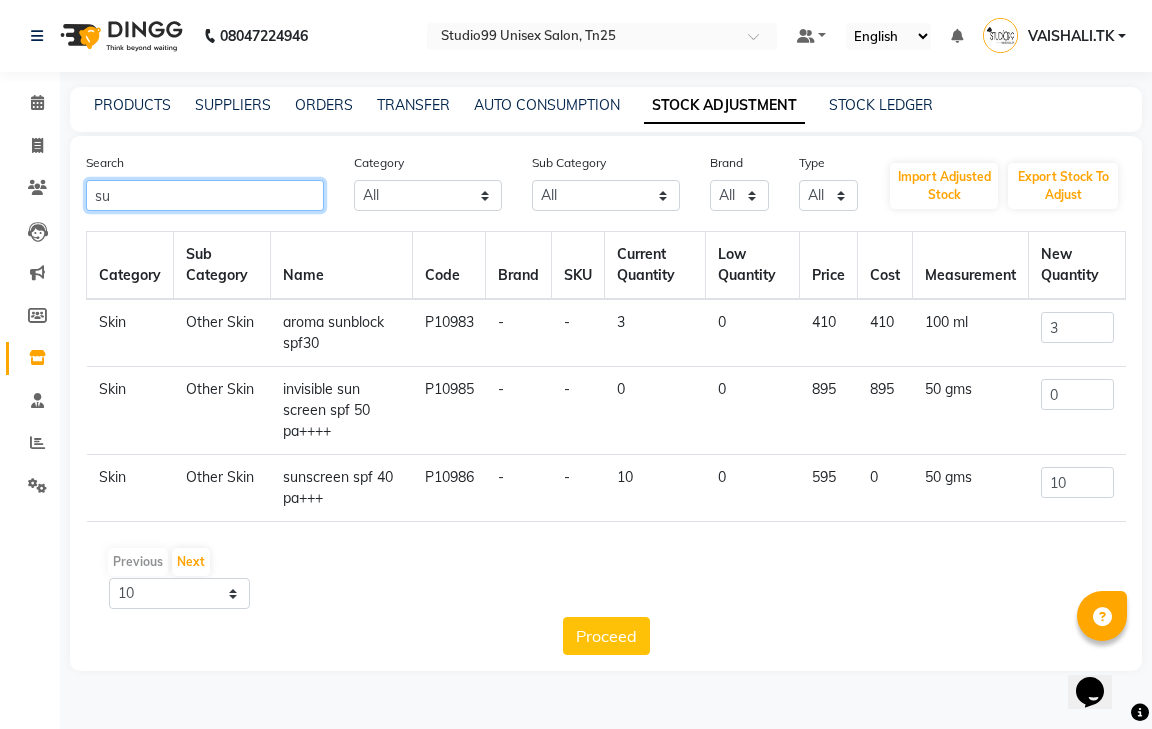 type on "s" 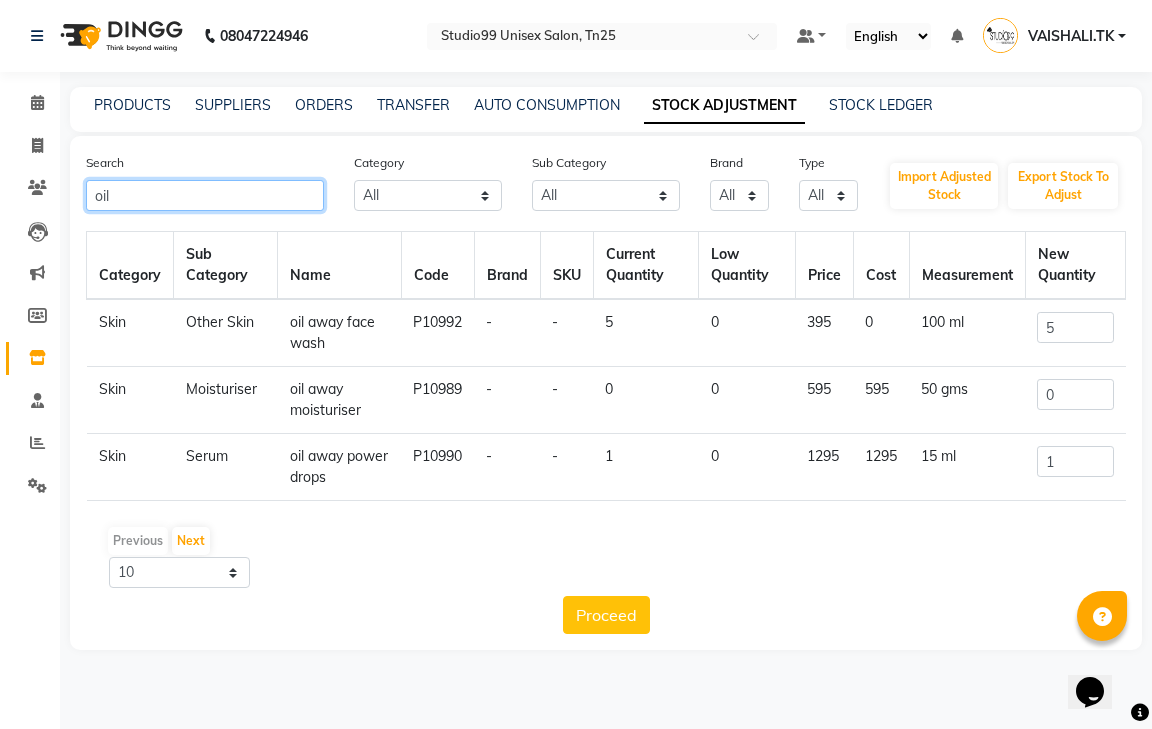 type on "oil" 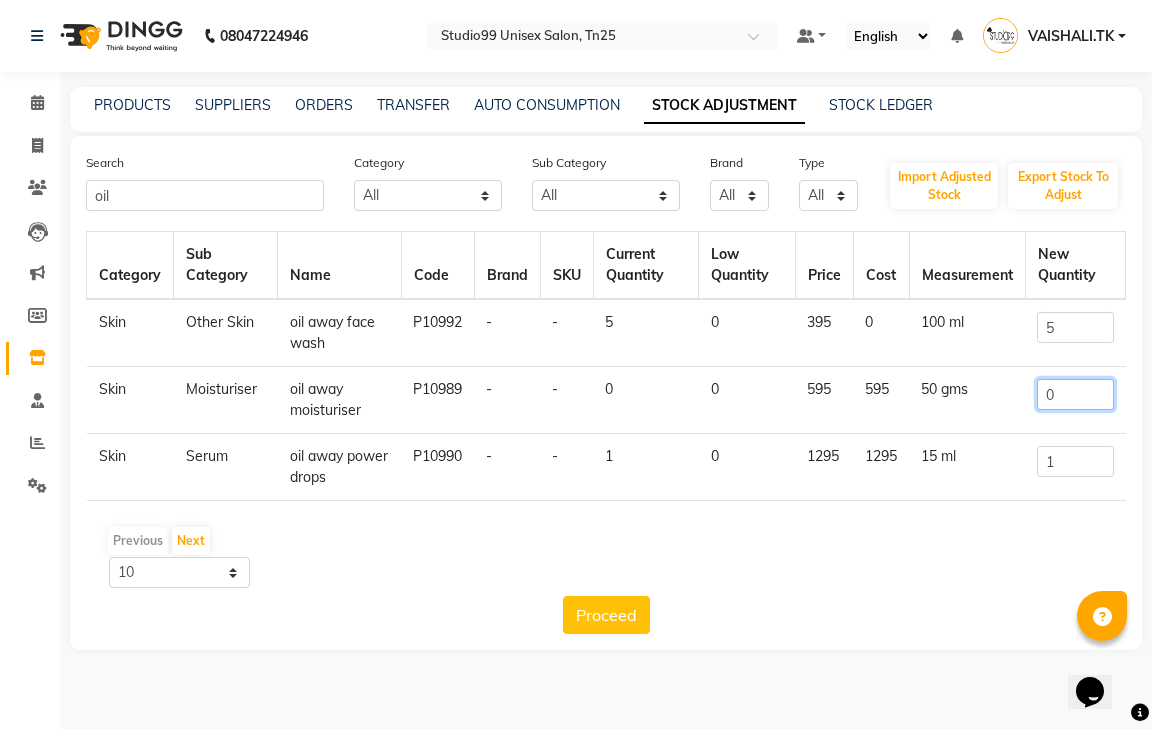 click on "0" 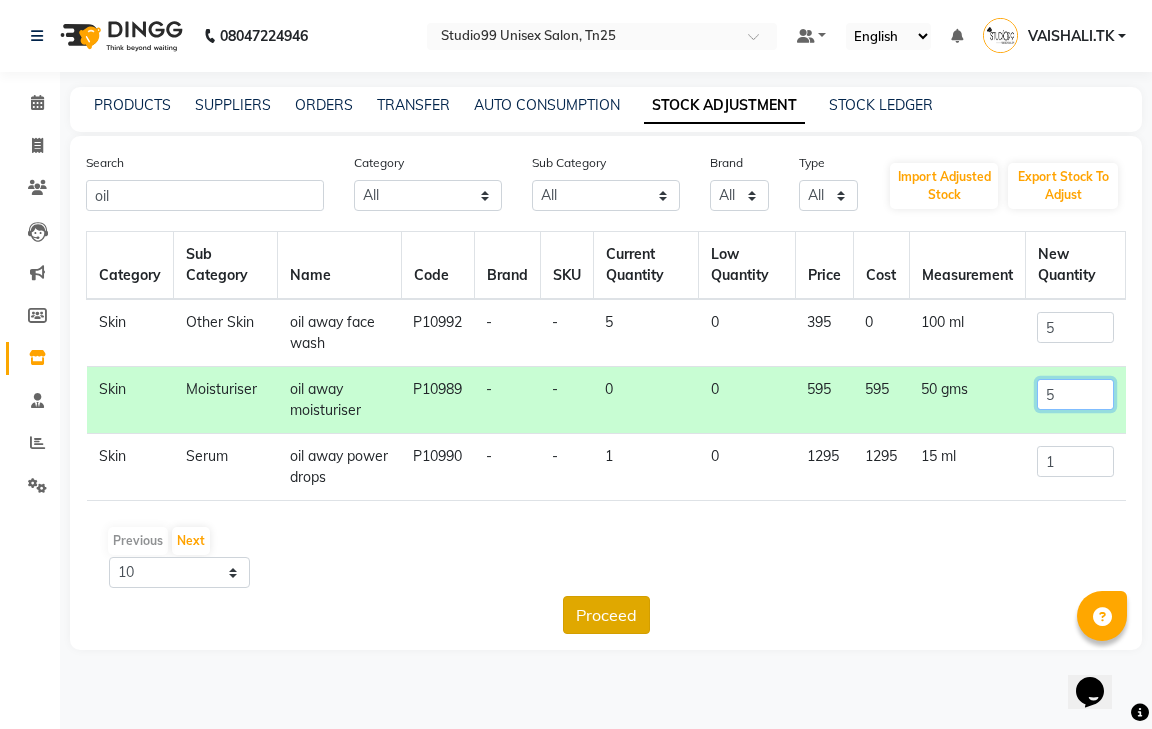 type on "5" 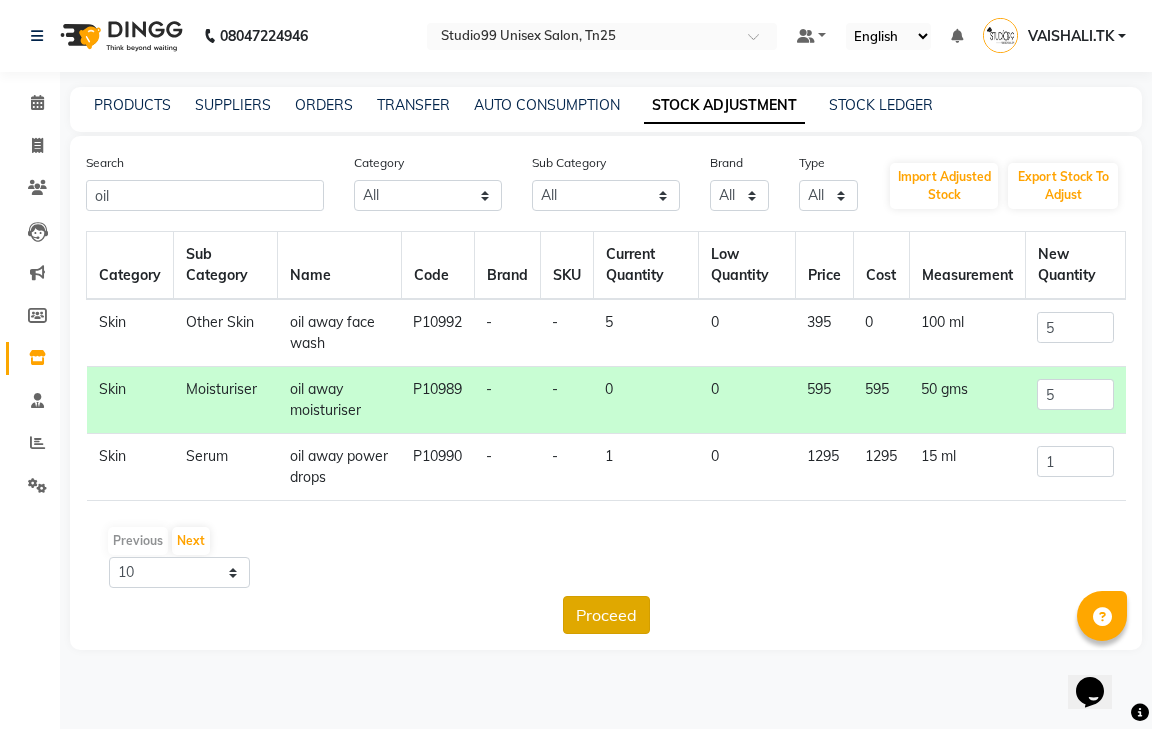 click on "Proceed" 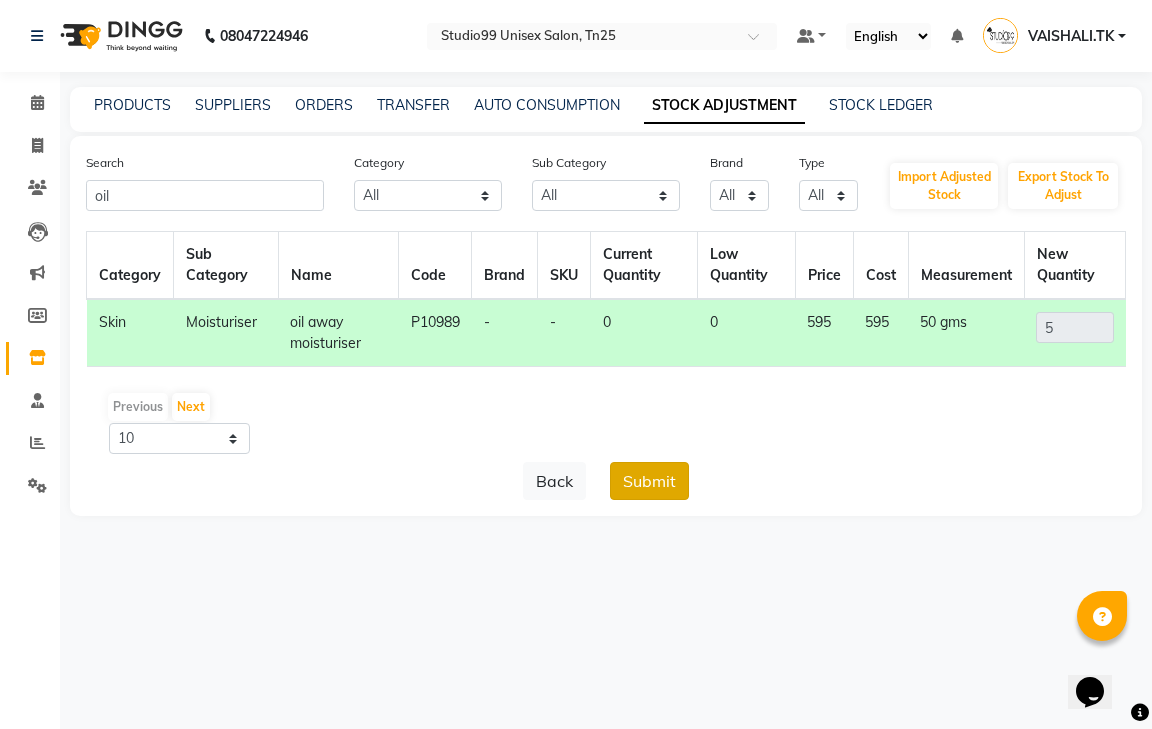 click on "Submit" 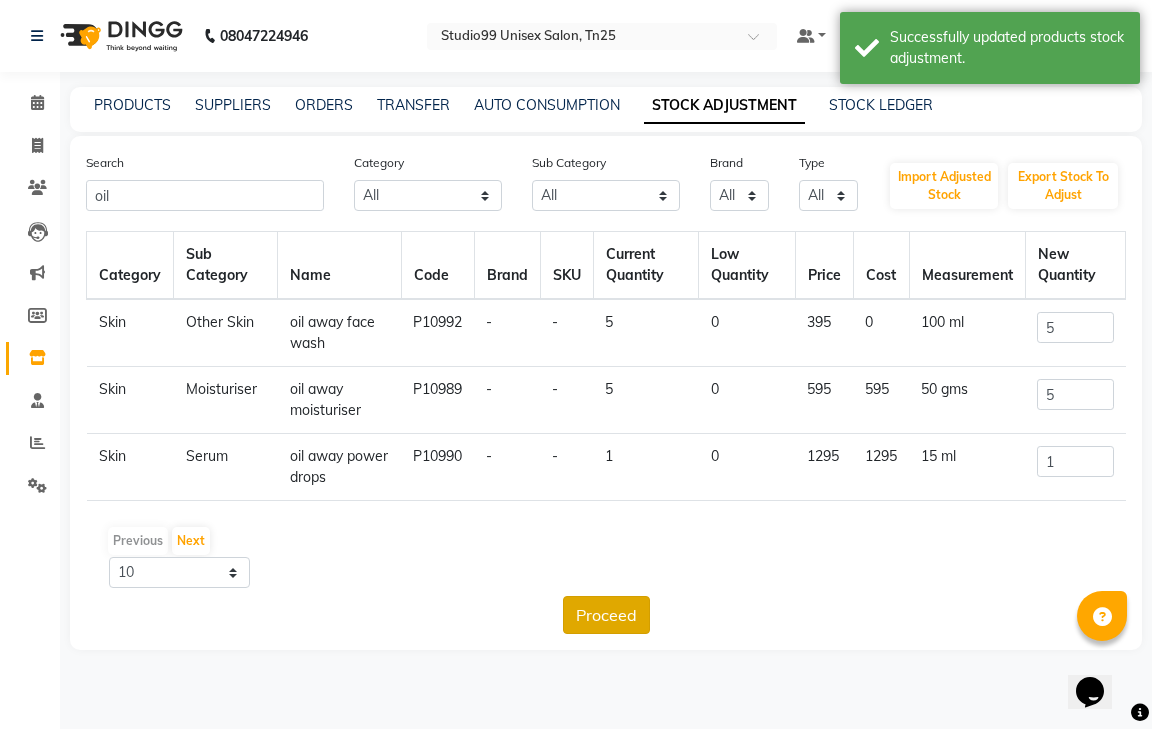 click on "Proceed" 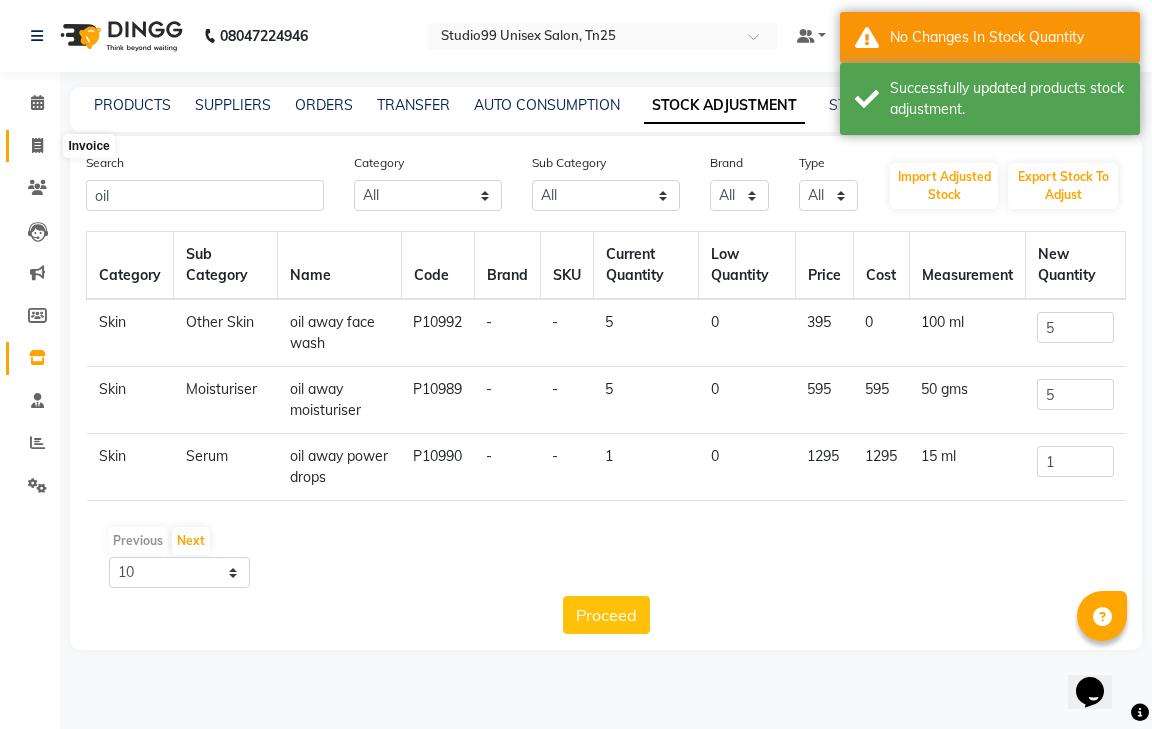 click 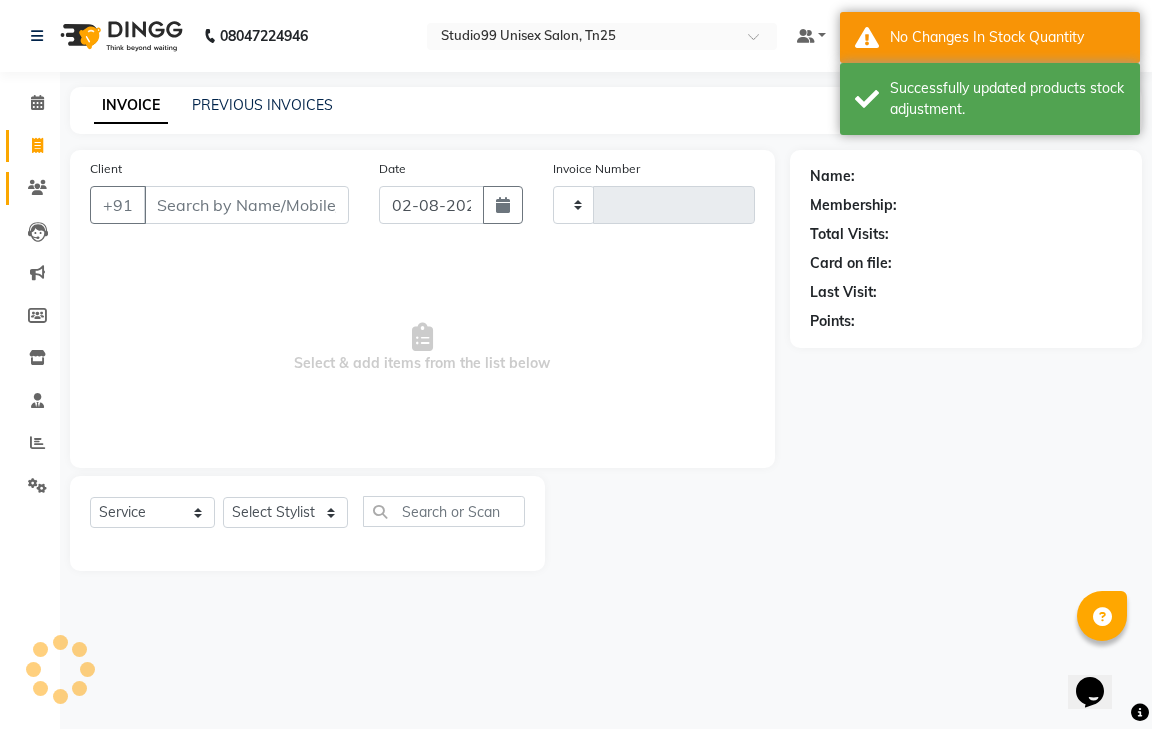 type on "0648" 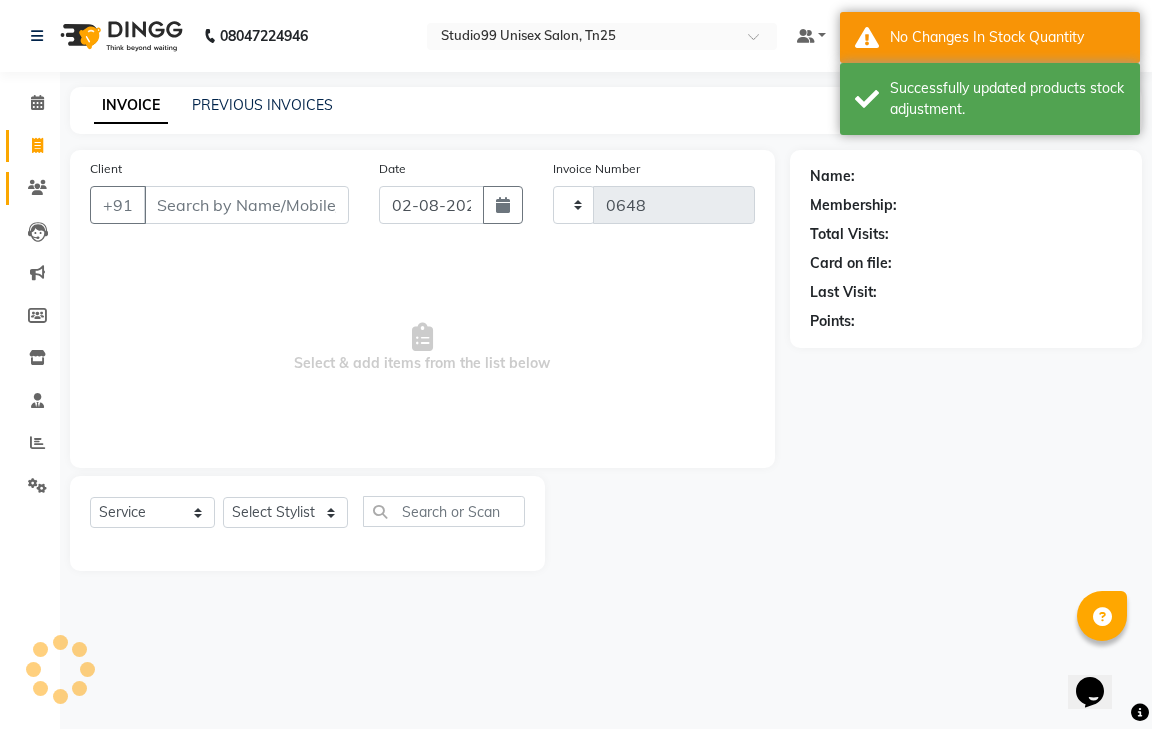 select on "8331" 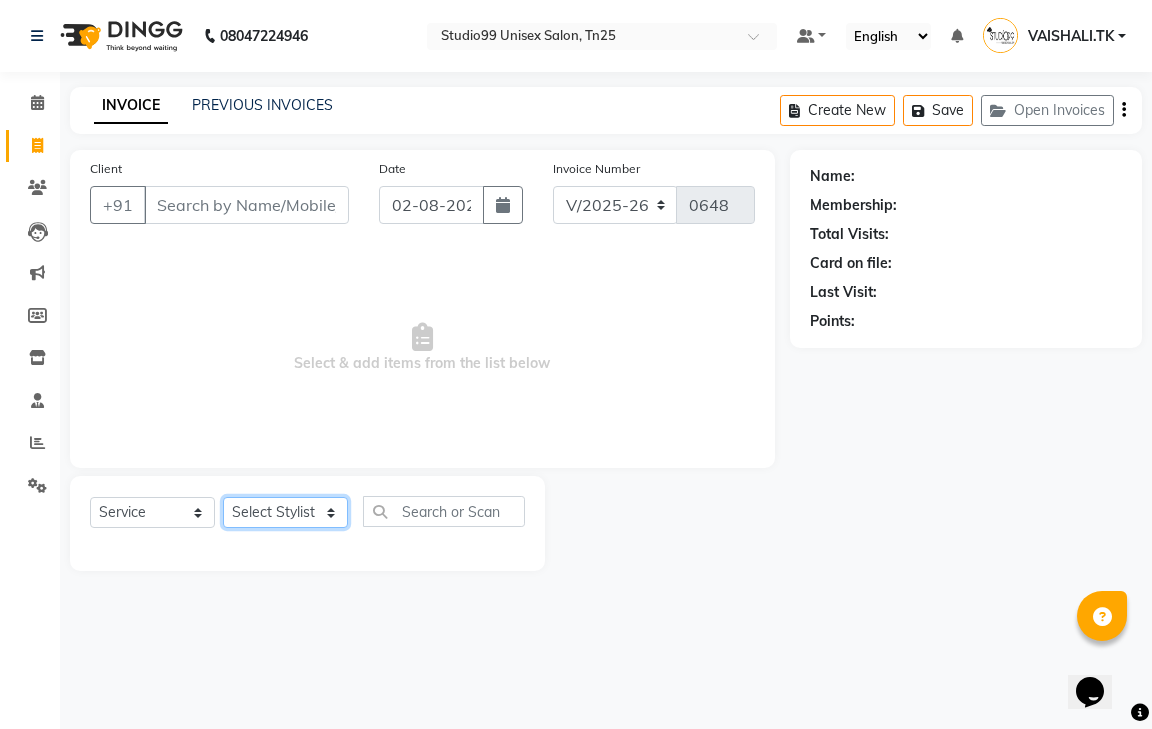 click on "Select Stylist gendral giri-ja  jaya priya kothai TK raja sanjay santhosh VAISHALI.TK" 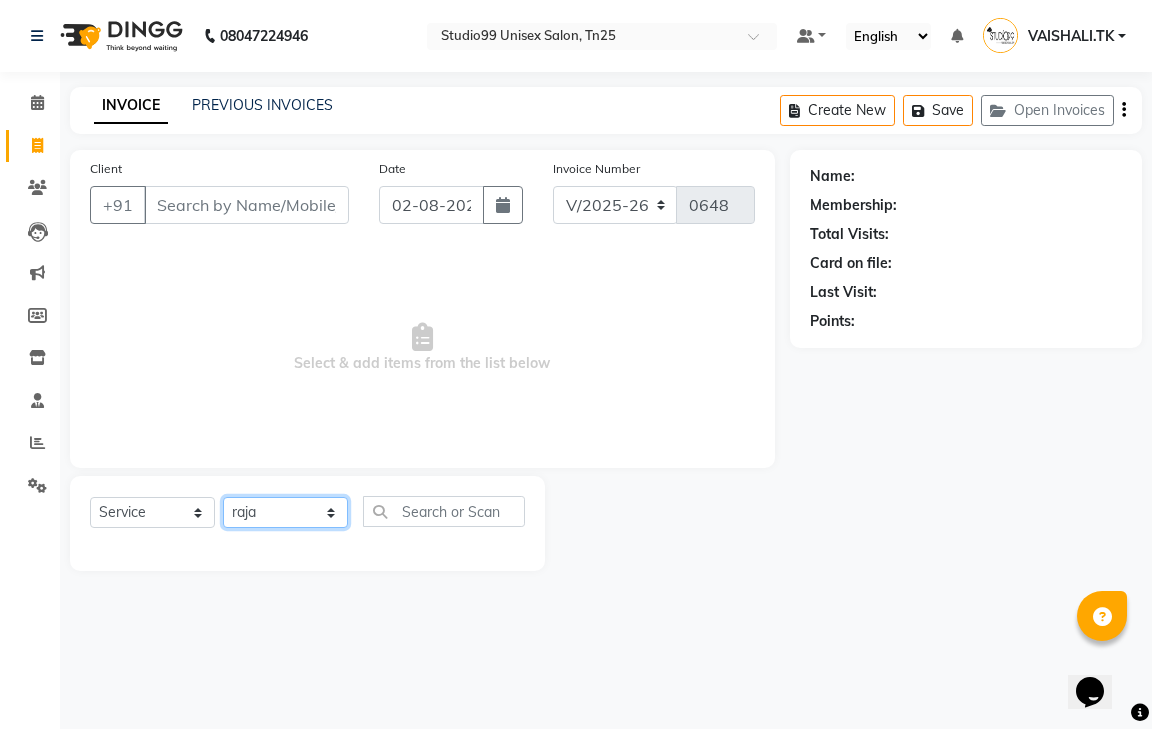 click on "Select Stylist gendral giri-ja  jaya priya kothai TK raja sanjay santhosh VAISHALI.TK" 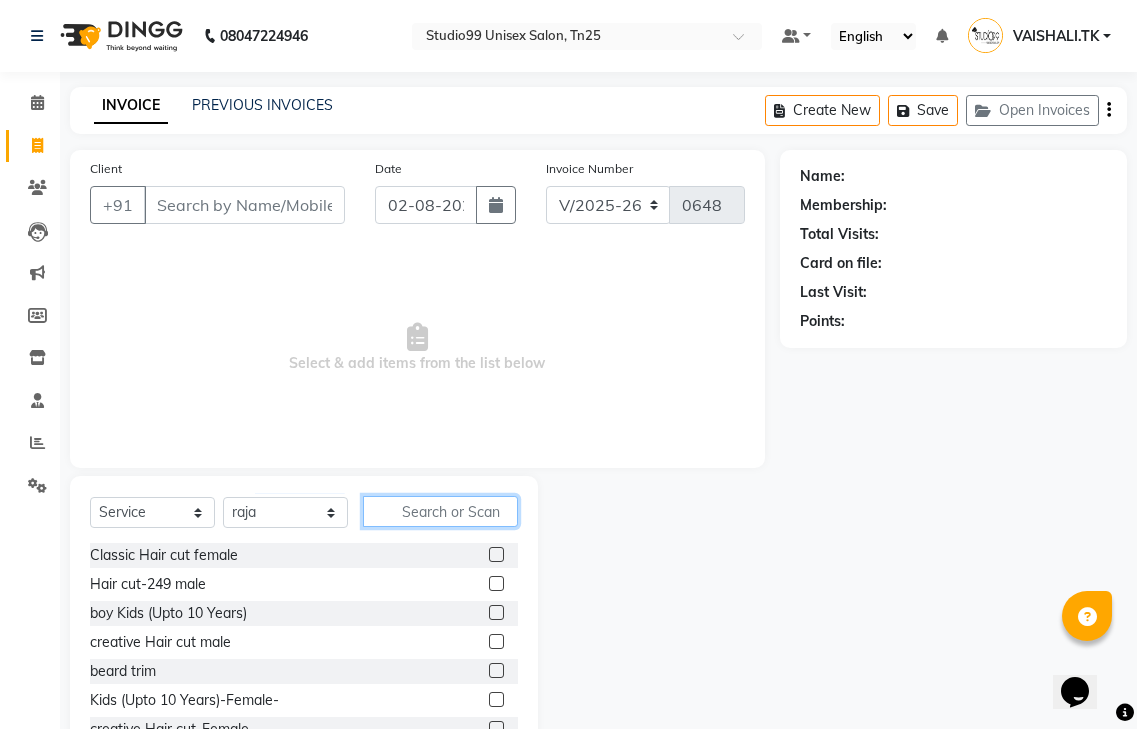 click 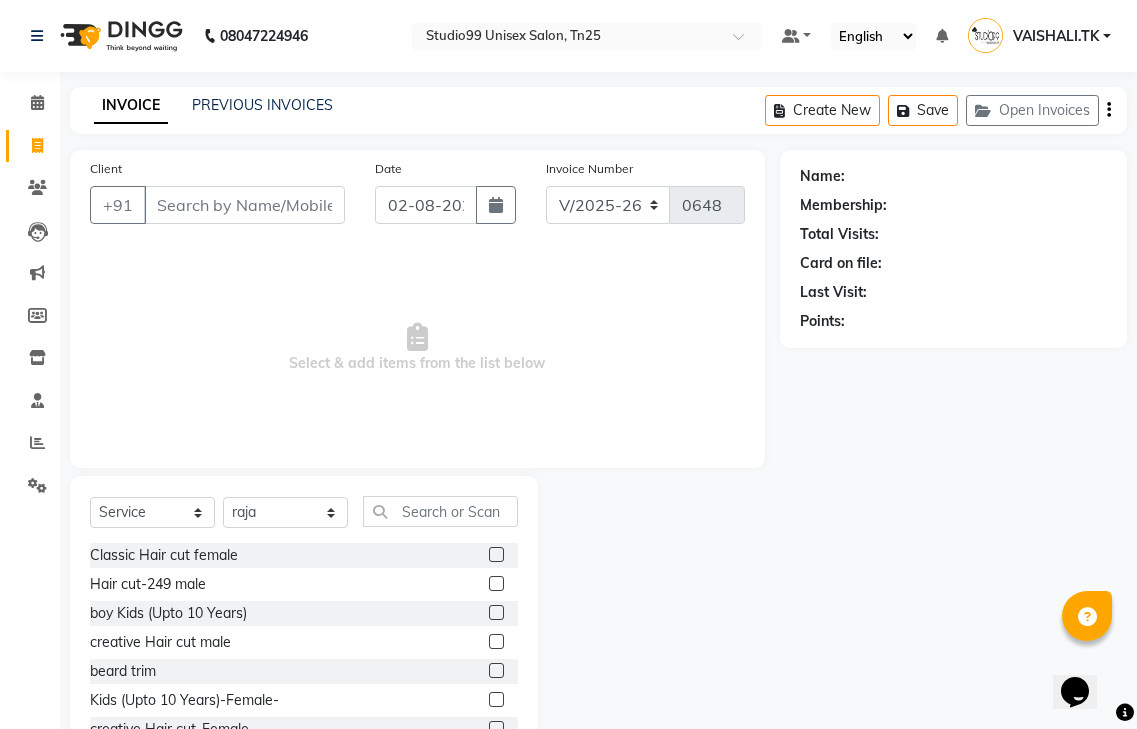 click 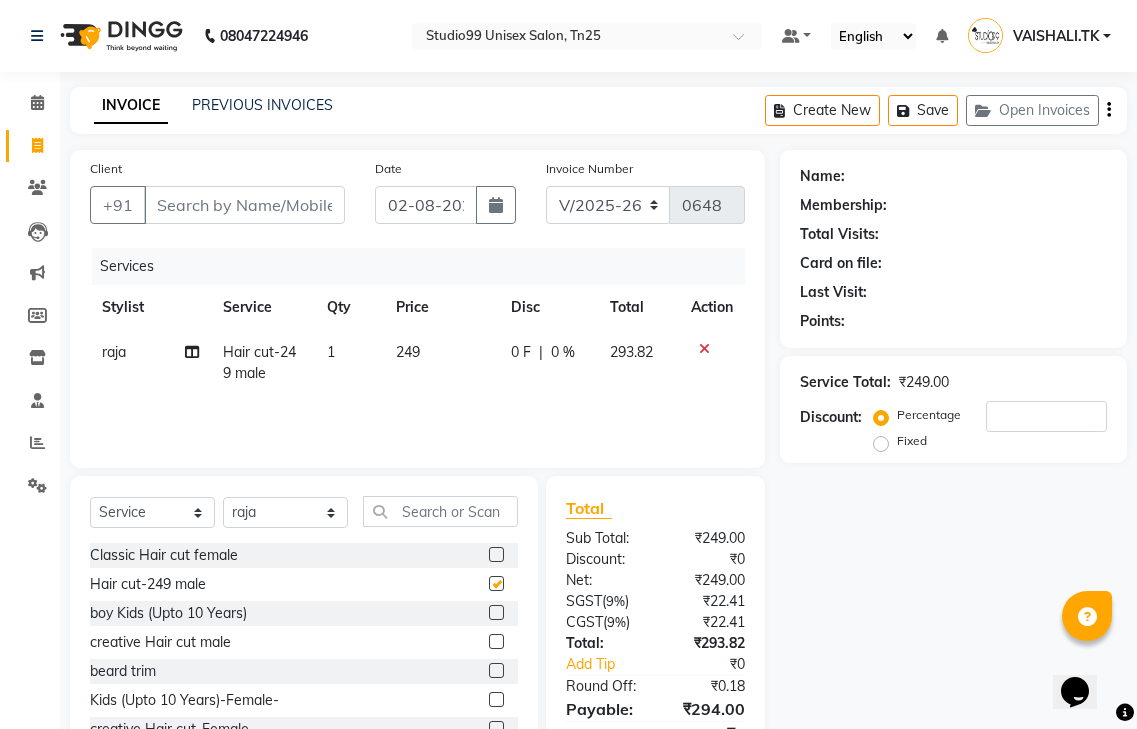 checkbox on "false" 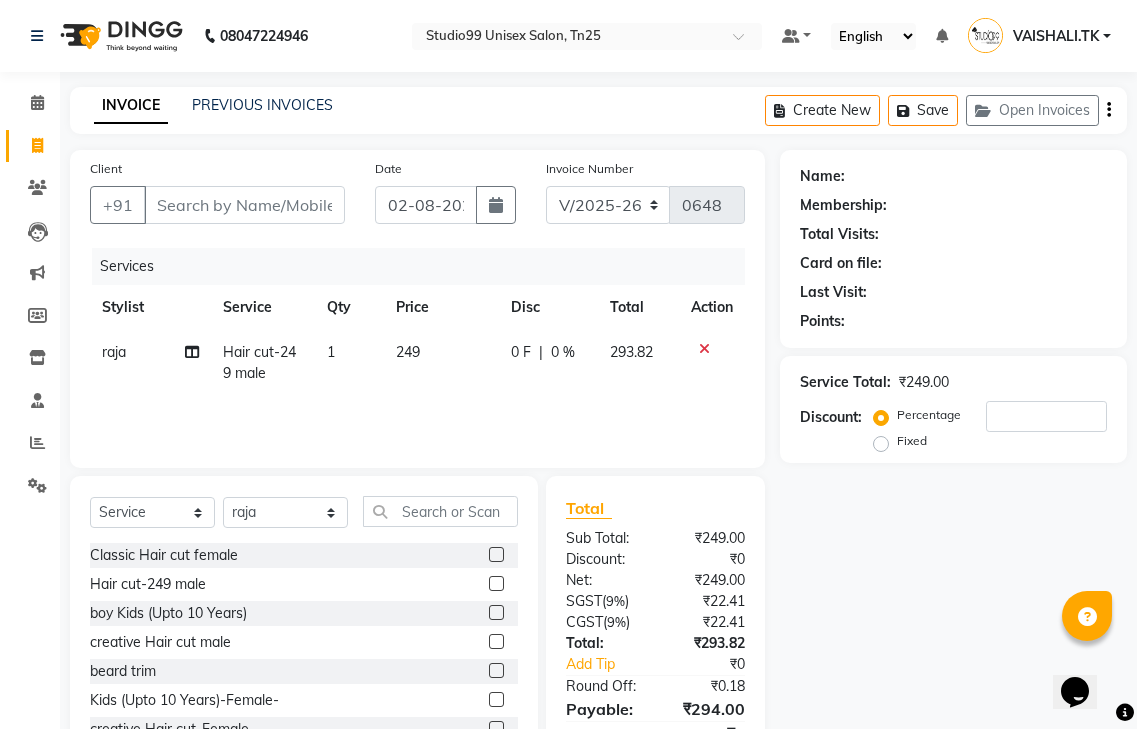 click 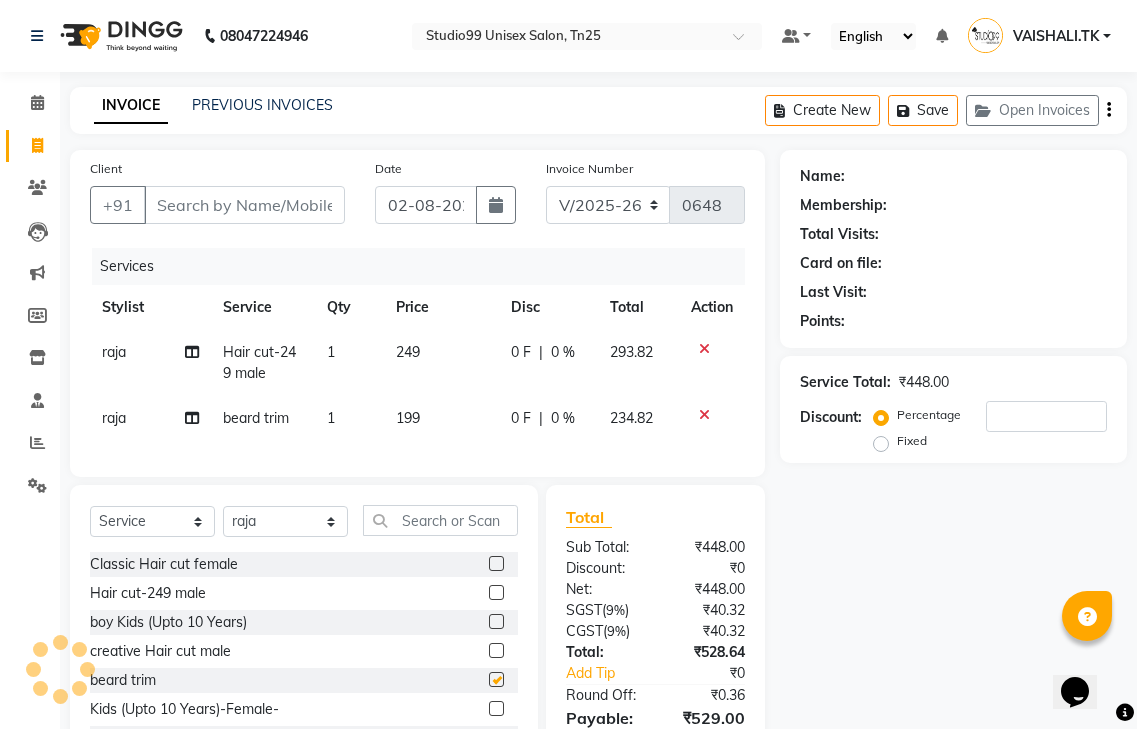 checkbox on "false" 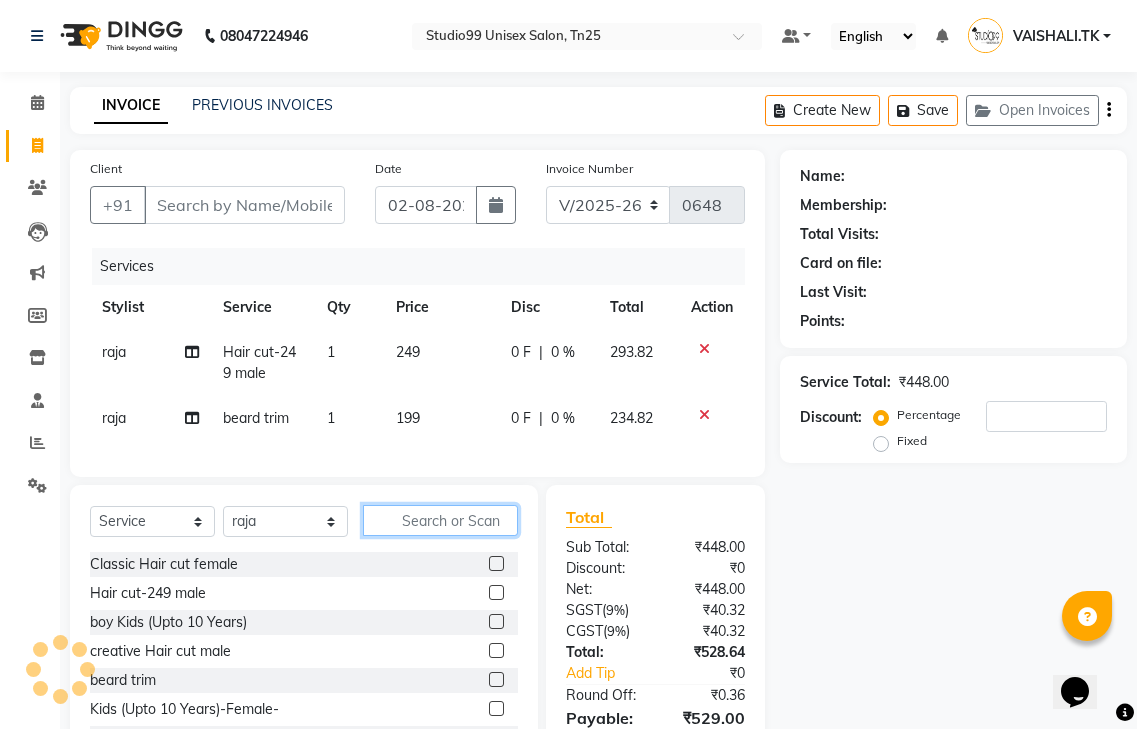 click 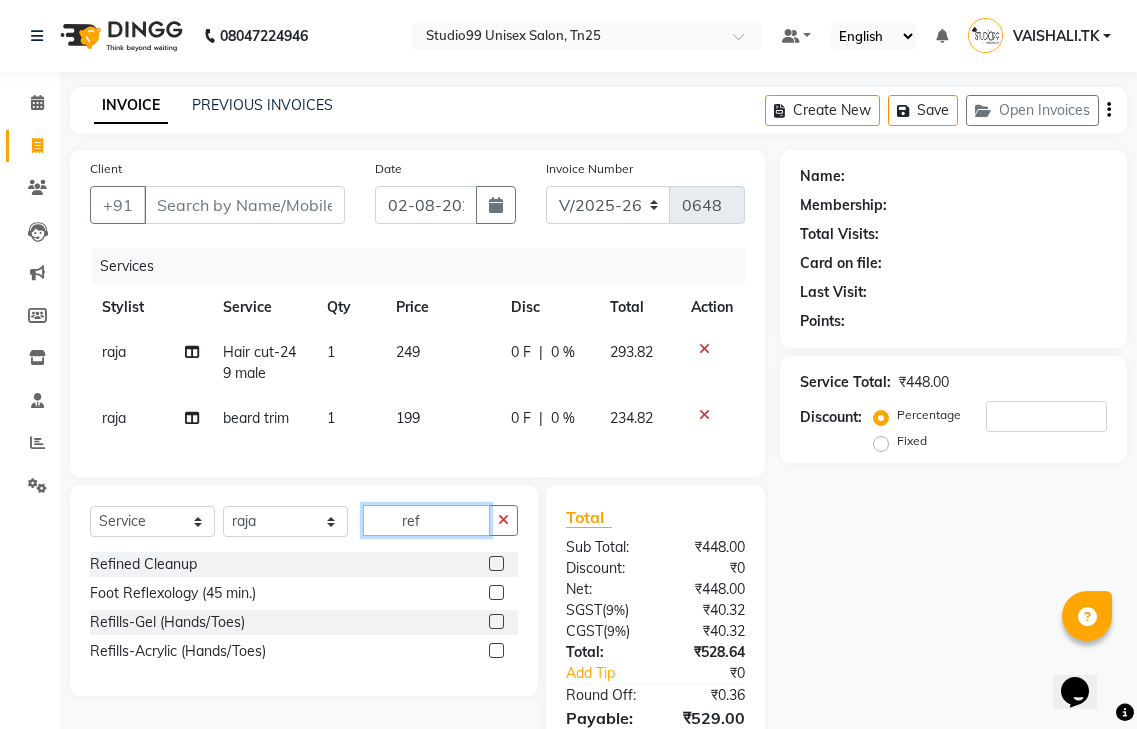 type on "ref" 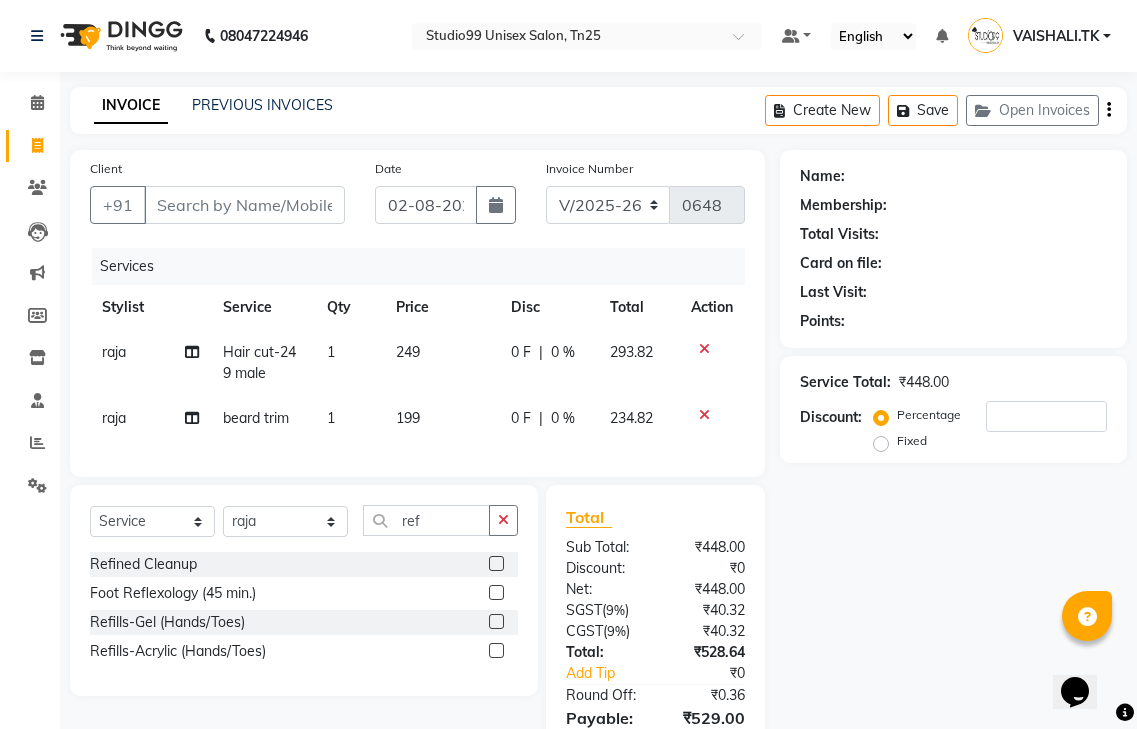 click 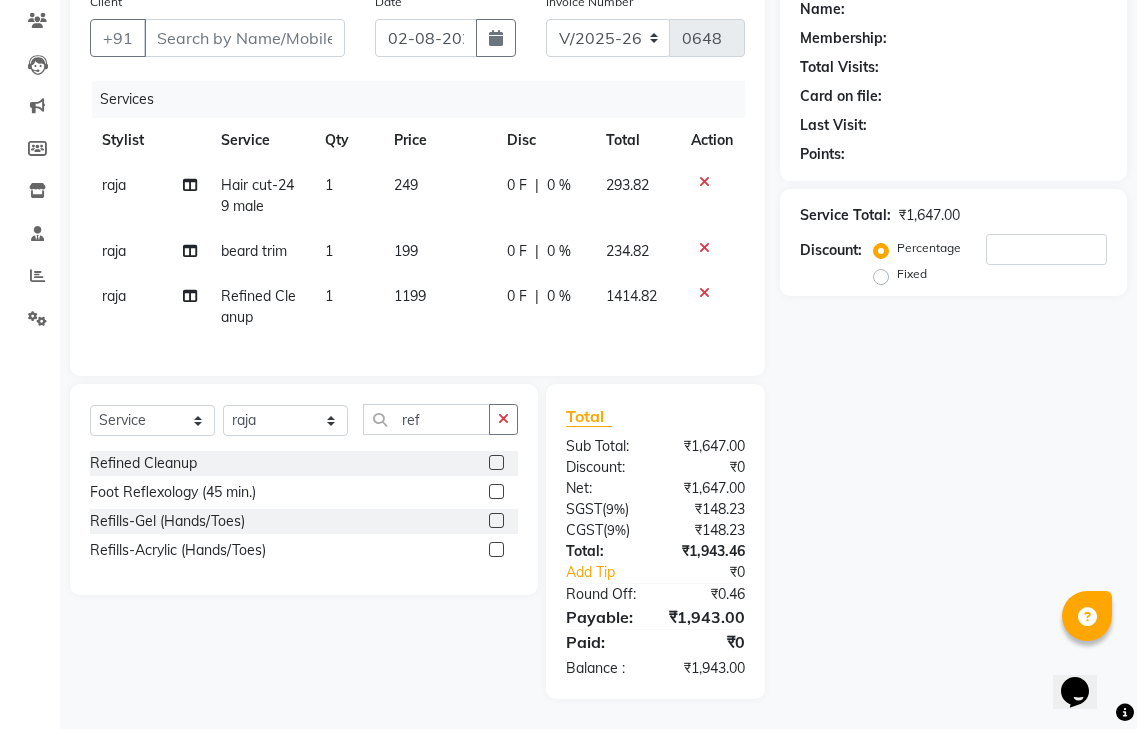 scroll, scrollTop: 182, scrollLeft: 0, axis: vertical 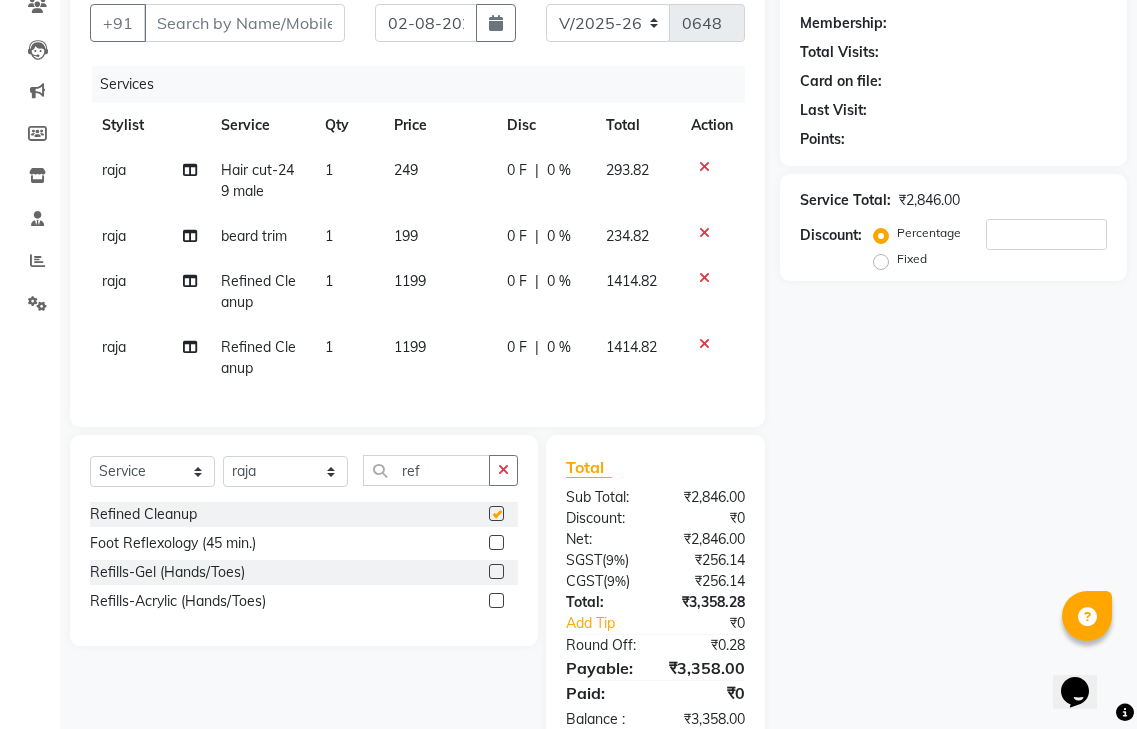 checkbox on "false" 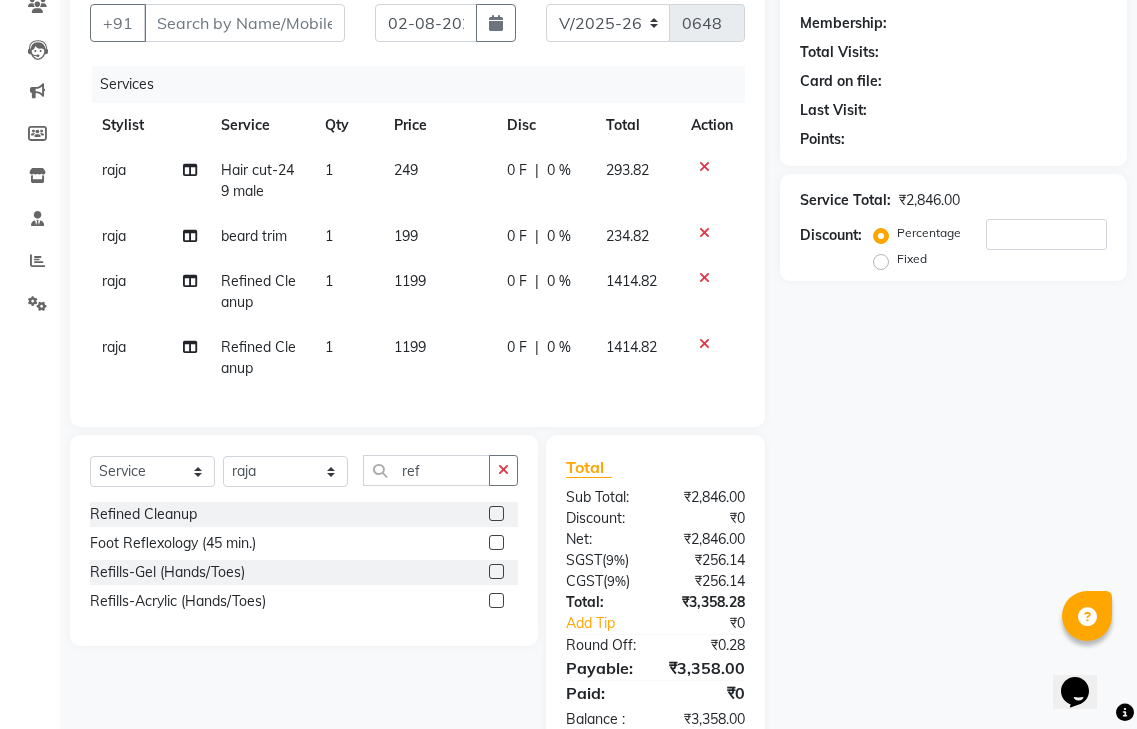 click 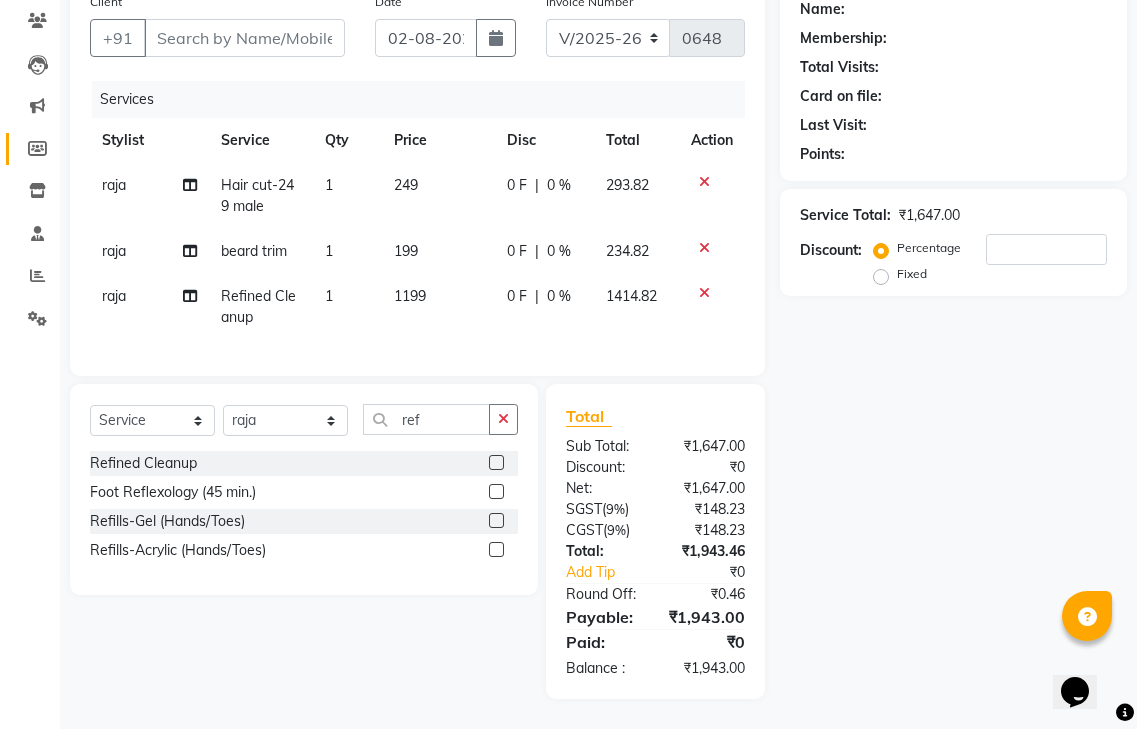 scroll, scrollTop: 182, scrollLeft: 0, axis: vertical 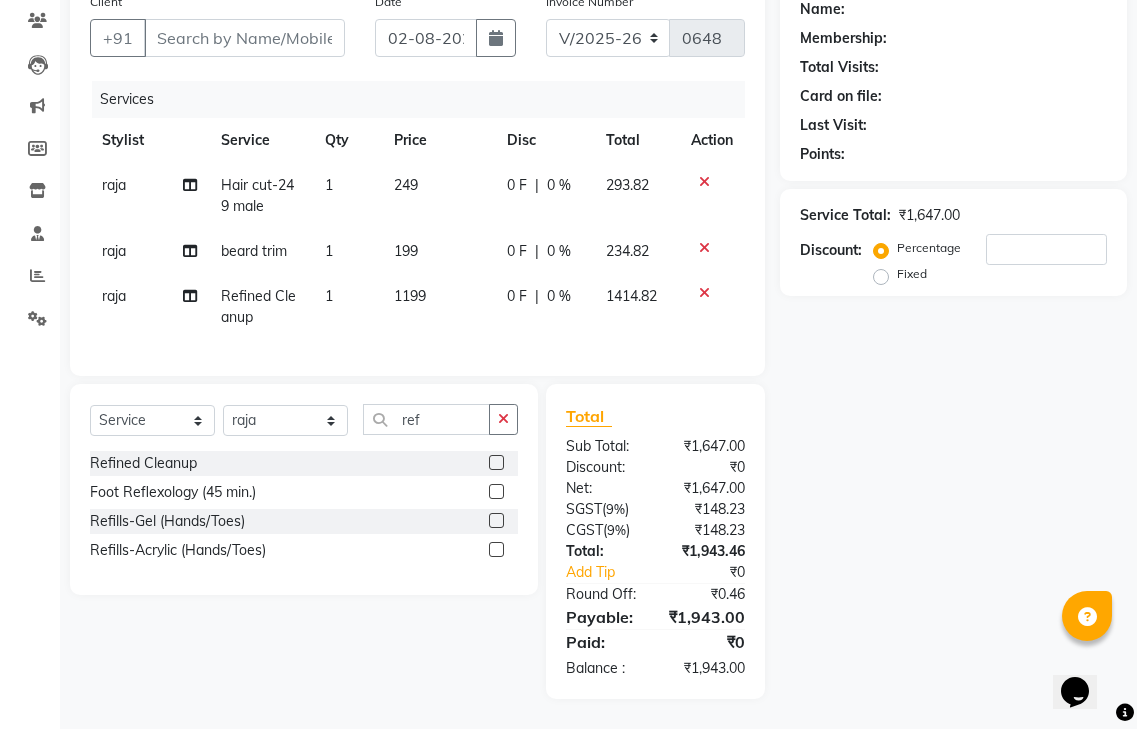 click on "199" 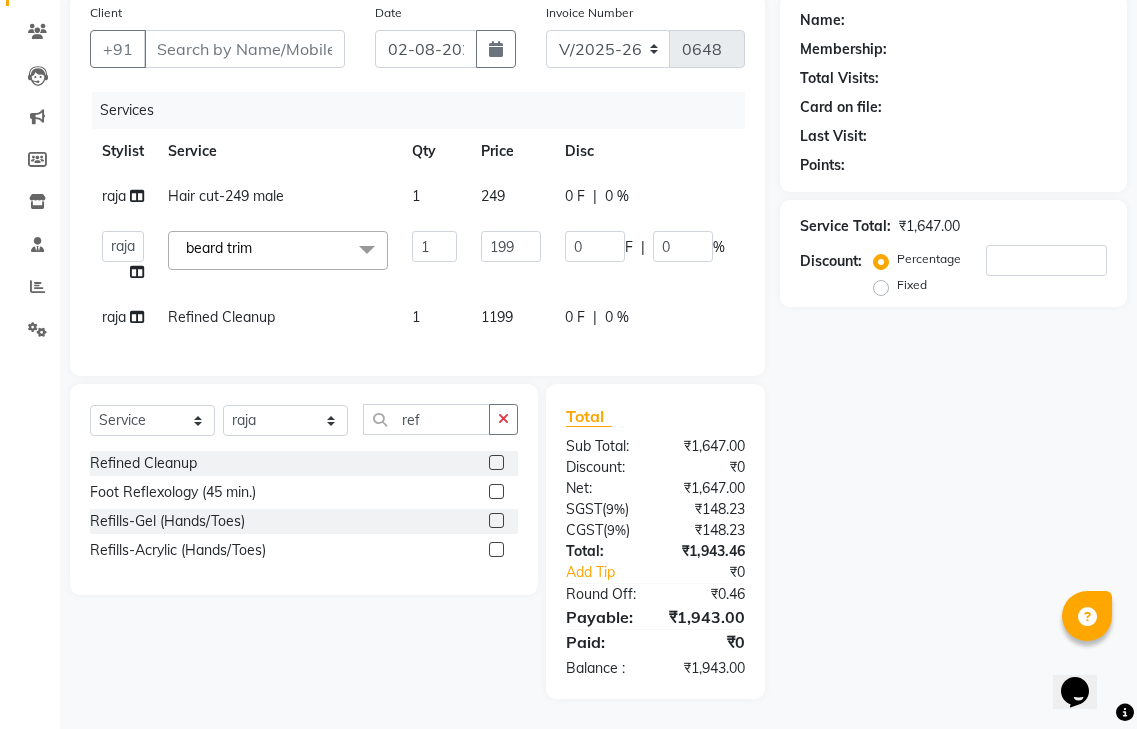 scroll, scrollTop: 171, scrollLeft: 0, axis: vertical 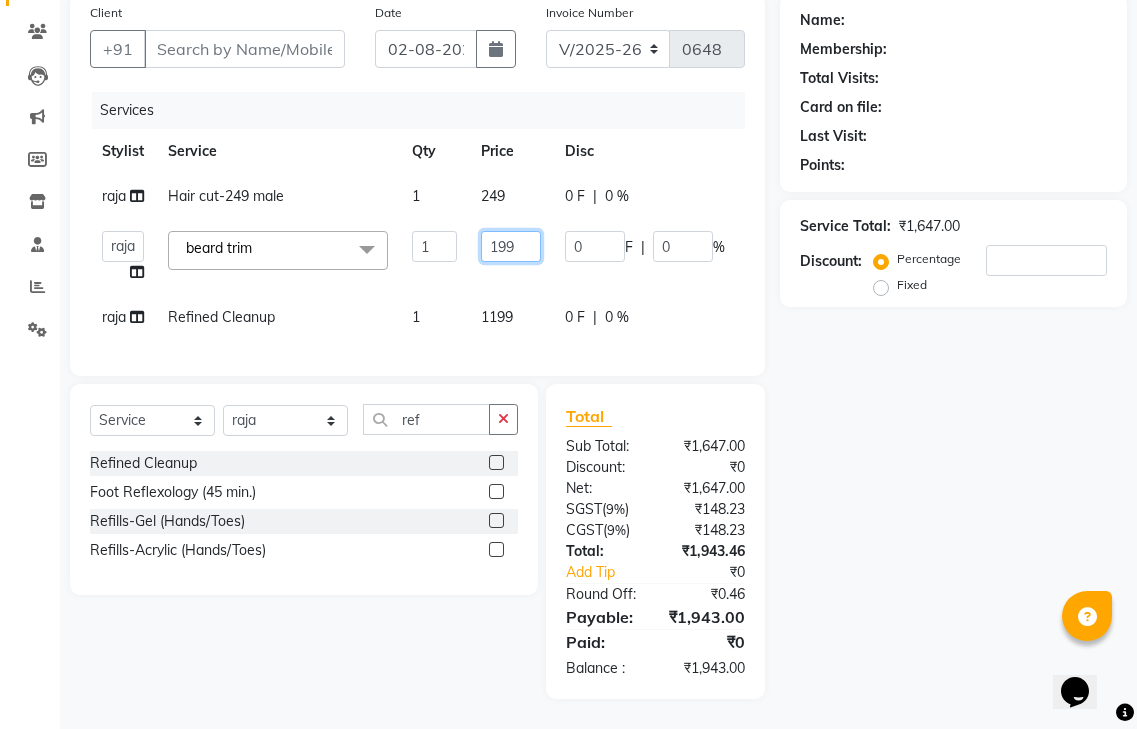 click on "199" 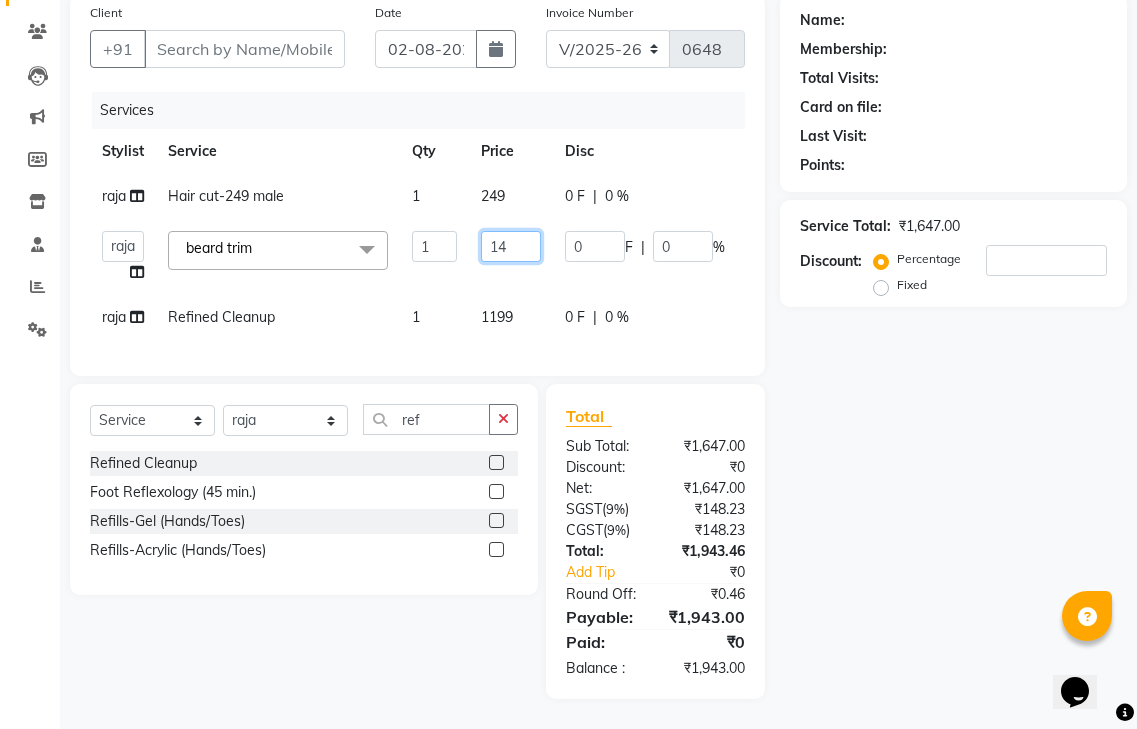 type on "149" 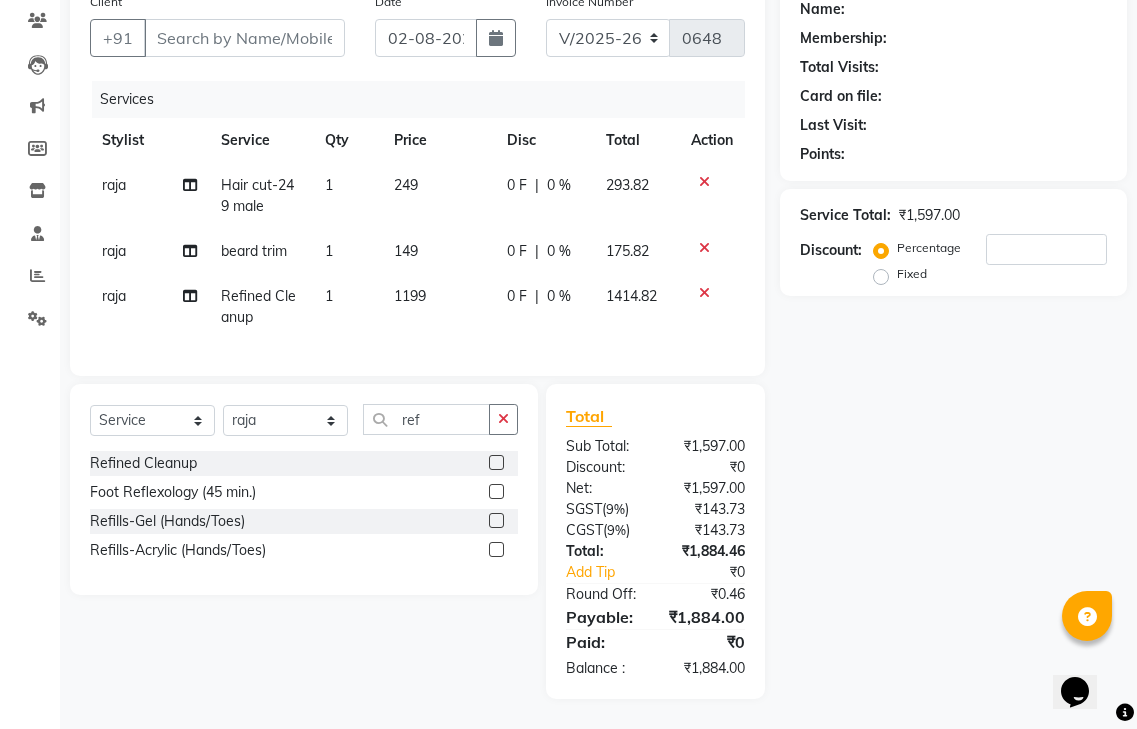click on "Name: Membership: Total Visits: Card on file: Last Visit:  Points:  Service Total:  ₹1,597.00  Discount:  Percentage   Fixed" 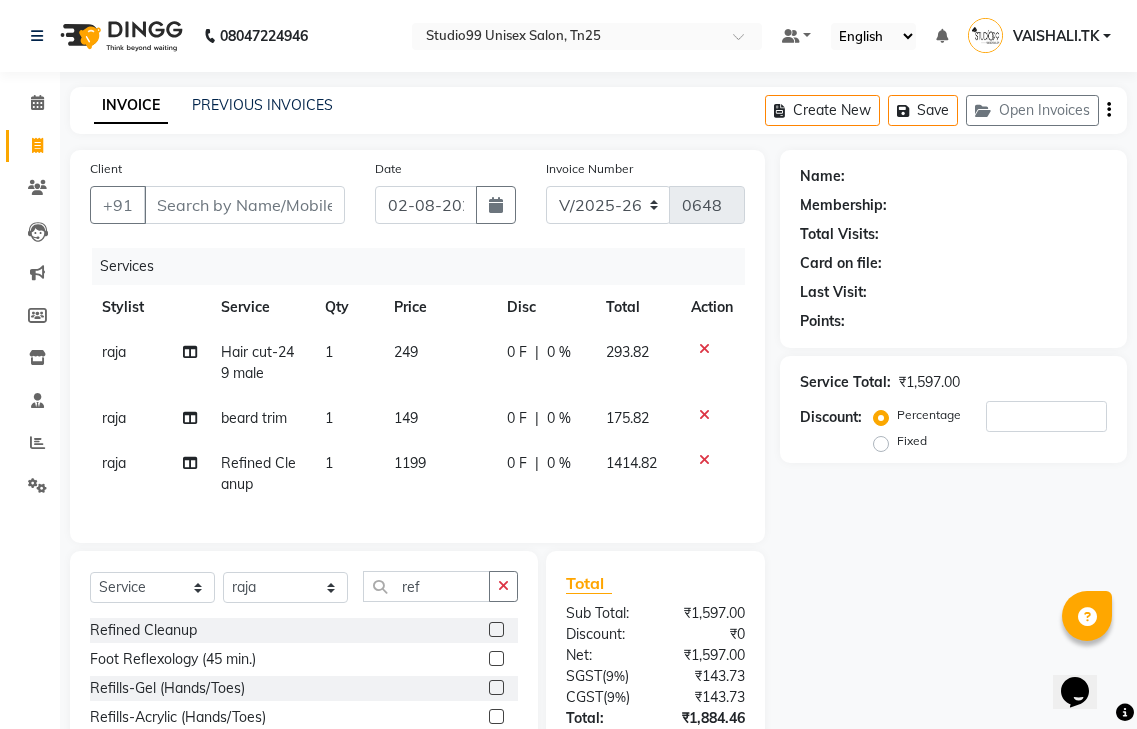 scroll, scrollTop: 182, scrollLeft: 0, axis: vertical 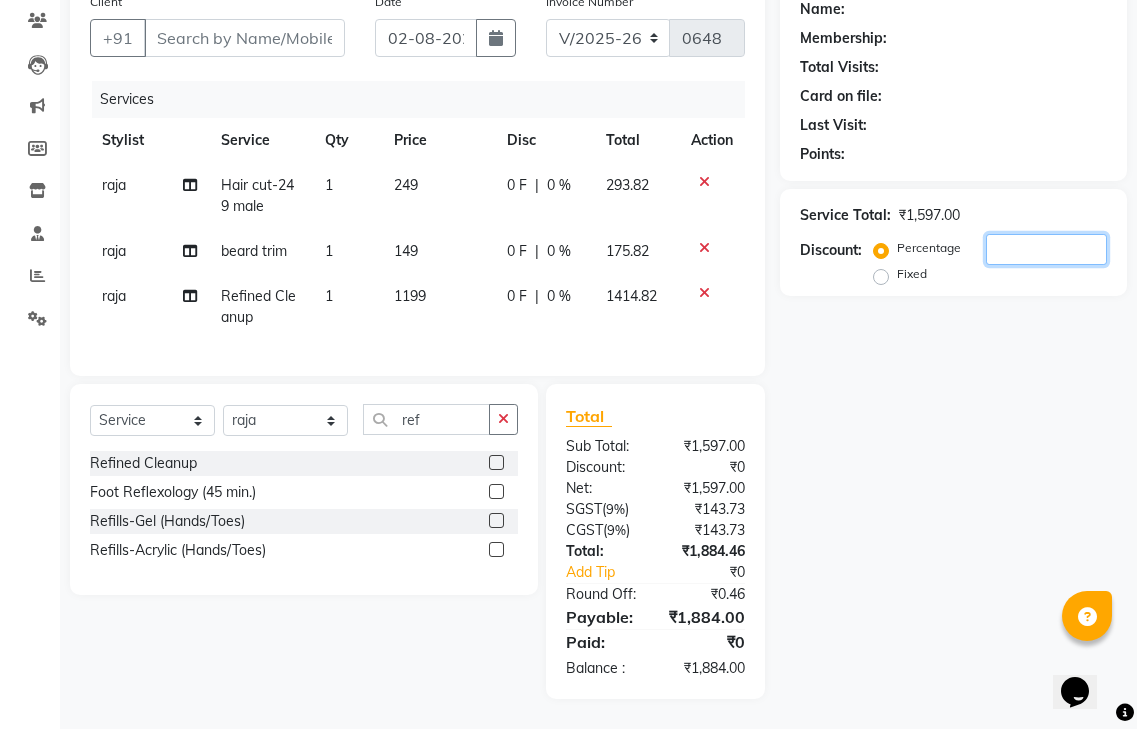 click 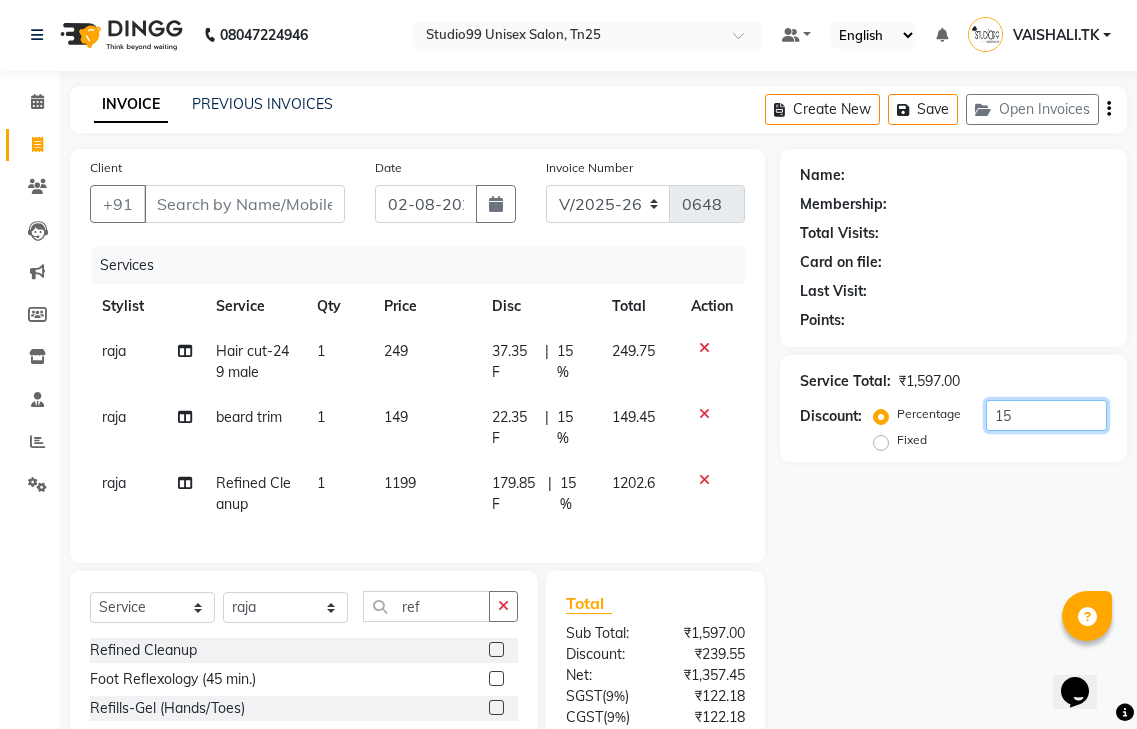 scroll, scrollTop: 0, scrollLeft: 0, axis: both 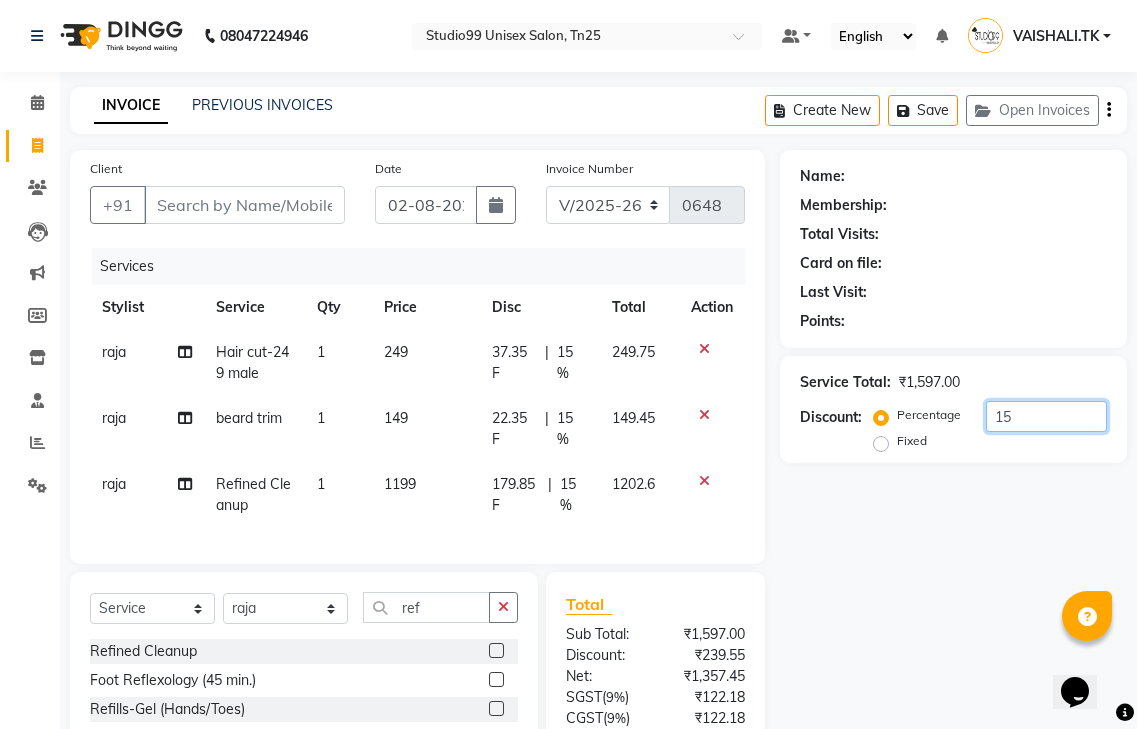 type on "15" 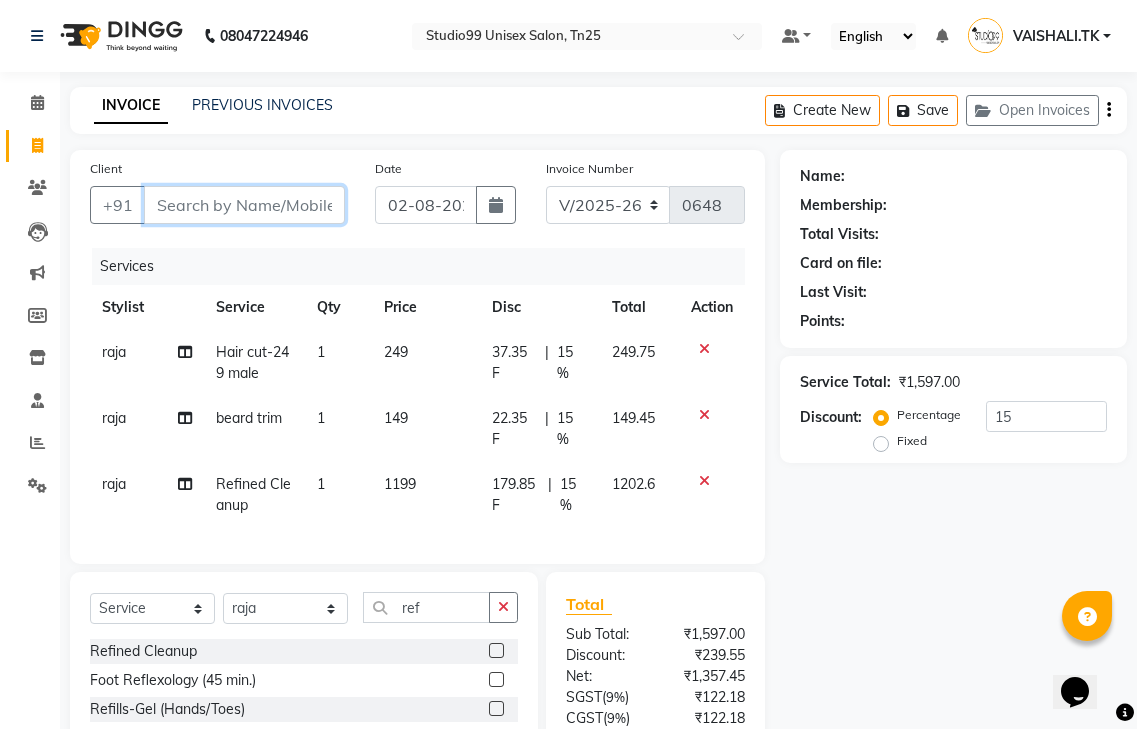 click on "Client" at bounding box center [244, 205] 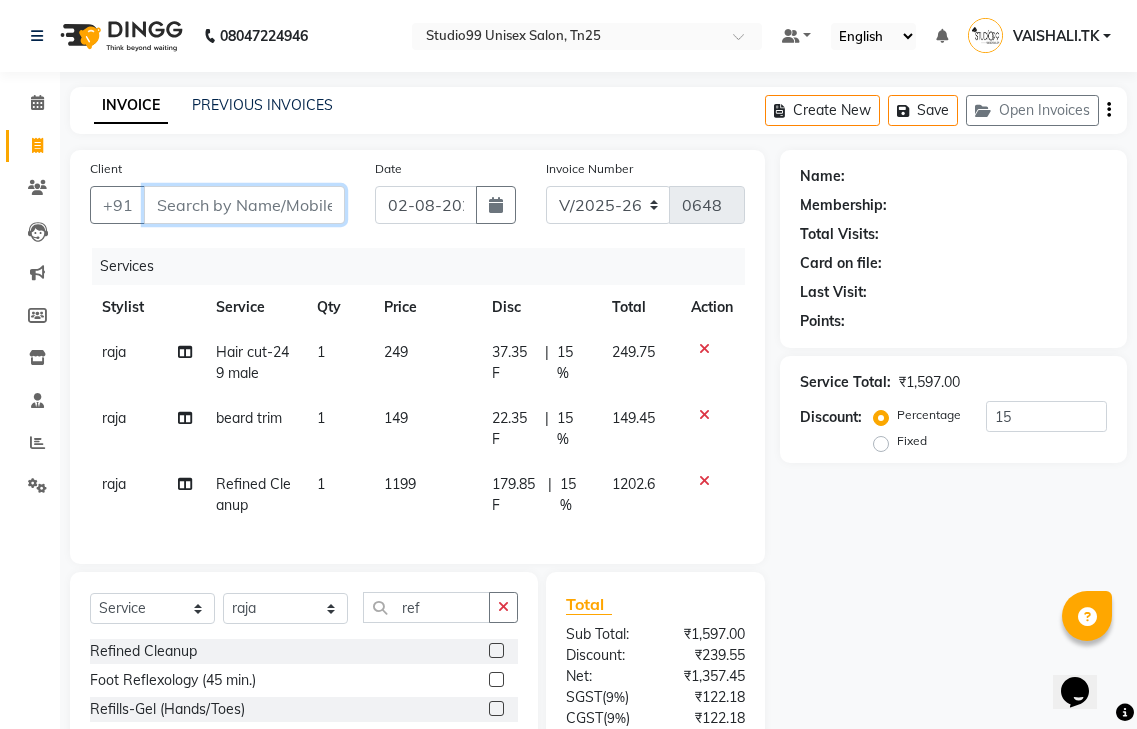 type on "9" 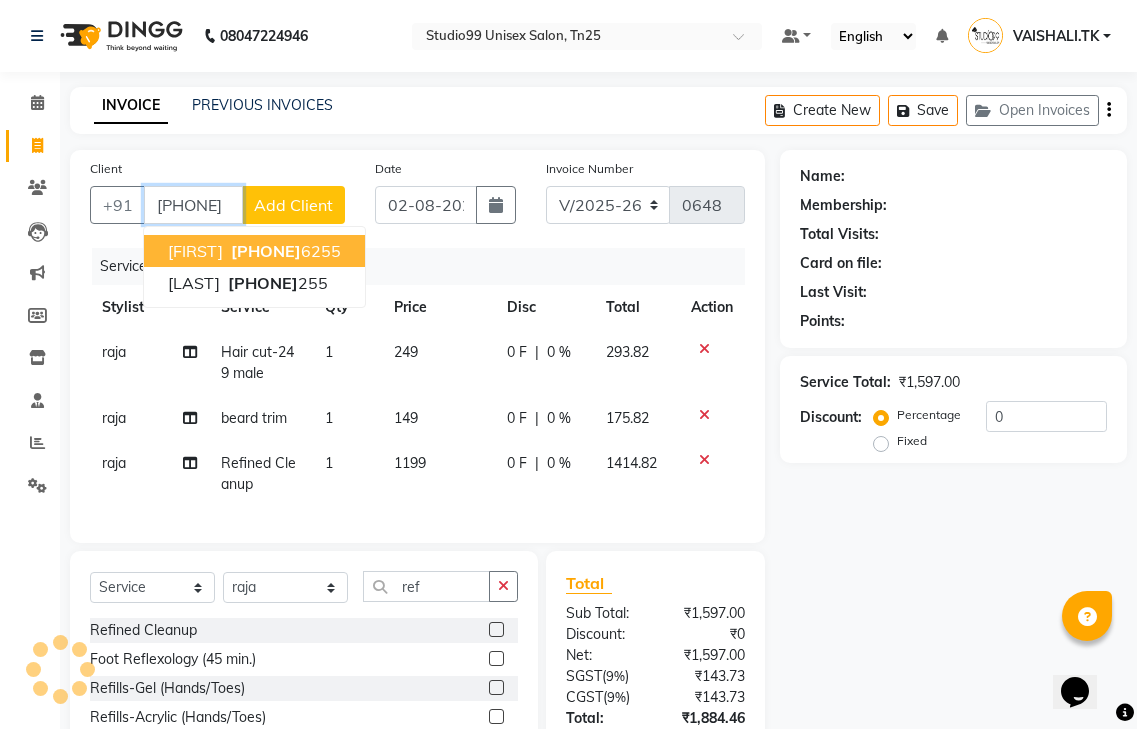 type on "[PHONE]" 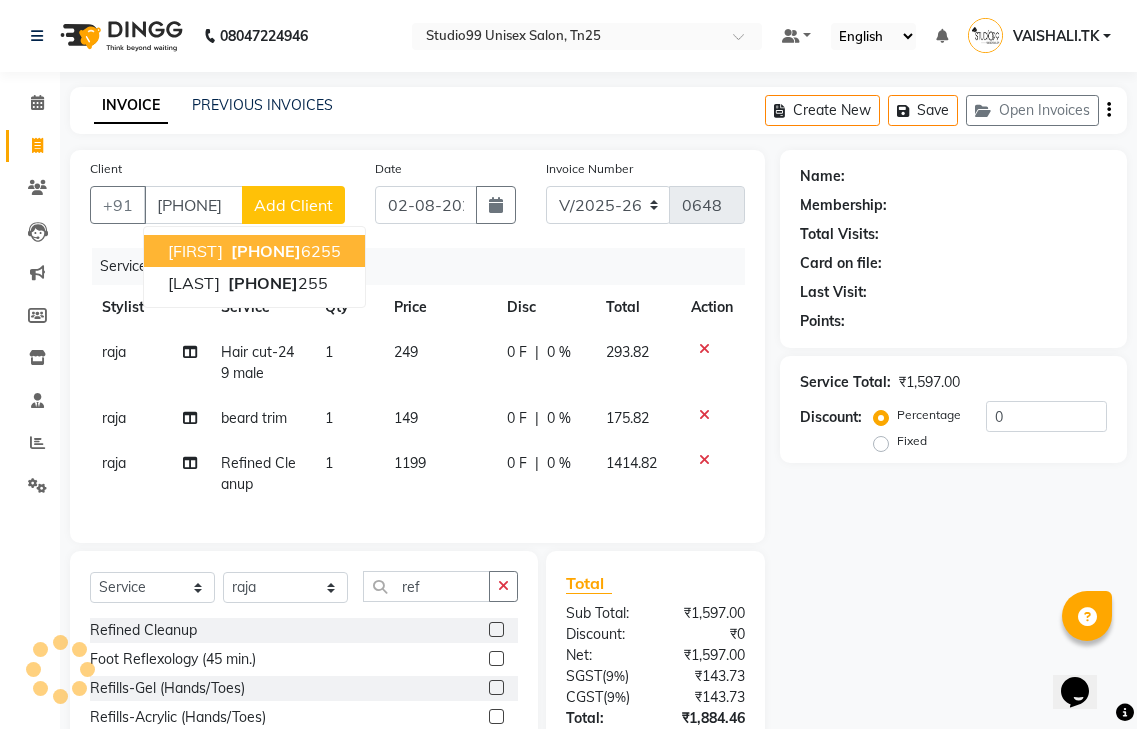 select on "1: Object" 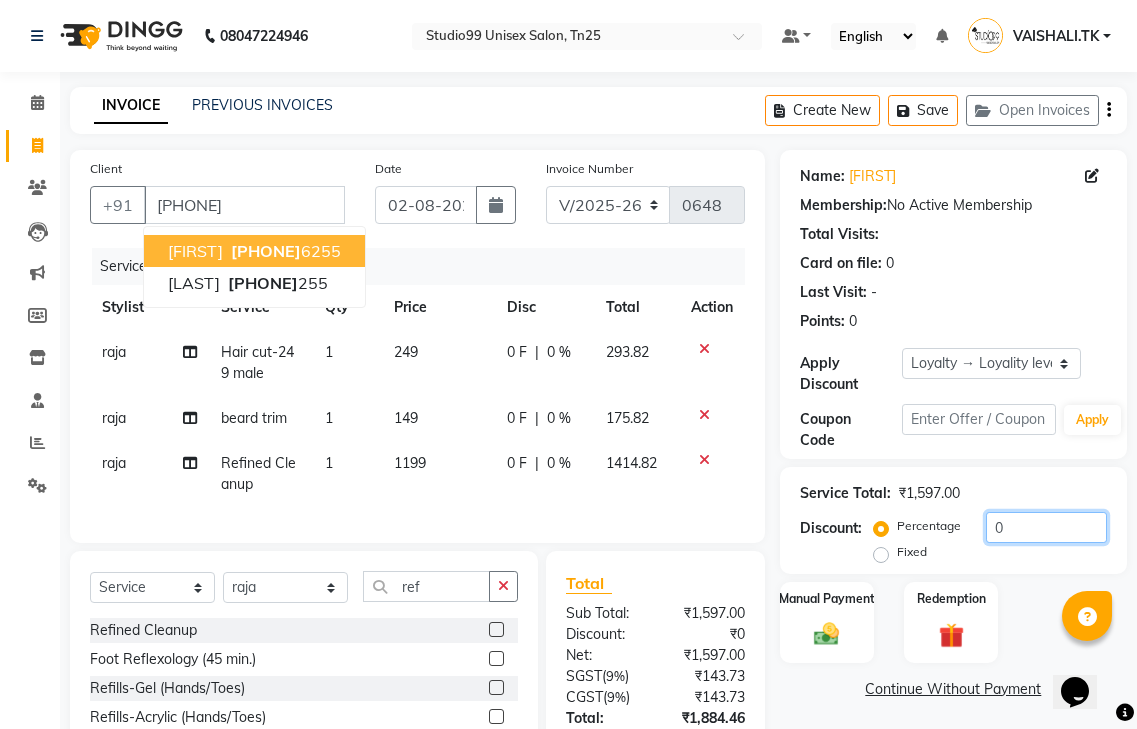 click on "0" 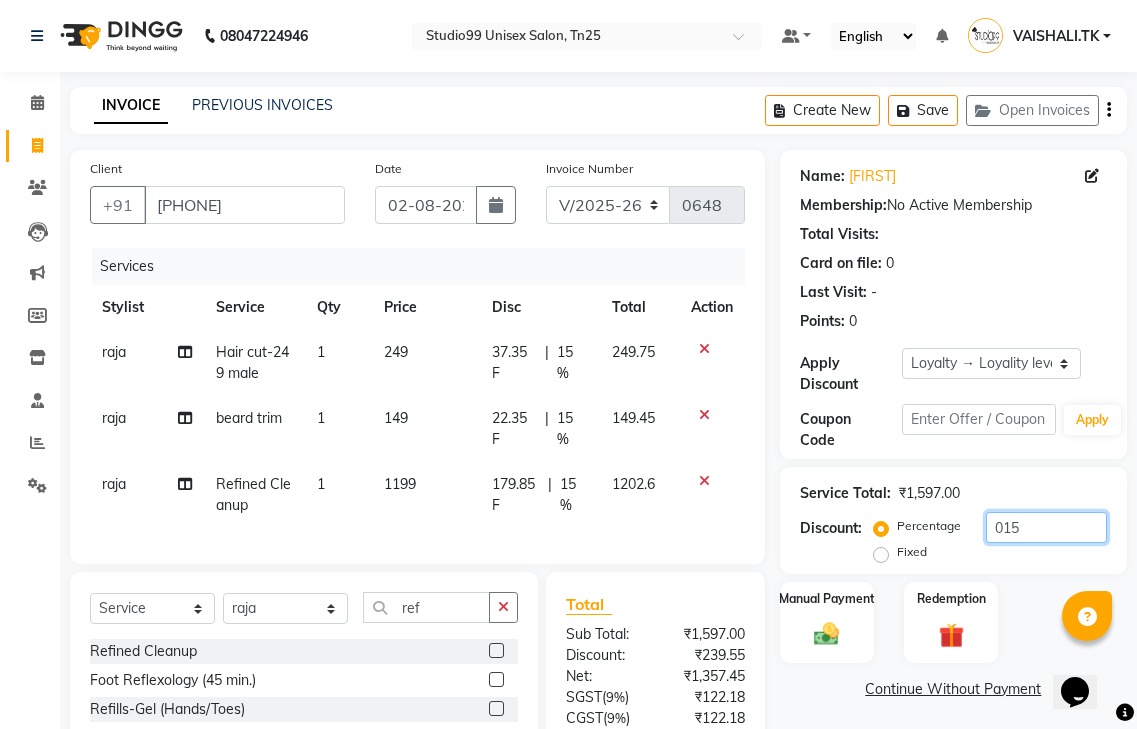 scroll, scrollTop: 203, scrollLeft: 0, axis: vertical 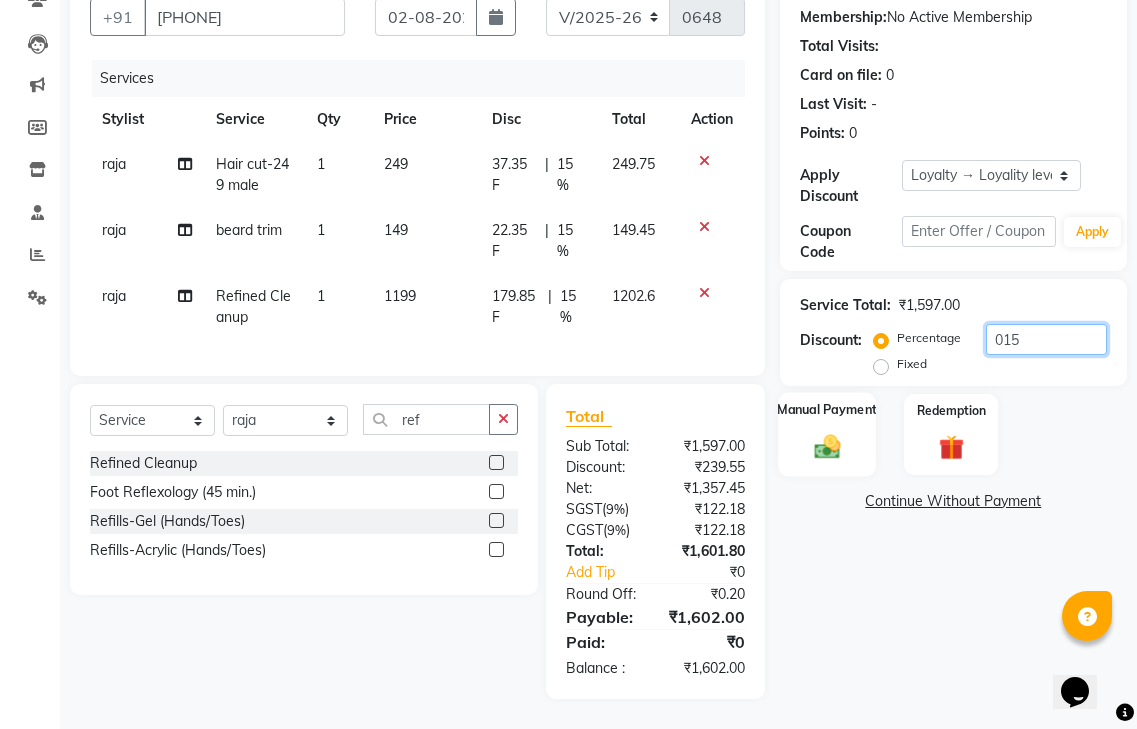 type on "015" 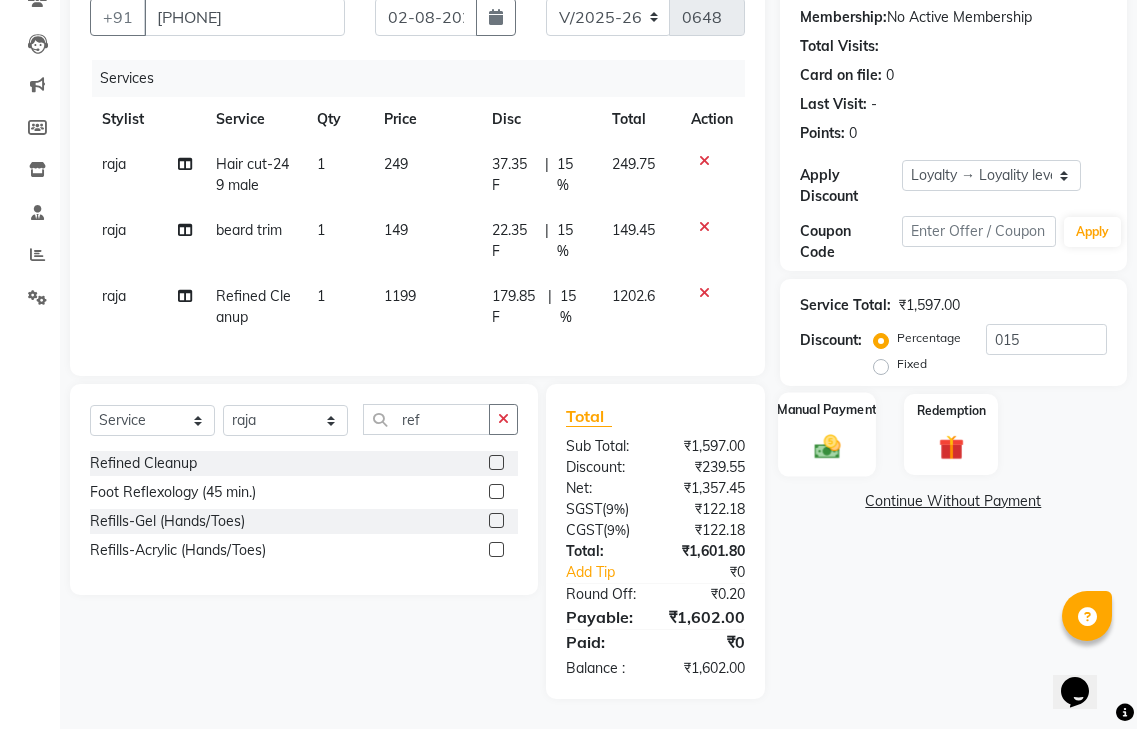 click 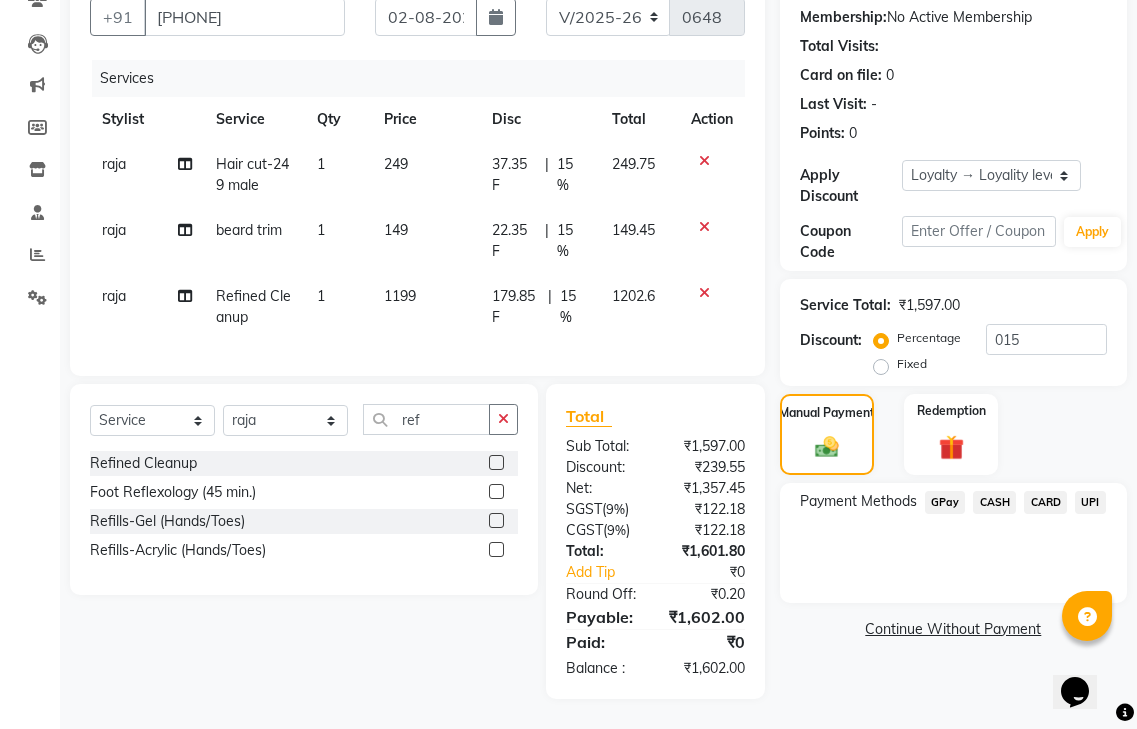 click on "GPay" 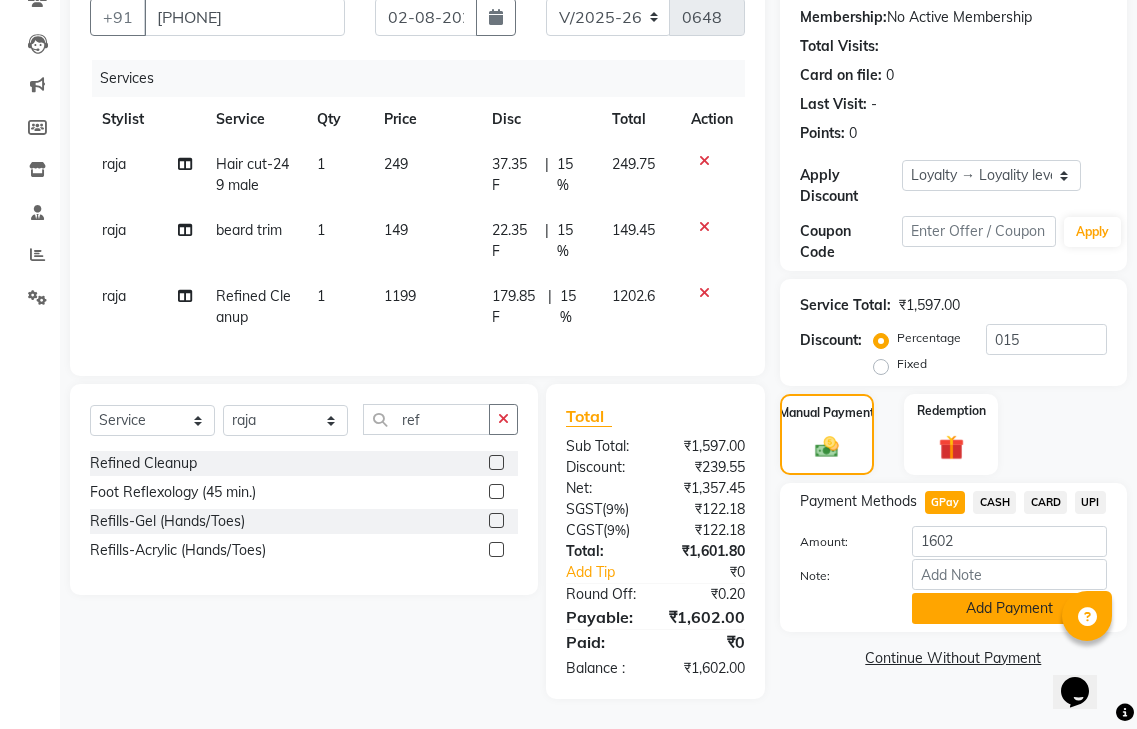click on "Add Payment" 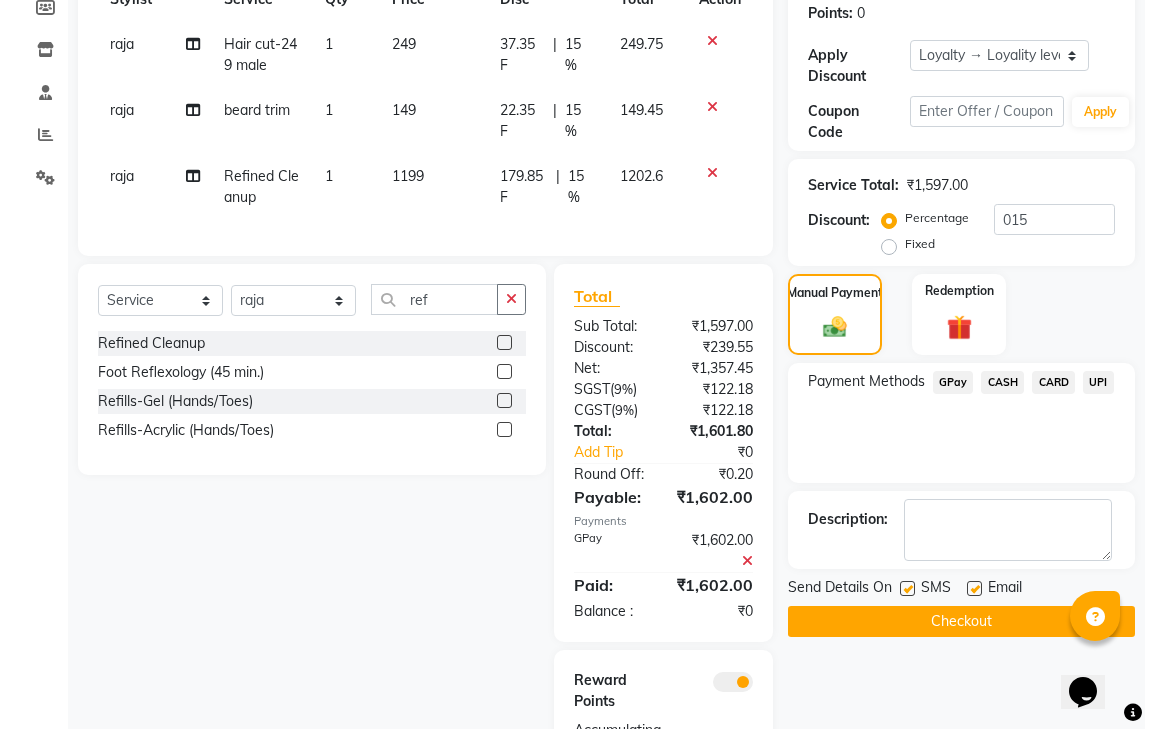 scroll, scrollTop: 427, scrollLeft: 0, axis: vertical 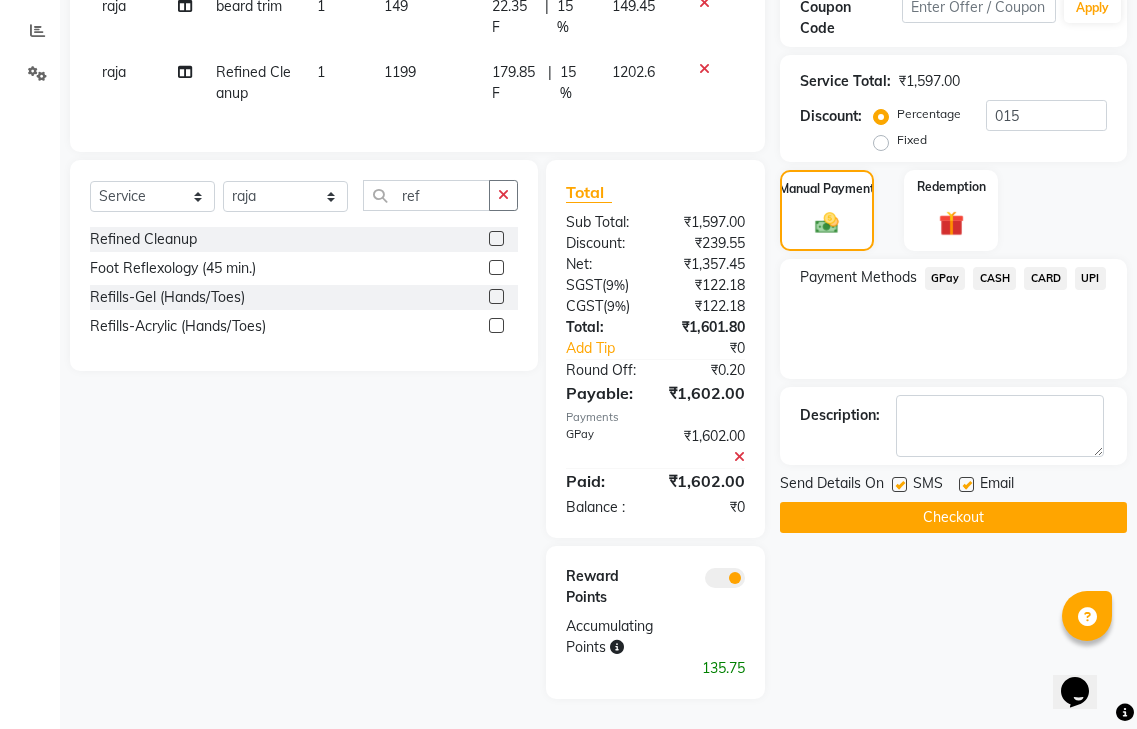 click 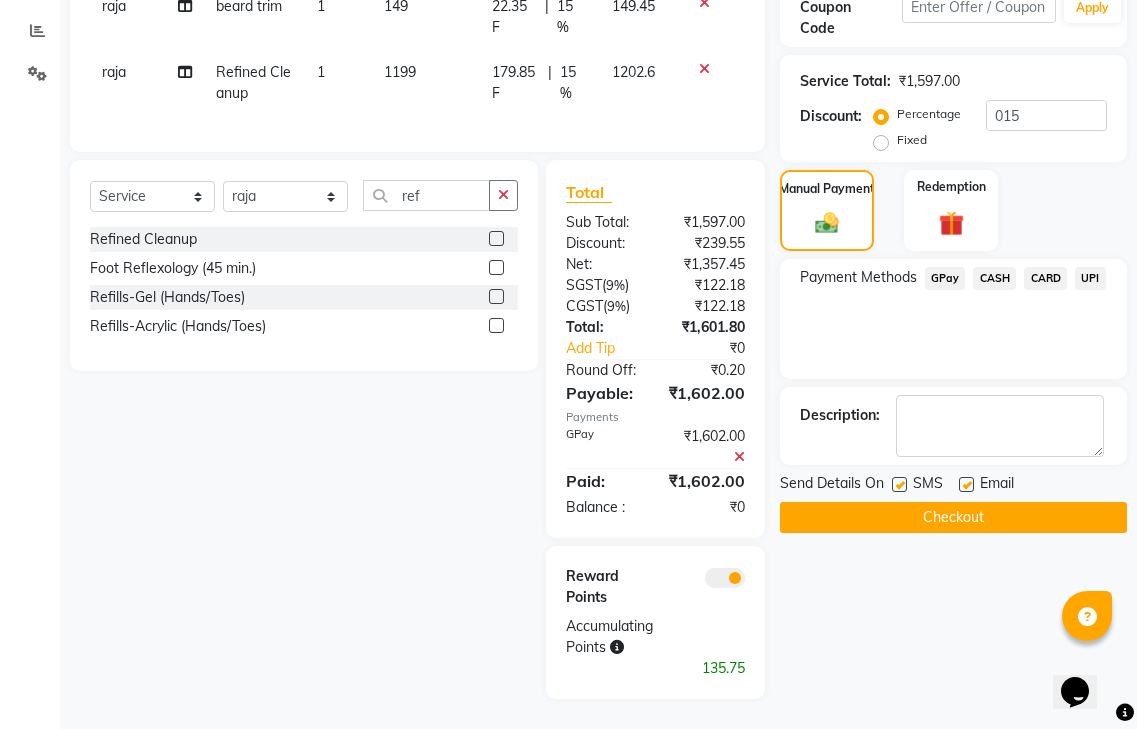 click 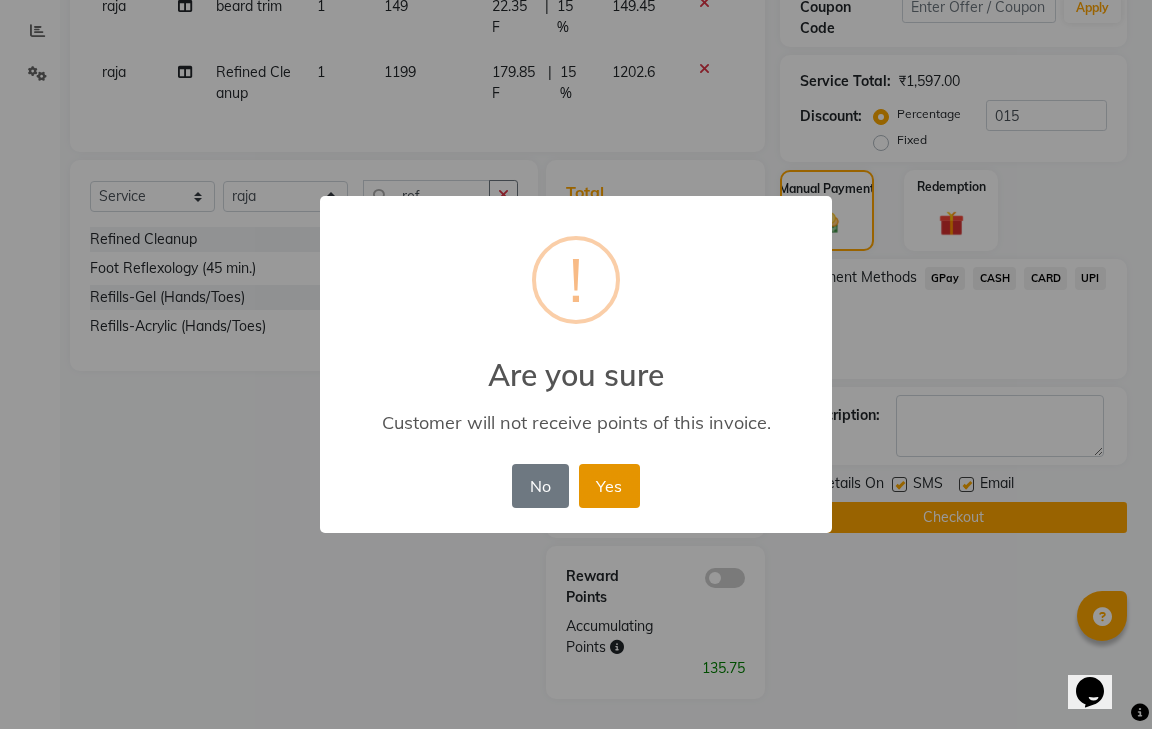 click on "Yes" at bounding box center [609, 486] 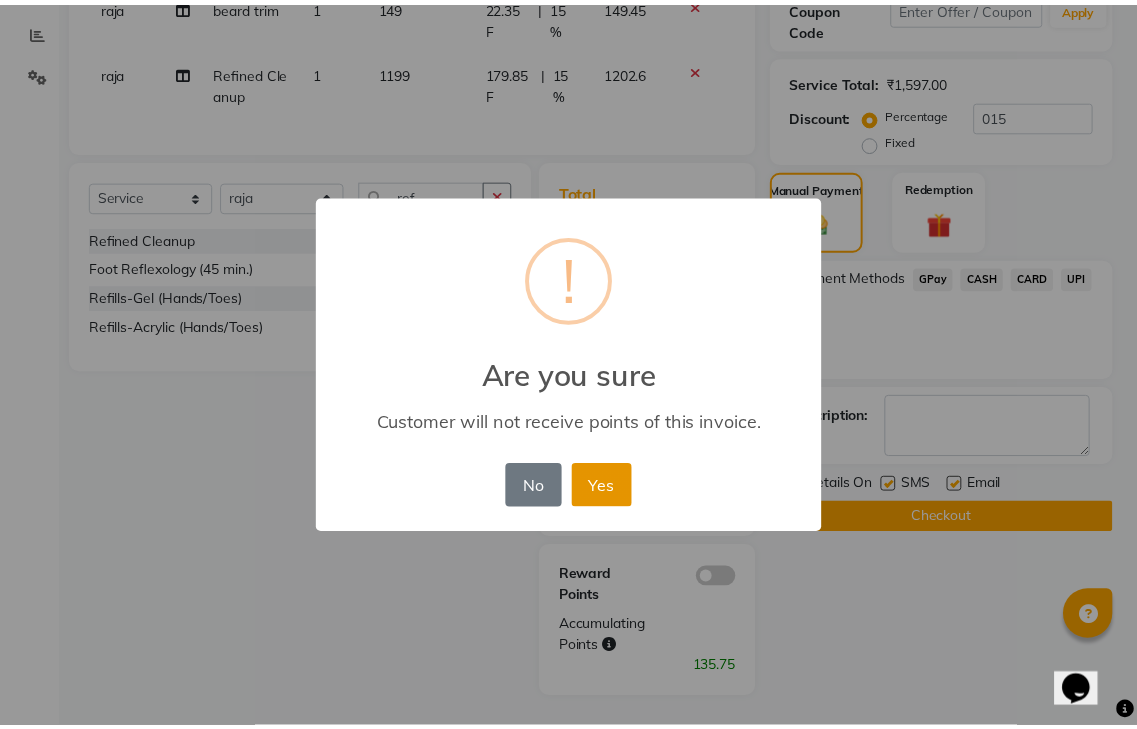 scroll, scrollTop: 356, scrollLeft: 0, axis: vertical 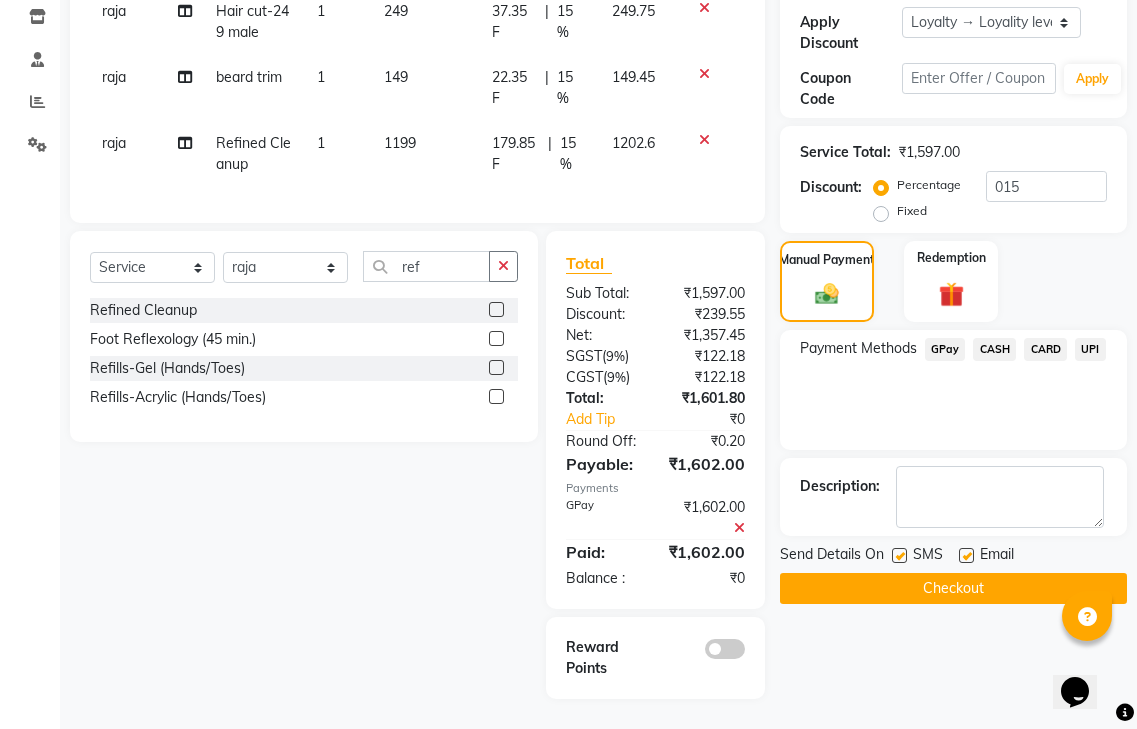 click on "Checkout" 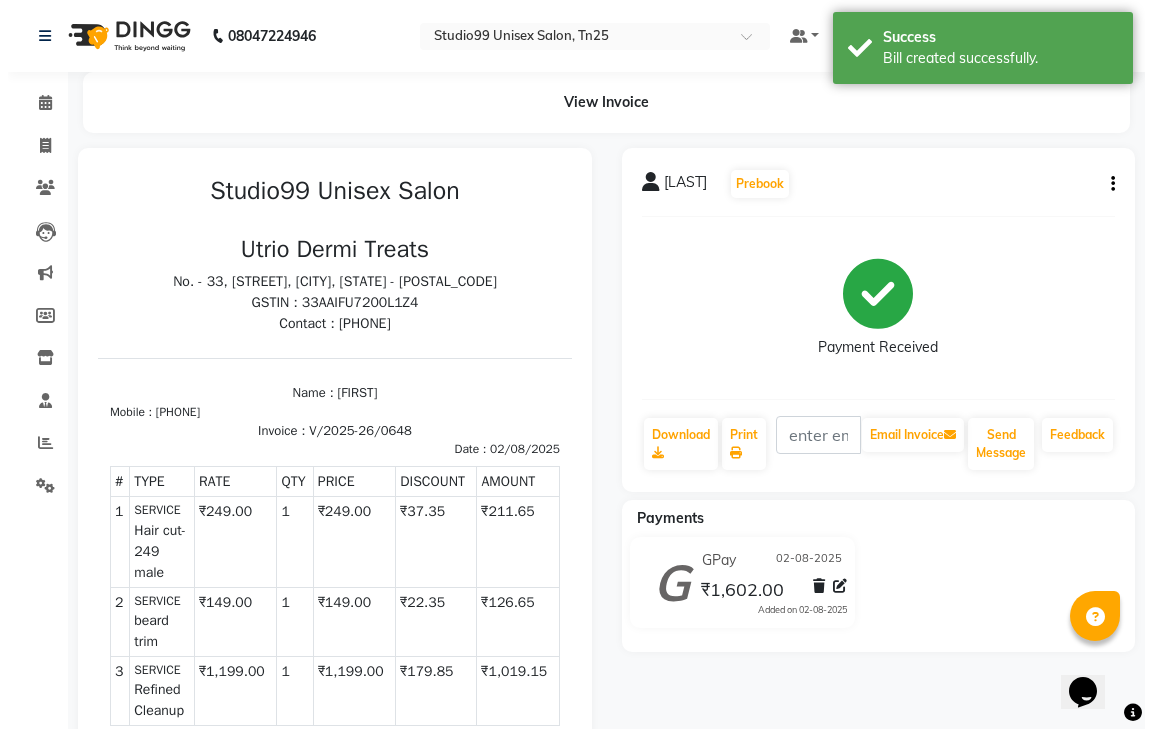scroll, scrollTop: 0, scrollLeft: 0, axis: both 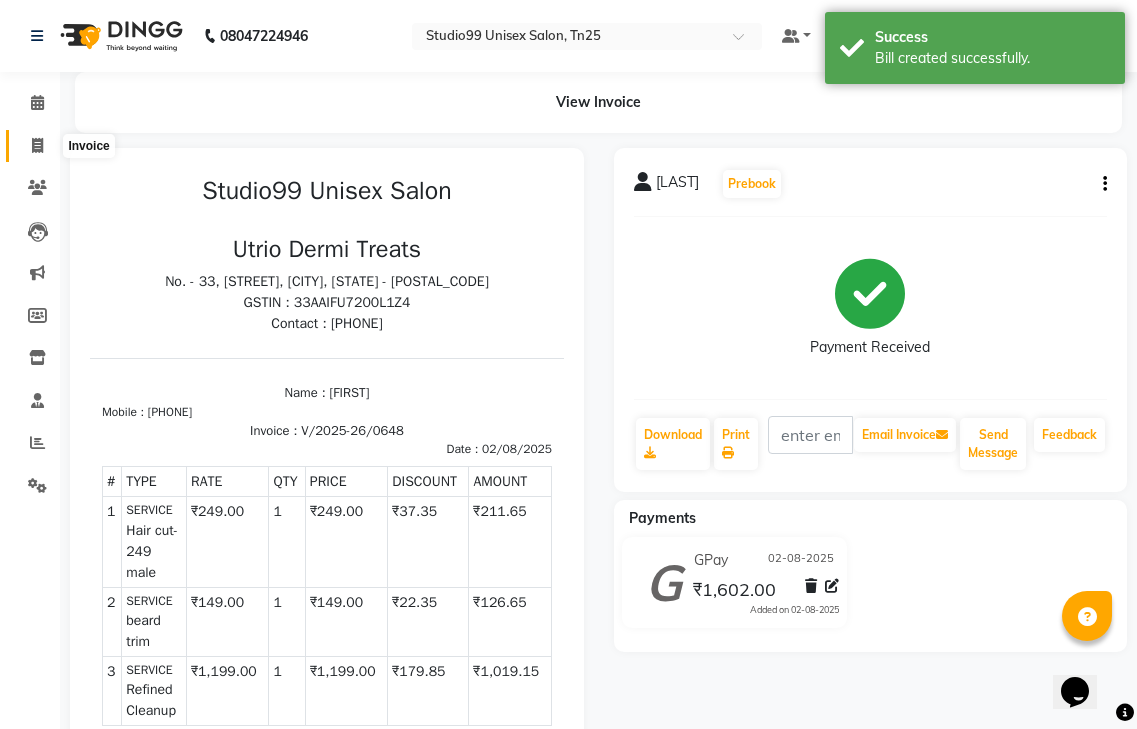 click 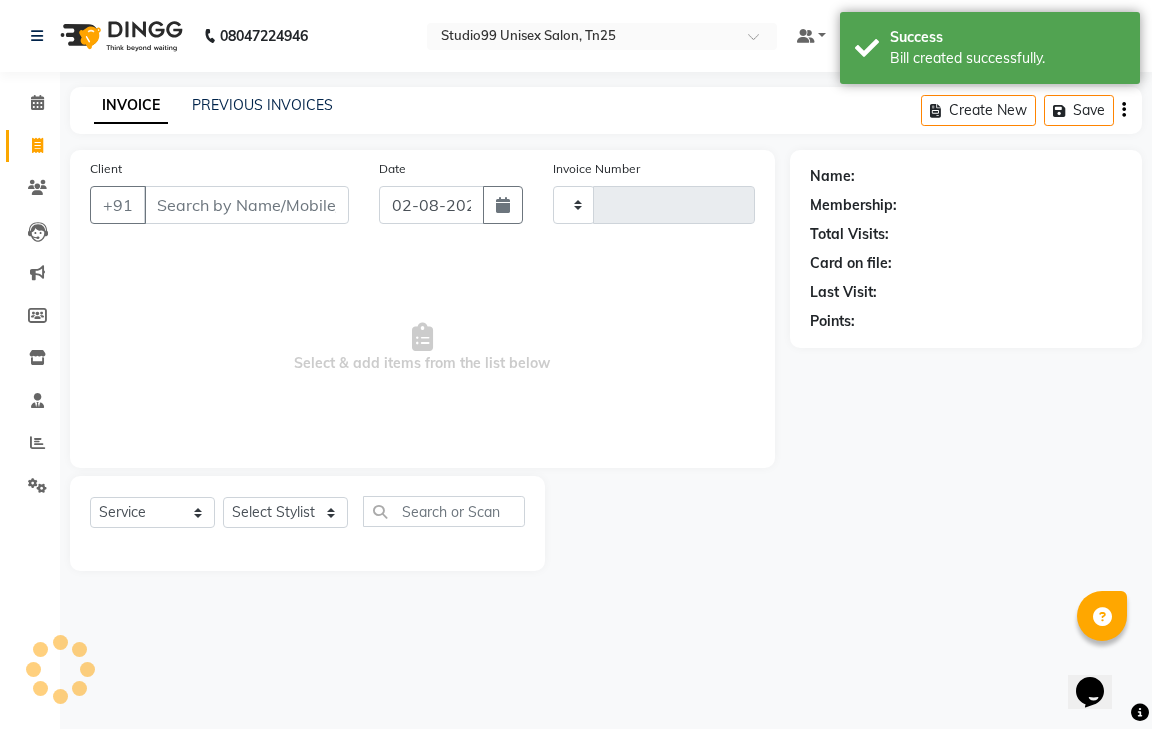 type on "0649" 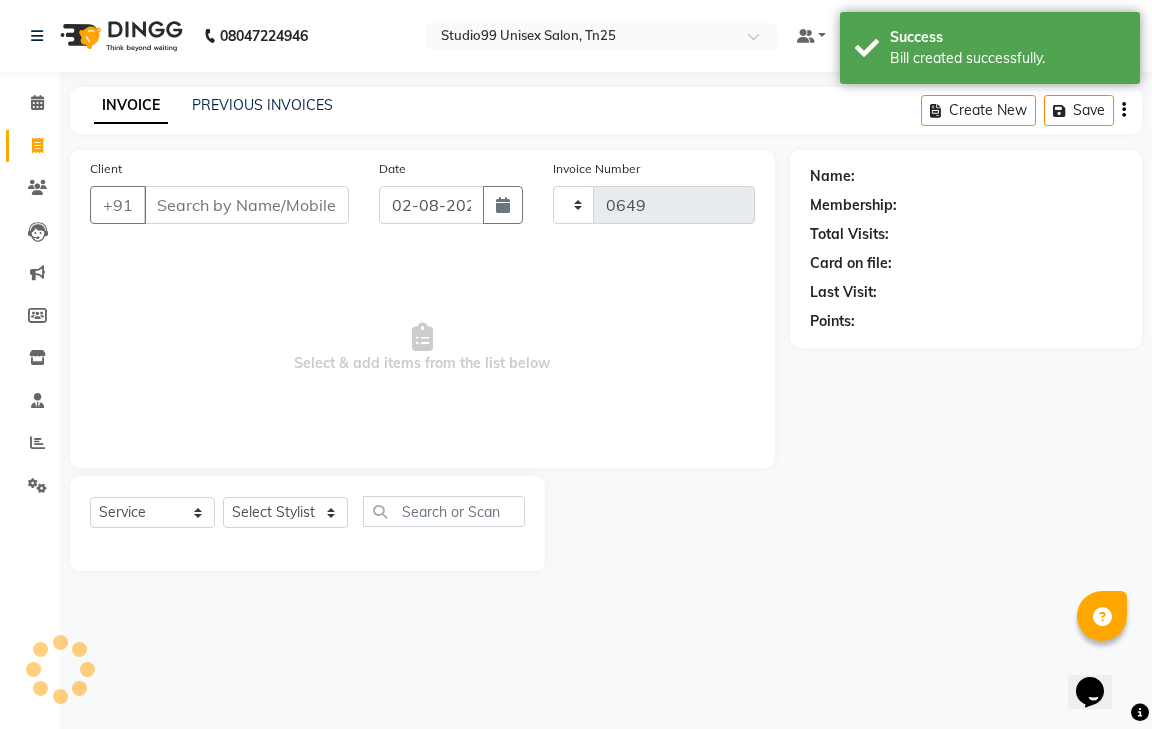 select on "8331" 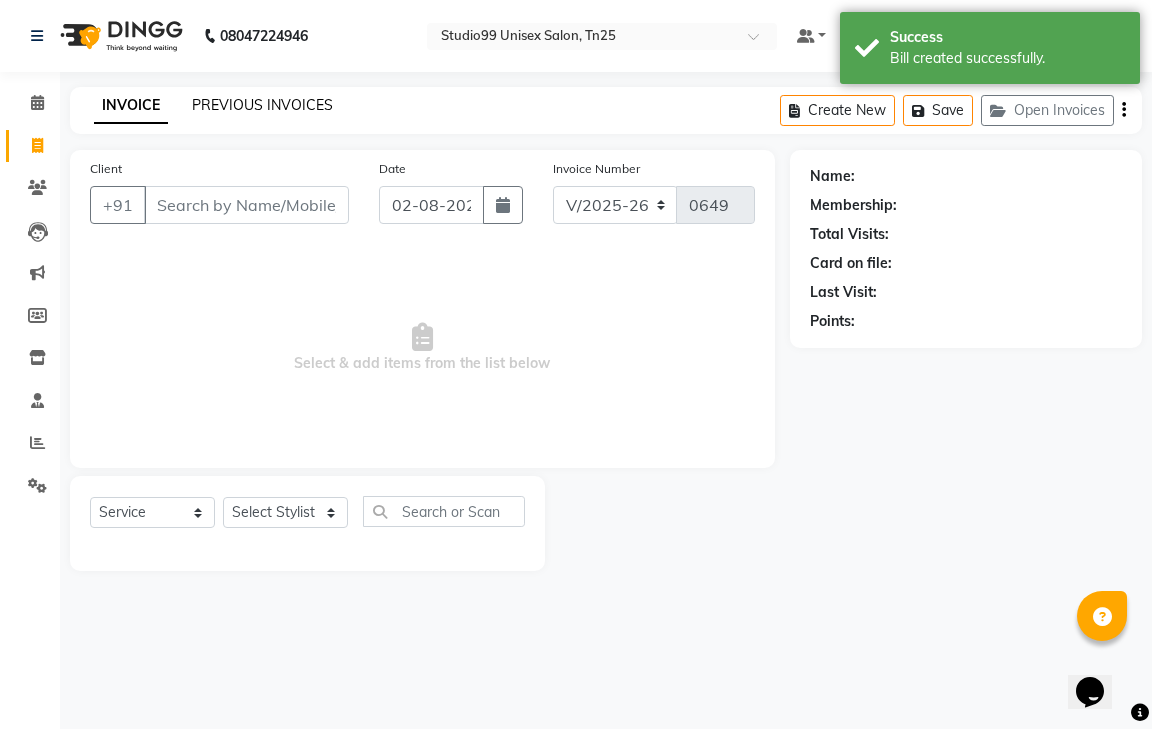 click on "PREVIOUS INVOICES" 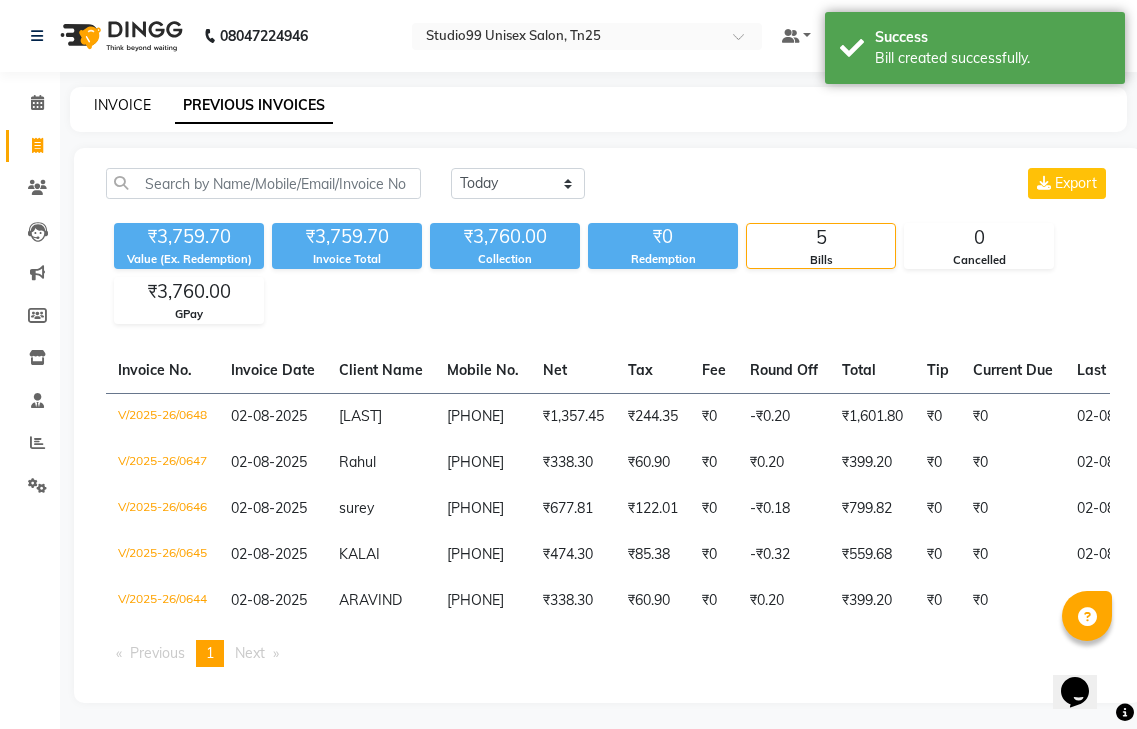 click on "INVOICE" 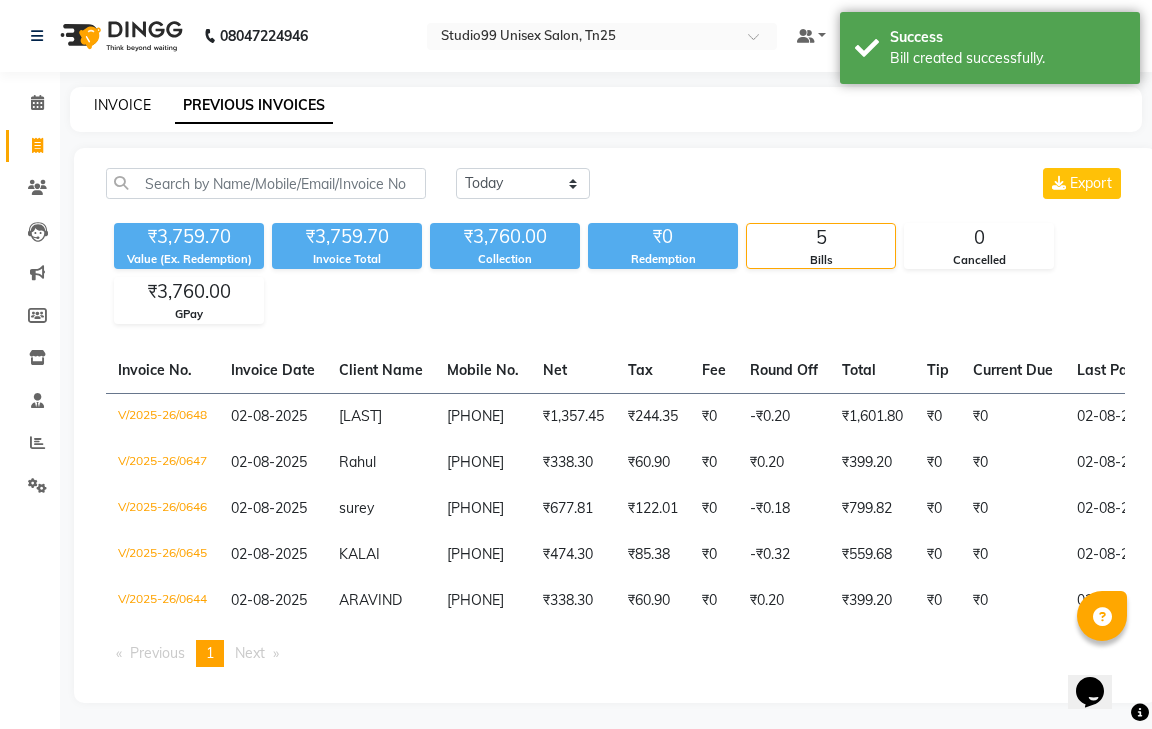select on "8331" 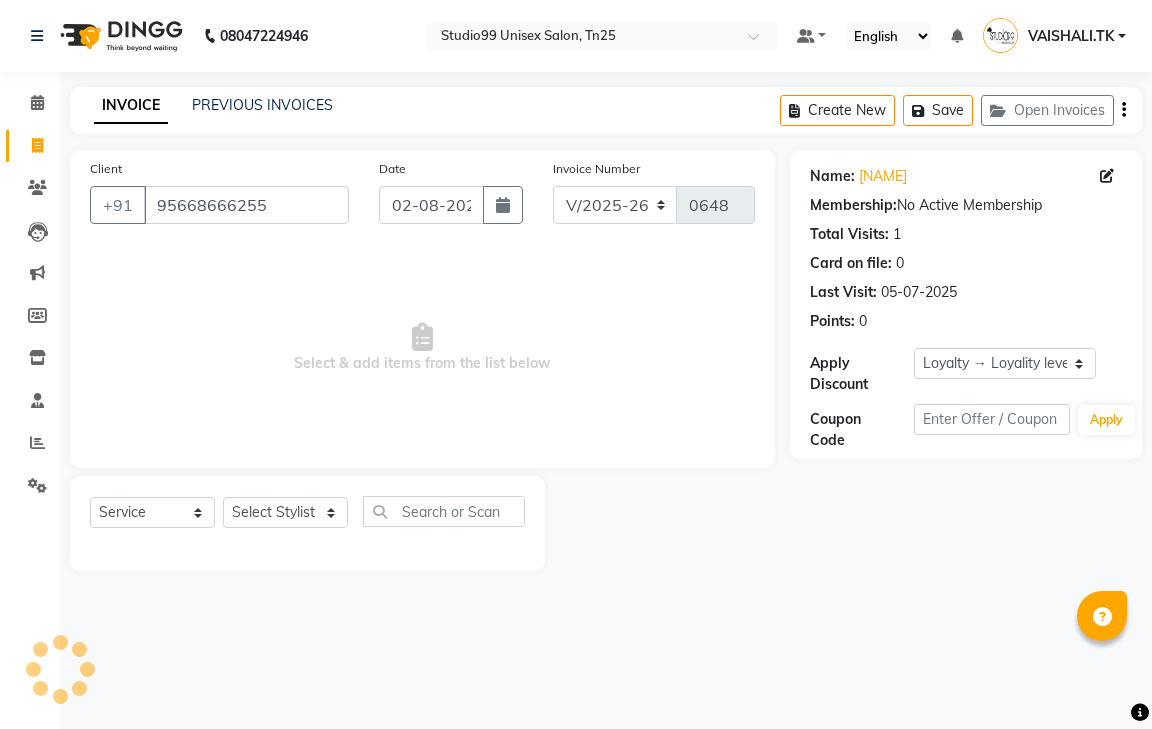 select on "8331" 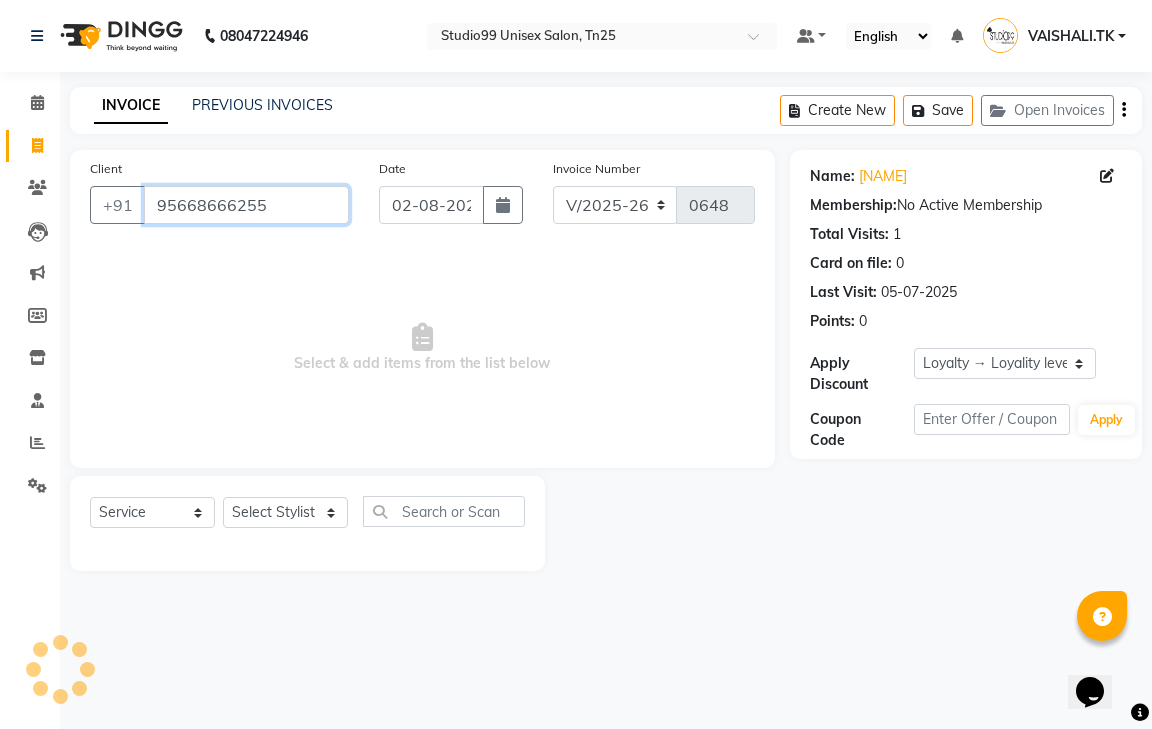 scroll, scrollTop: 0, scrollLeft: 0, axis: both 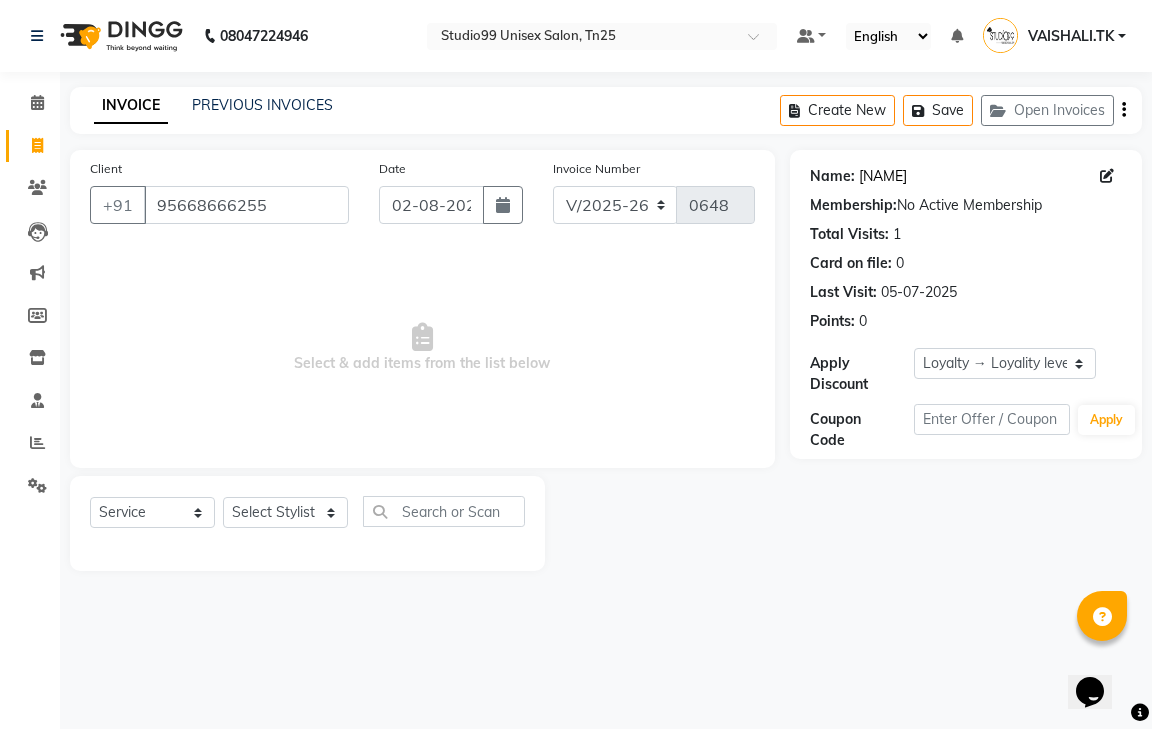 click on "[NAME]" 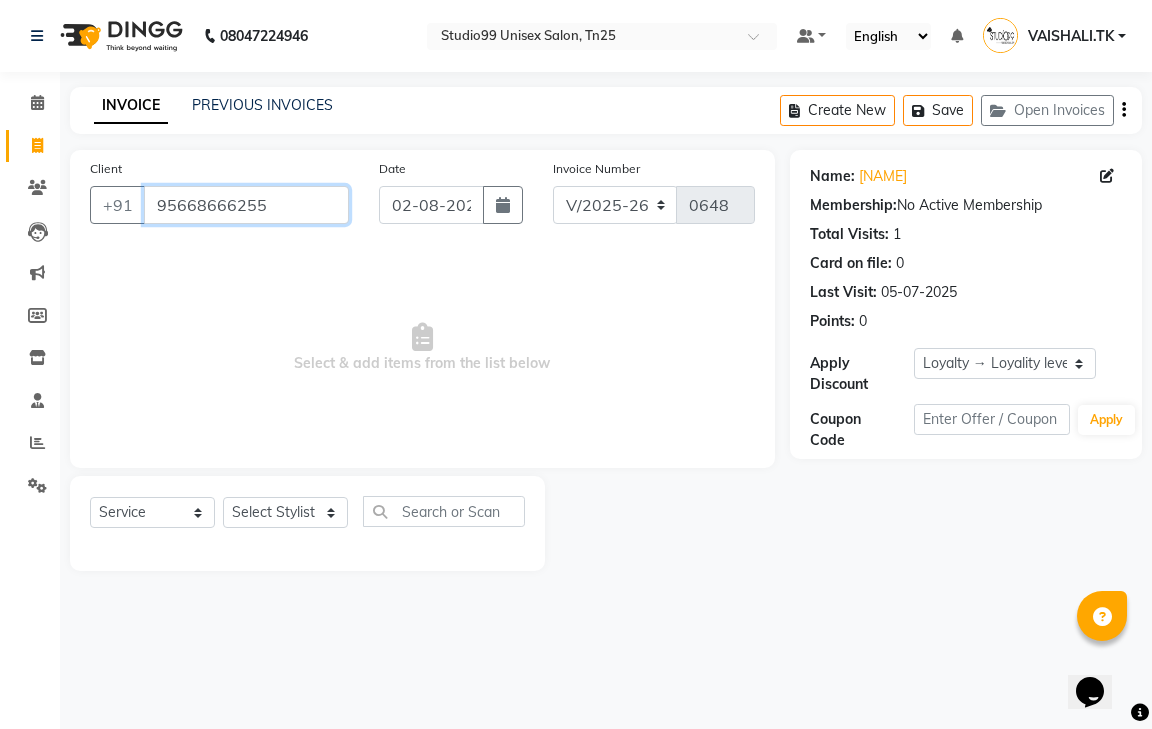 click on "95668666255" at bounding box center (246, 205) 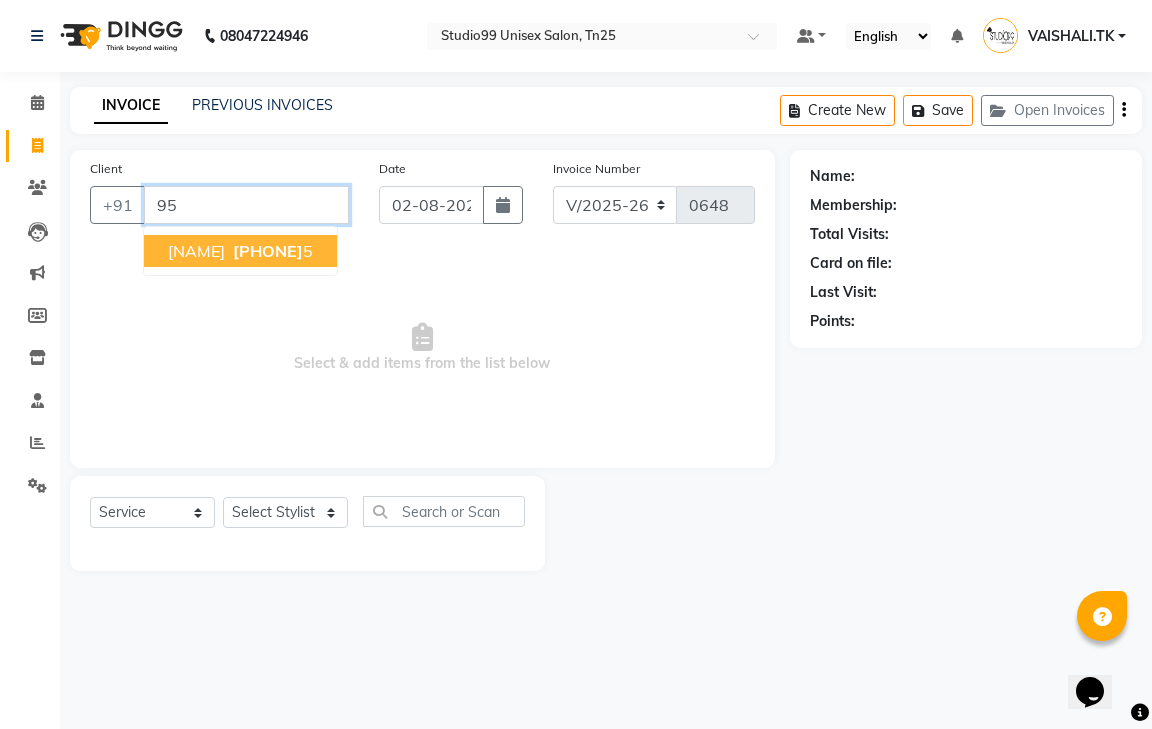 type on "9" 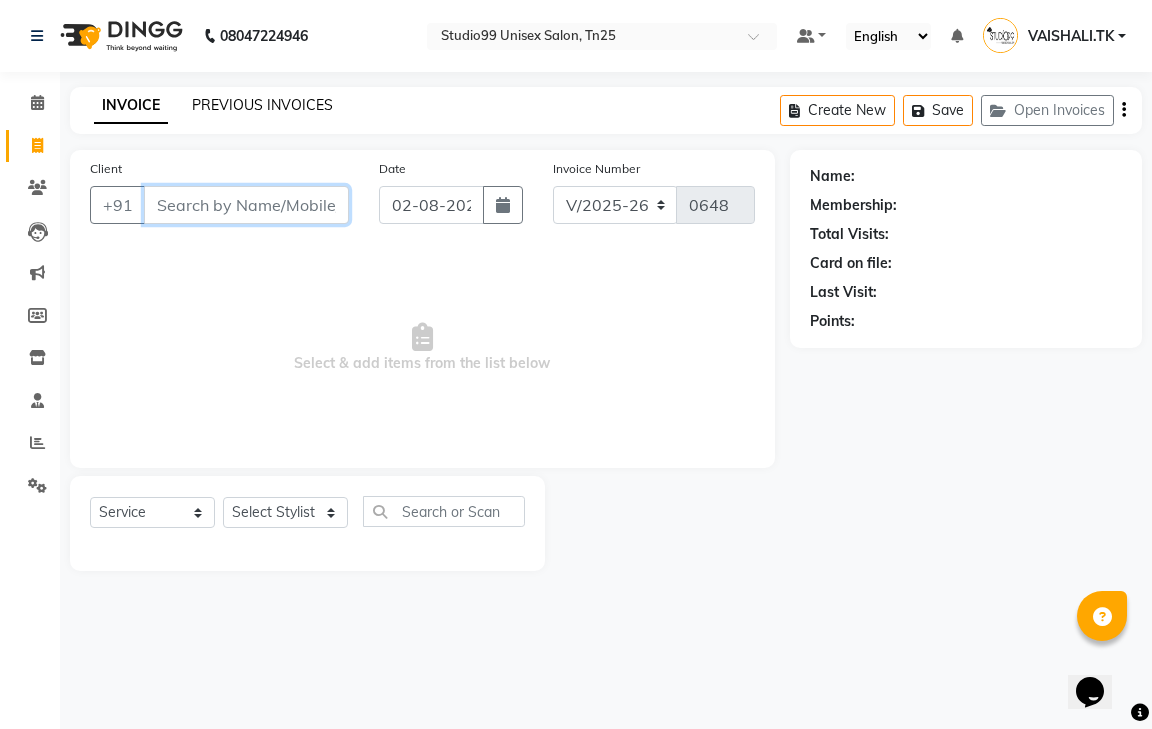 type 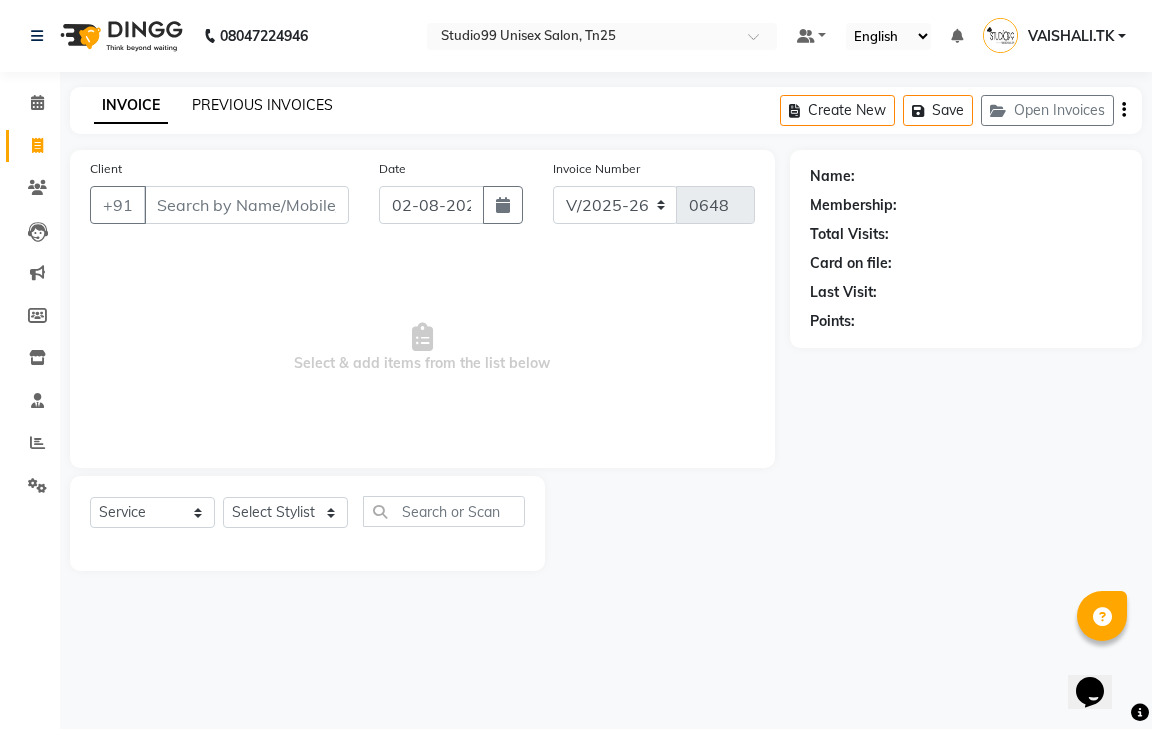 click on "PREVIOUS INVOICES" 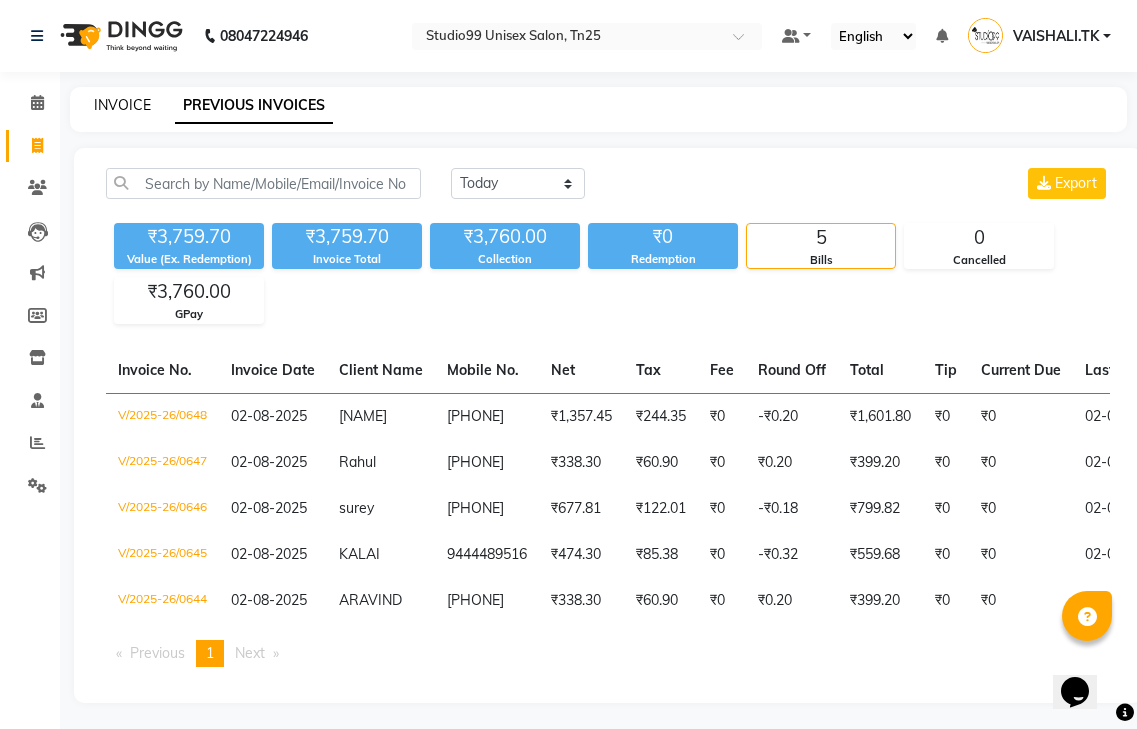 click on "INVOICE" 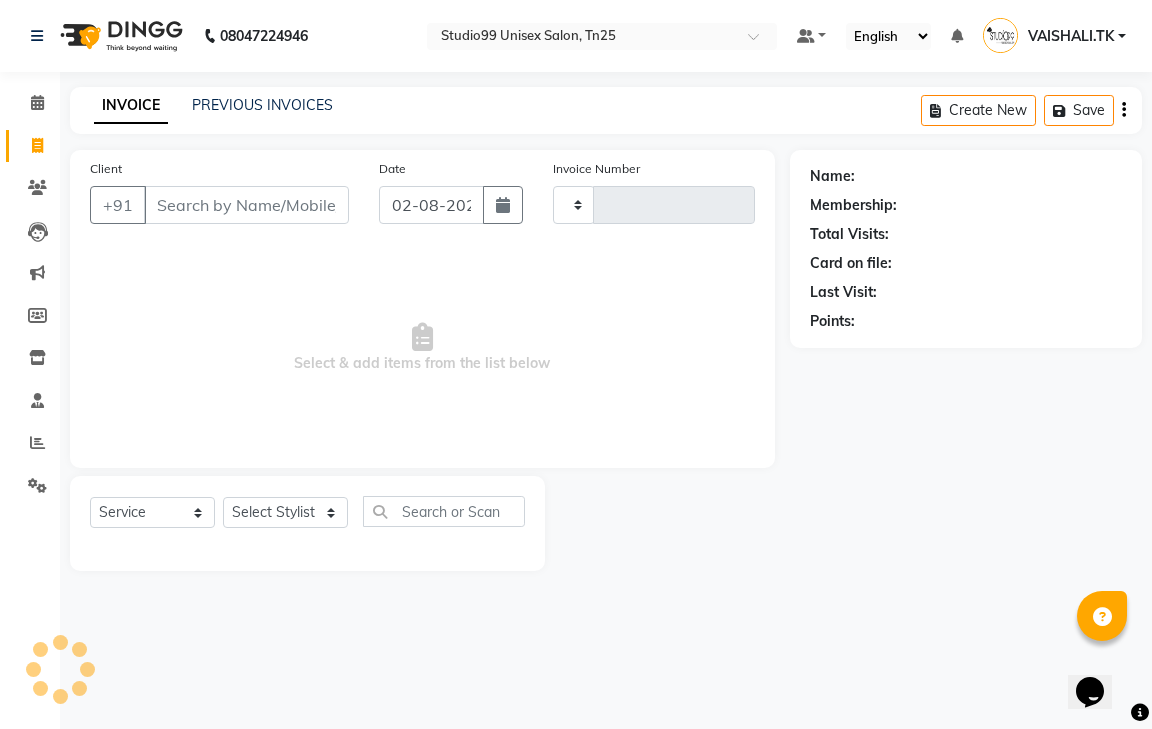 type on "0649" 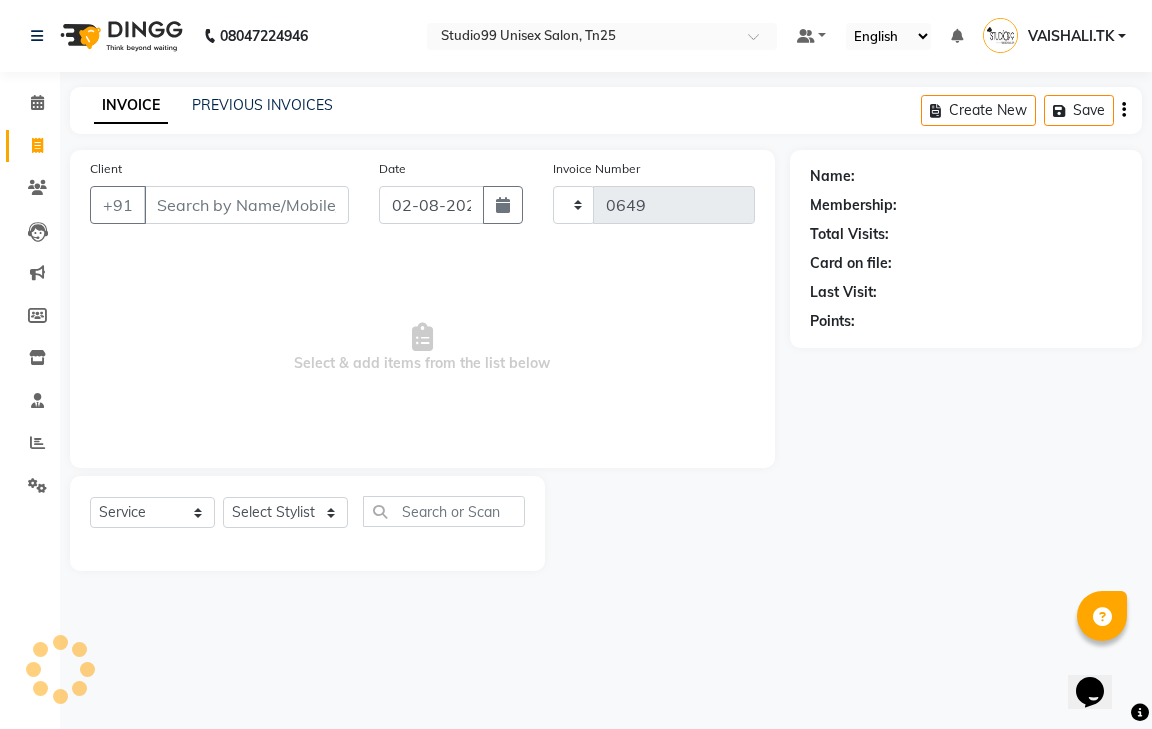 select on "8331" 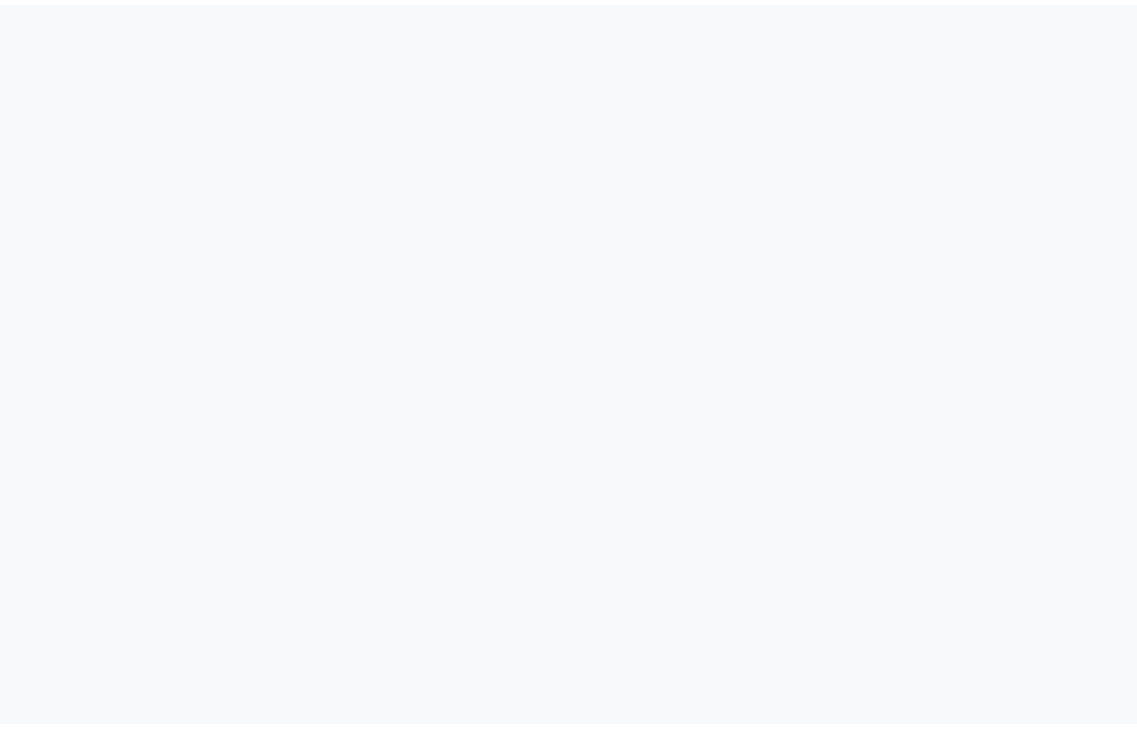 scroll, scrollTop: 0, scrollLeft: 0, axis: both 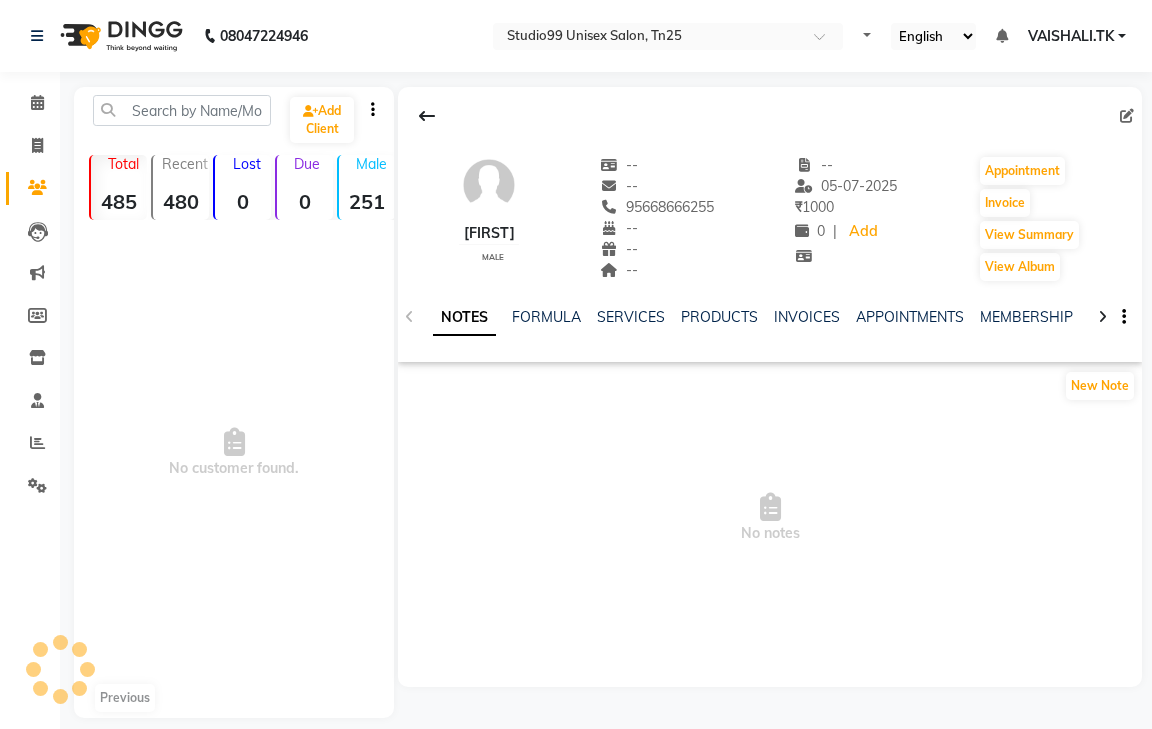 select on "en" 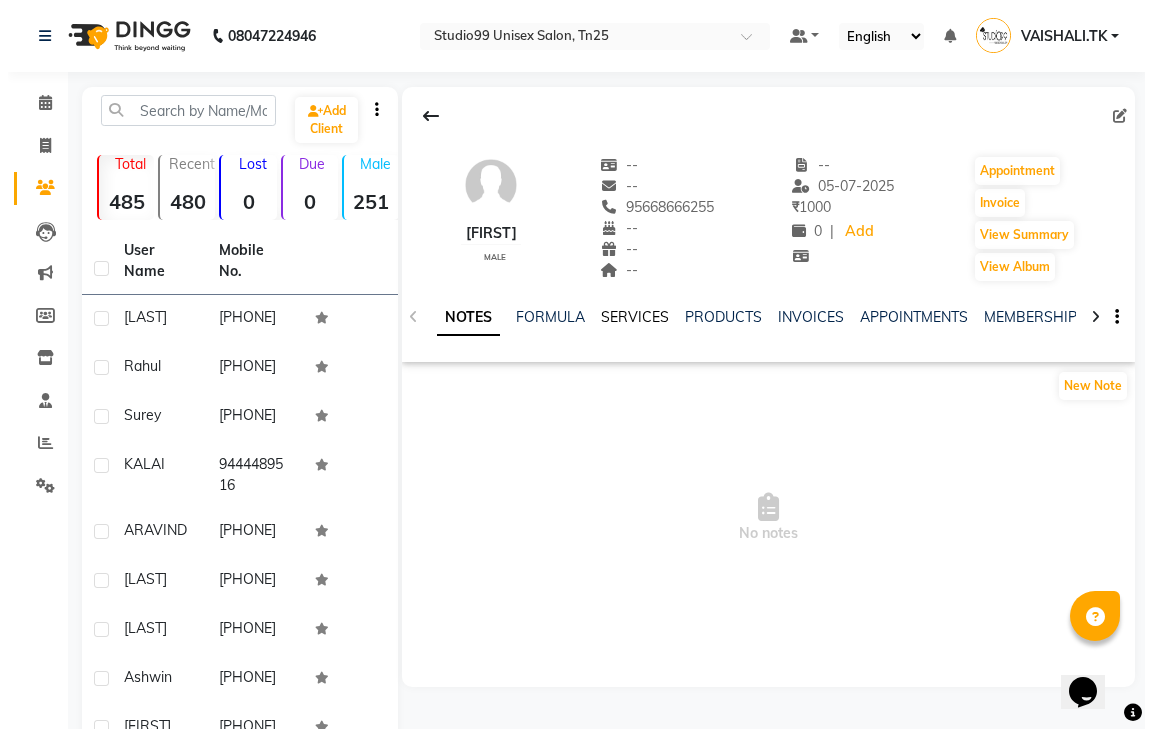 scroll, scrollTop: 0, scrollLeft: 0, axis: both 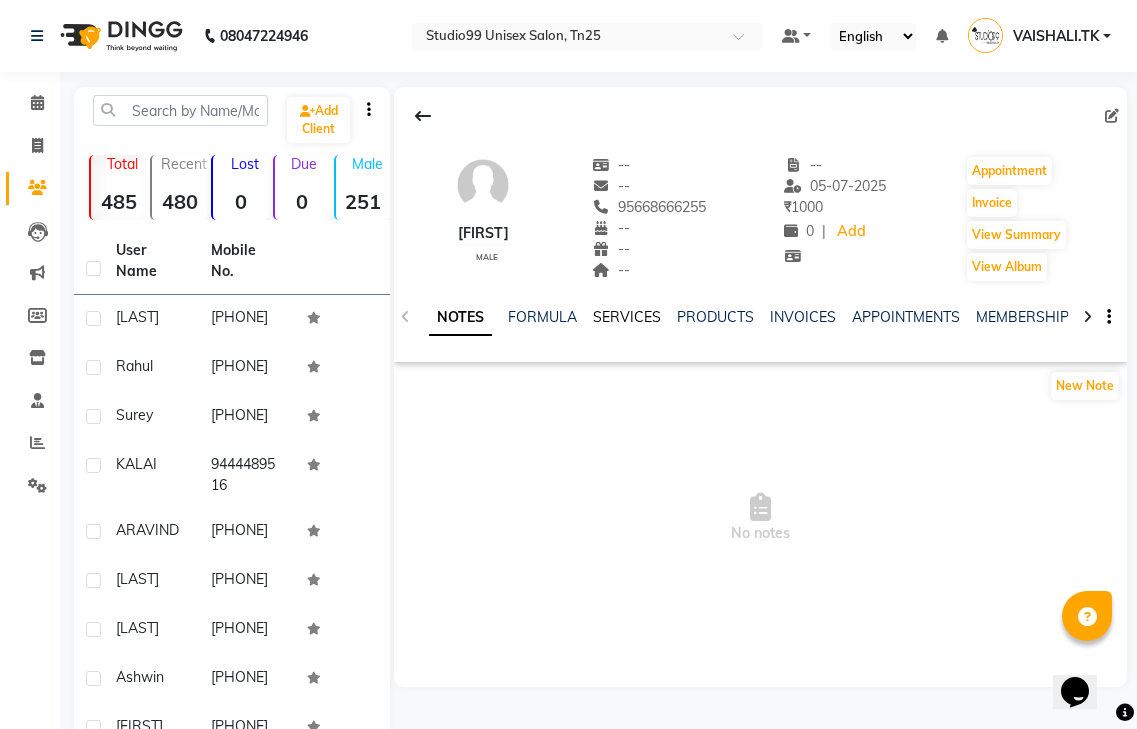 click on "SERVICES" 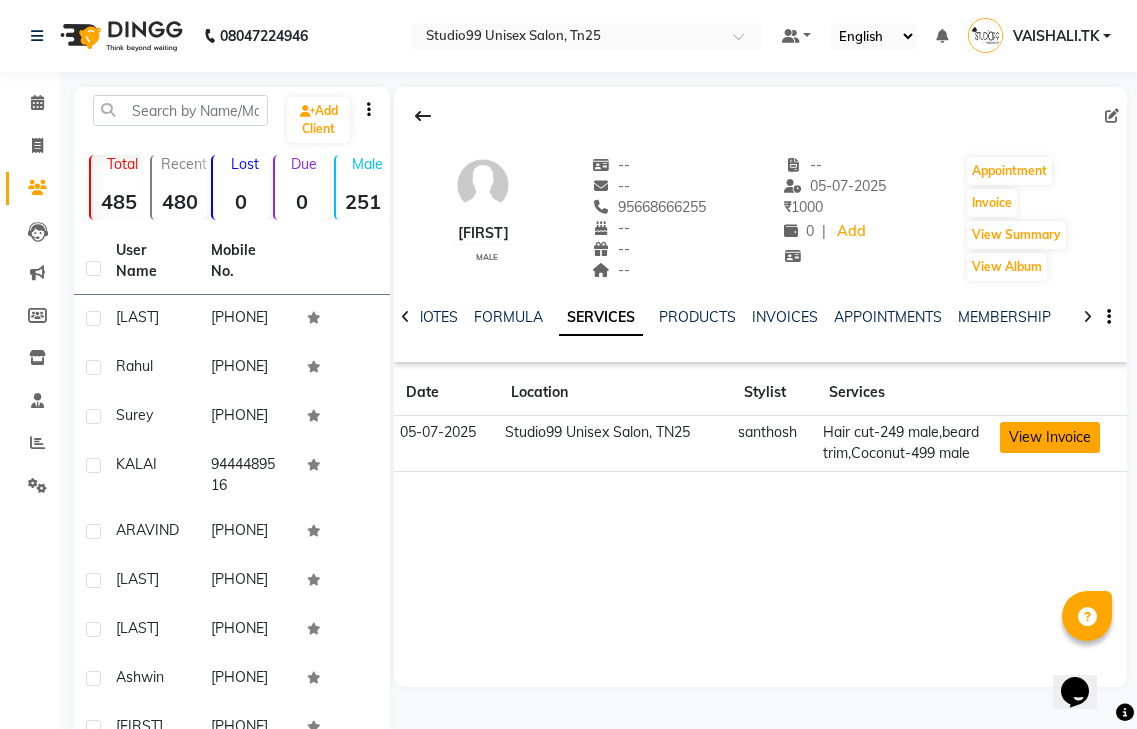 click on "View Invoice" 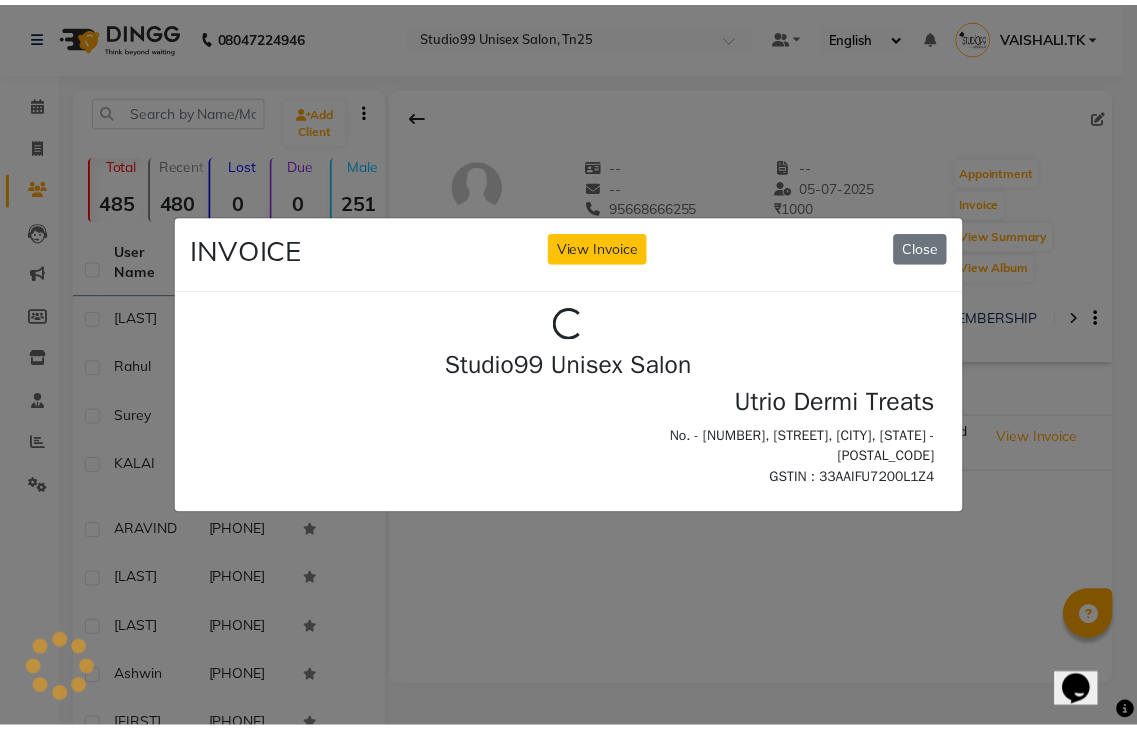 scroll, scrollTop: 0, scrollLeft: 0, axis: both 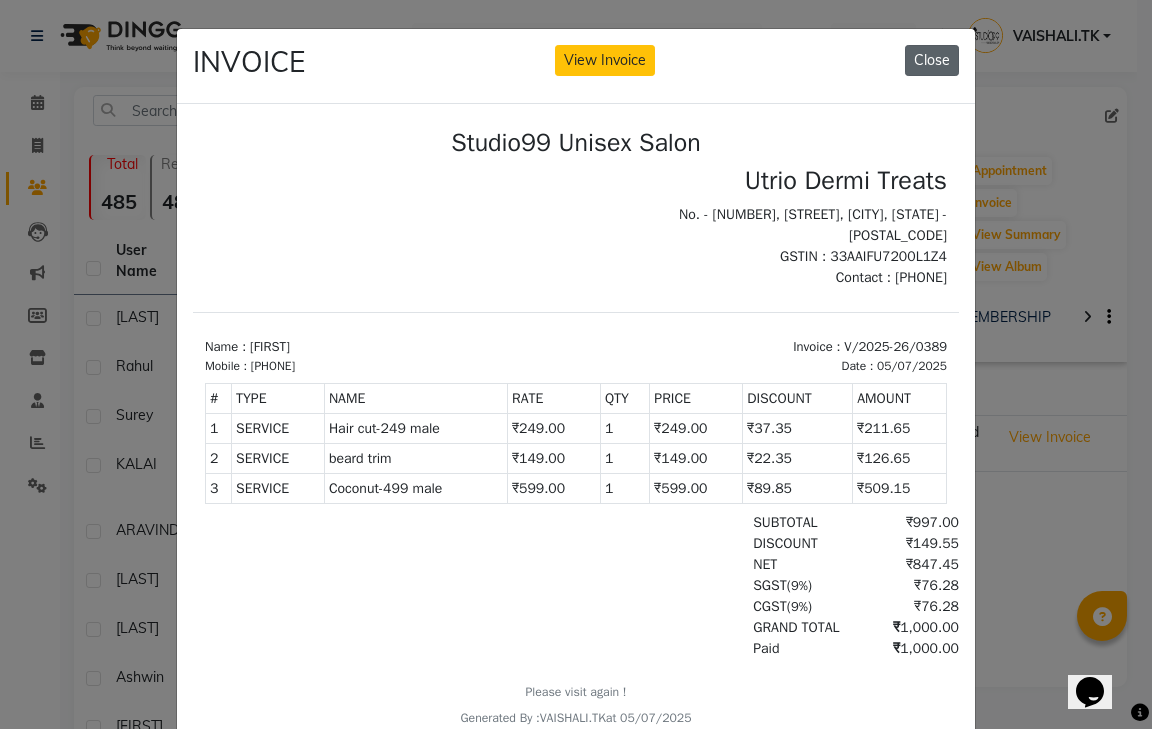 click on "Close" 